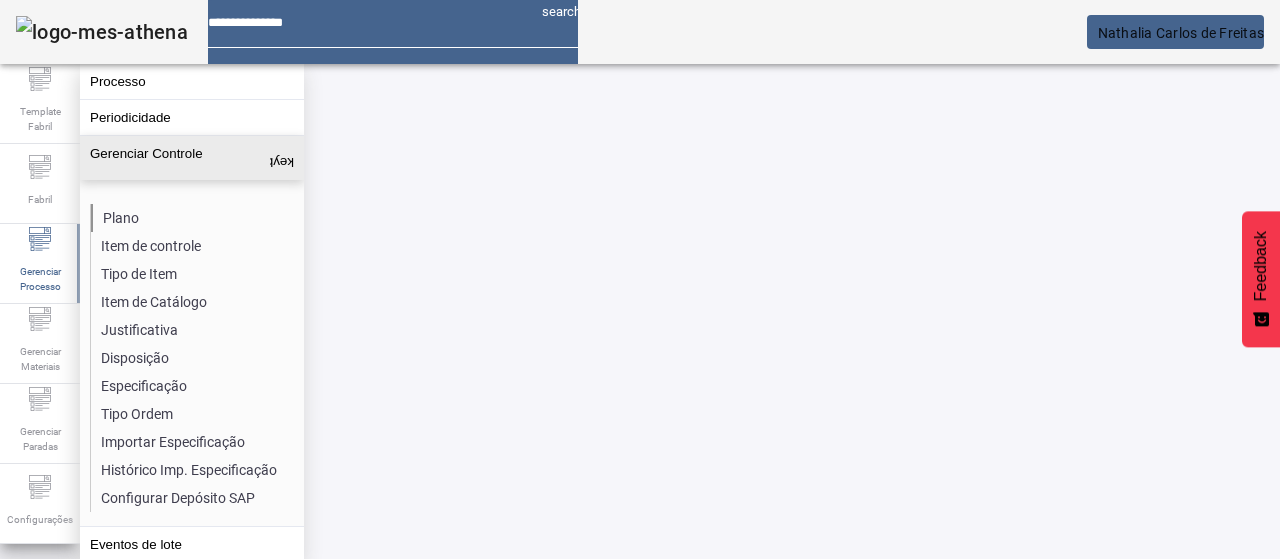 scroll, scrollTop: 0, scrollLeft: 0, axis: both 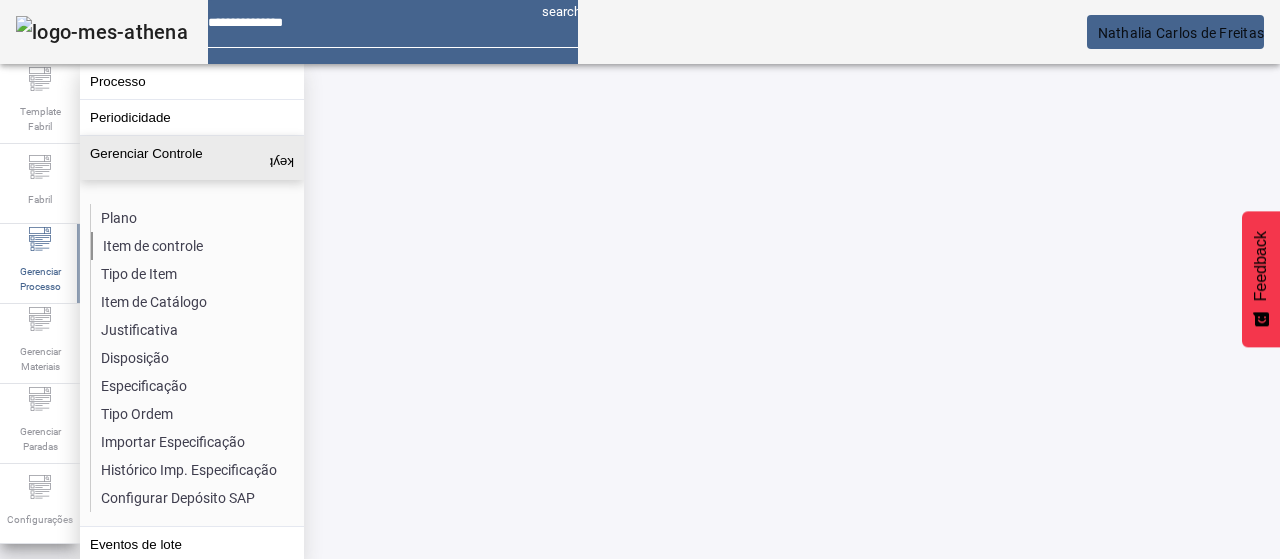 click on "Item de controle" 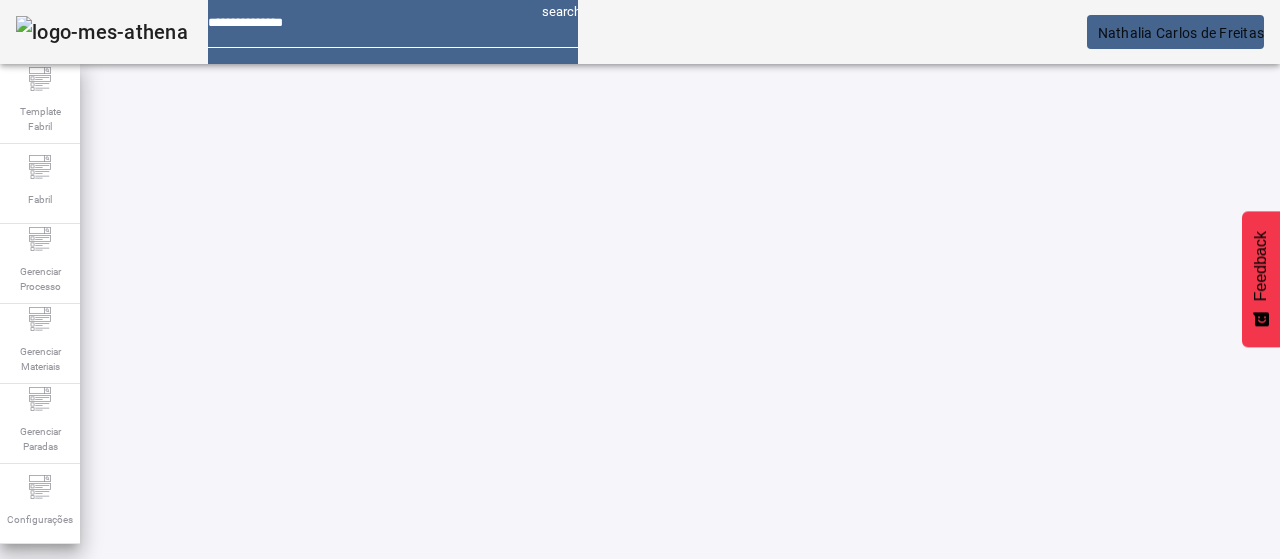 click on "ABRIR FILTROS" 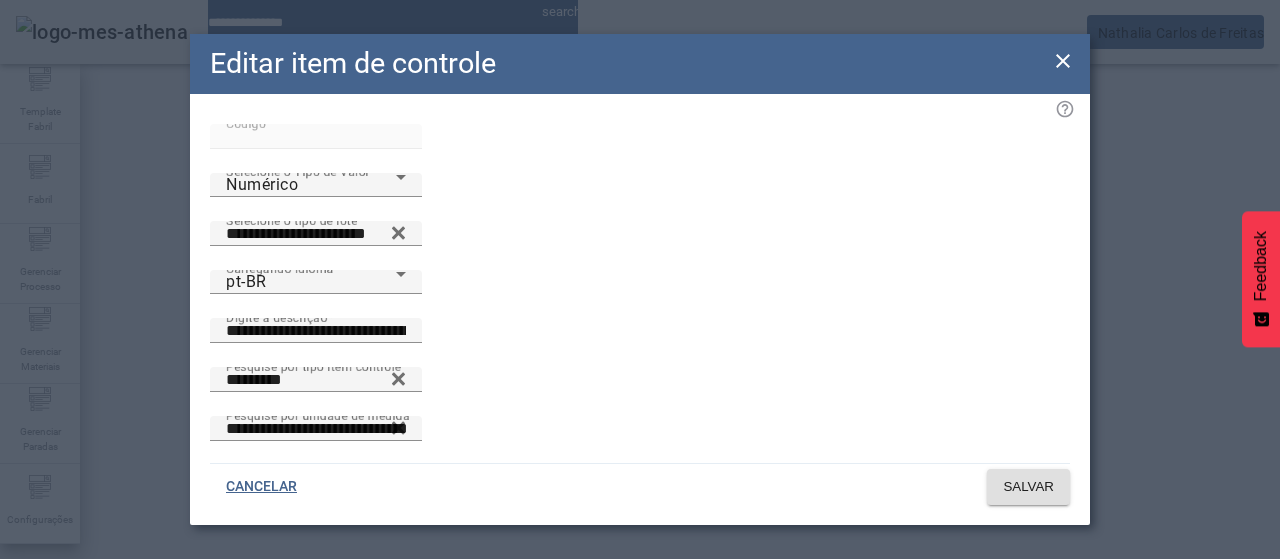 drag, startPoint x: 148, startPoint y: 403, endPoint x: 96, endPoint y: 403, distance: 52 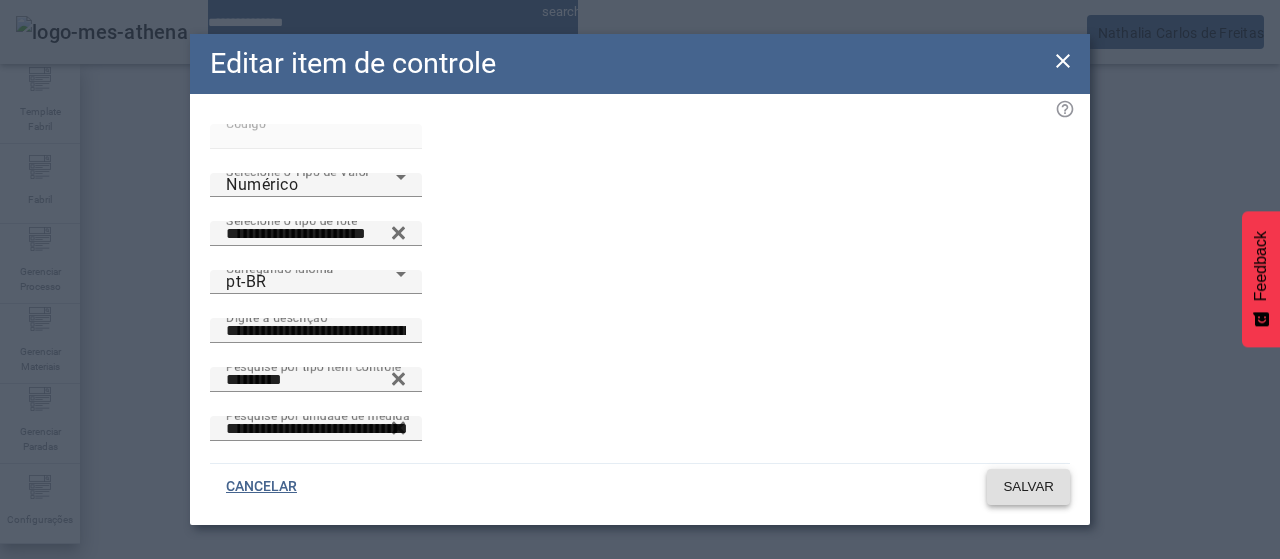 type 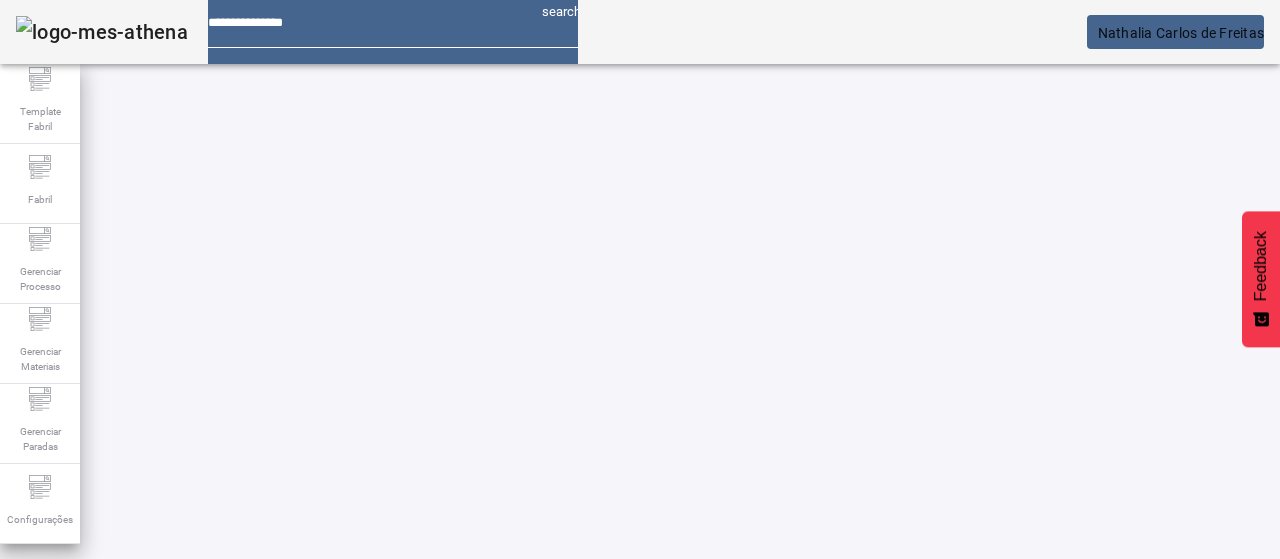 drag, startPoint x: 482, startPoint y: 378, endPoint x: 523, endPoint y: 401, distance: 47.010635 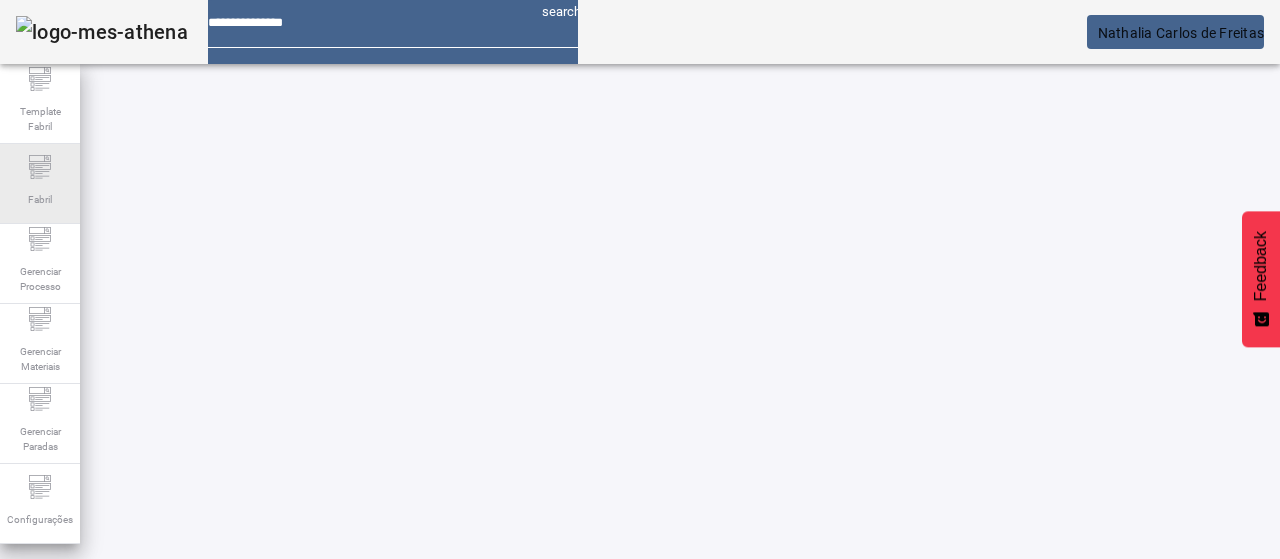 click 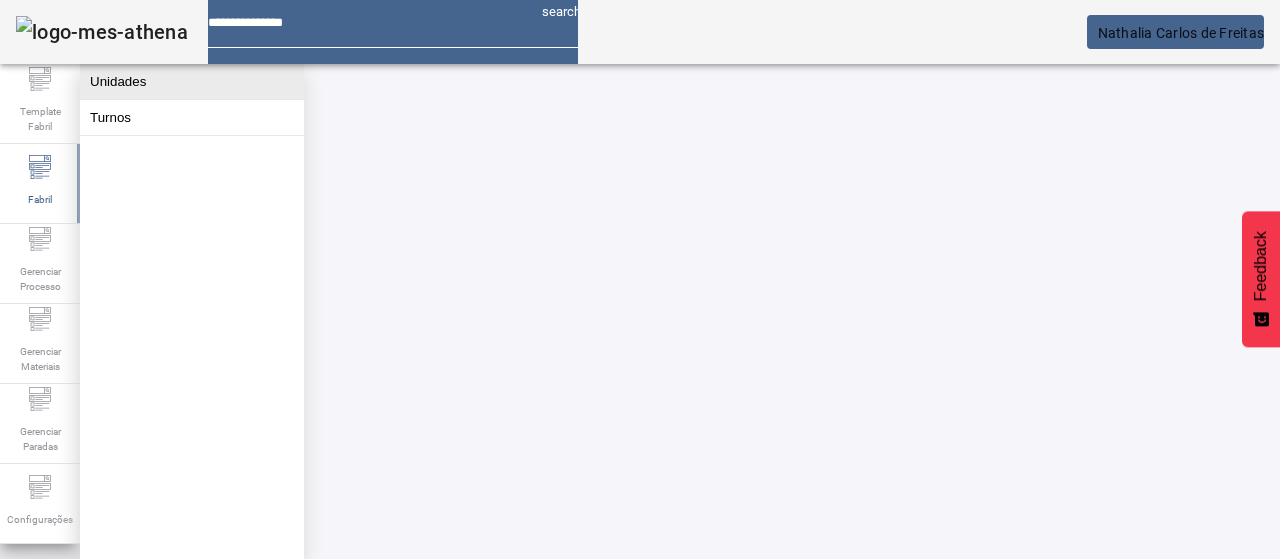 click on "Unidades" 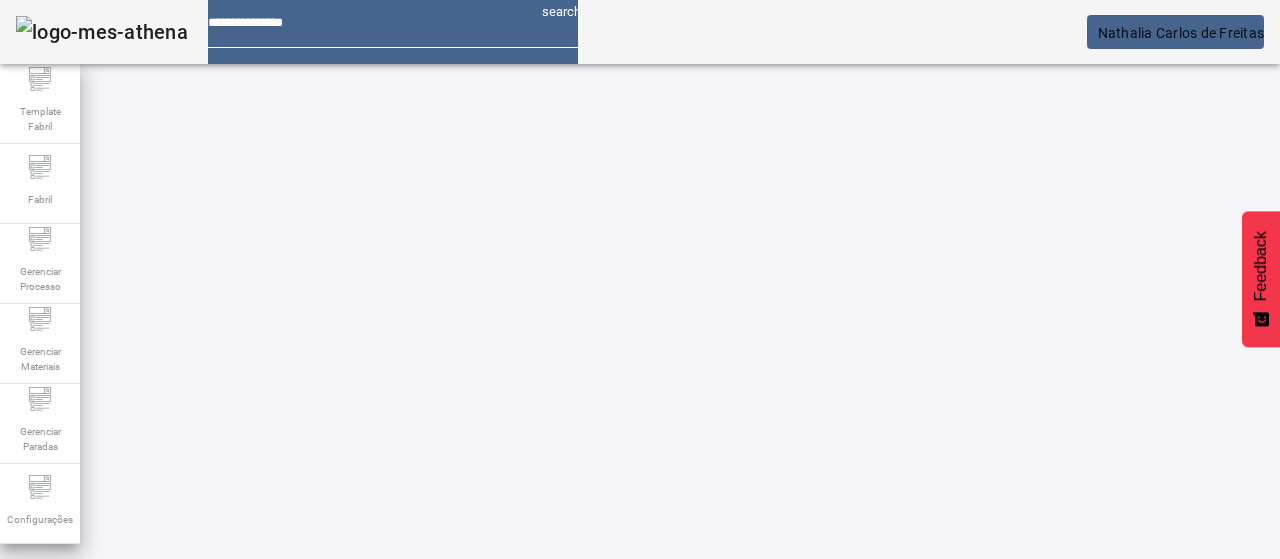 drag, startPoint x: 1128, startPoint y: 123, endPoint x: 1054, endPoint y: 148, distance: 78.1089 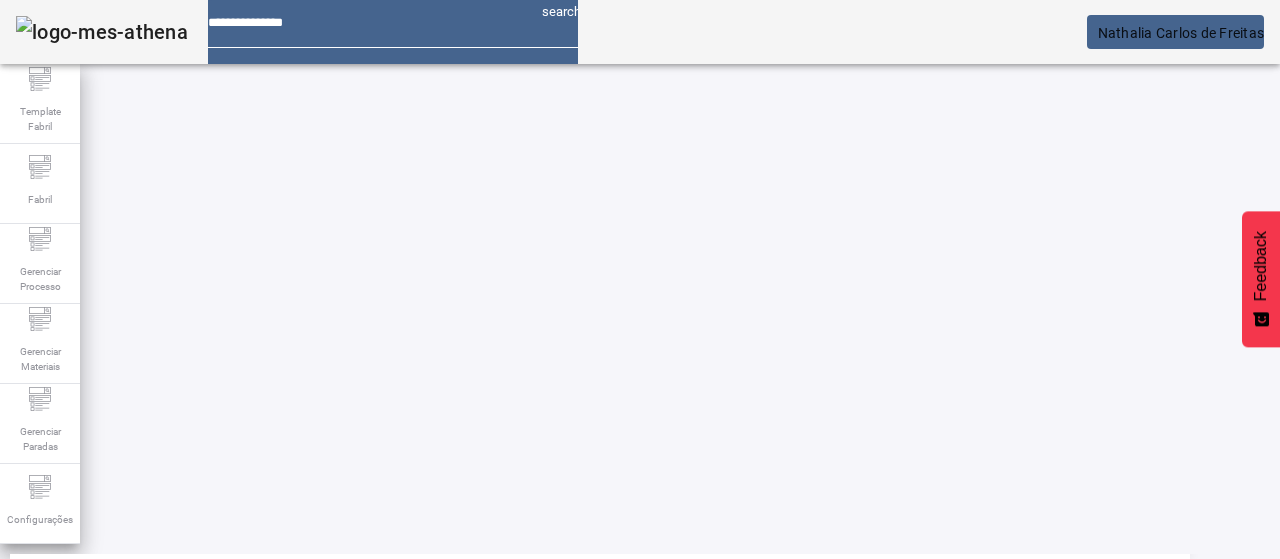 scroll, scrollTop: 400, scrollLeft: 0, axis: vertical 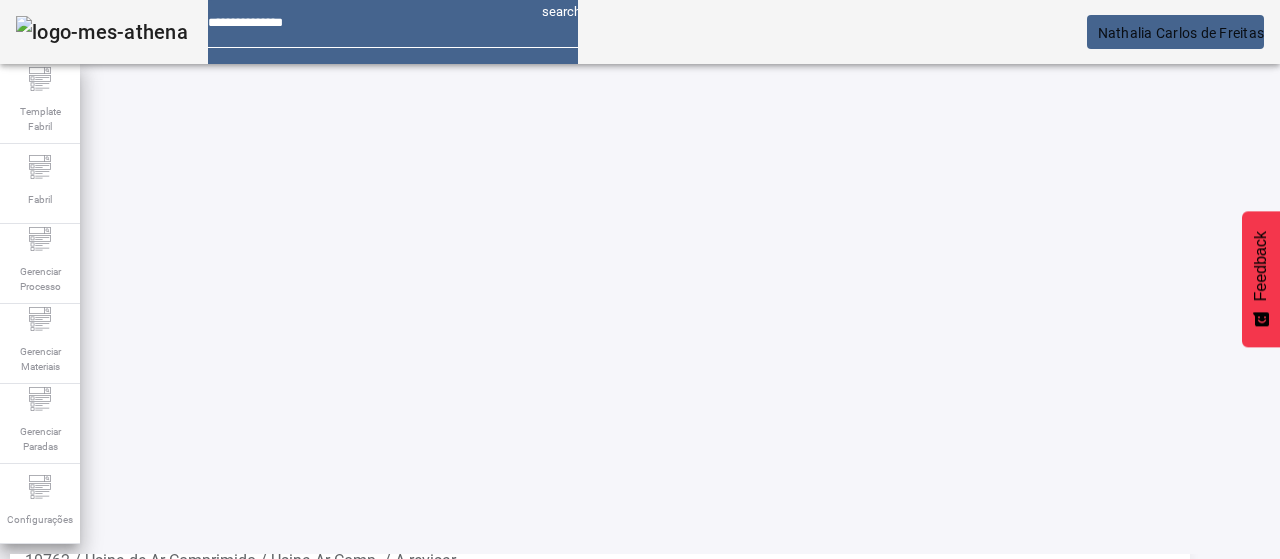 click at bounding box center [1136, 697] 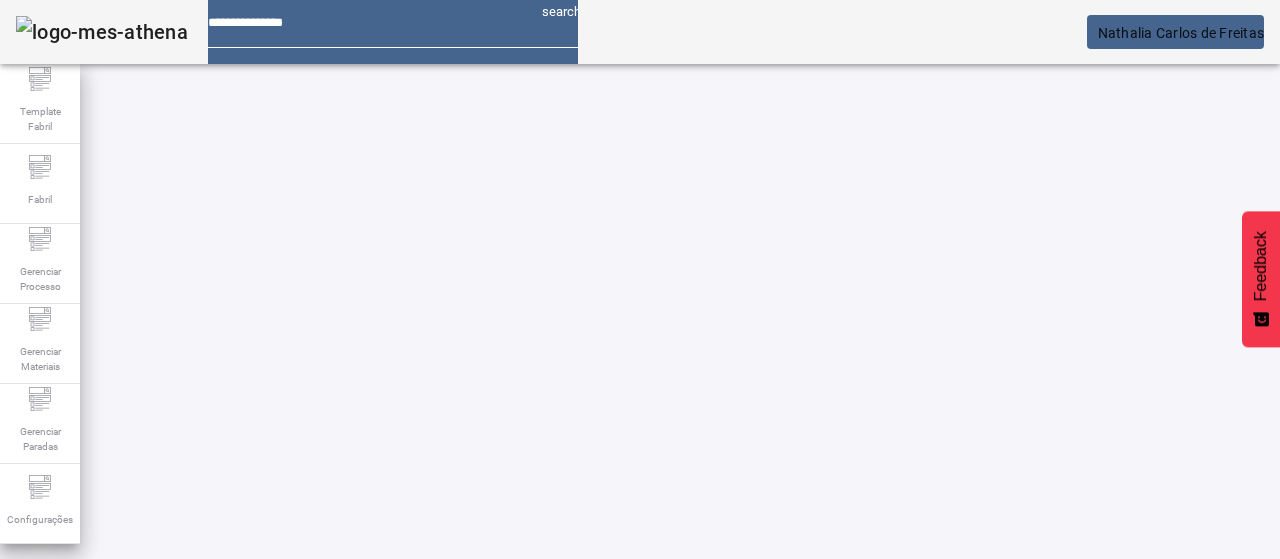 click at bounding box center [572, 719] 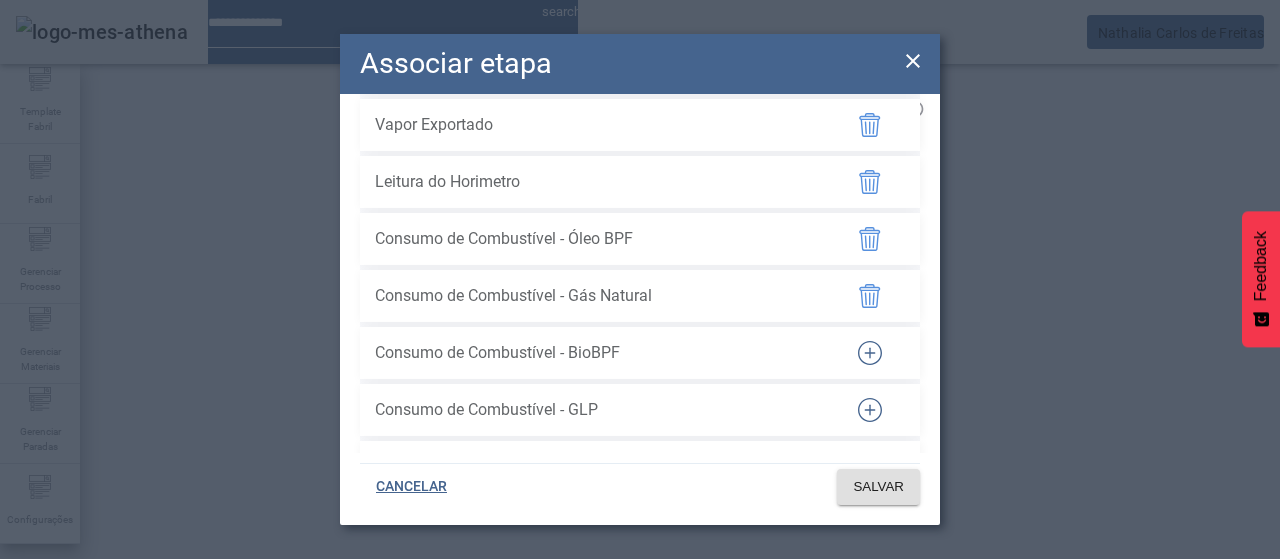 scroll, scrollTop: 300, scrollLeft: 0, axis: vertical 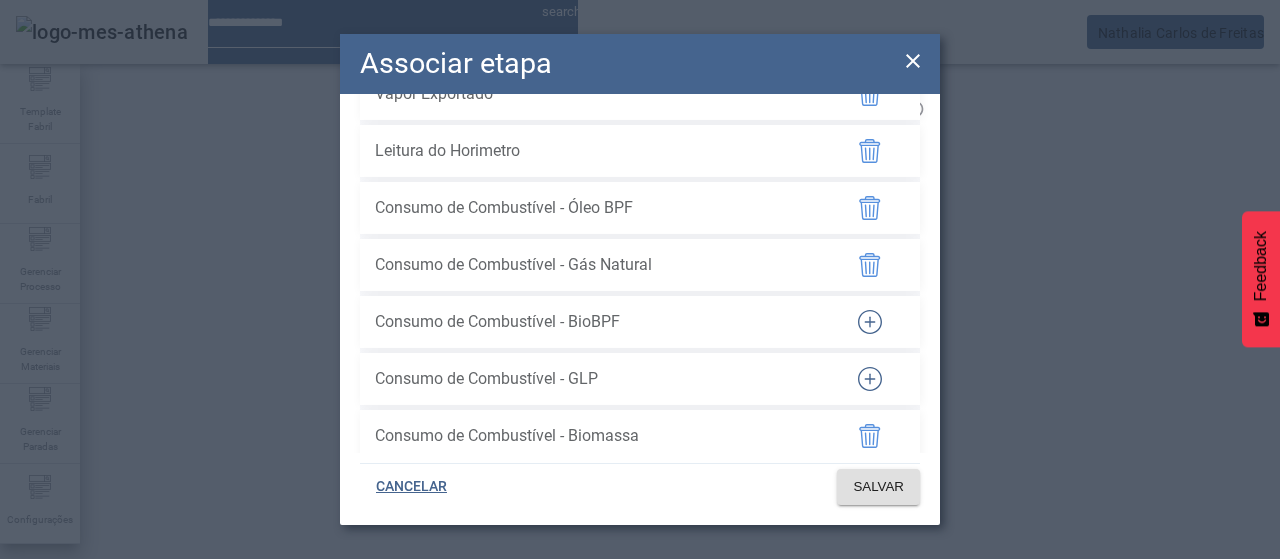 drag, startPoint x: 860, startPoint y: 359, endPoint x: 854, endPoint y: 414, distance: 55.326305 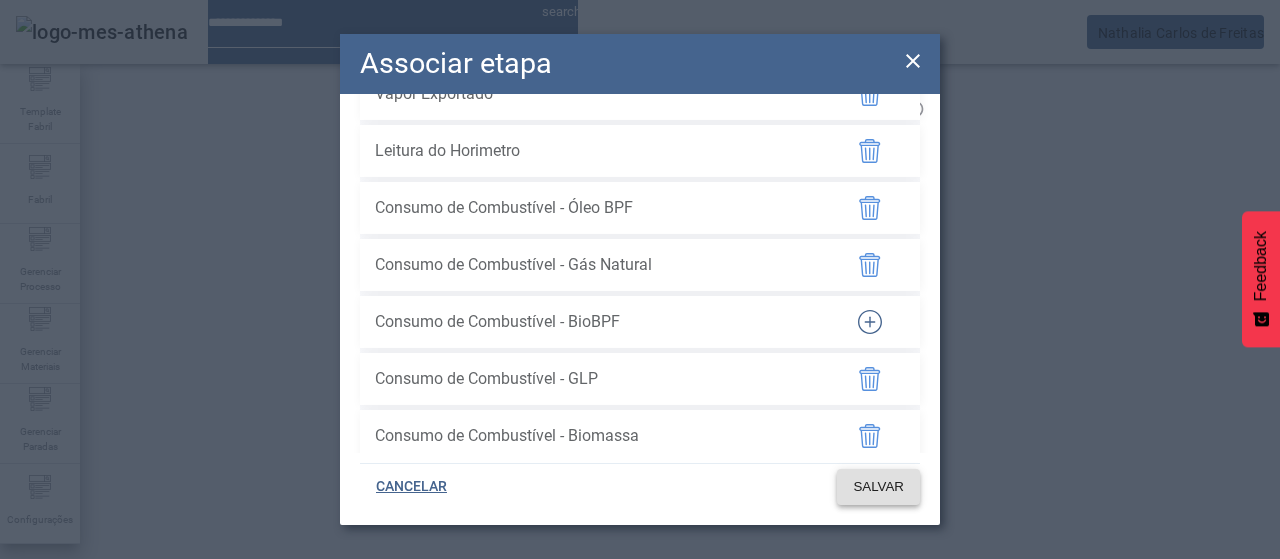 click on "SALVAR" 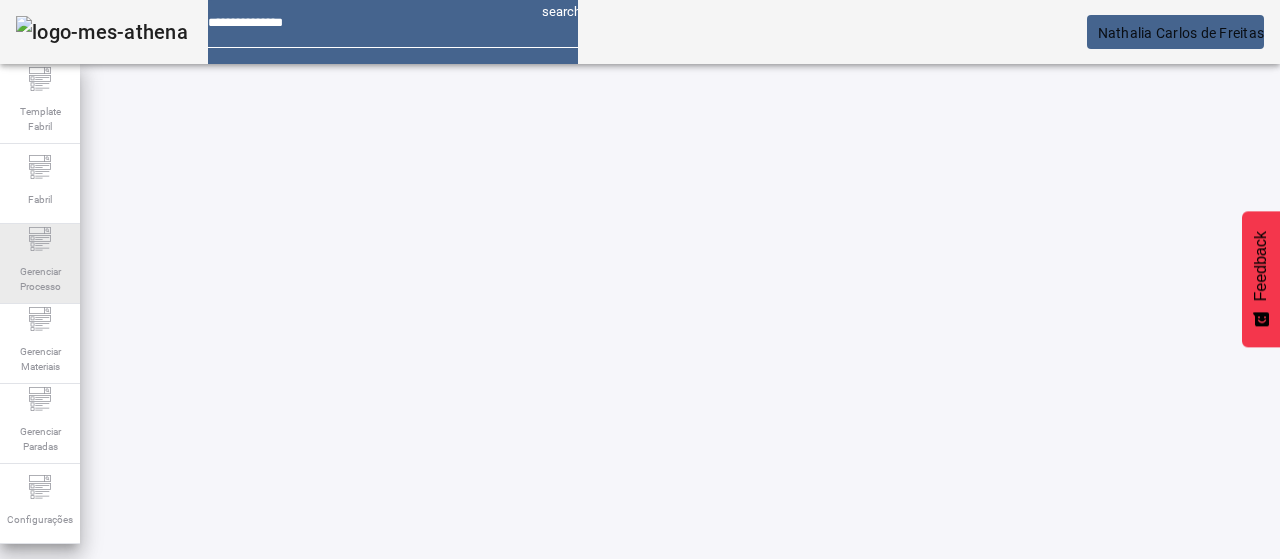 click 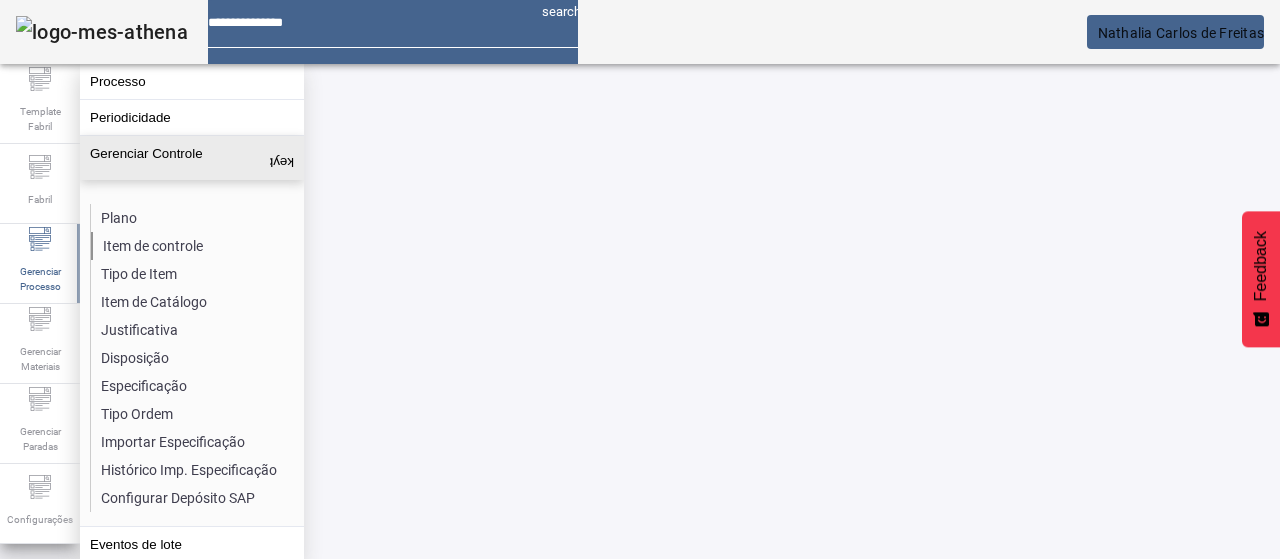 click on "Item de controle" 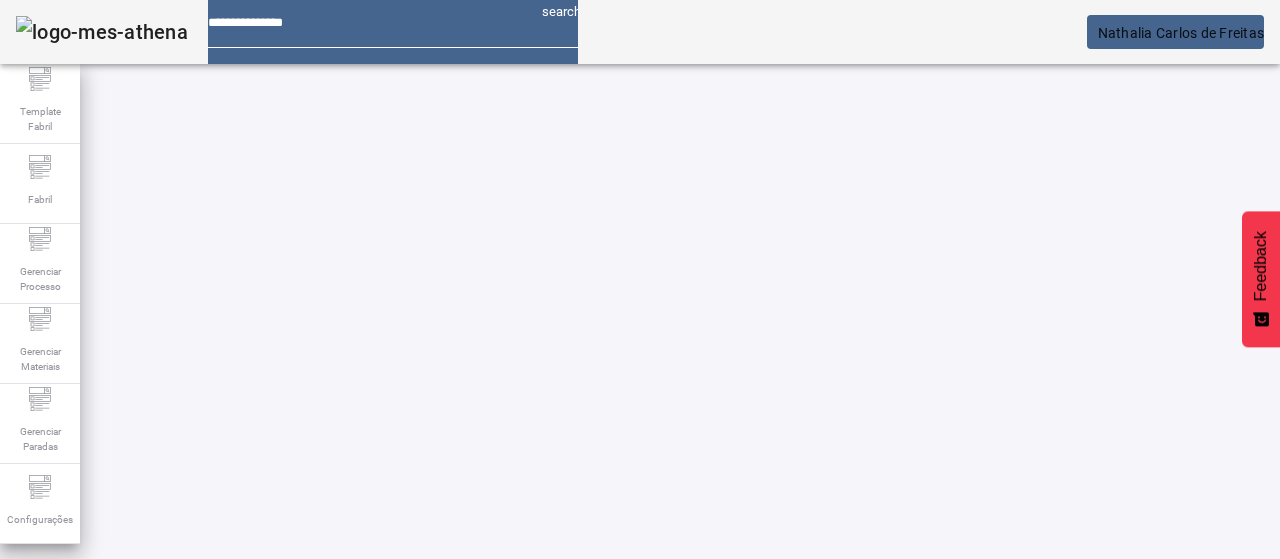 click on "ABRIR FILTROS" 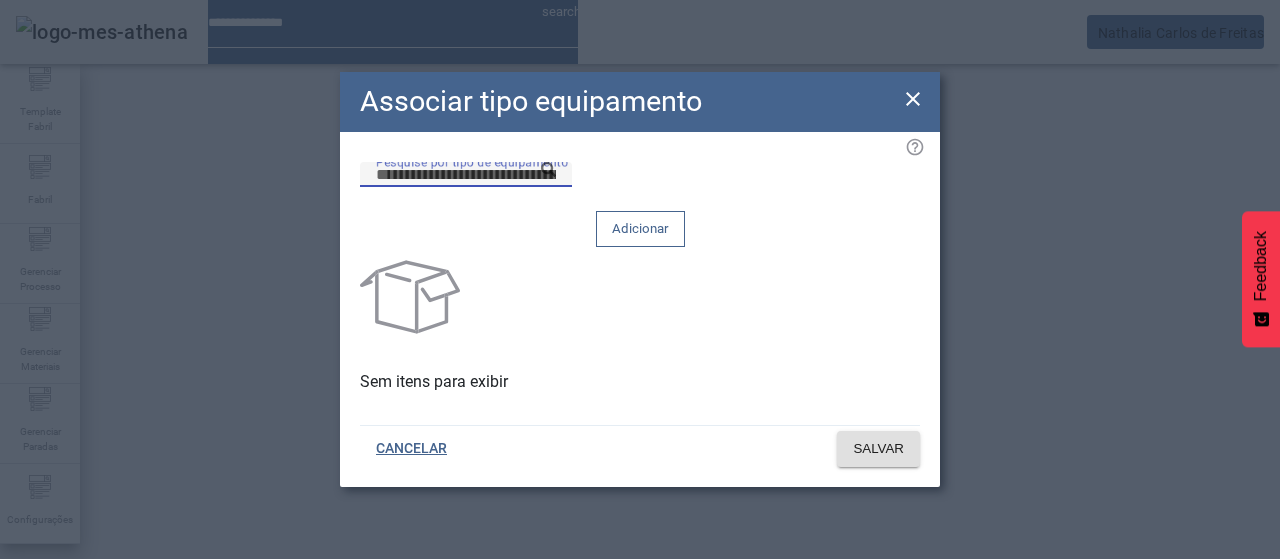 click on "Pesquise por tipo de equipamento" at bounding box center (466, 175) 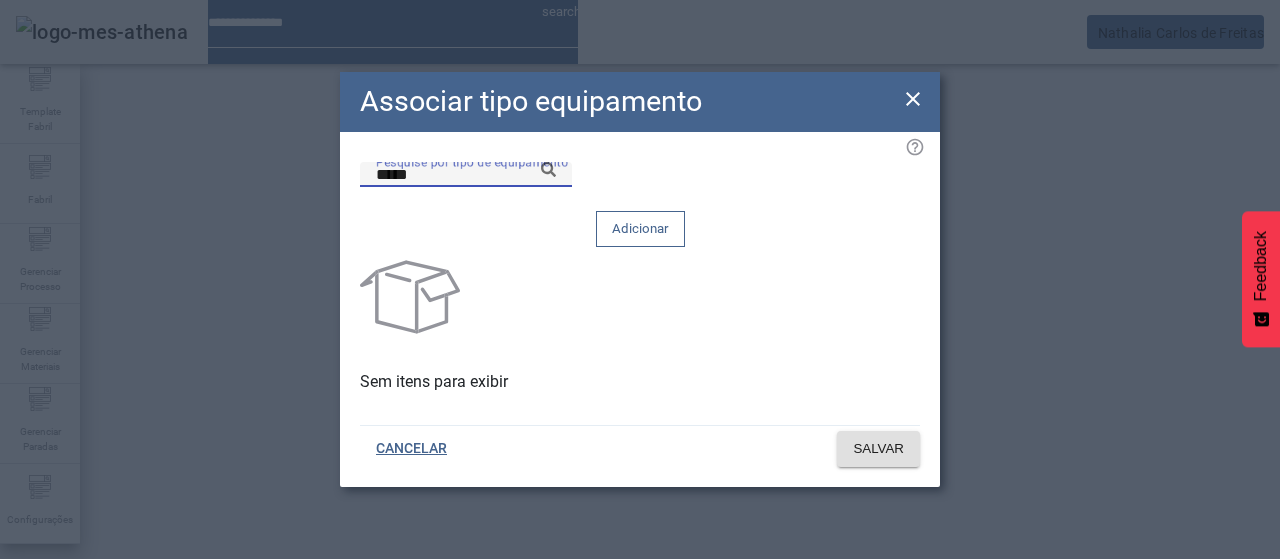 click on "Pesquise por tipo de equipamento *****" 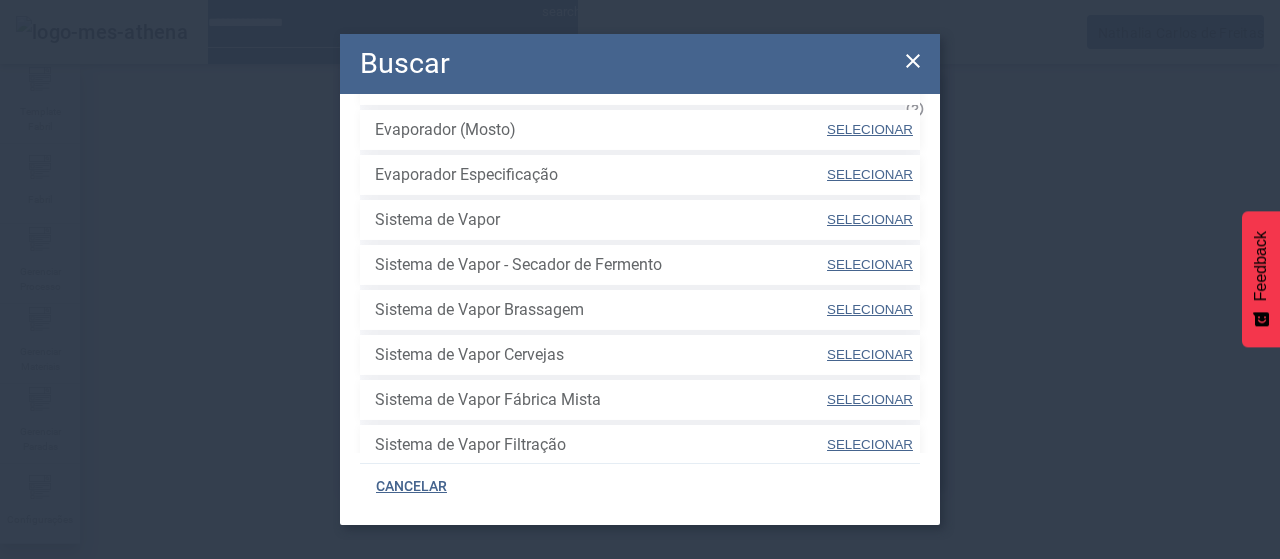 scroll, scrollTop: 100, scrollLeft: 0, axis: vertical 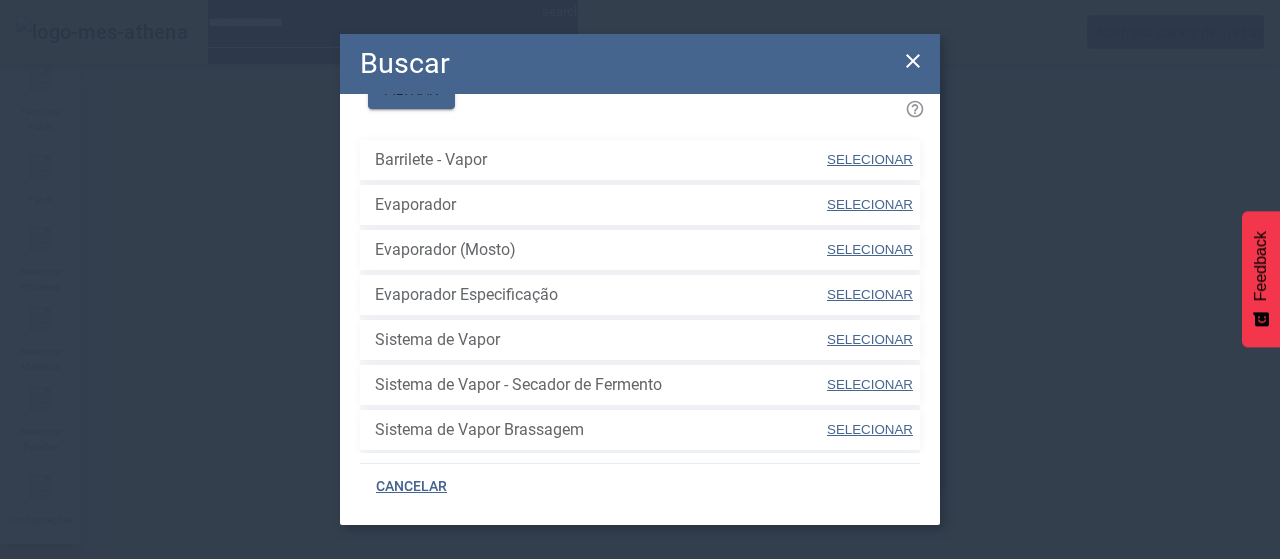 click on "SELECIONAR" at bounding box center [870, 339] 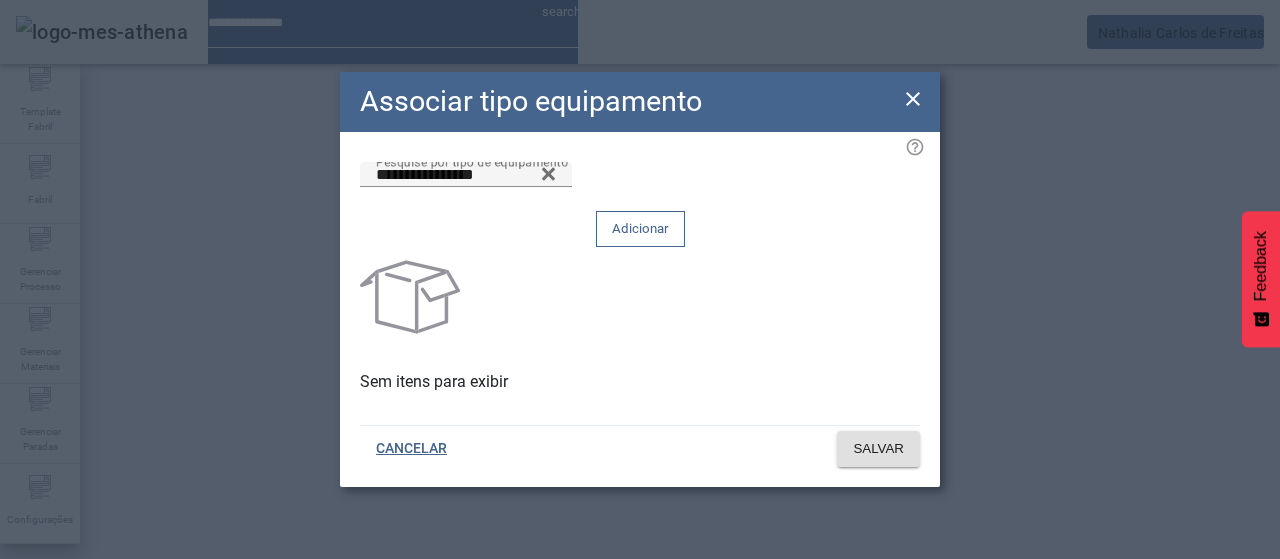 click on "Adicionar" 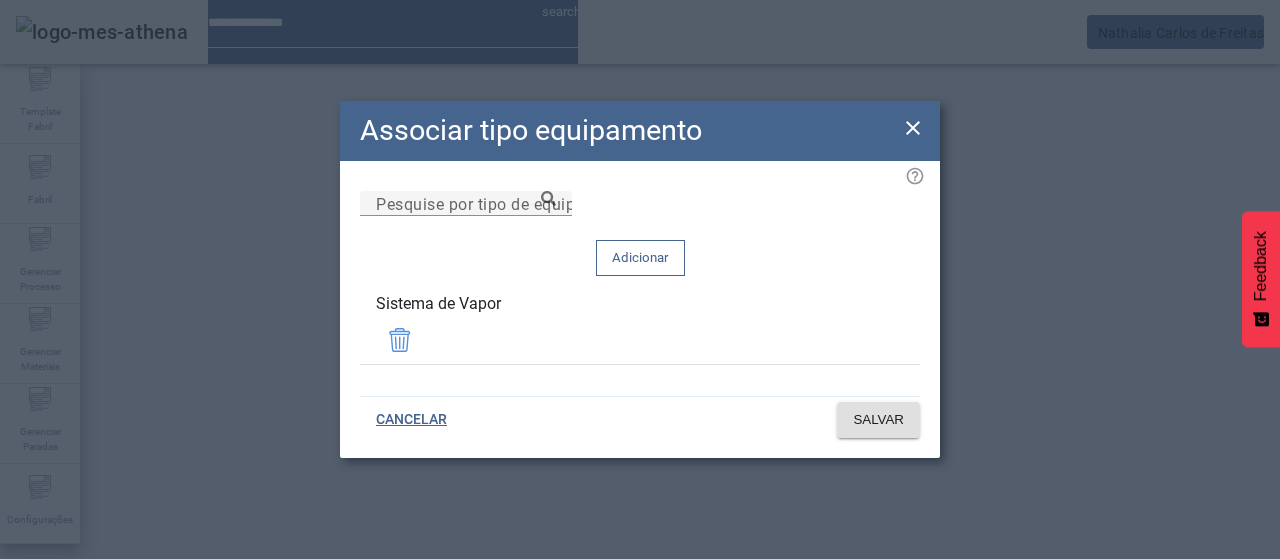 drag, startPoint x: 878, startPoint y: 424, endPoint x: 900, endPoint y: 428, distance: 22.36068 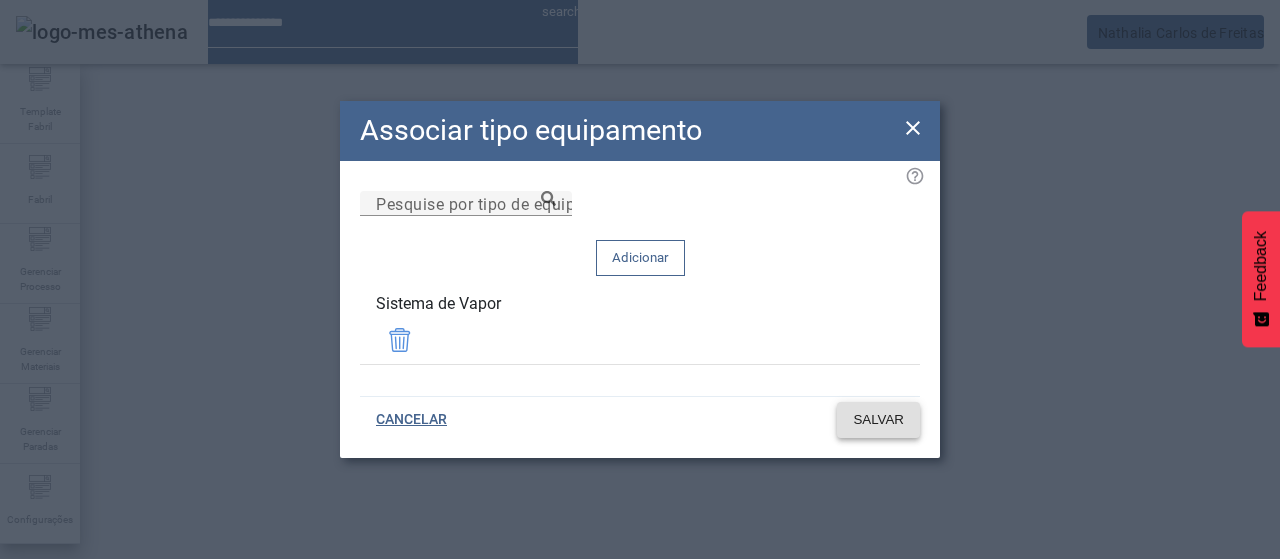 drag, startPoint x: 867, startPoint y: 386, endPoint x: 1138, endPoint y: 472, distance: 284.31848 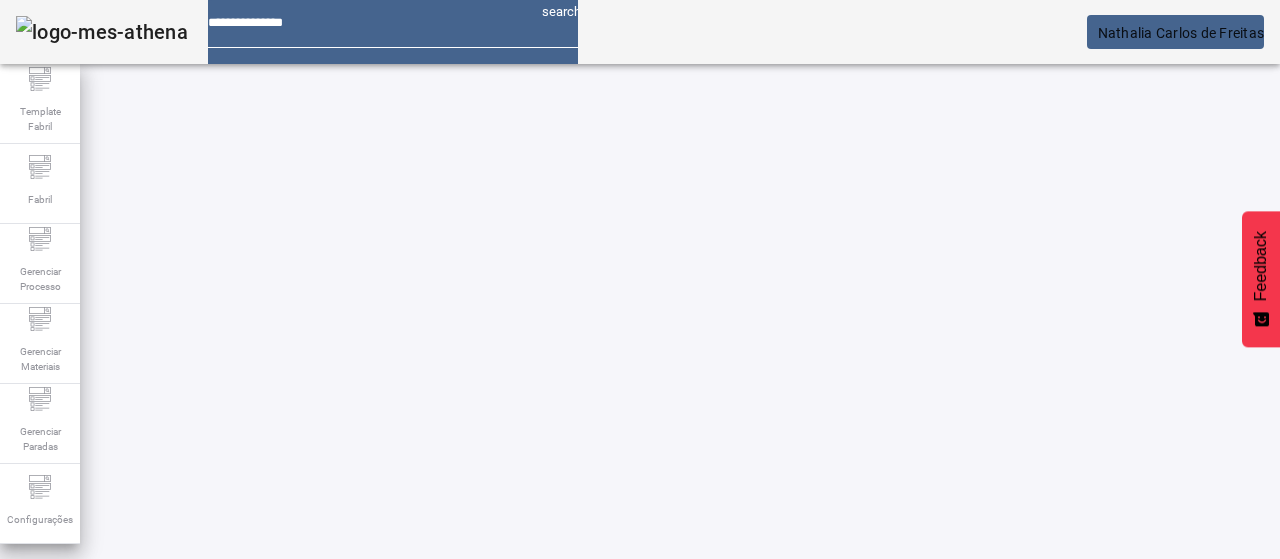 click at bounding box center [572, 828] 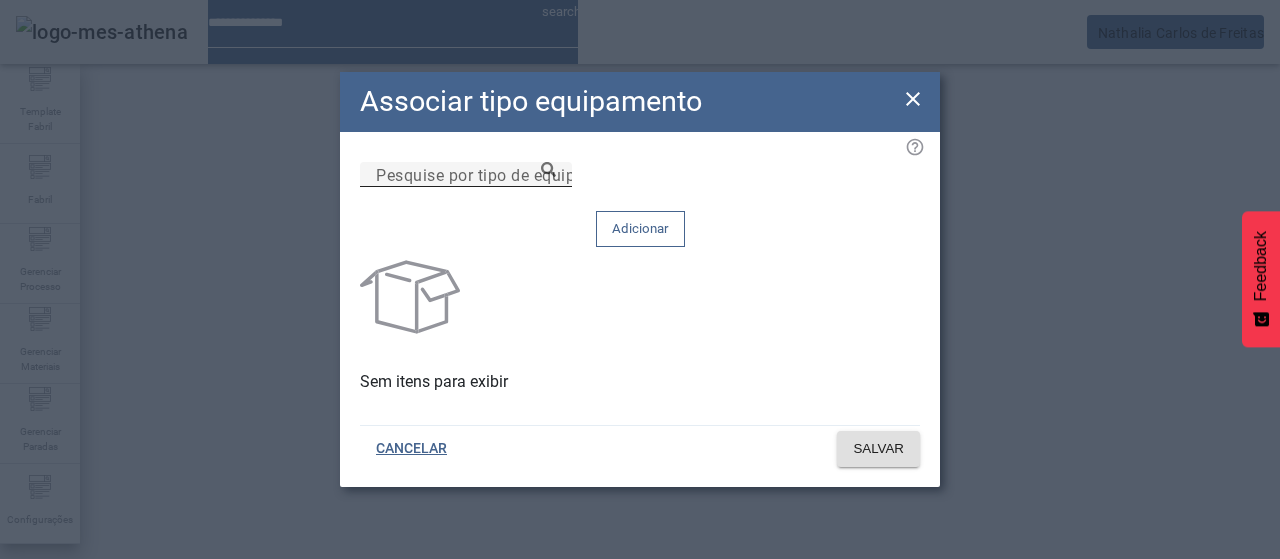 click on "Pesquise por tipo de equipamento" at bounding box center (466, 175) 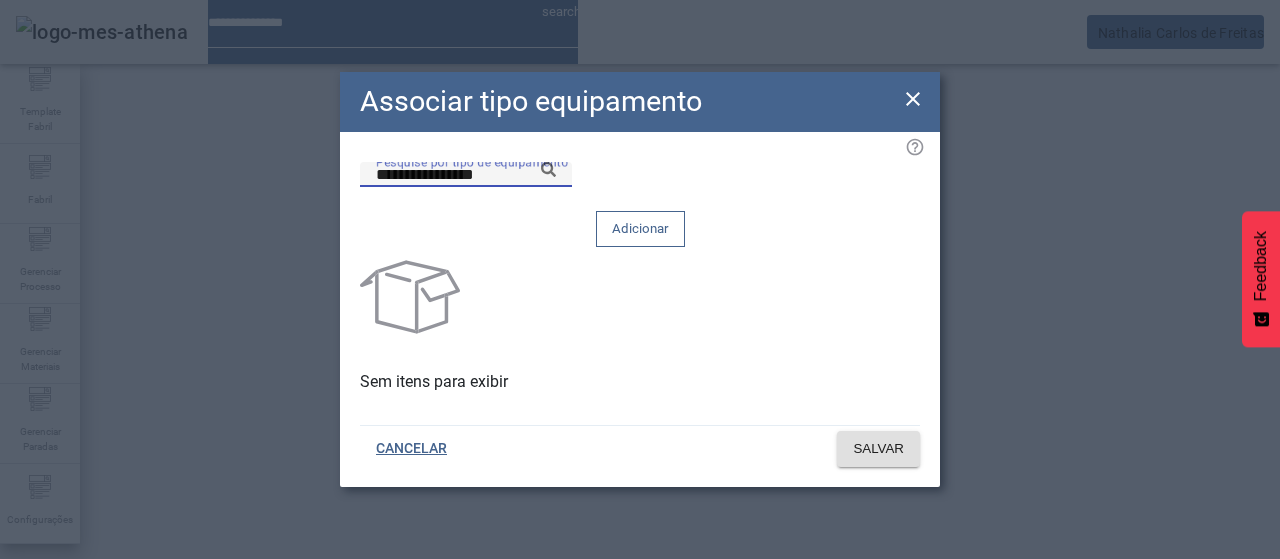 click 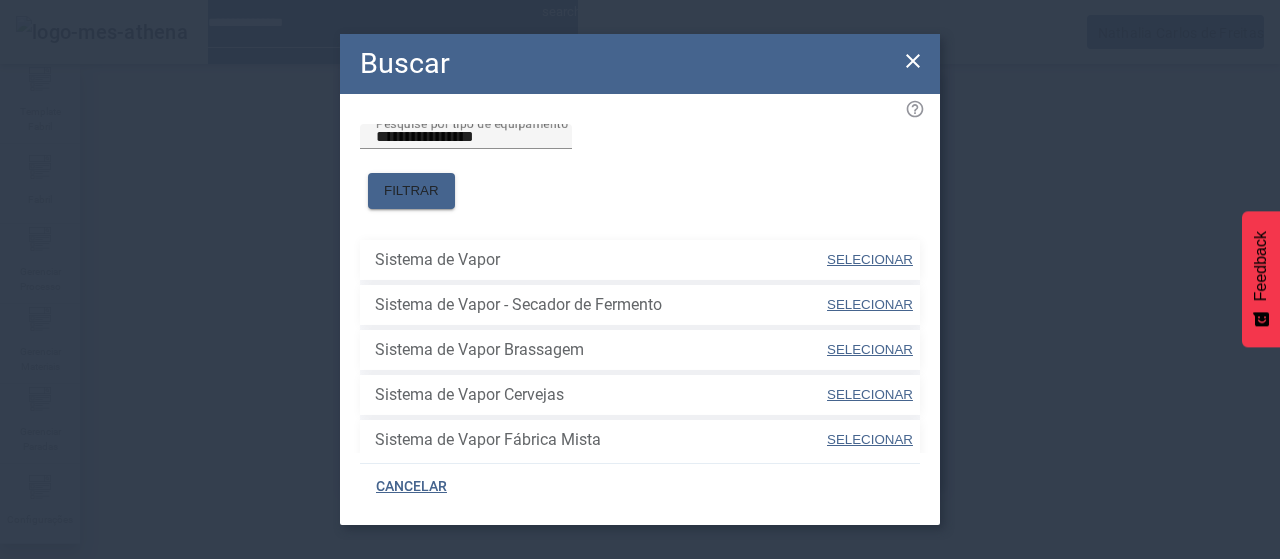 click on "SELECIONAR" at bounding box center [870, 259] 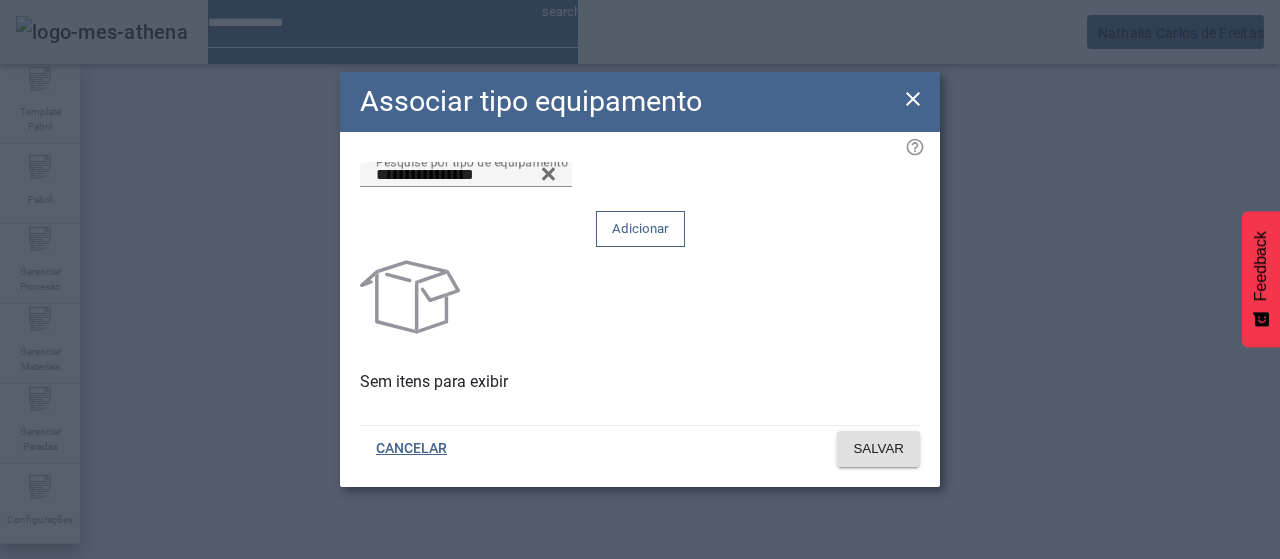 click on "Adicionar" 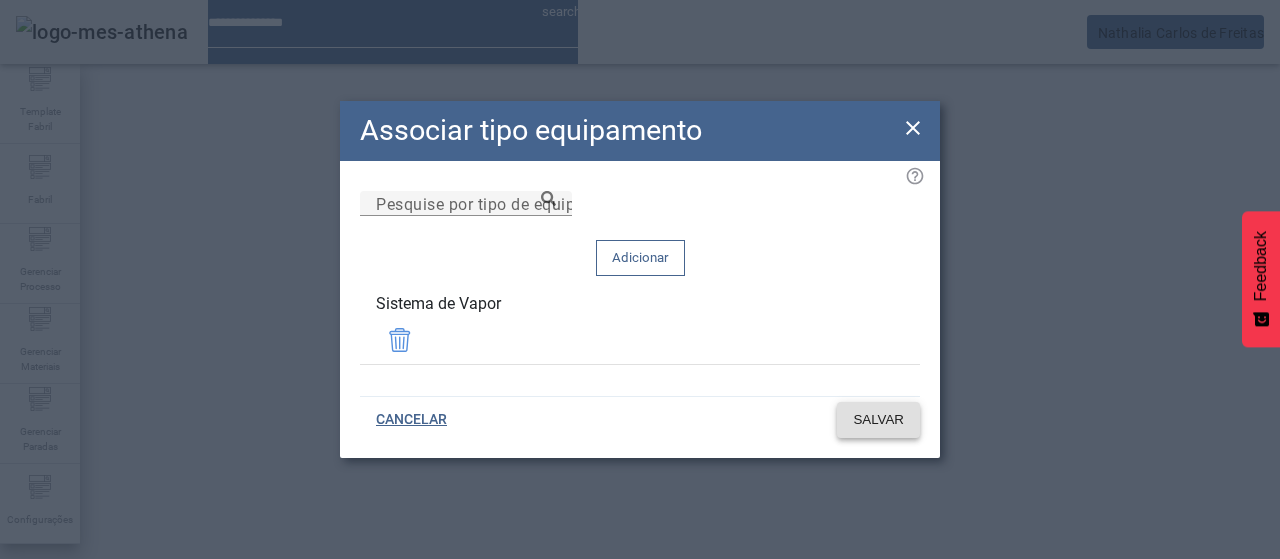 click 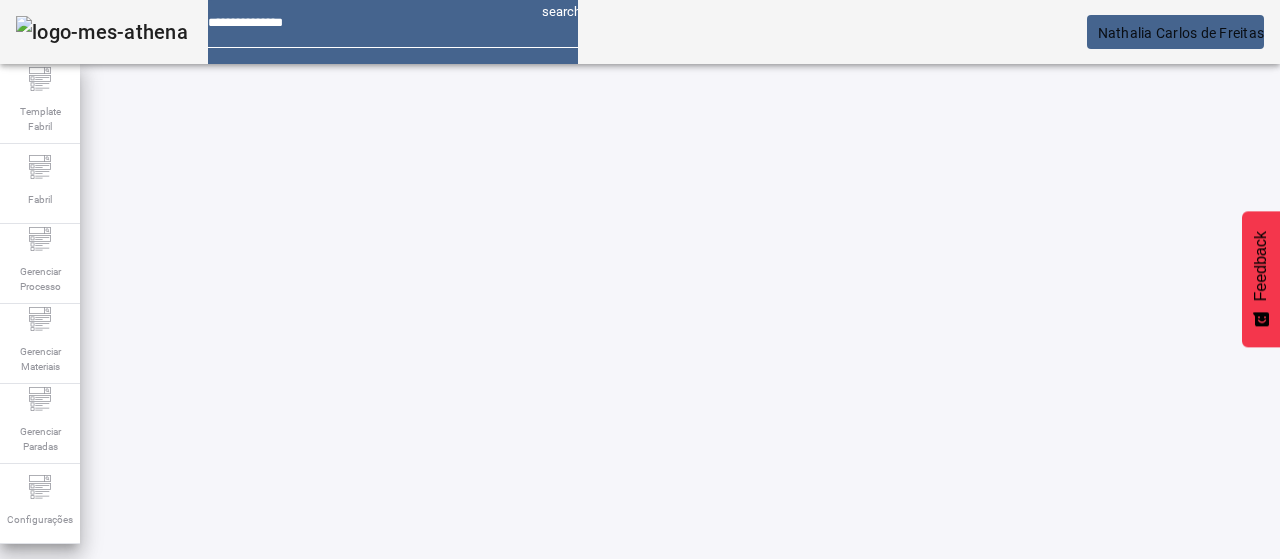 drag, startPoint x: 582, startPoint y: 183, endPoint x: 188, endPoint y: 156, distance: 394.92404 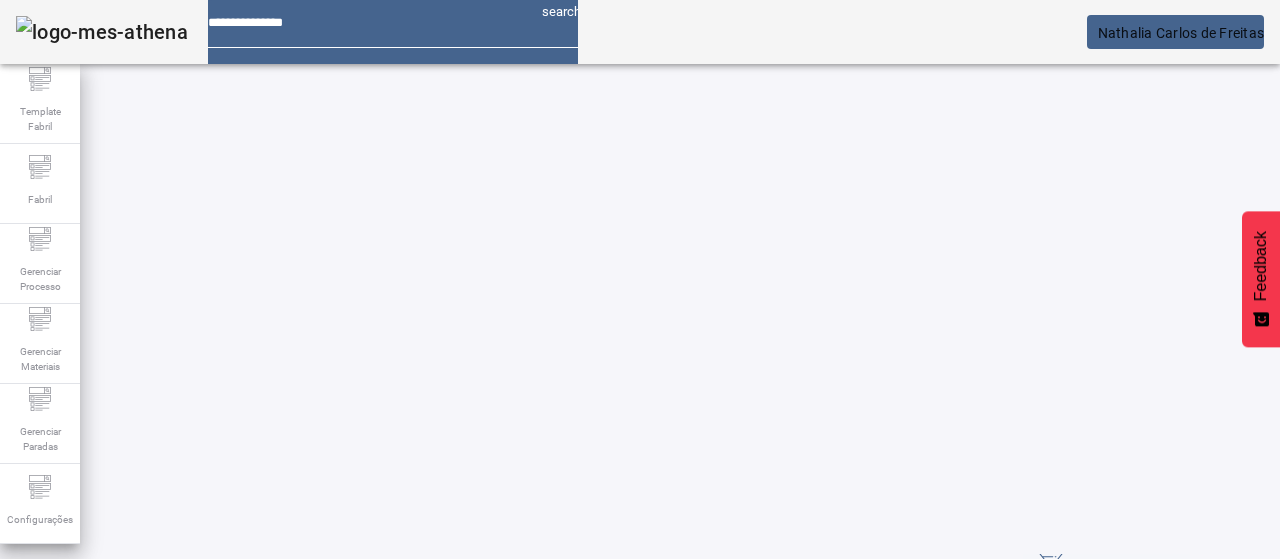 scroll, scrollTop: 146, scrollLeft: 0, axis: vertical 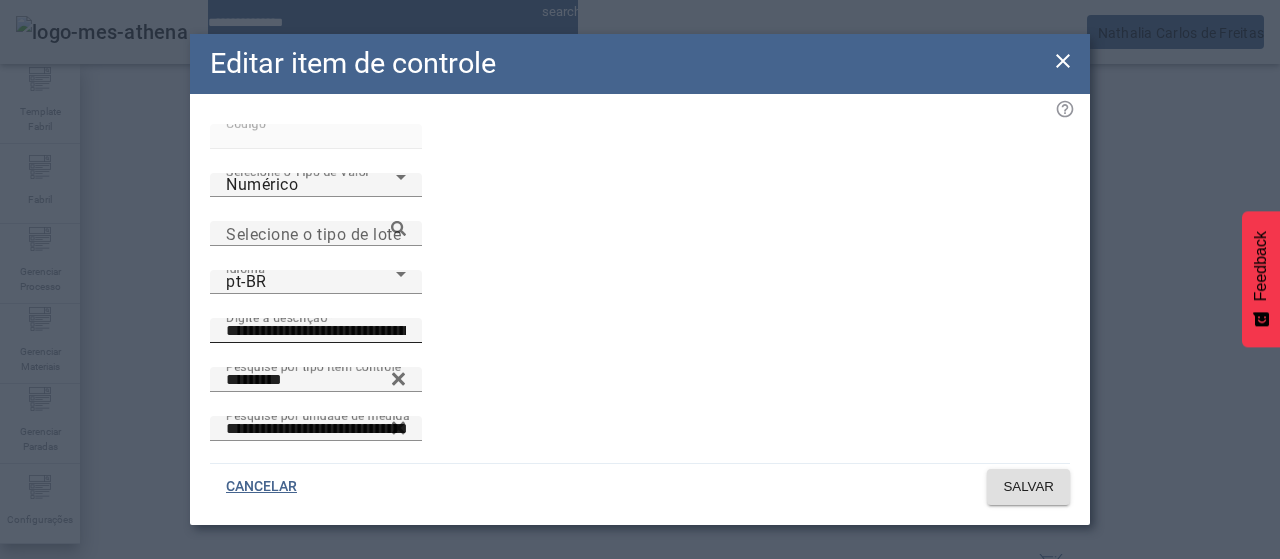 click on "**********" at bounding box center [316, 331] 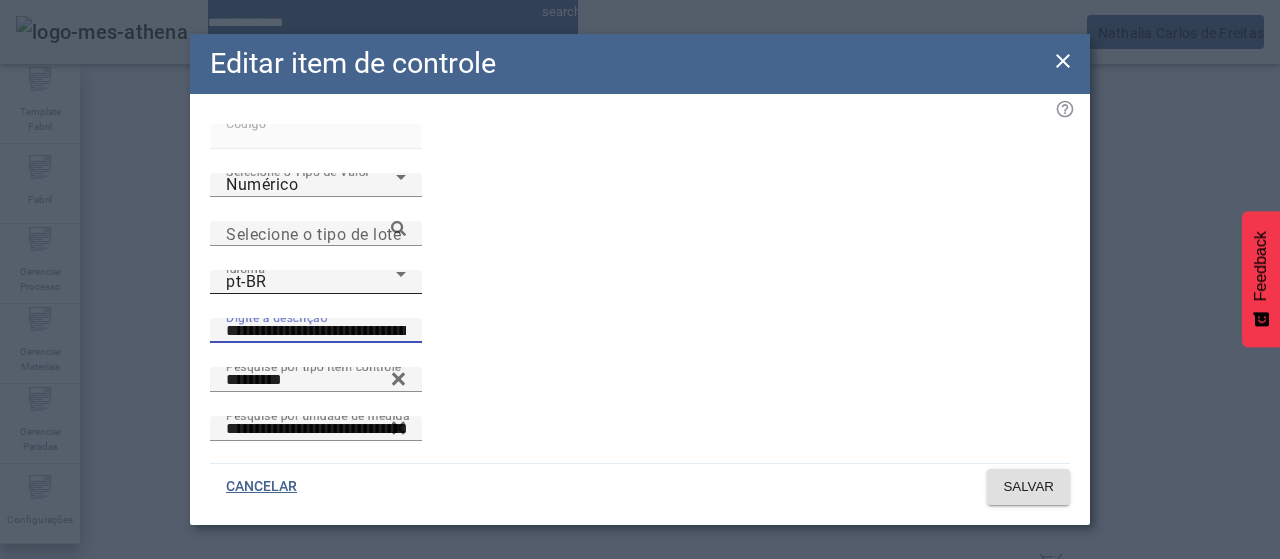 click on "pt-BR" at bounding box center (311, 282) 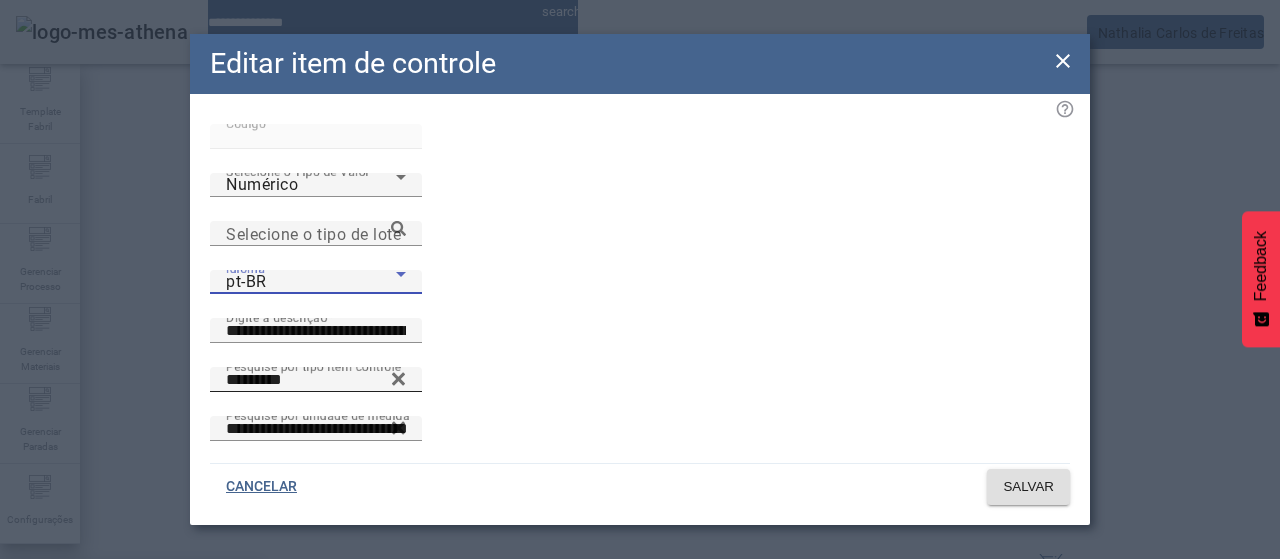 drag, startPoint x: 348, startPoint y: 380, endPoint x: 423, endPoint y: 319, distance: 96.67471 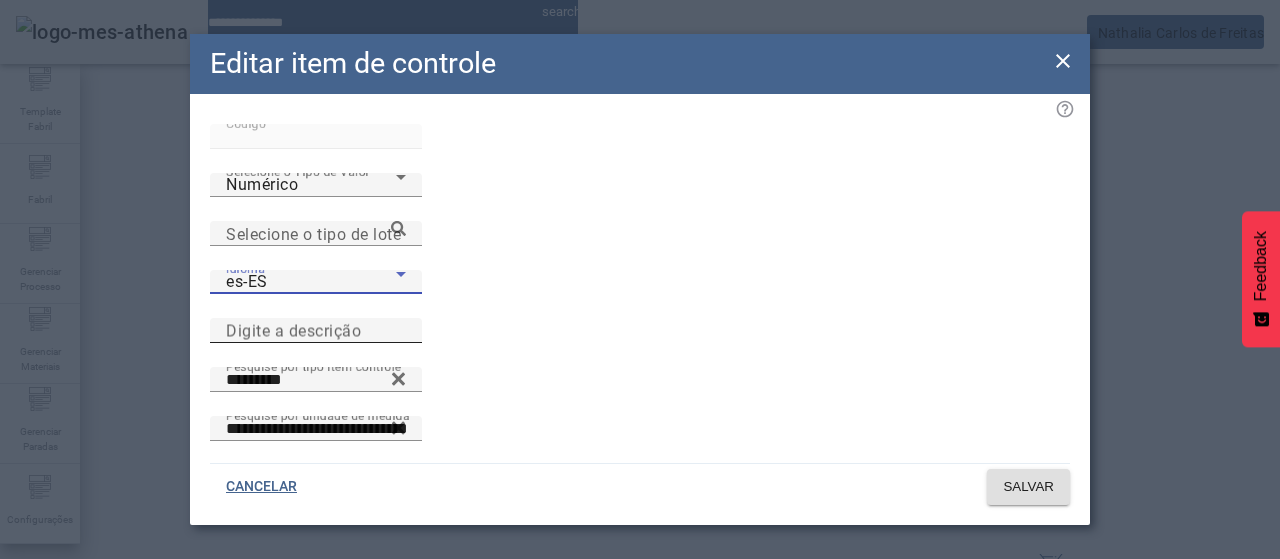 drag, startPoint x: 684, startPoint y: 235, endPoint x: 725, endPoint y: 253, distance: 44.777225 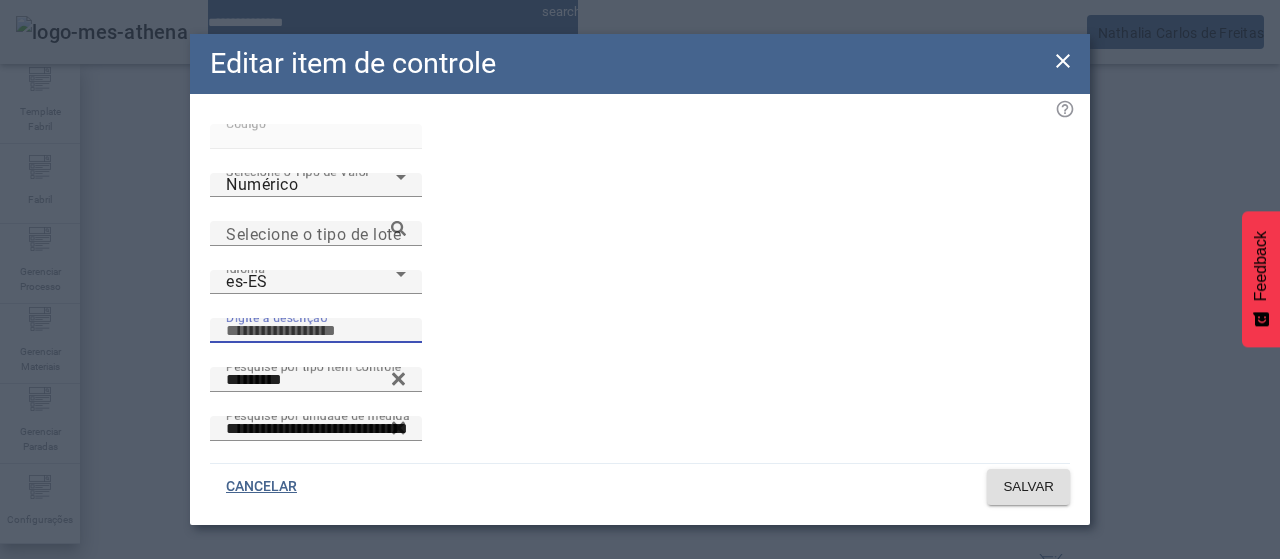paste on "**********" 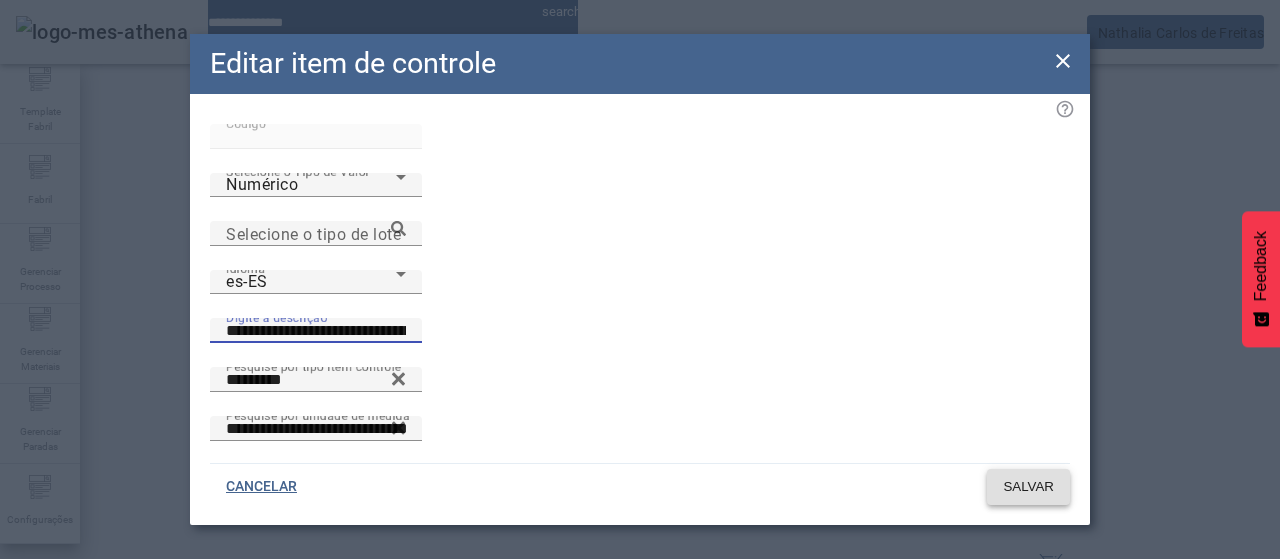 type on "**********" 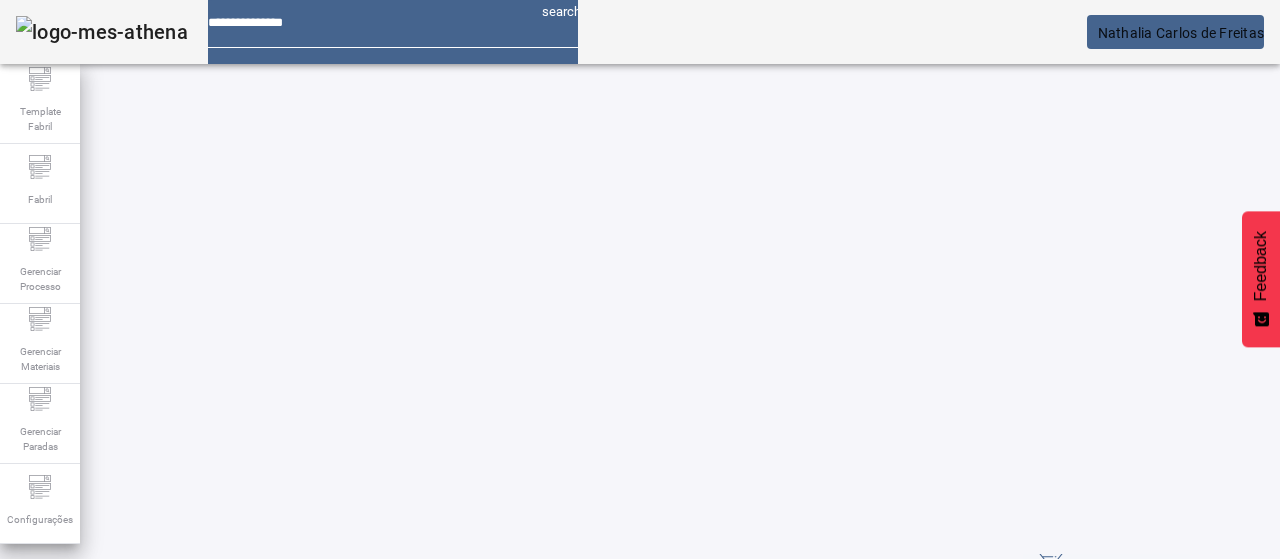 click on "EDITAR" at bounding box center (652, 788) 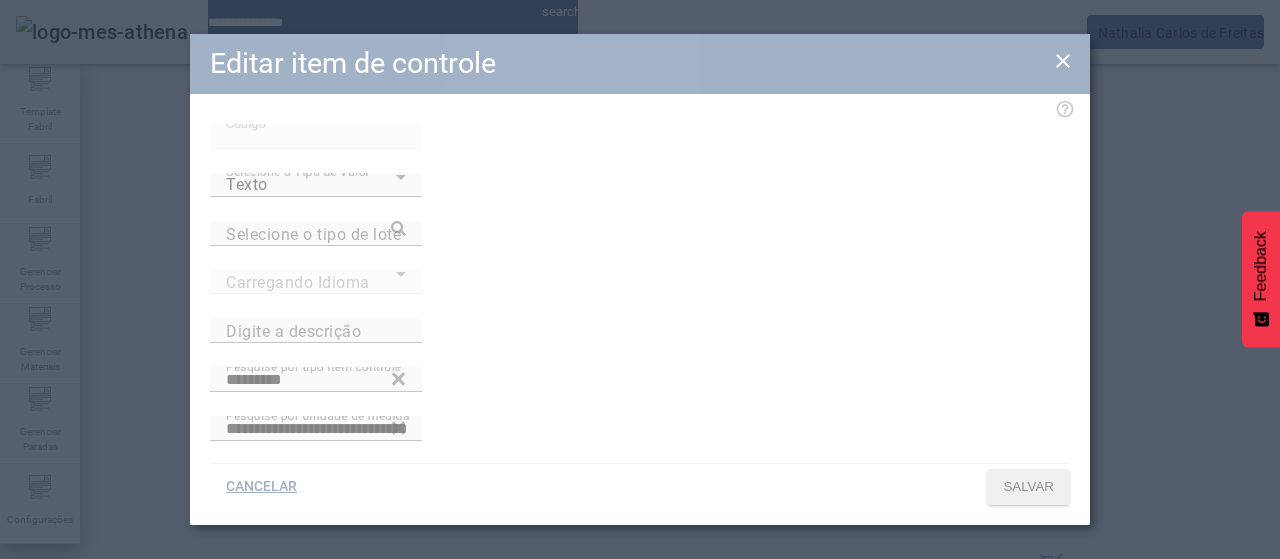 type on "**********" 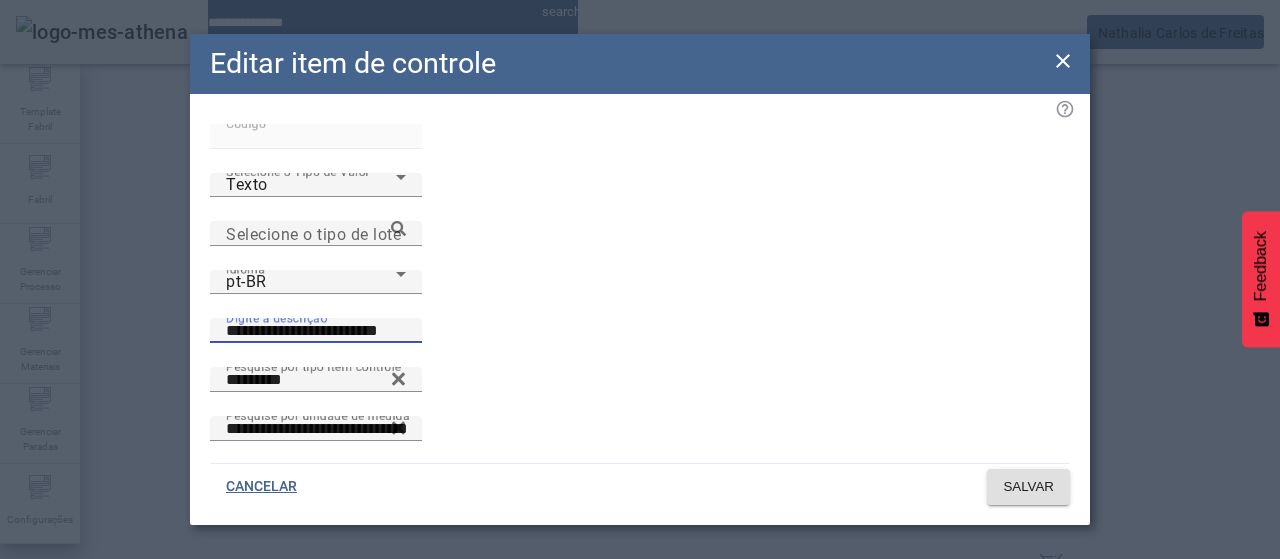 drag, startPoint x: 730, startPoint y: 238, endPoint x: 489, endPoint y: 213, distance: 242.29321 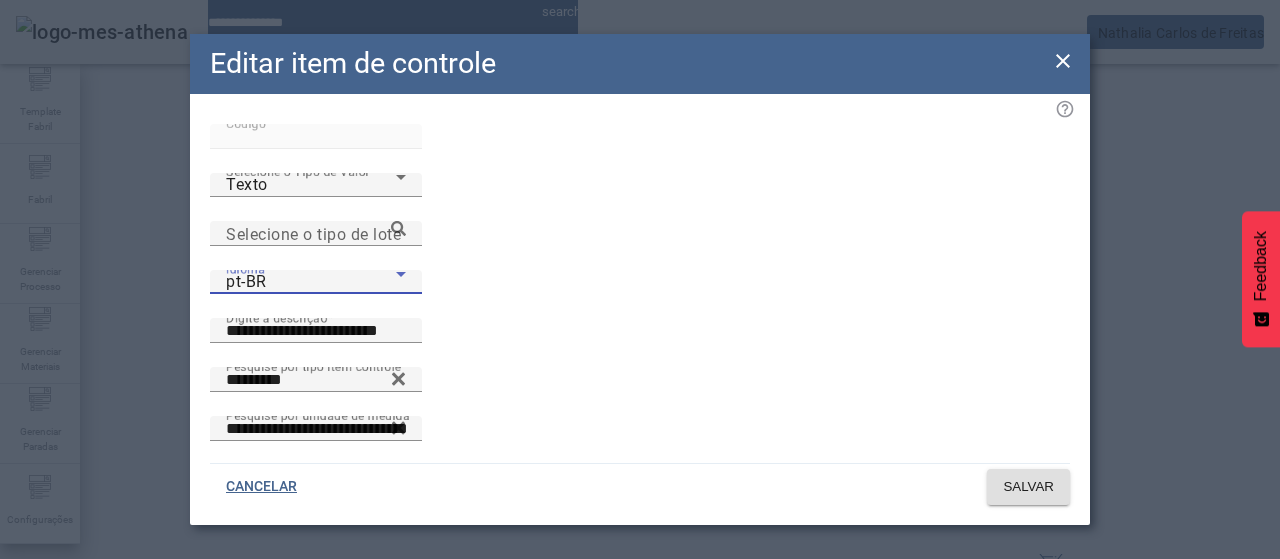 click on "pt-BR" at bounding box center [311, 282] 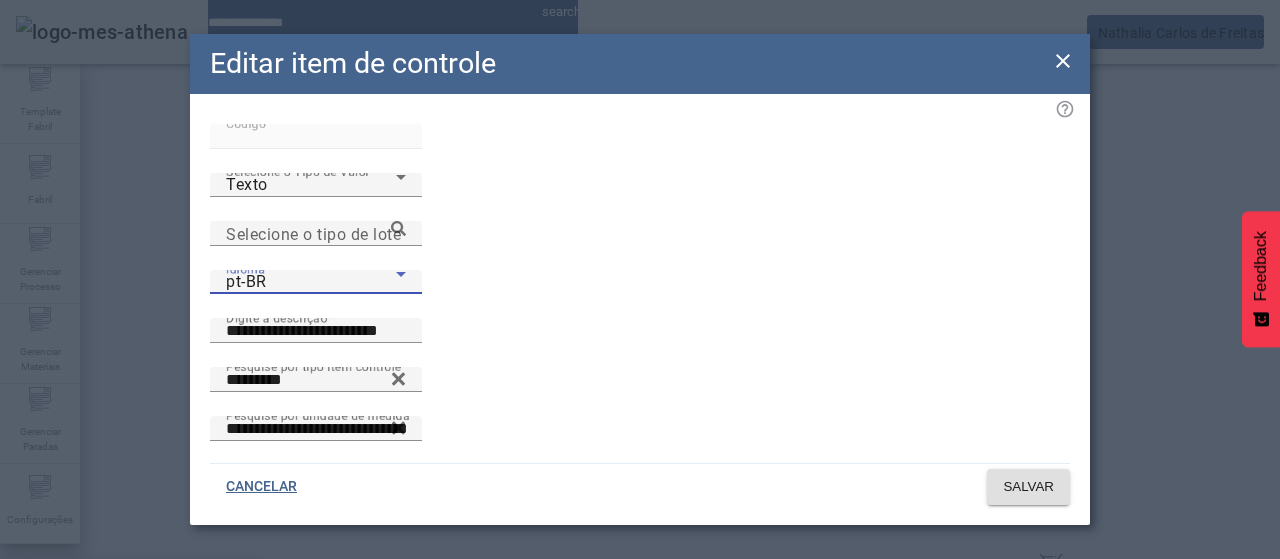 click on "es-ES" at bounding box center [131, 687] 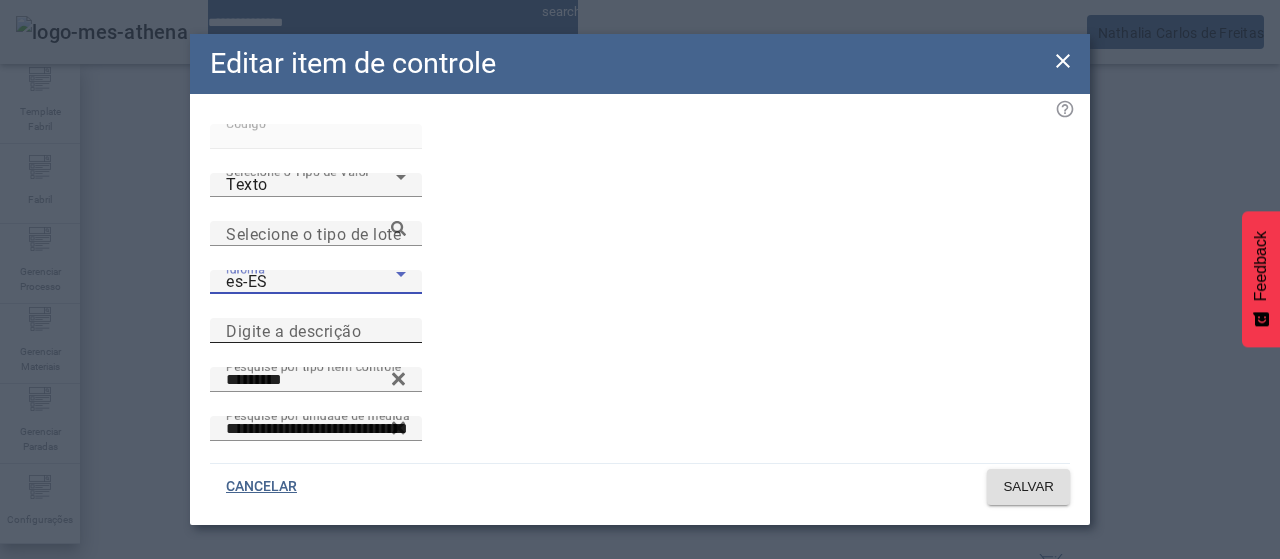 drag, startPoint x: 754, startPoint y: 243, endPoint x: 874, endPoint y: 339, distance: 153.67499 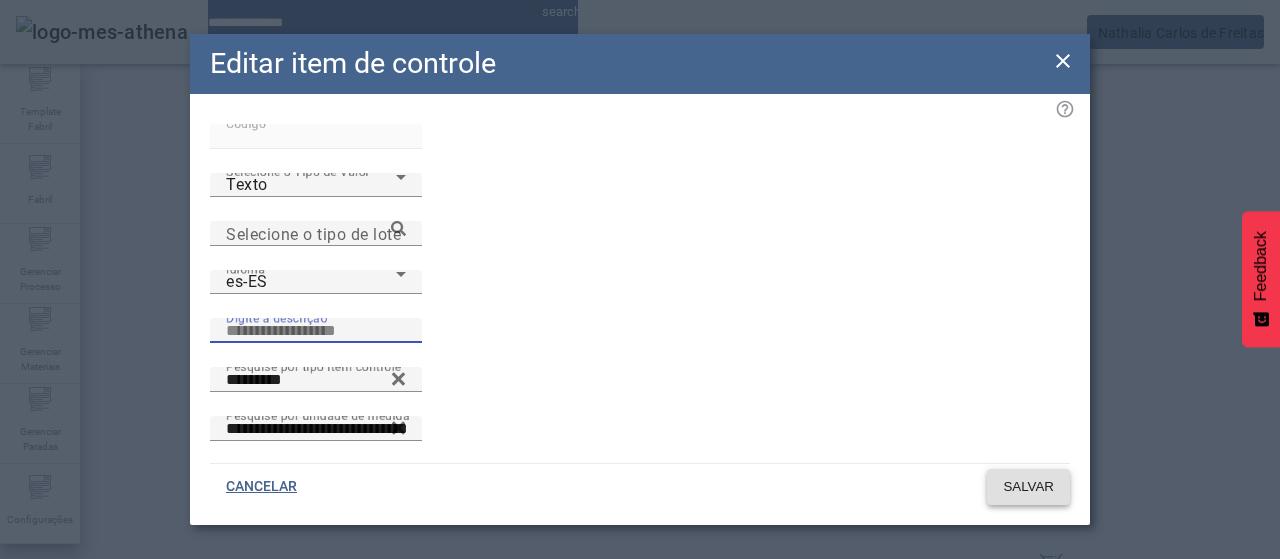 paste on "**********" 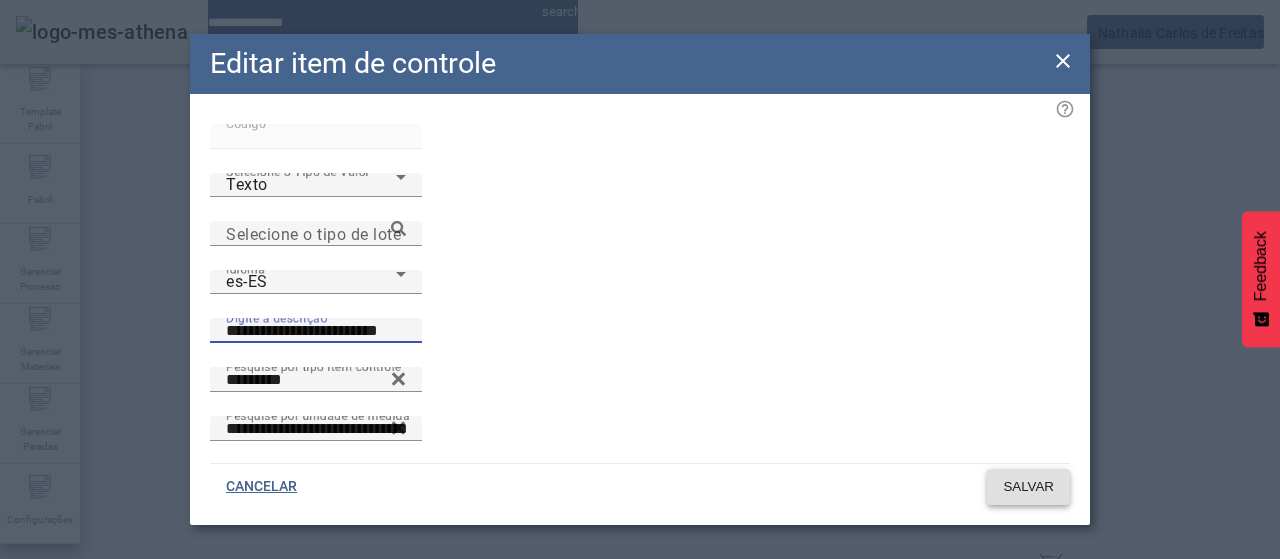 type on "**********" 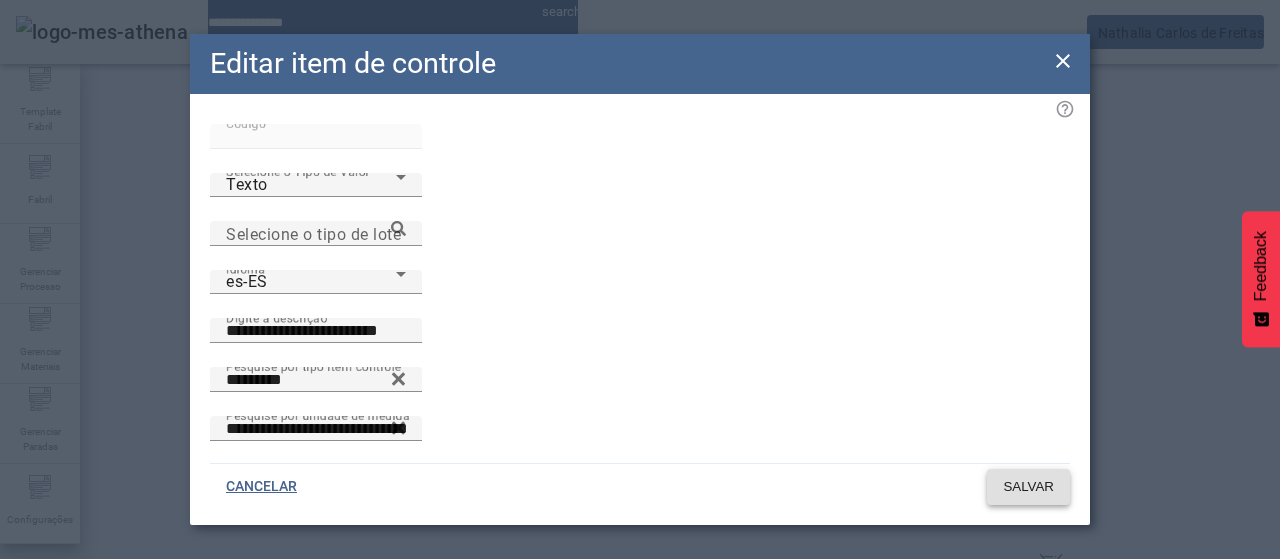 click on "SALVAR" 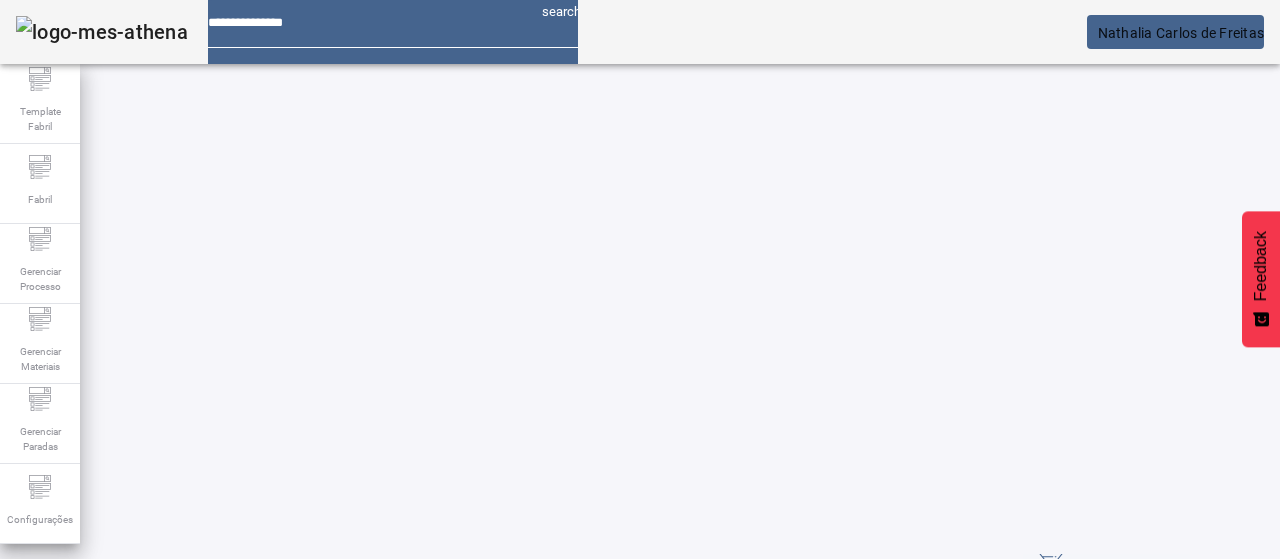 drag, startPoint x: 1001, startPoint y: 313, endPoint x: 927, endPoint y: 333, distance: 76.655075 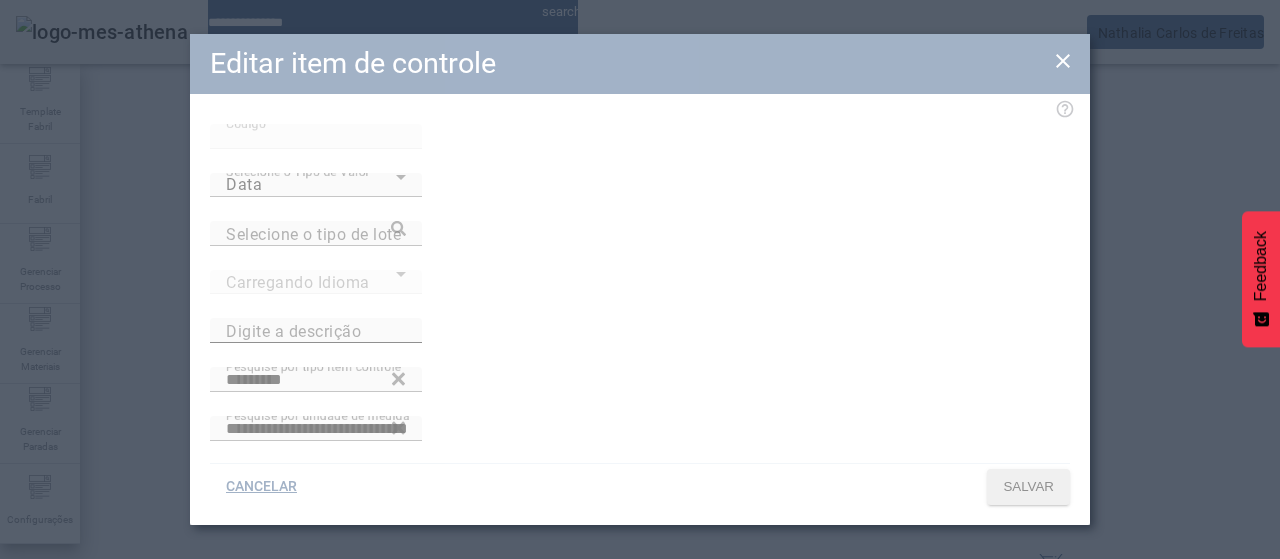 type on "**********" 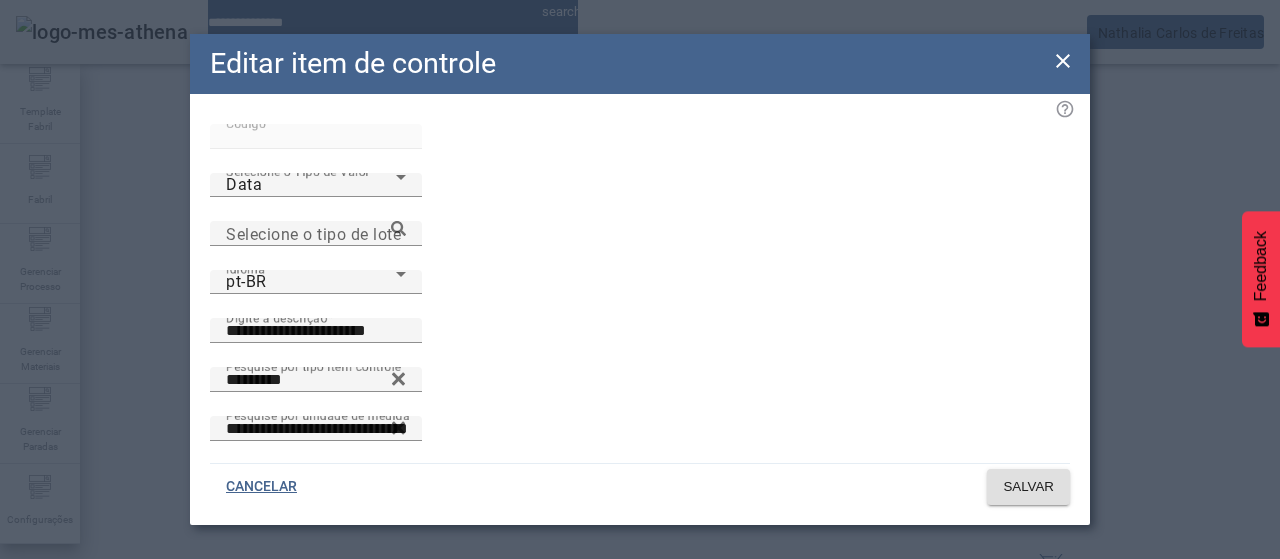 drag, startPoint x: 842, startPoint y: 238, endPoint x: 700, endPoint y: 260, distance: 143.69412 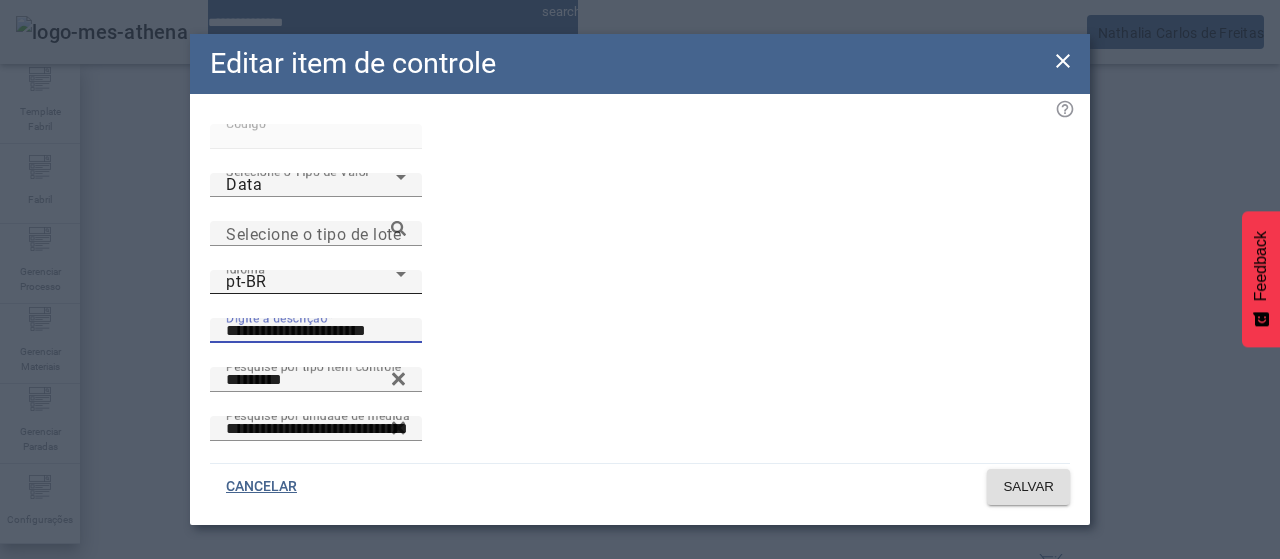 click on "Idioma pt-BR" 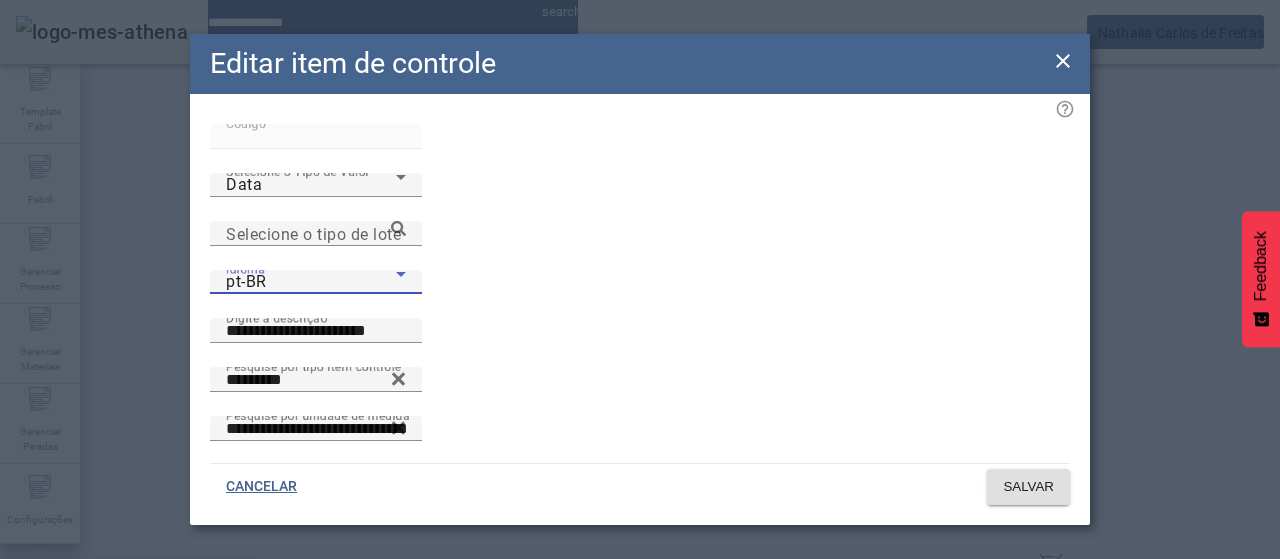 click on "es-ES" at bounding box center (131, 687) 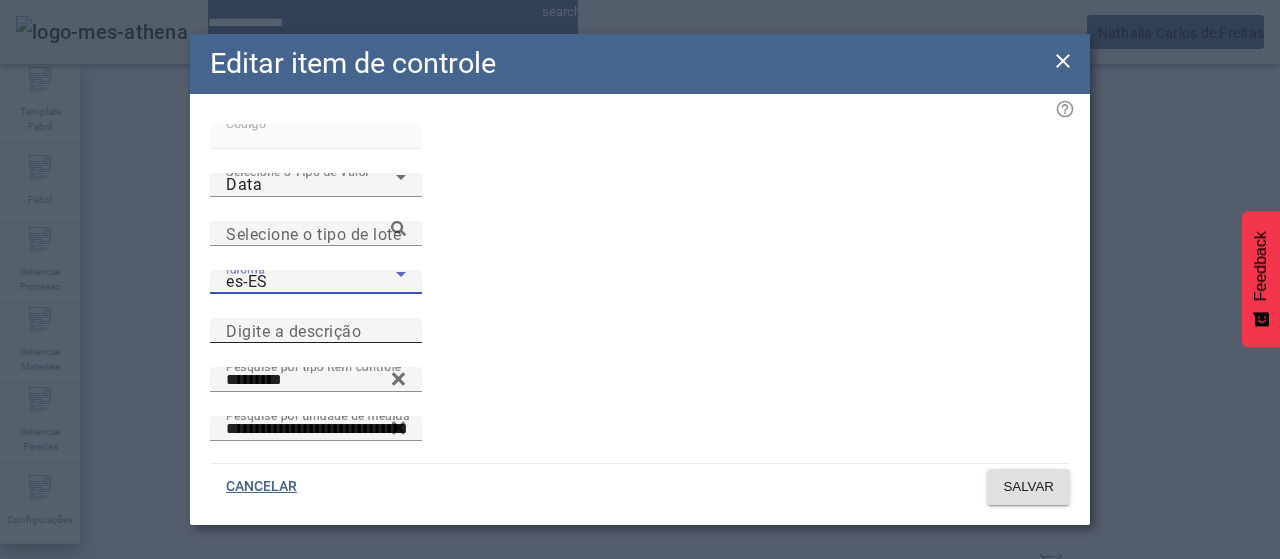 click on "Digite a descrição" 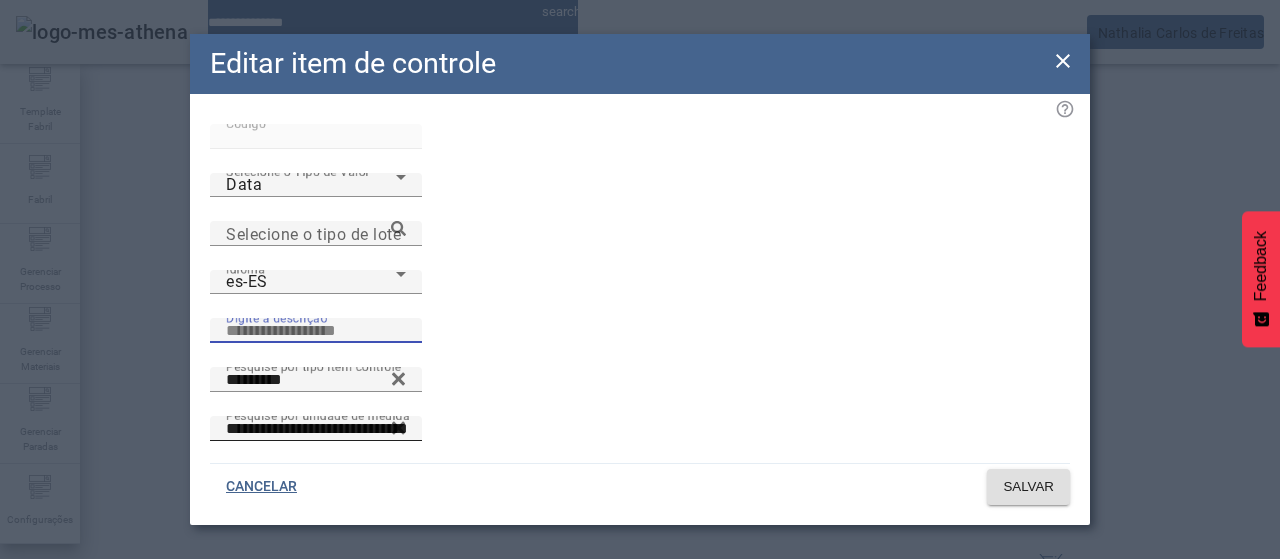 paste on "**********" 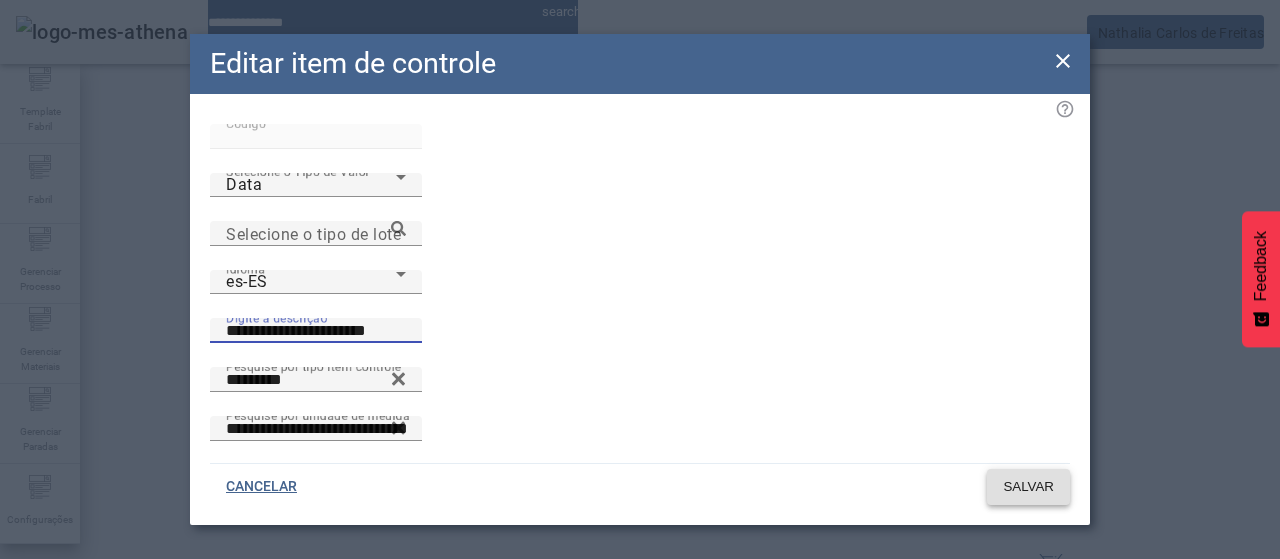 type on "**********" 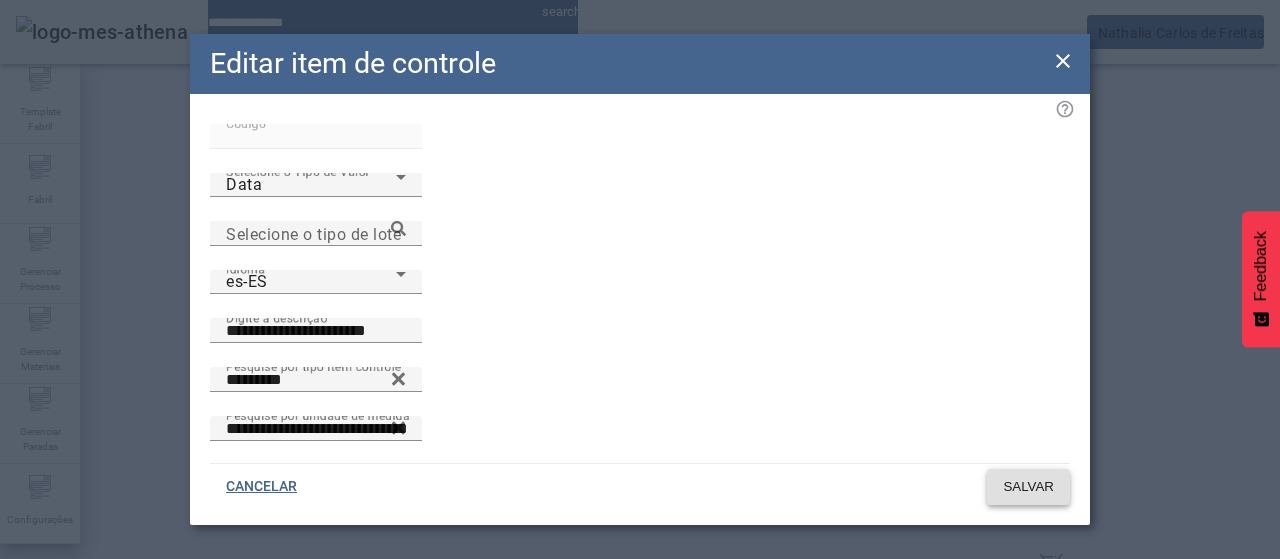 click on "SALVAR" 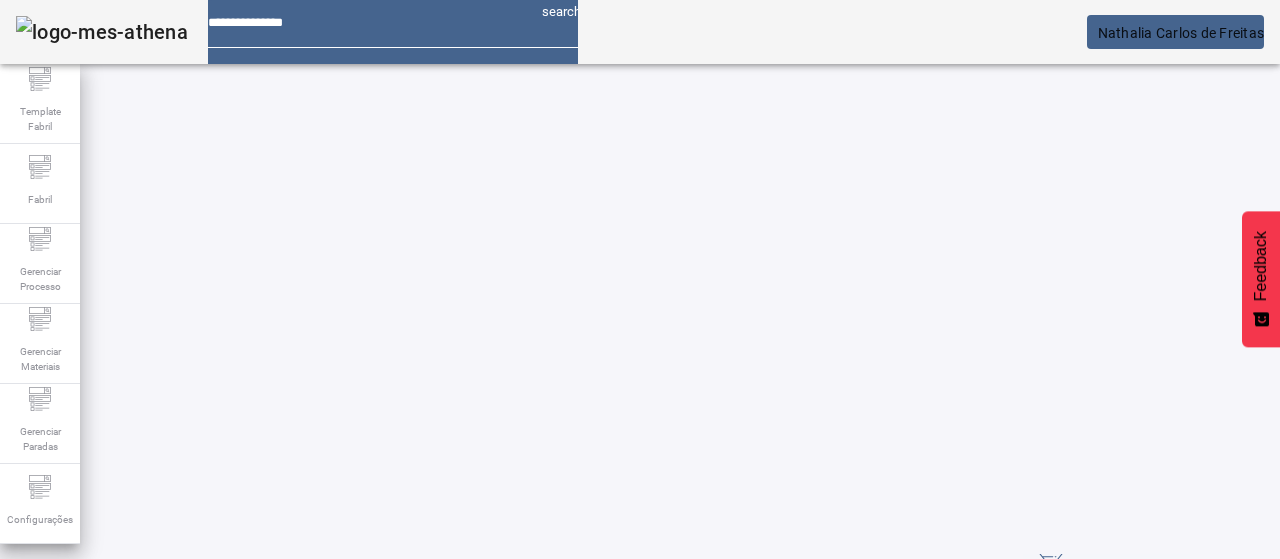 drag, startPoint x: 167, startPoint y: 457, endPoint x: 214, endPoint y: 436, distance: 51.47815 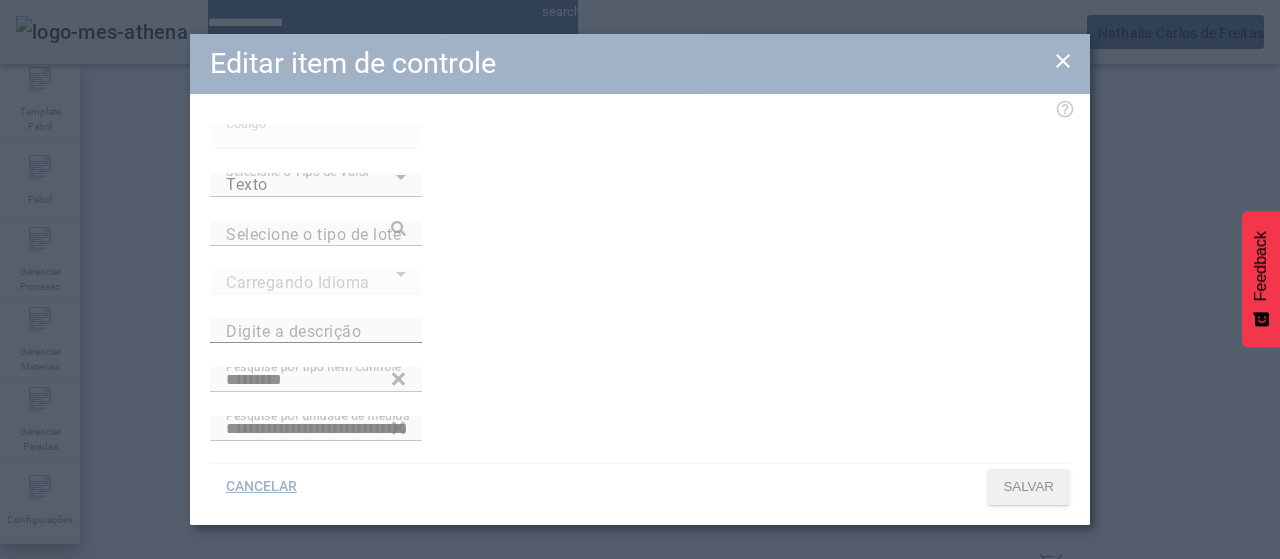 type on "**********" 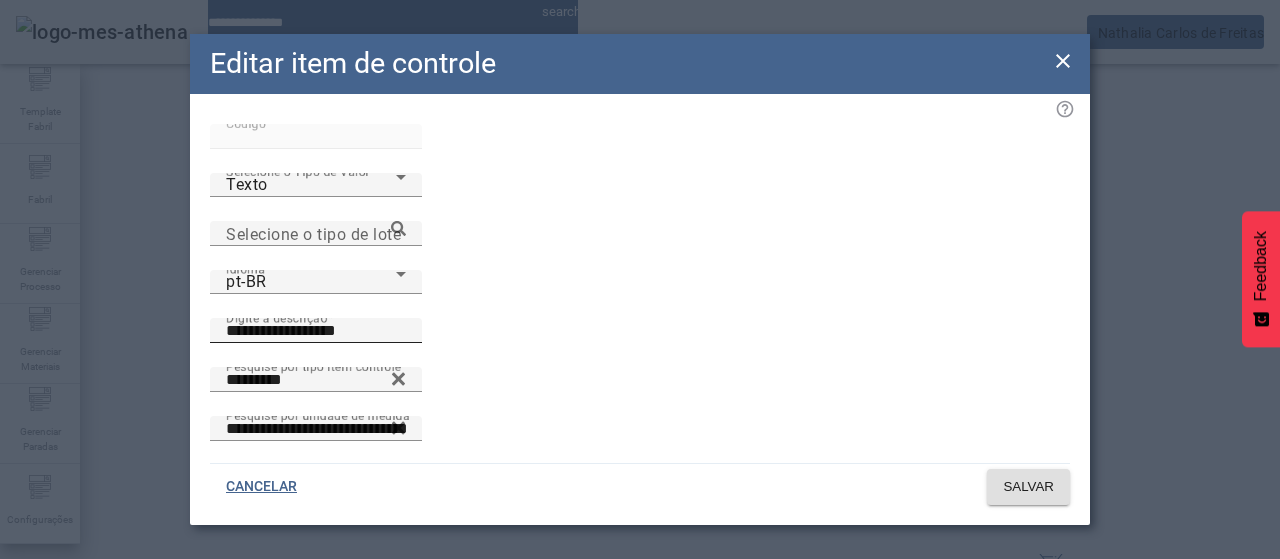 click on "**********" at bounding box center [316, 331] 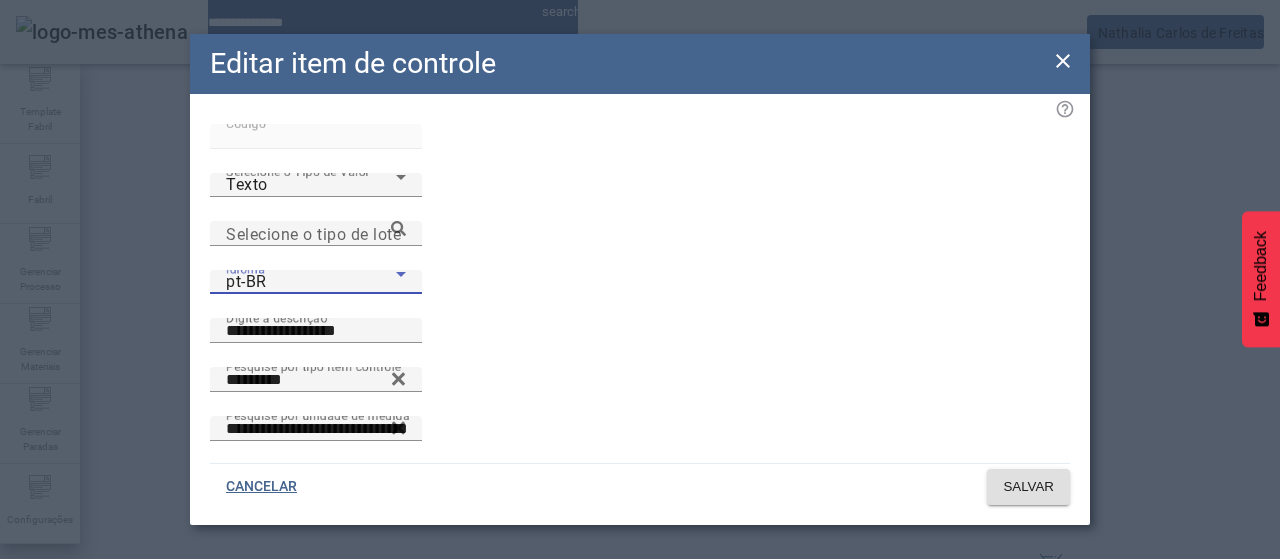 click on "pt-BR" at bounding box center (311, 282) 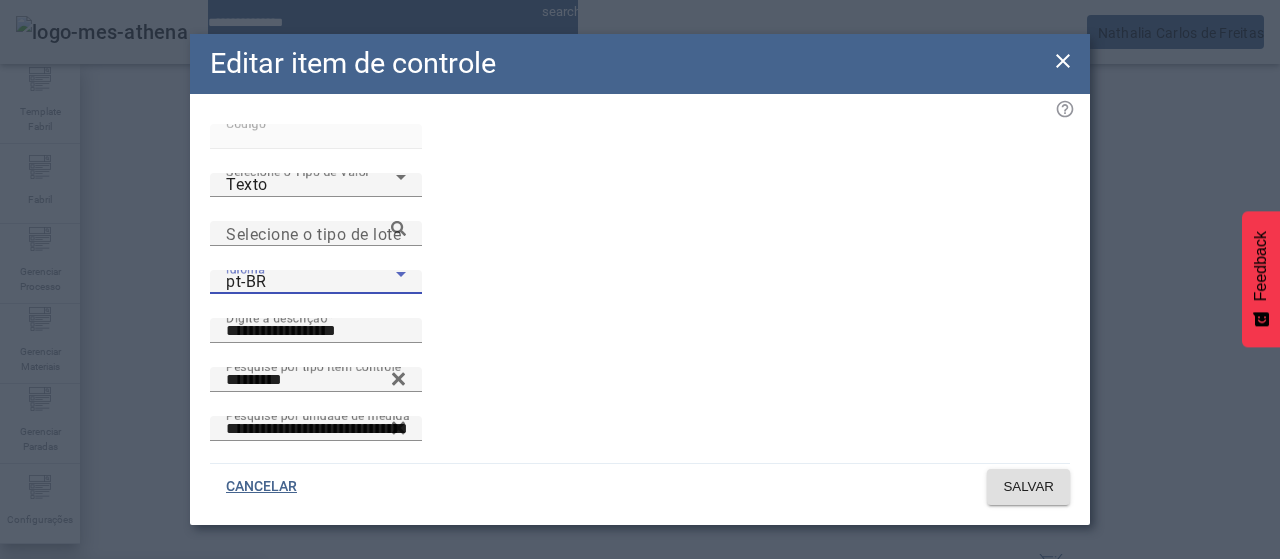 drag, startPoint x: 354, startPoint y: 377, endPoint x: 458, endPoint y: 283, distance: 140.1856 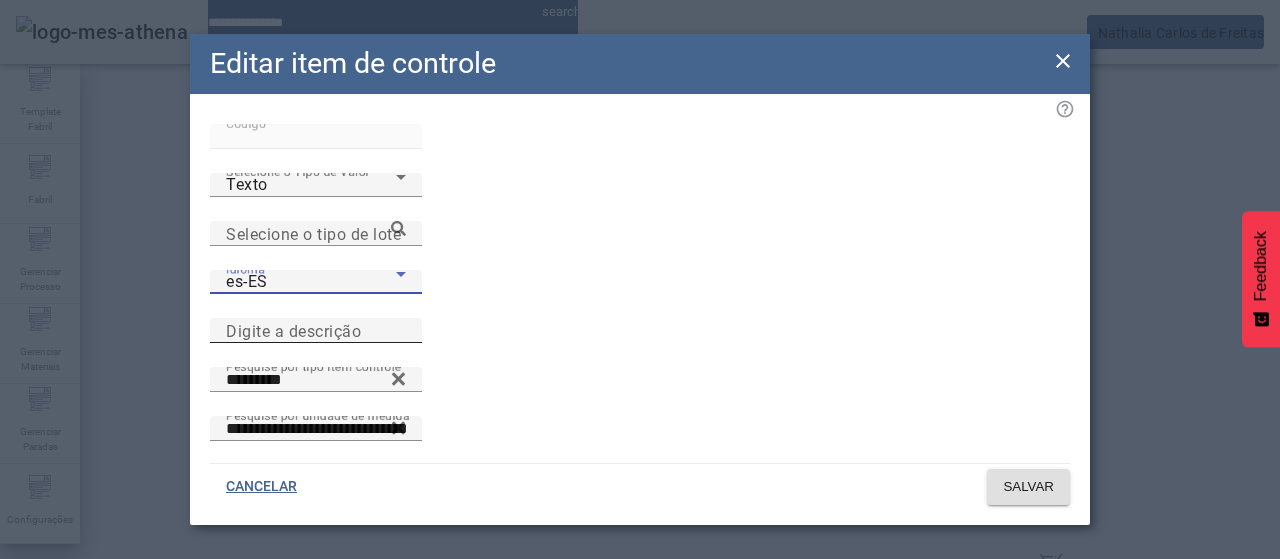 click on "Digite a descrição" 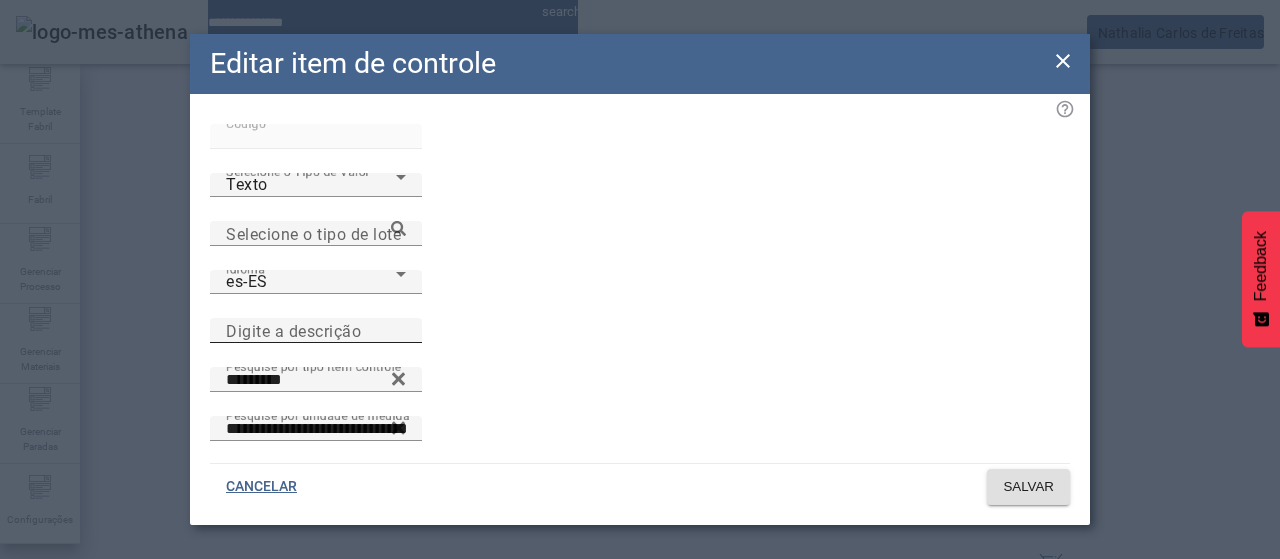 click on "Digite a descrição" at bounding box center (293, 330) 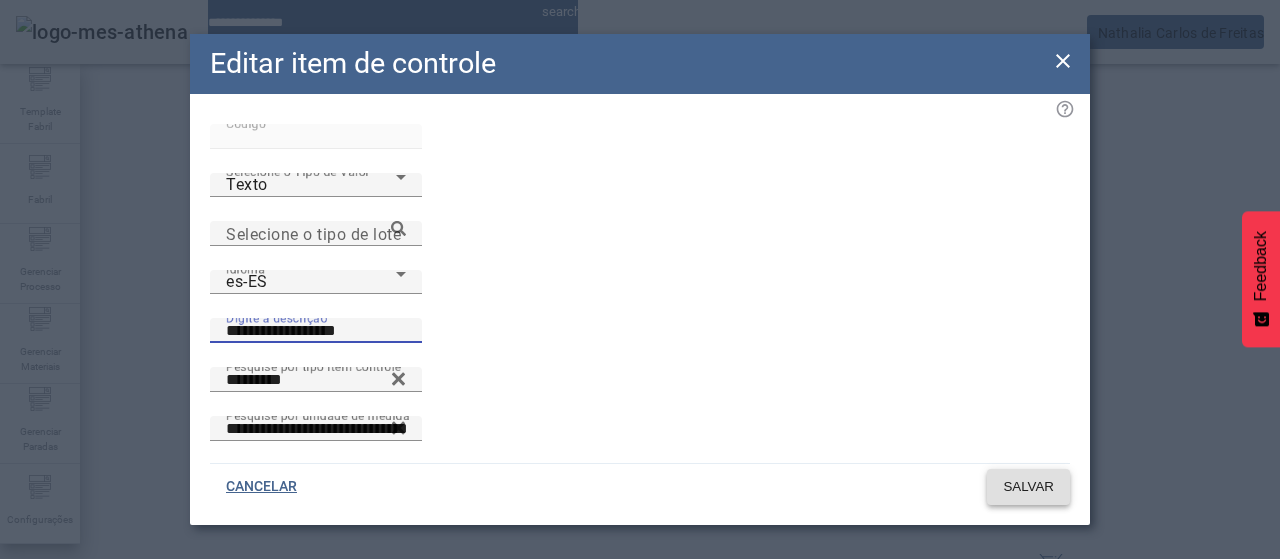 type on "**********" 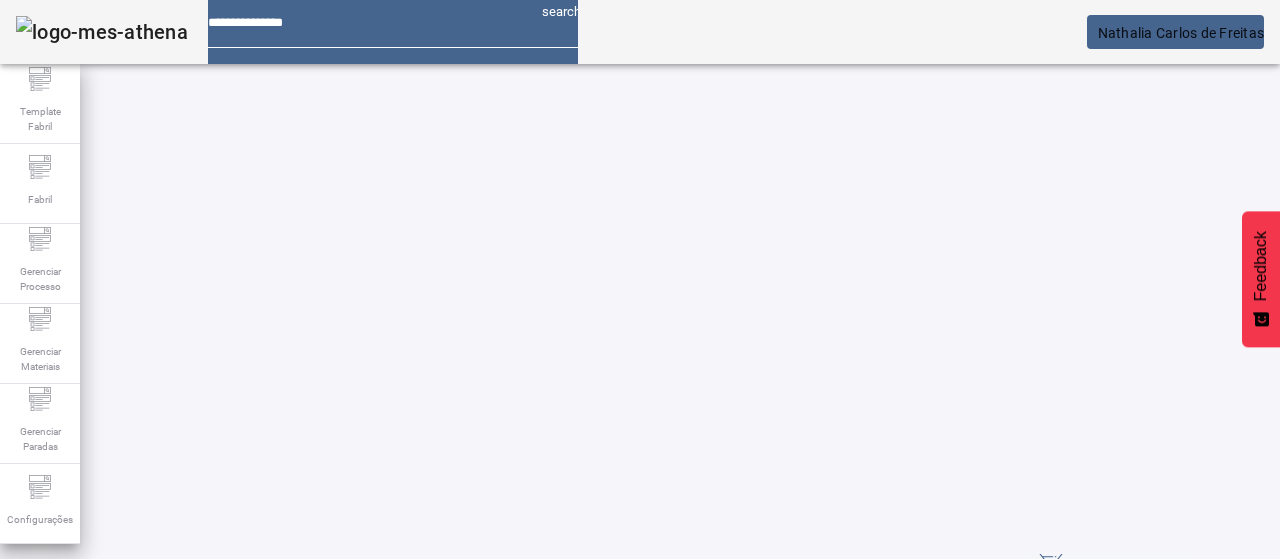 click at bounding box center [353, 938] 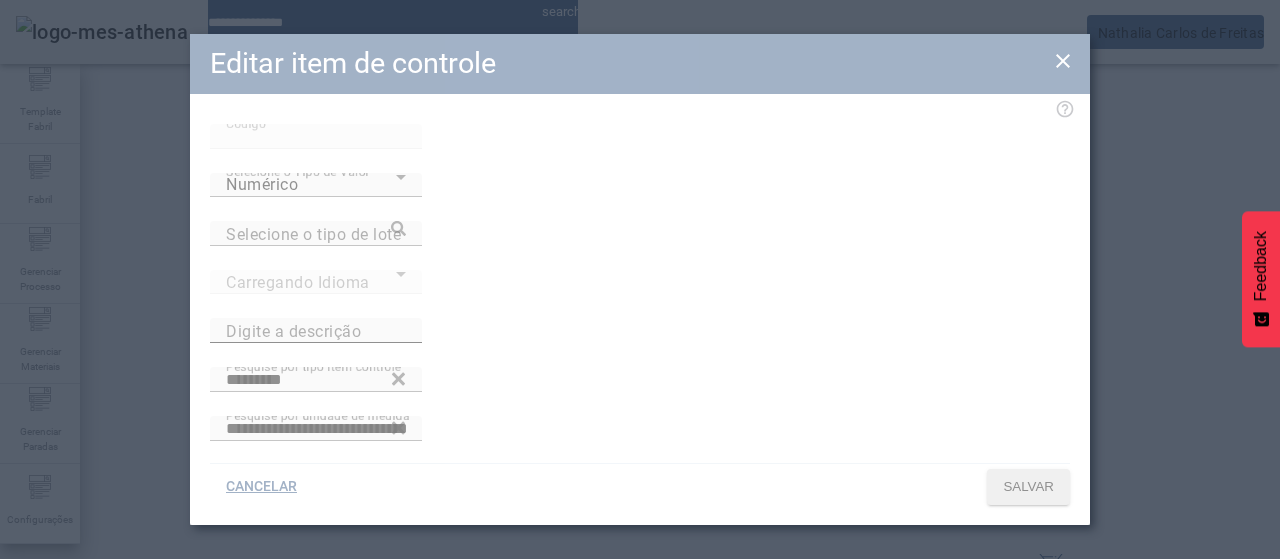 type on "**********" 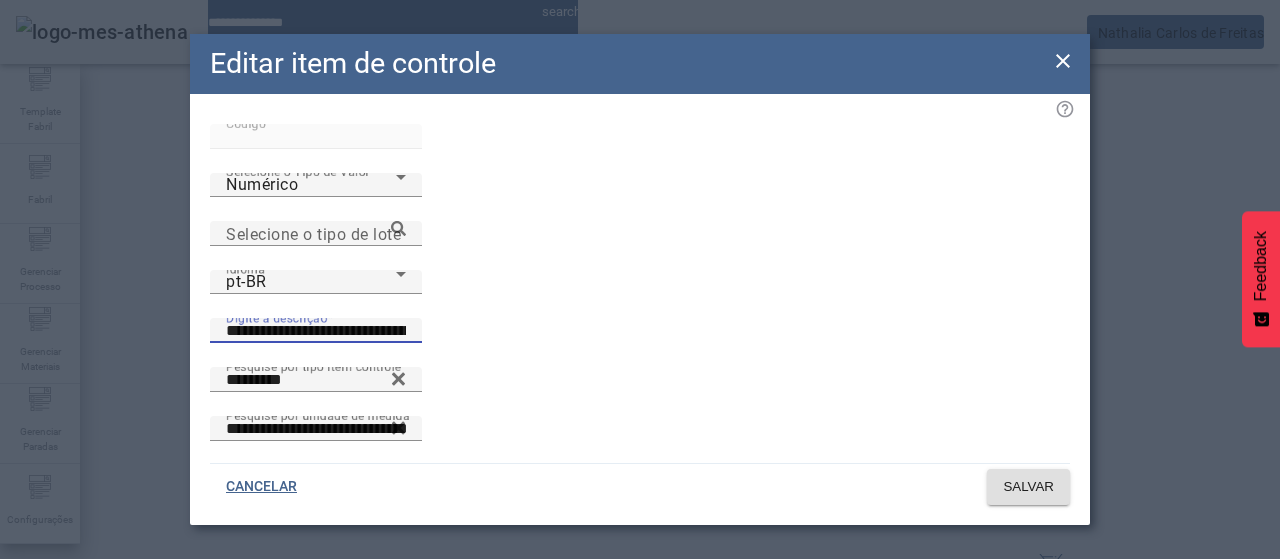 click on "**********" at bounding box center (316, 331) 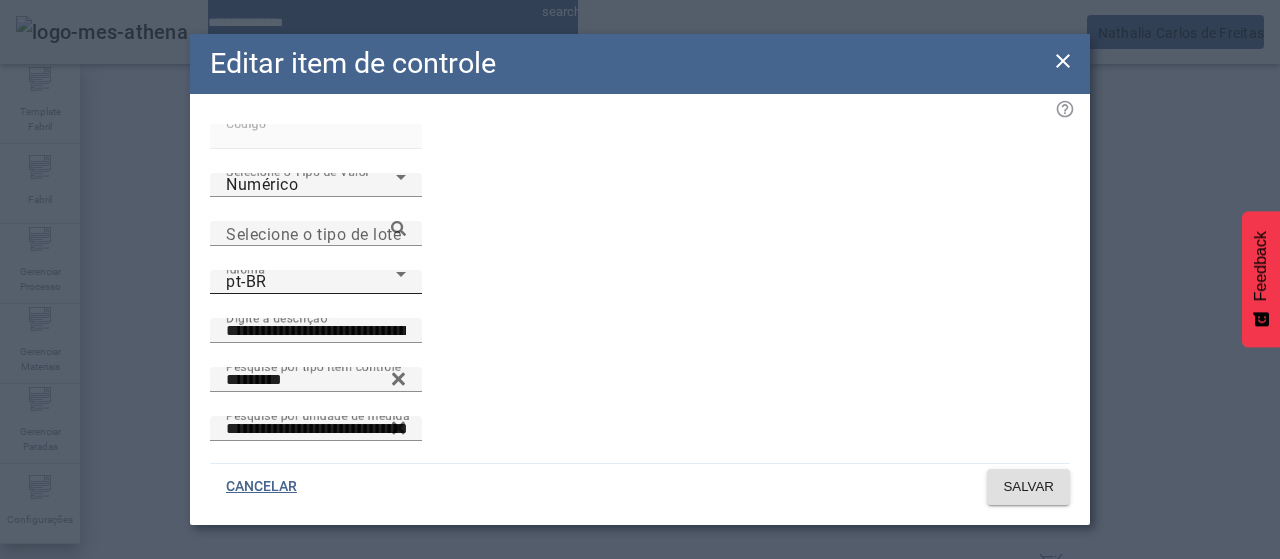 click on "Idioma pt-BR" 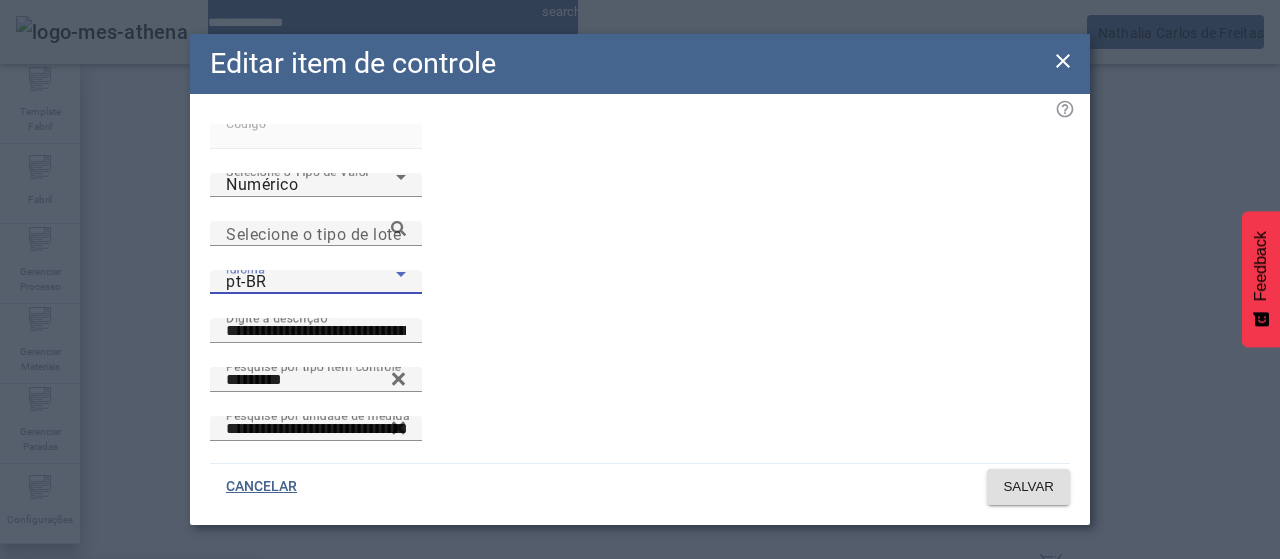 drag, startPoint x: 360, startPoint y: 393, endPoint x: 641, endPoint y: 258, distance: 311.7467 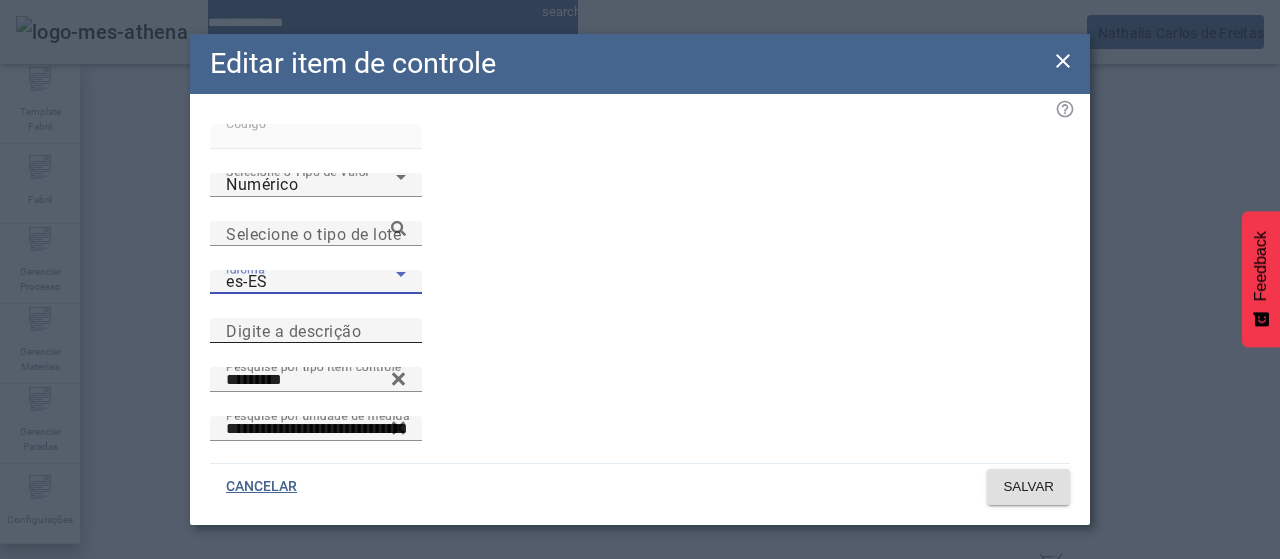 click on "Digite a descrição" at bounding box center [316, 331] 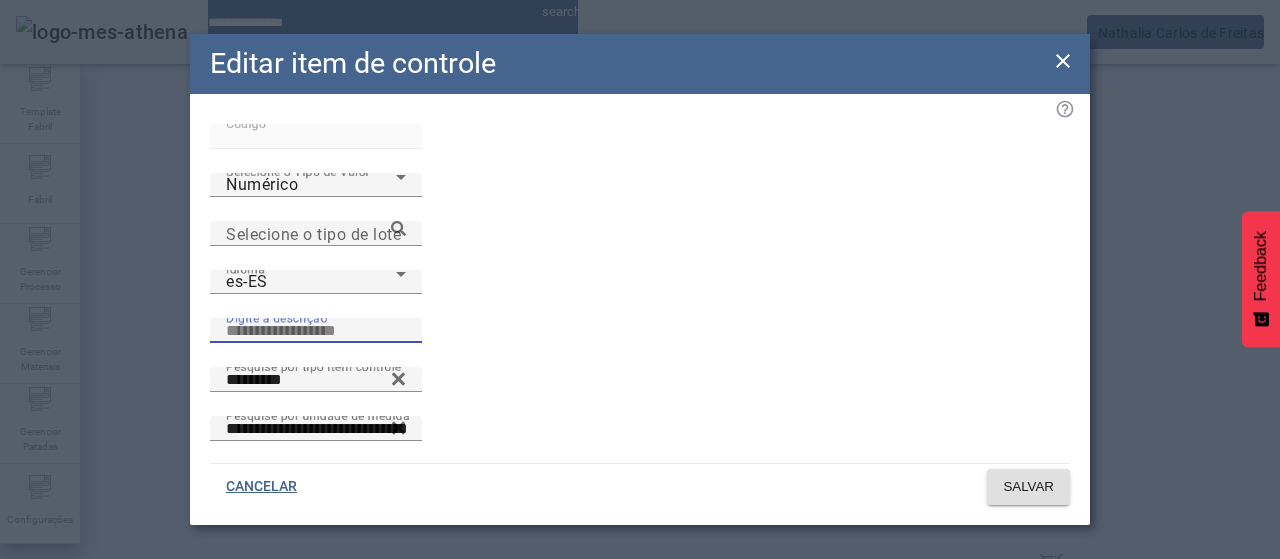 paste on "**********" 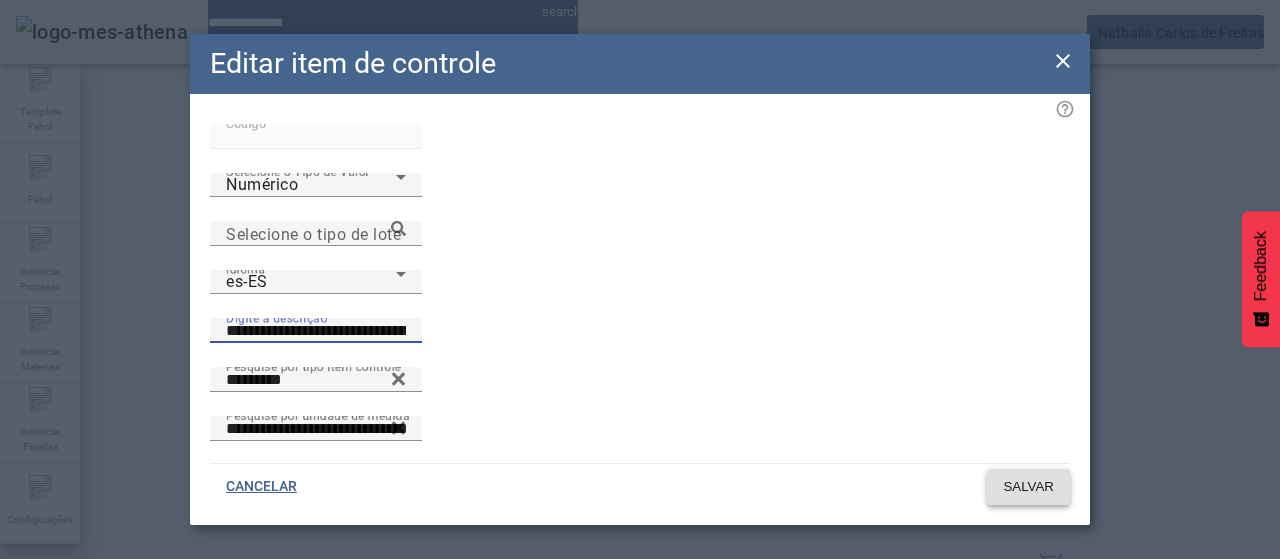 type on "**********" 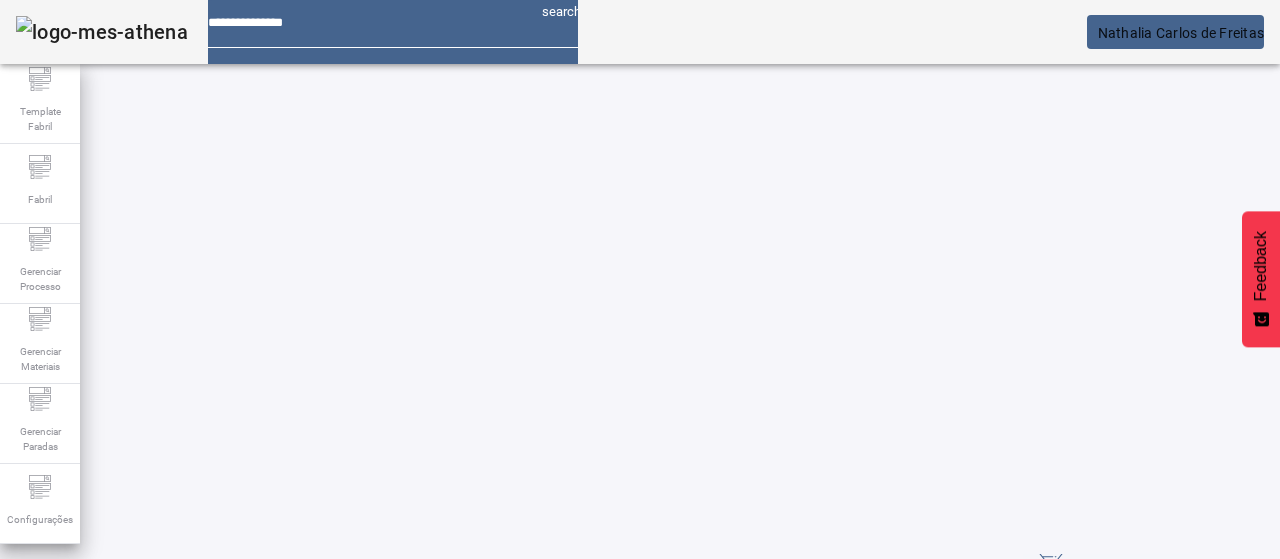 click at bounding box center [572, 788] 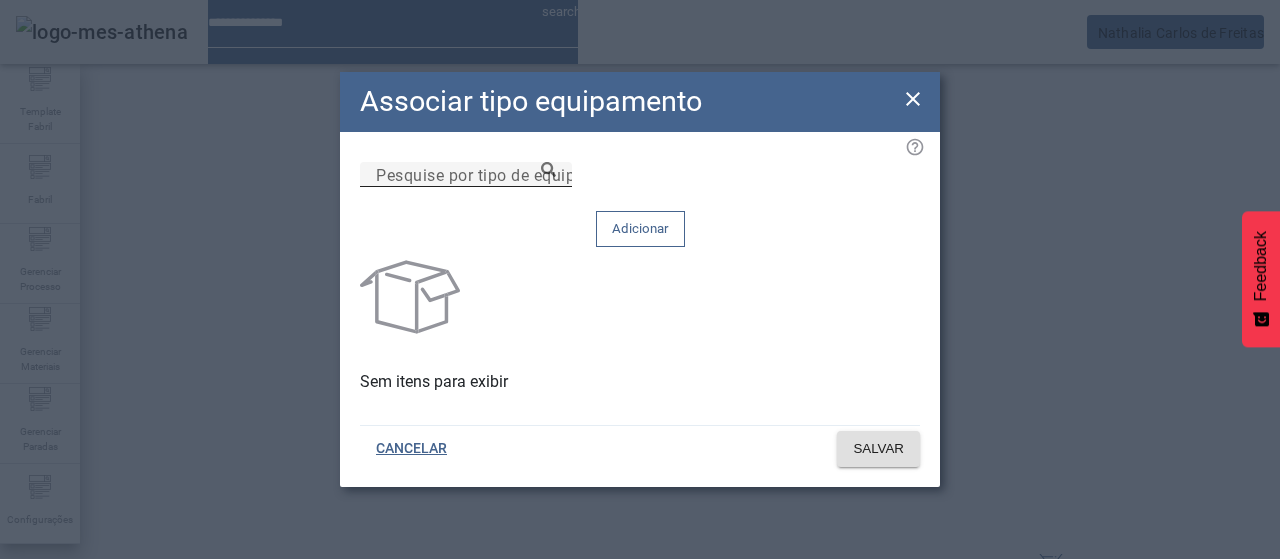 click on "Pesquise por tipo de equipamento" 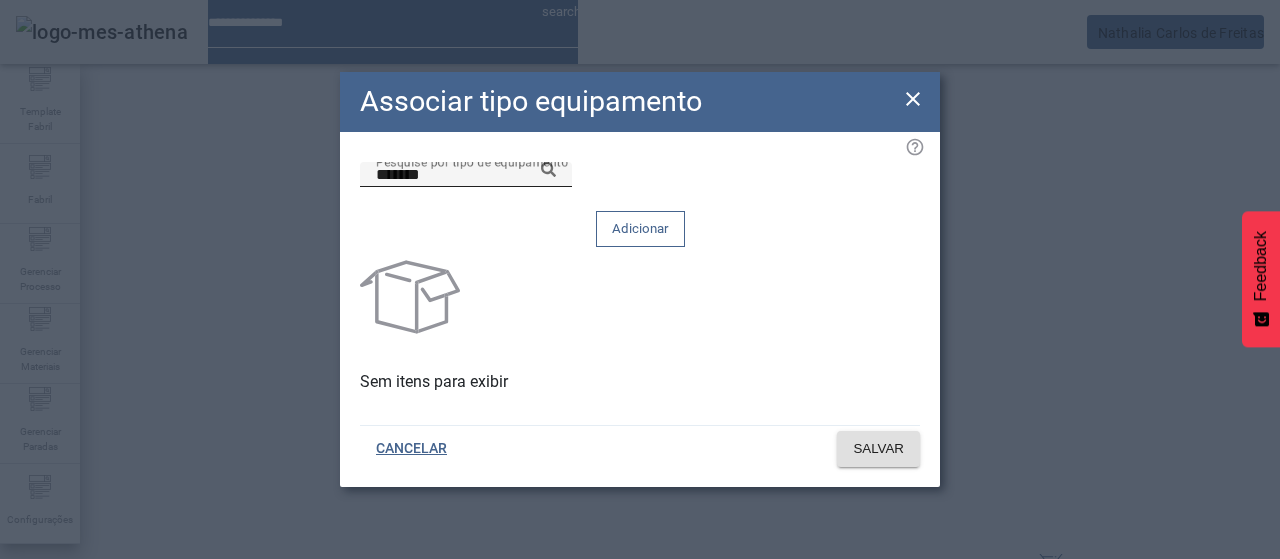 click 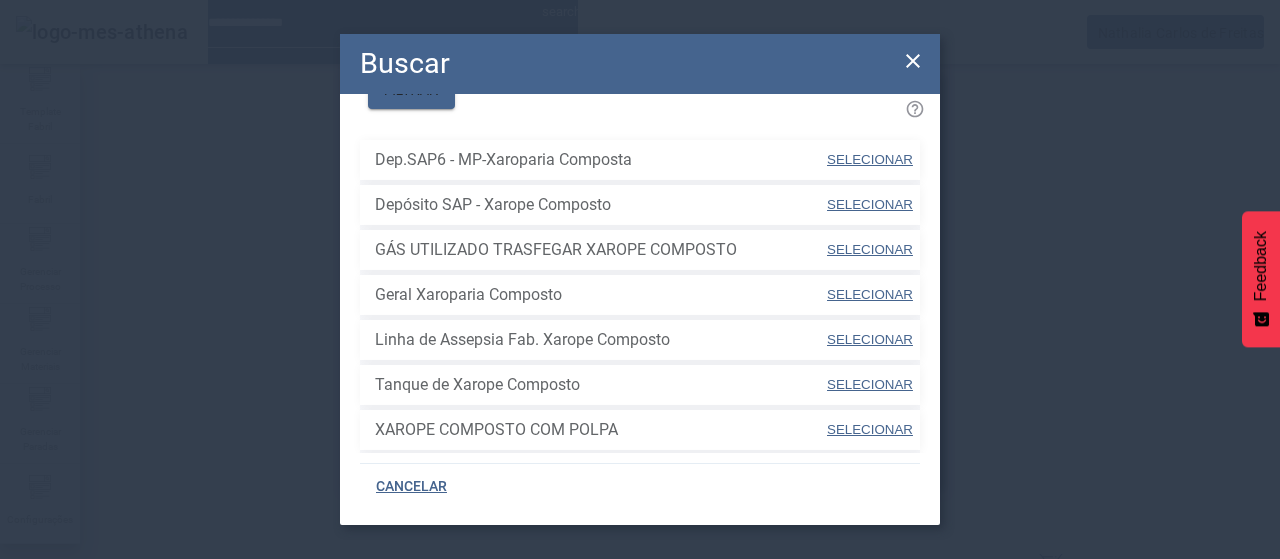 scroll, scrollTop: 175, scrollLeft: 0, axis: vertical 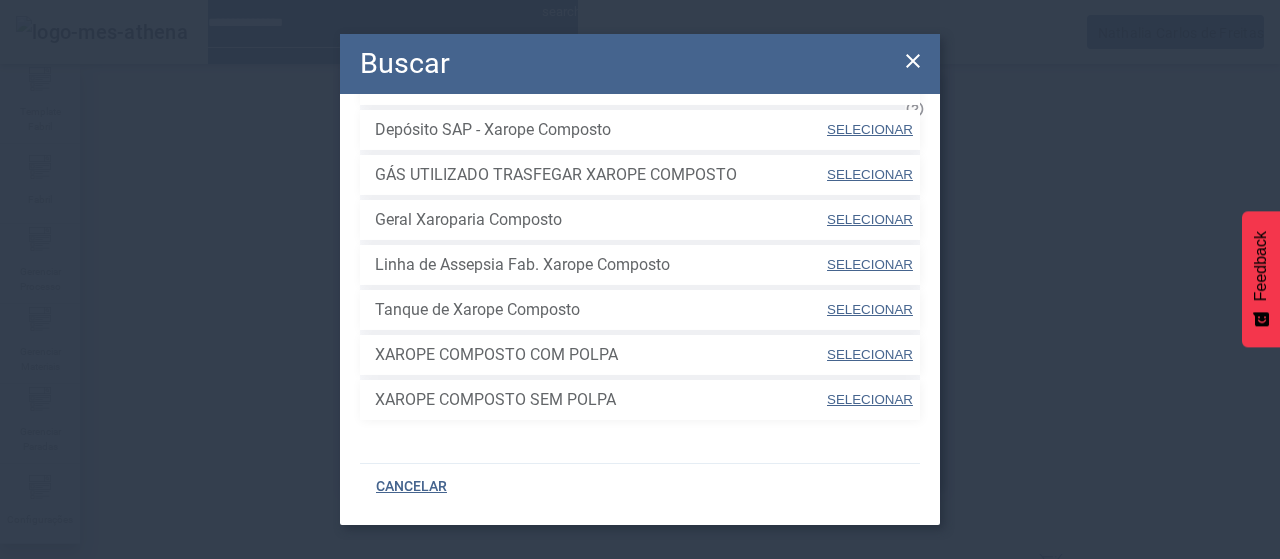 click on "SELECIONAR" at bounding box center (870, 309) 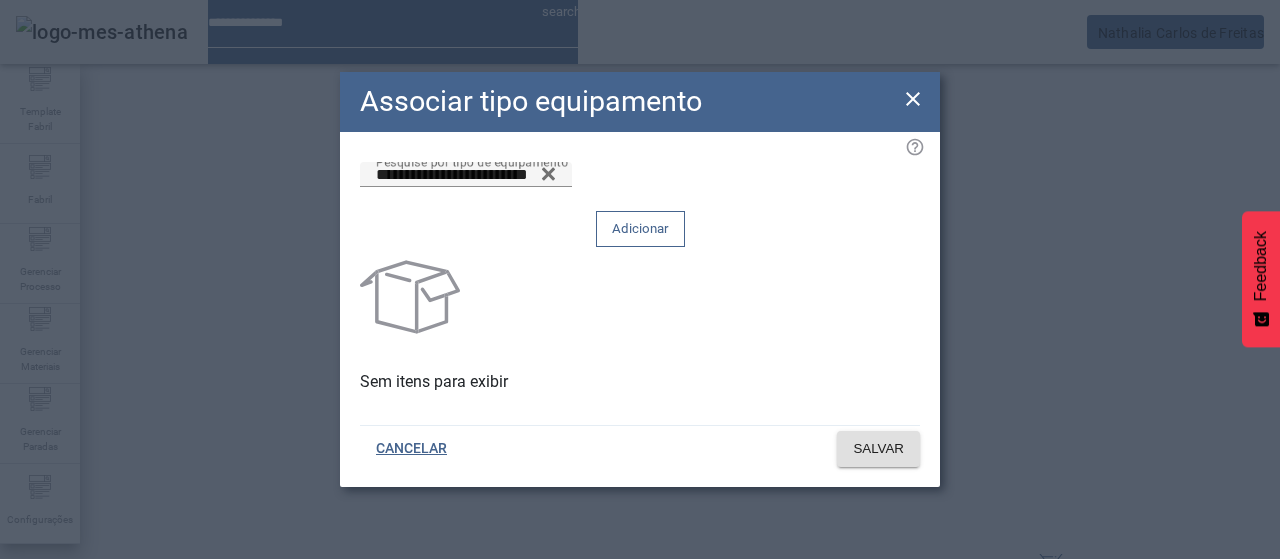 click 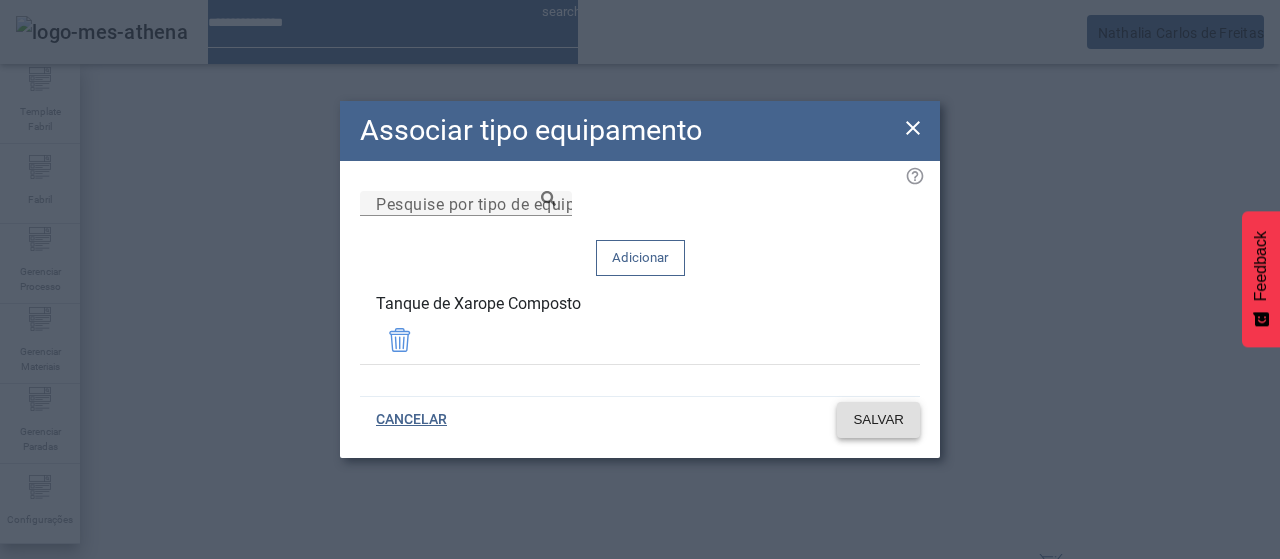 click on "SALVAR" 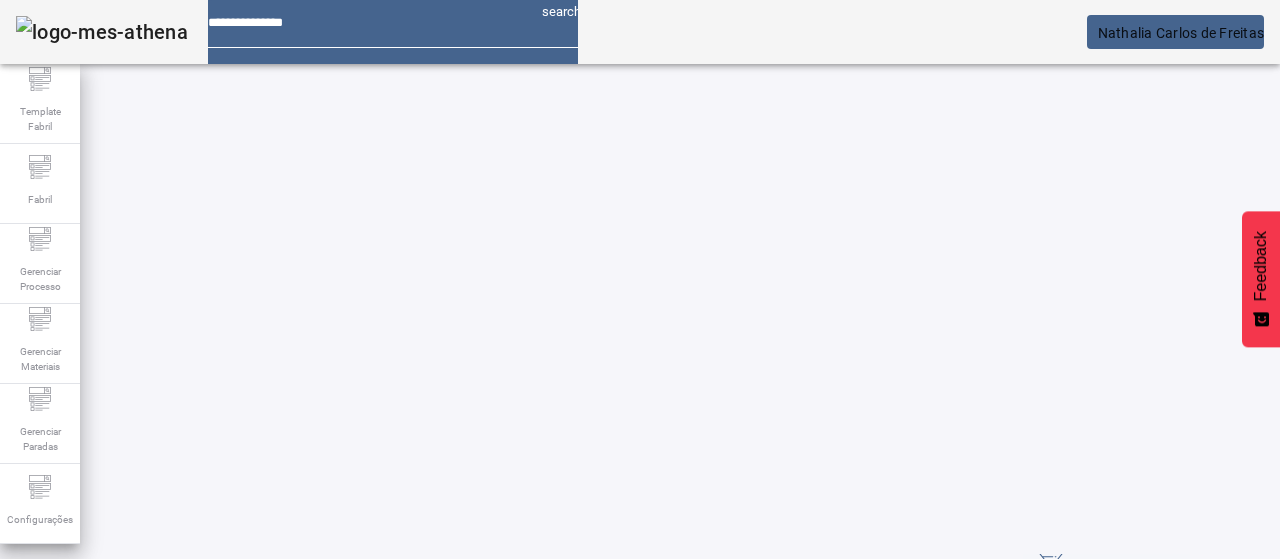 click at bounding box center [572, 788] 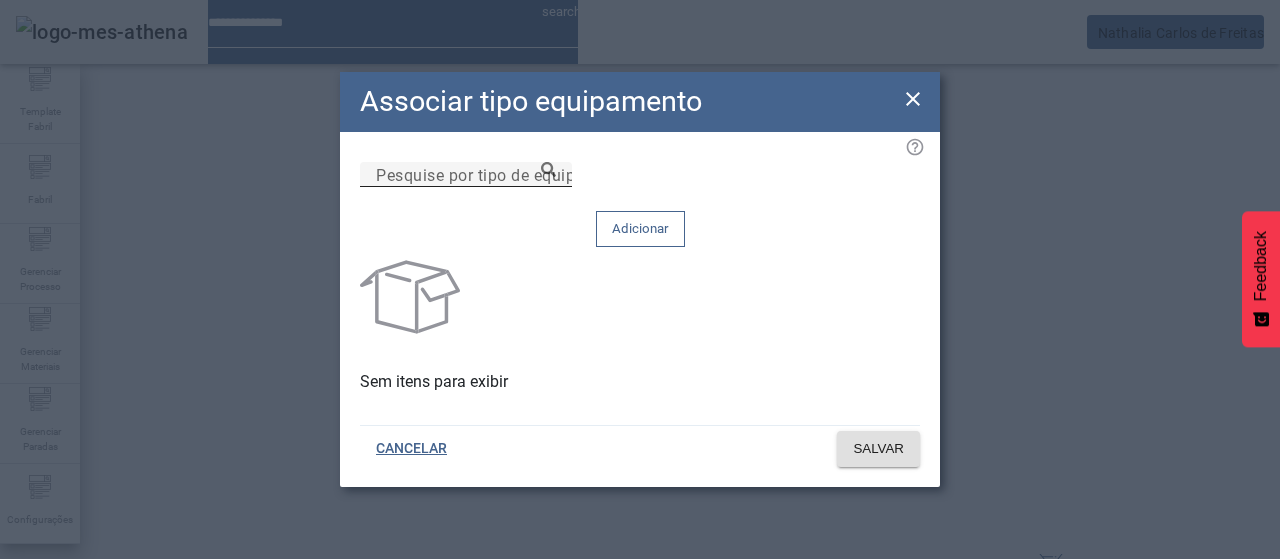 click on "Pesquise por tipo de equipamento" at bounding box center (466, 175) 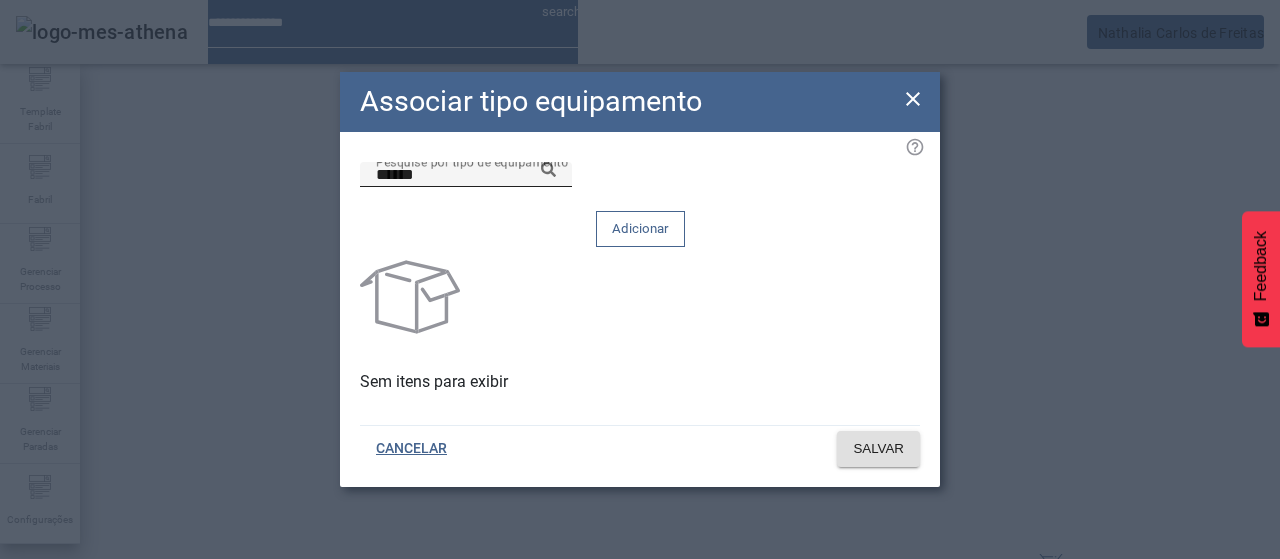 click 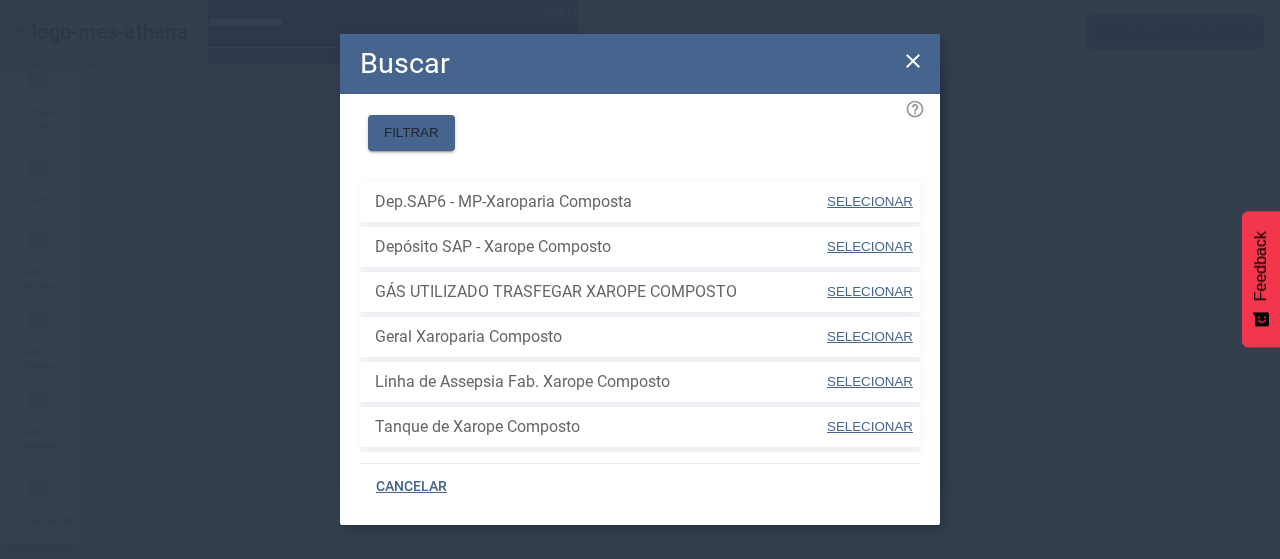 scroll, scrollTop: 100, scrollLeft: 0, axis: vertical 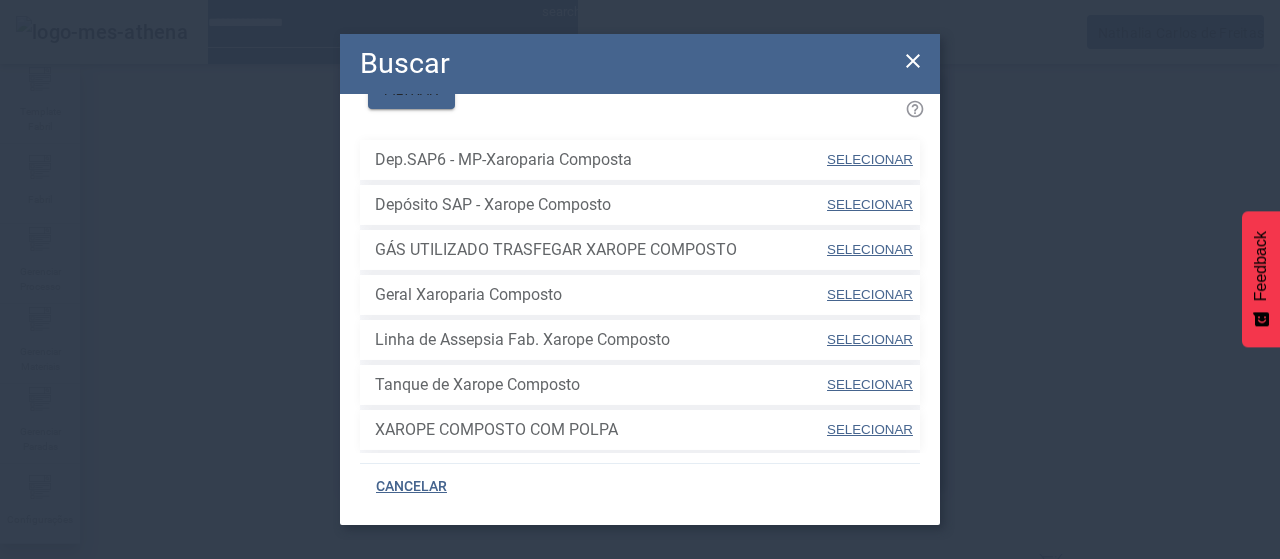 drag, startPoint x: 860, startPoint y: 365, endPoint x: 846, endPoint y: 304, distance: 62.58594 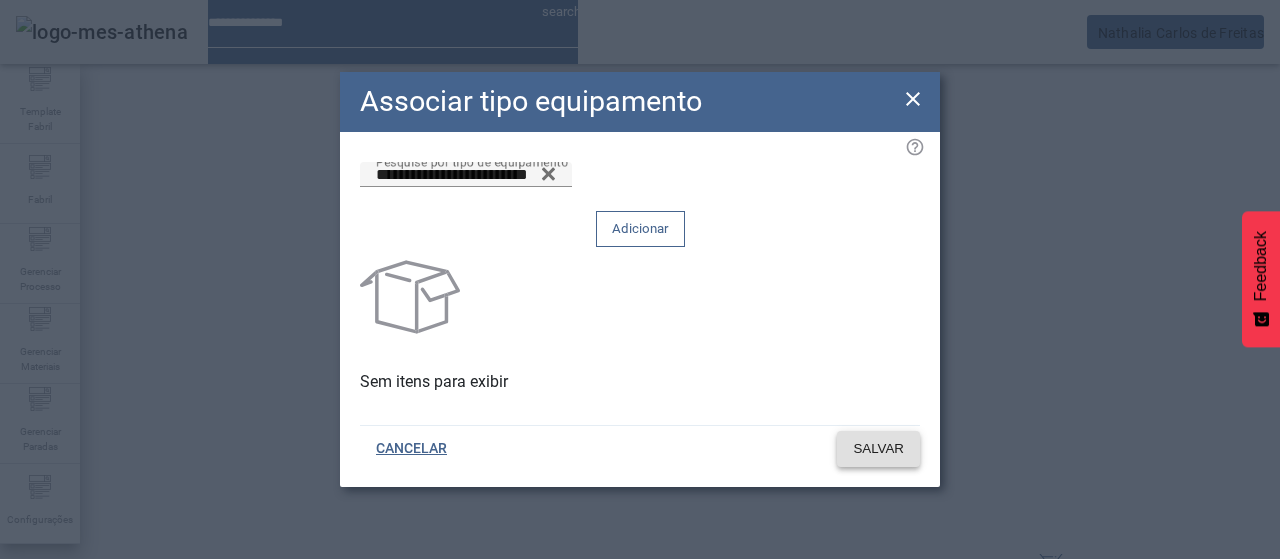 drag, startPoint x: 826, startPoint y: 223, endPoint x: 861, endPoint y: 385, distance: 165.73775 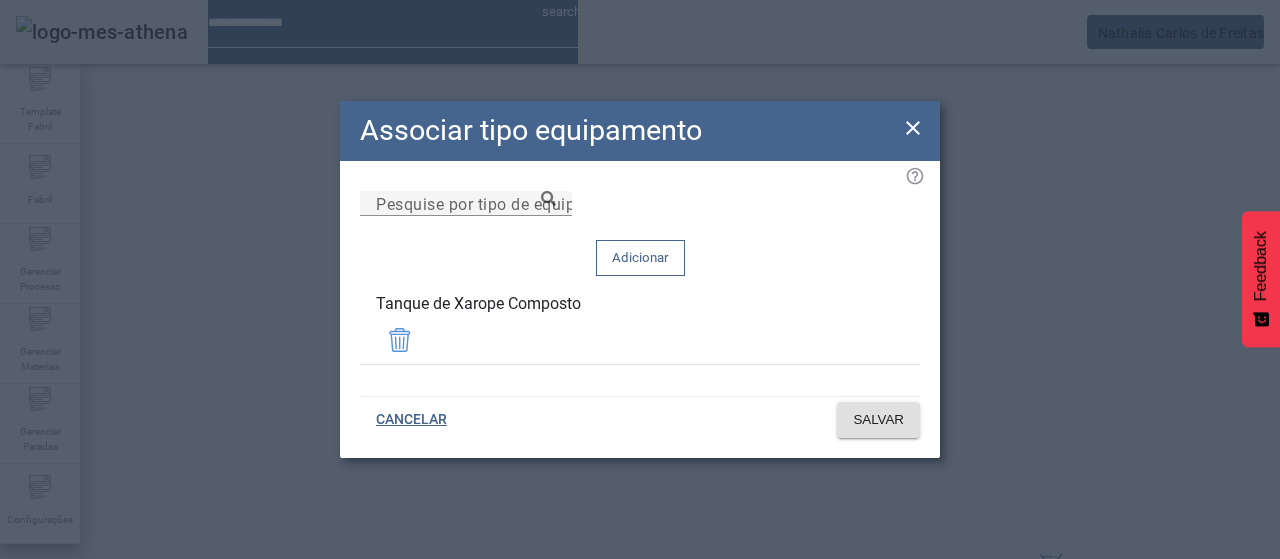 click on "Associar tipo equipamento Pesquise por tipo de equipamento  Adicionar   Tanque de Xarope Composto  CANCELAR SALVAR" 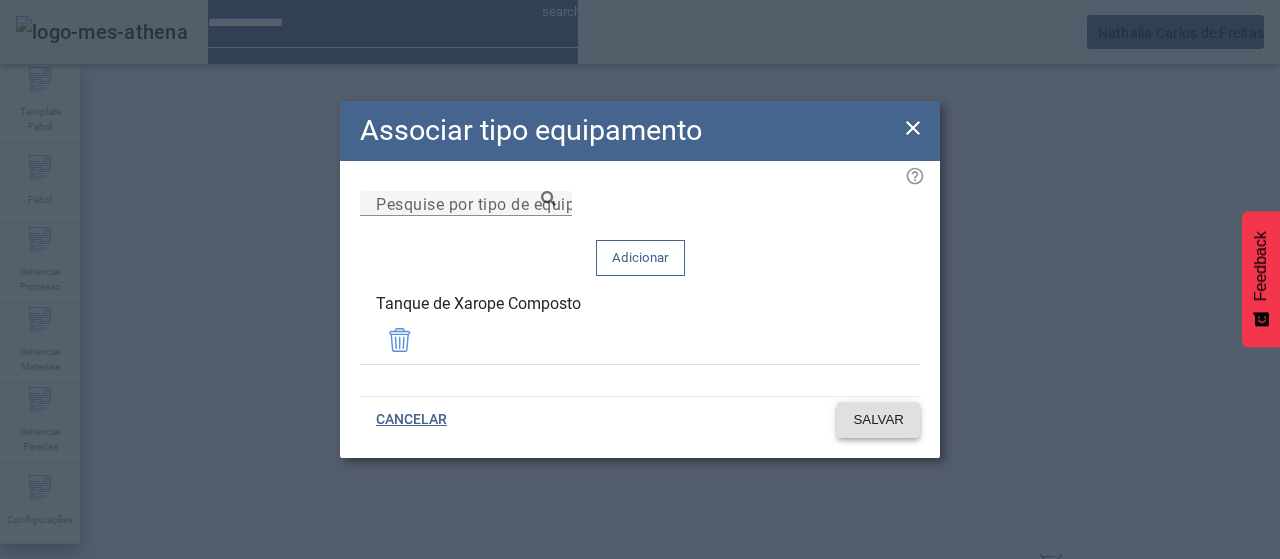 click 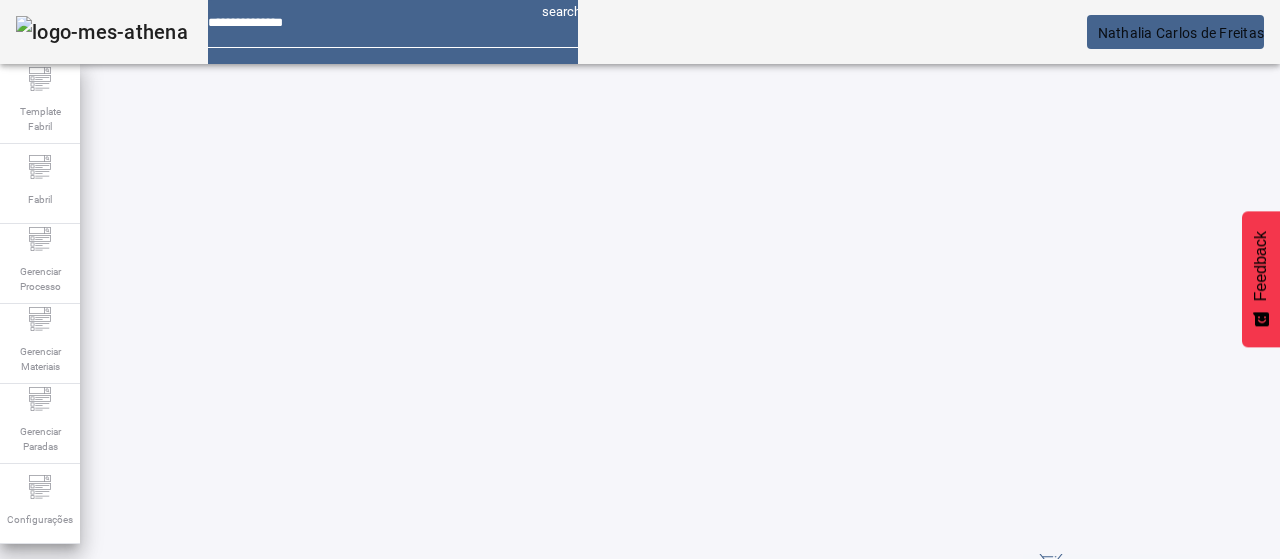 click at bounding box center (572, 788) 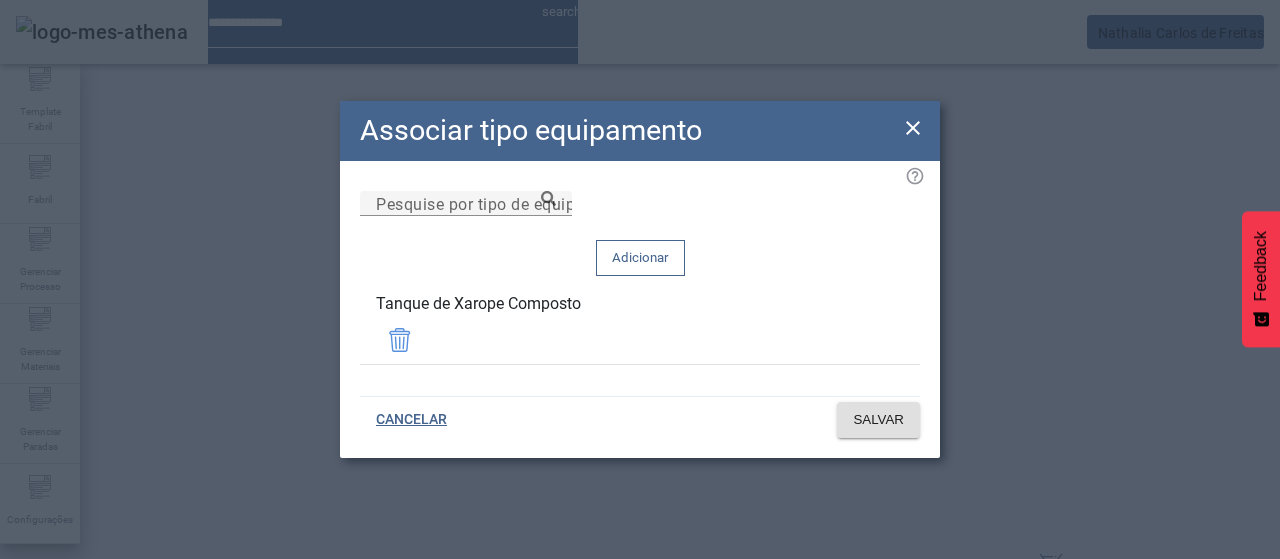 drag, startPoint x: 612, startPoint y: 317, endPoint x: 417, endPoint y: 302, distance: 195.57607 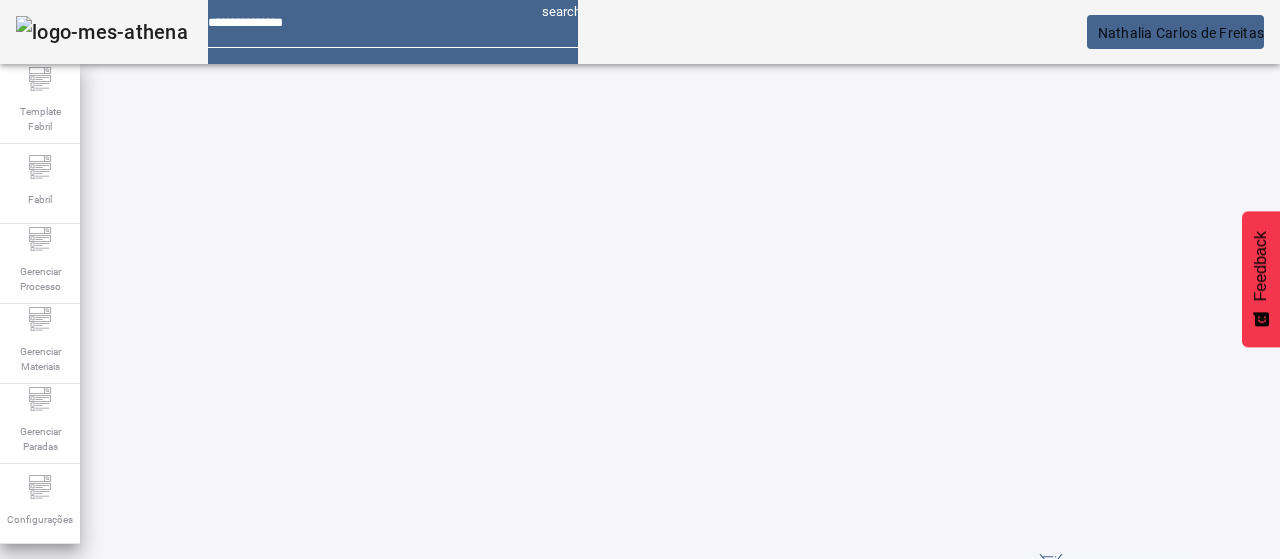 click at bounding box center [572, 788] 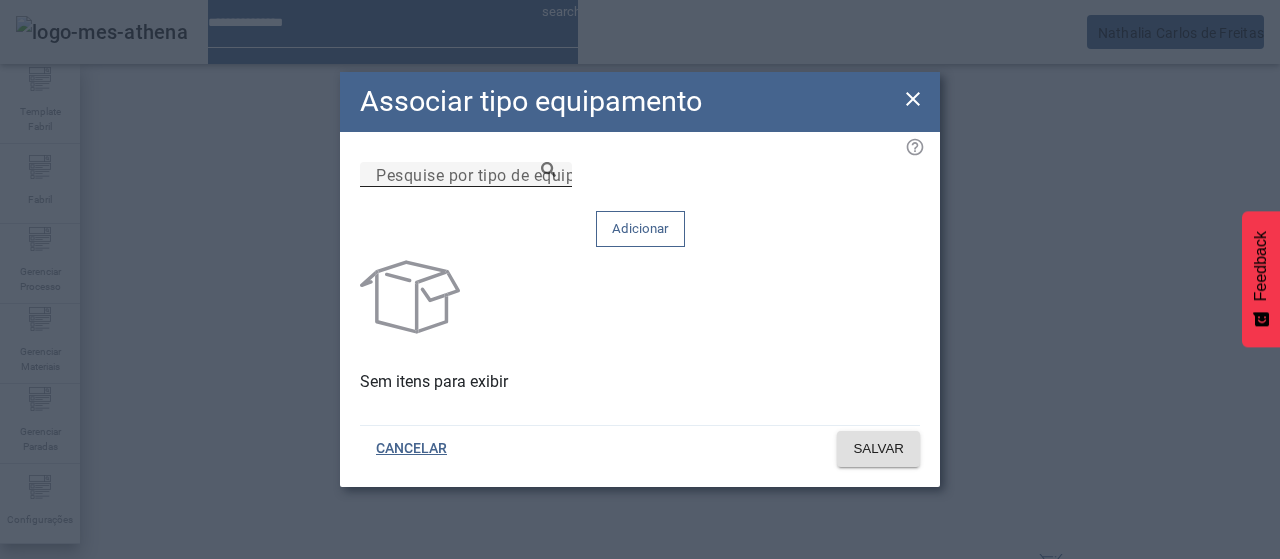 click on "Pesquise por tipo de equipamento" at bounding box center (466, 175) 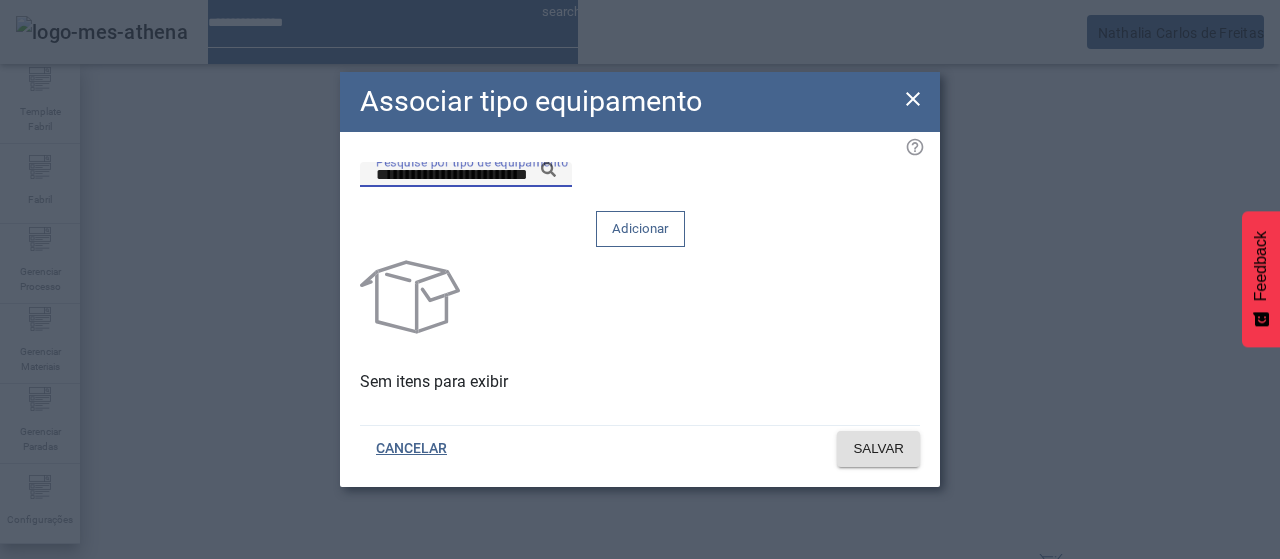 click 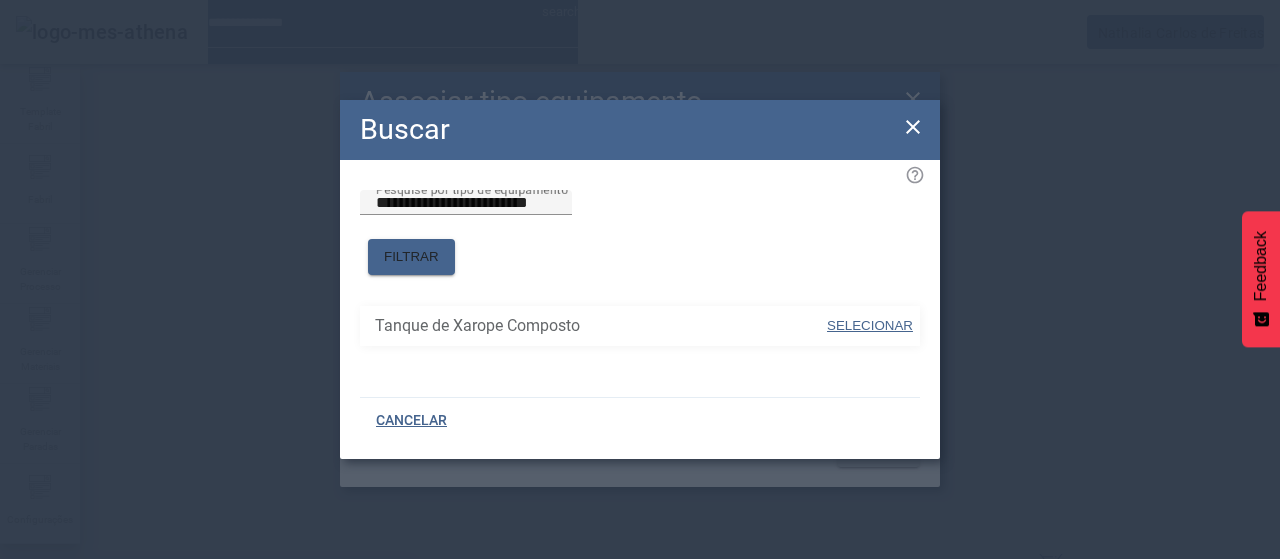 drag, startPoint x: 869, startPoint y: 307, endPoint x: 842, endPoint y: 234, distance: 77.83315 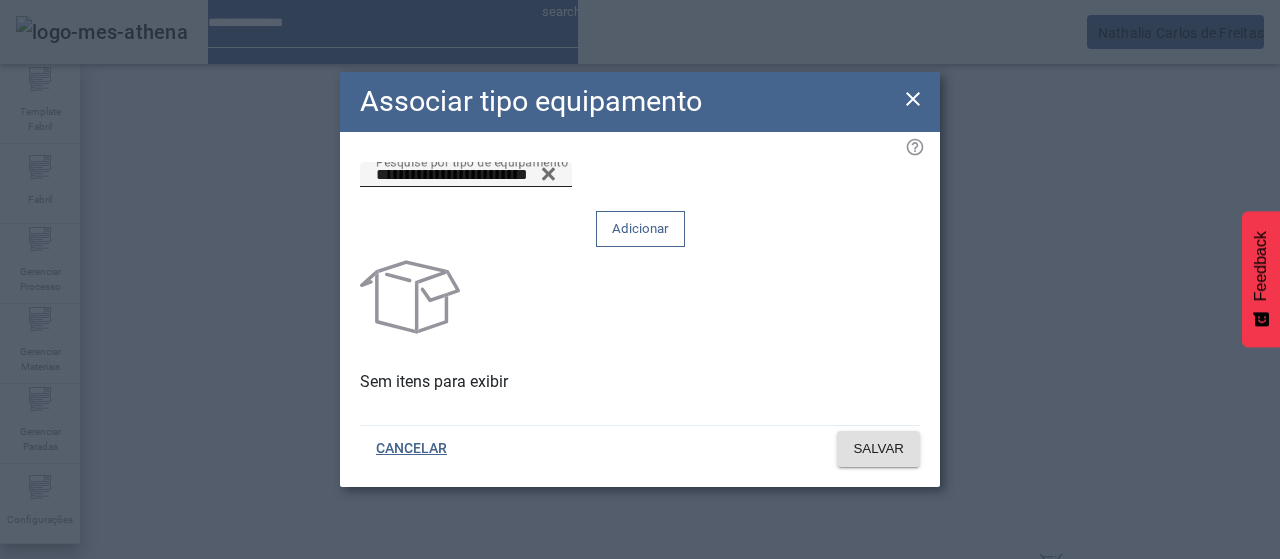 drag, startPoint x: 840, startPoint y: 219, endPoint x: 851, endPoint y: 247, distance: 30.083218 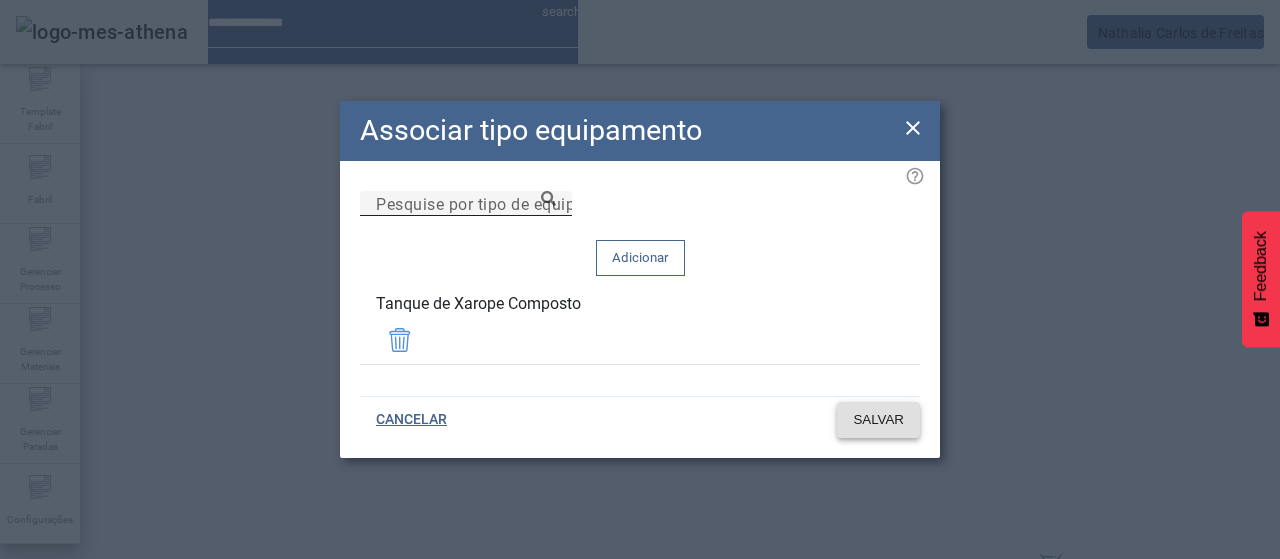 click on "SALVAR" 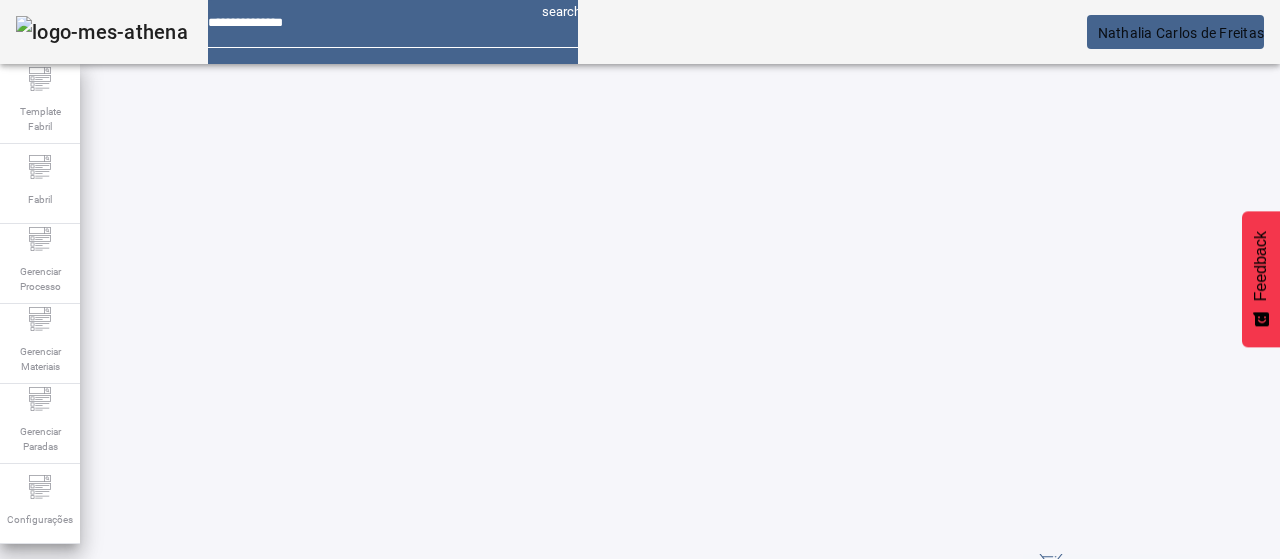 click at bounding box center [572, 788] 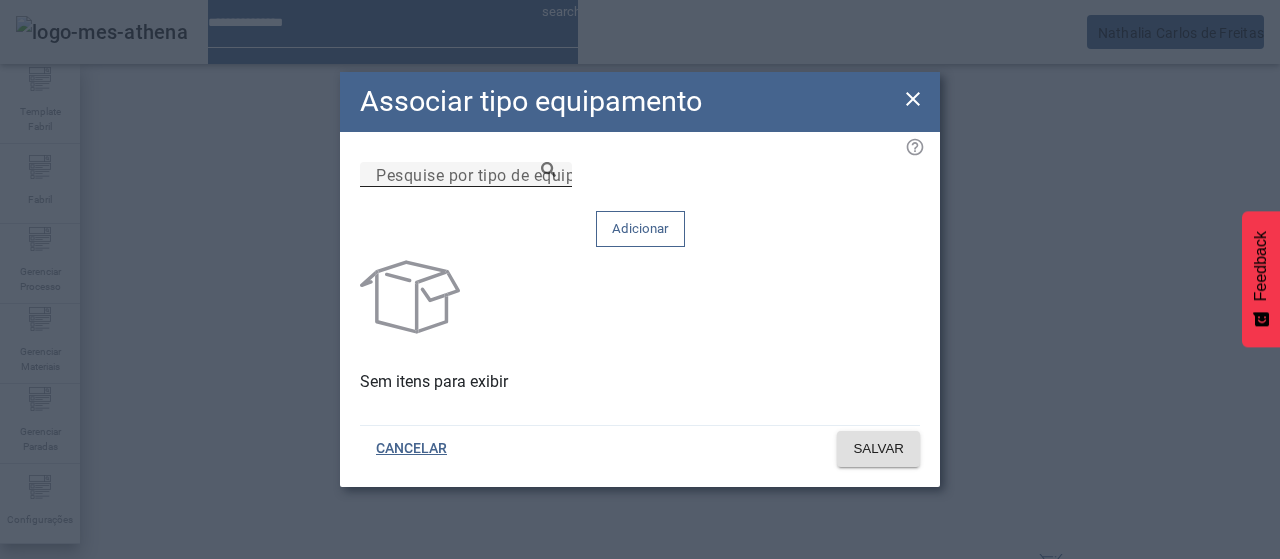 drag, startPoint x: 470, startPoint y: 225, endPoint x: 520, endPoint y: 225, distance: 50 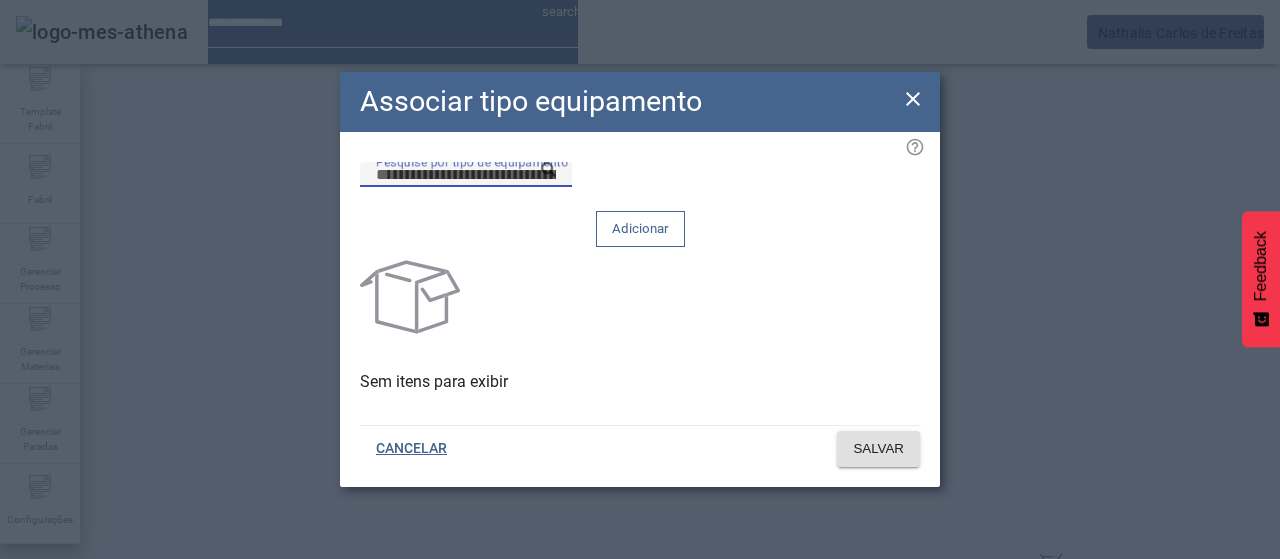 paste on "**********" 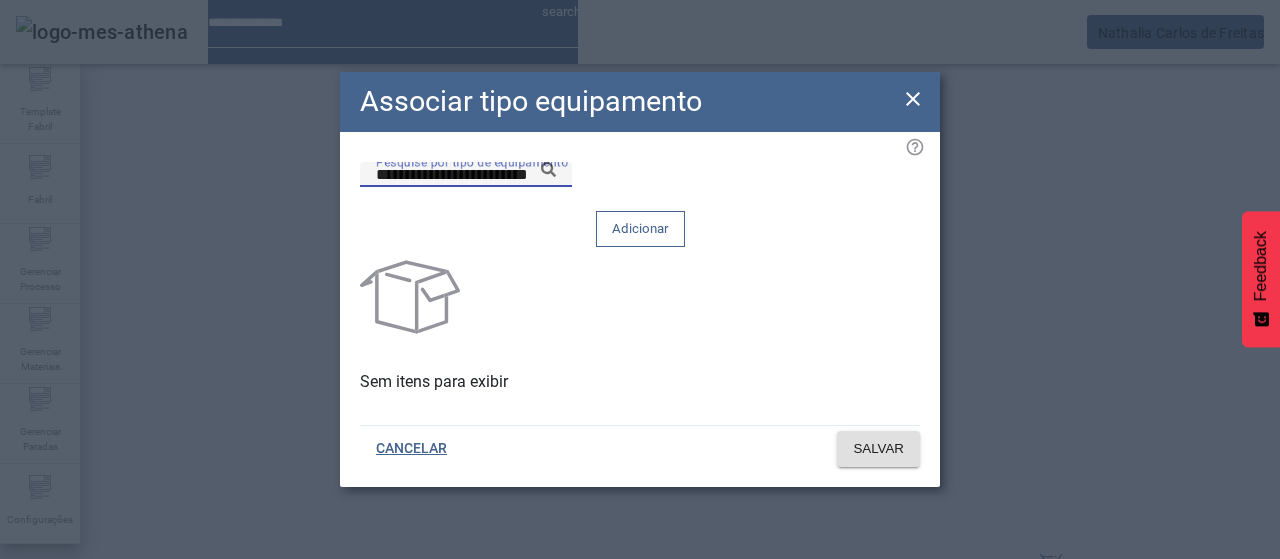 drag, startPoint x: 760, startPoint y: 211, endPoint x: 778, endPoint y: 237, distance: 31.622776 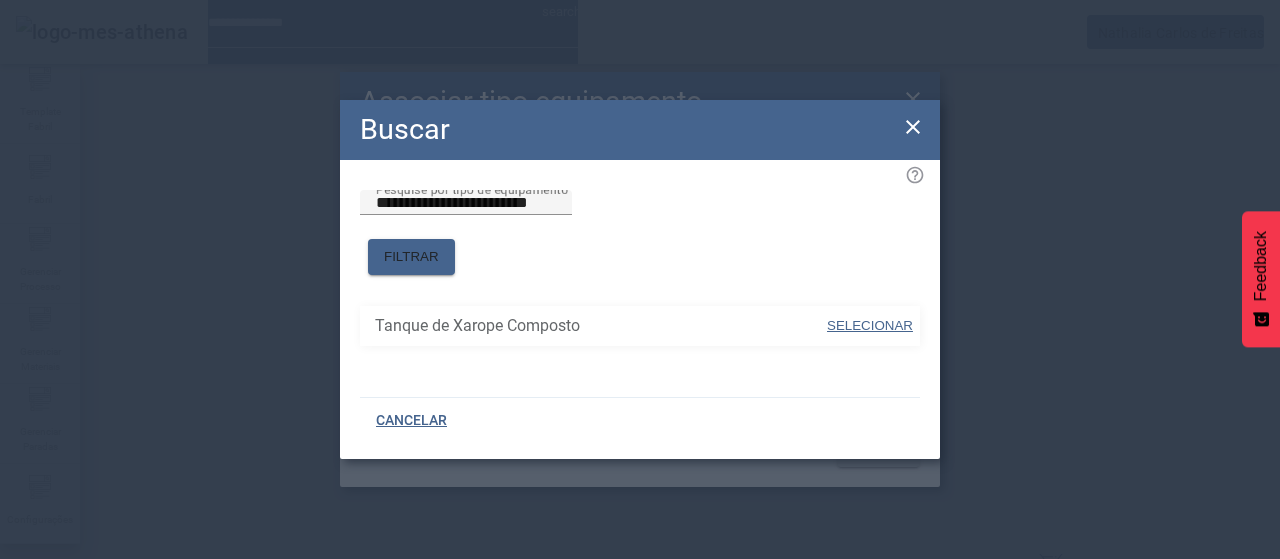 drag, startPoint x: 846, startPoint y: 306, endPoint x: 849, endPoint y: 293, distance: 13.341664 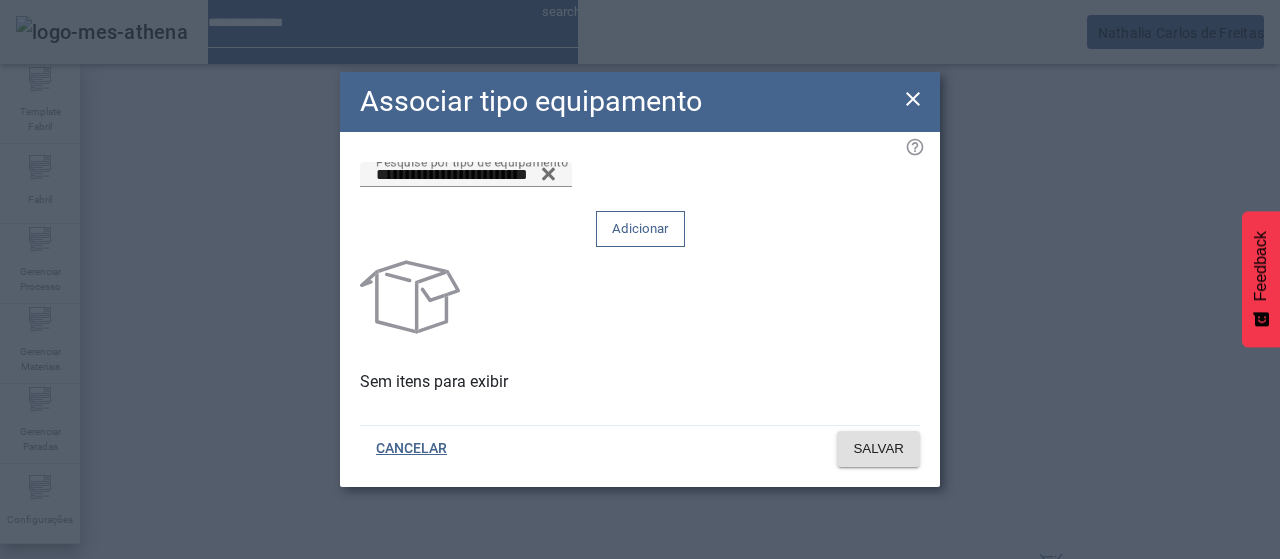 click on "Adicionar" 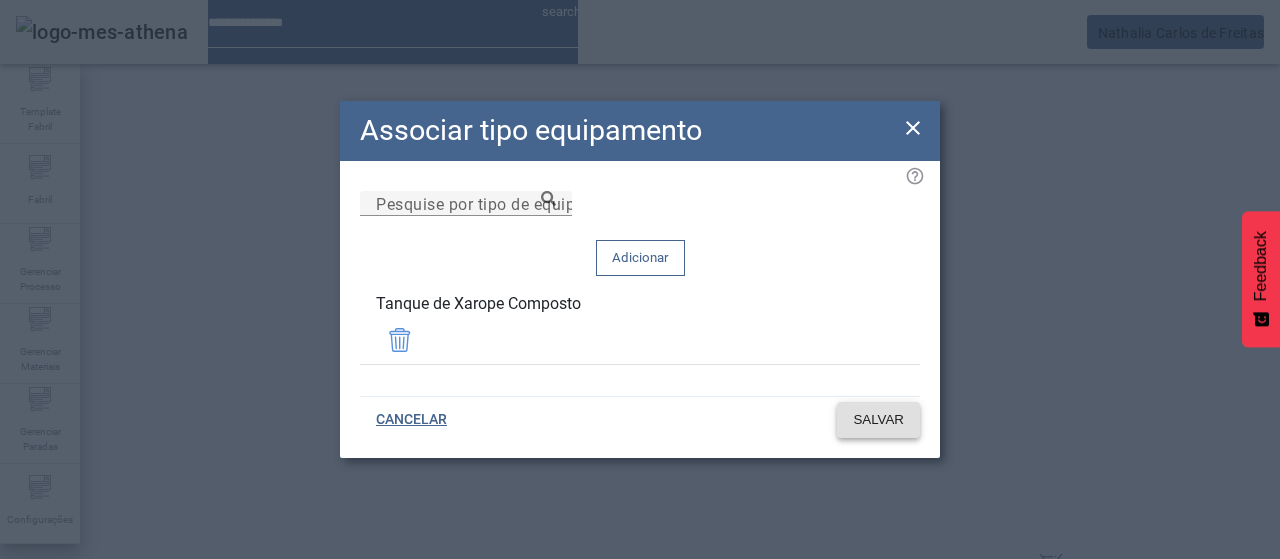 click on "SALVAR" 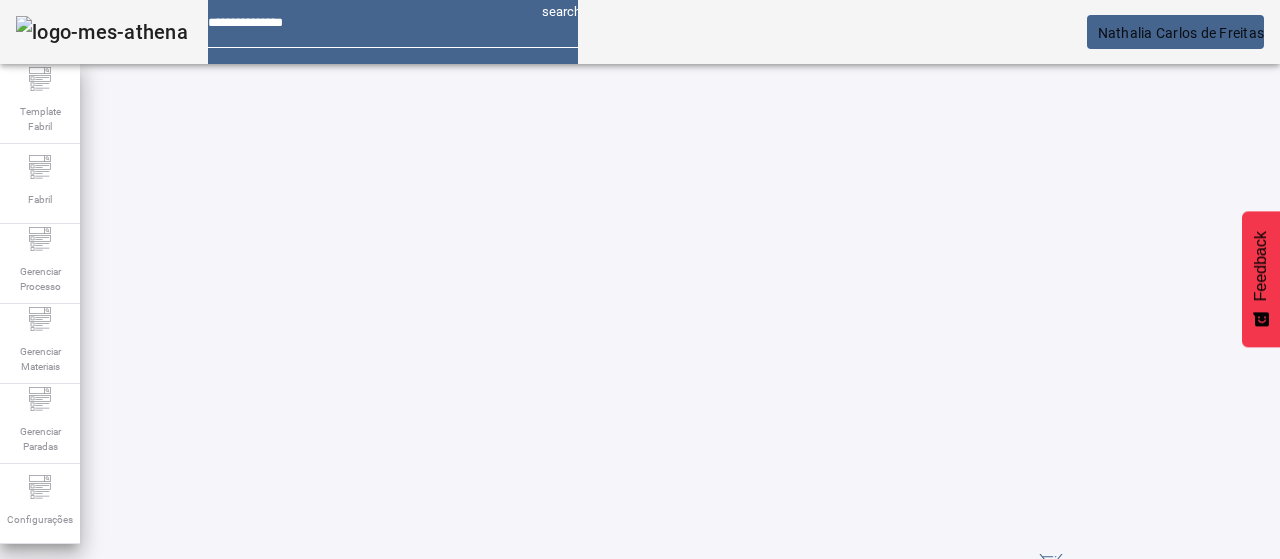 click at bounding box center (572, 938) 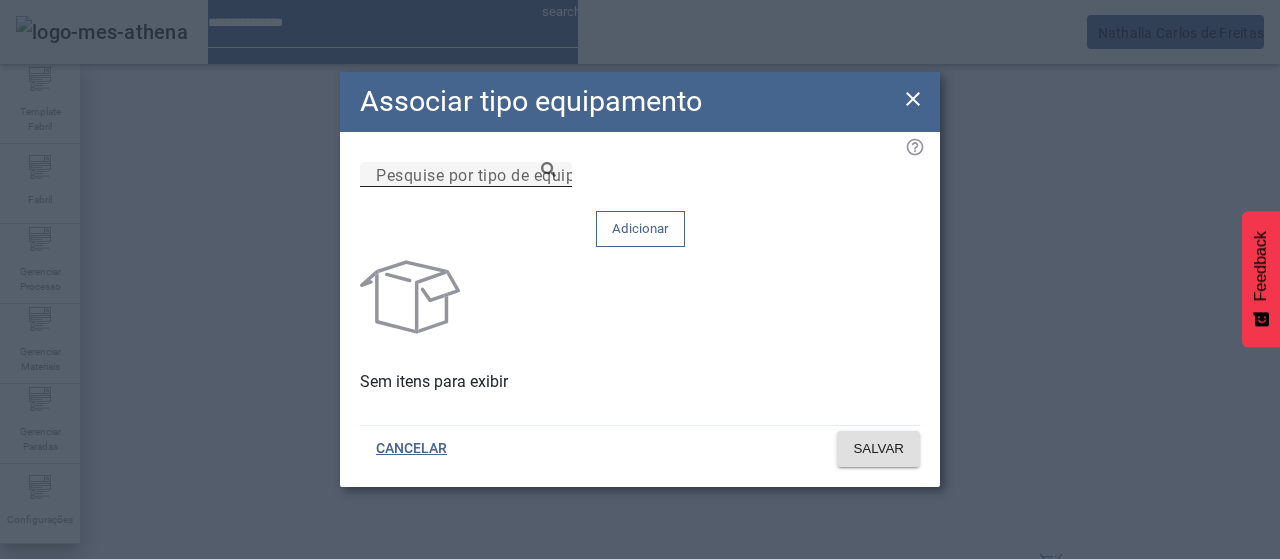 click on "Pesquise por tipo de equipamento" 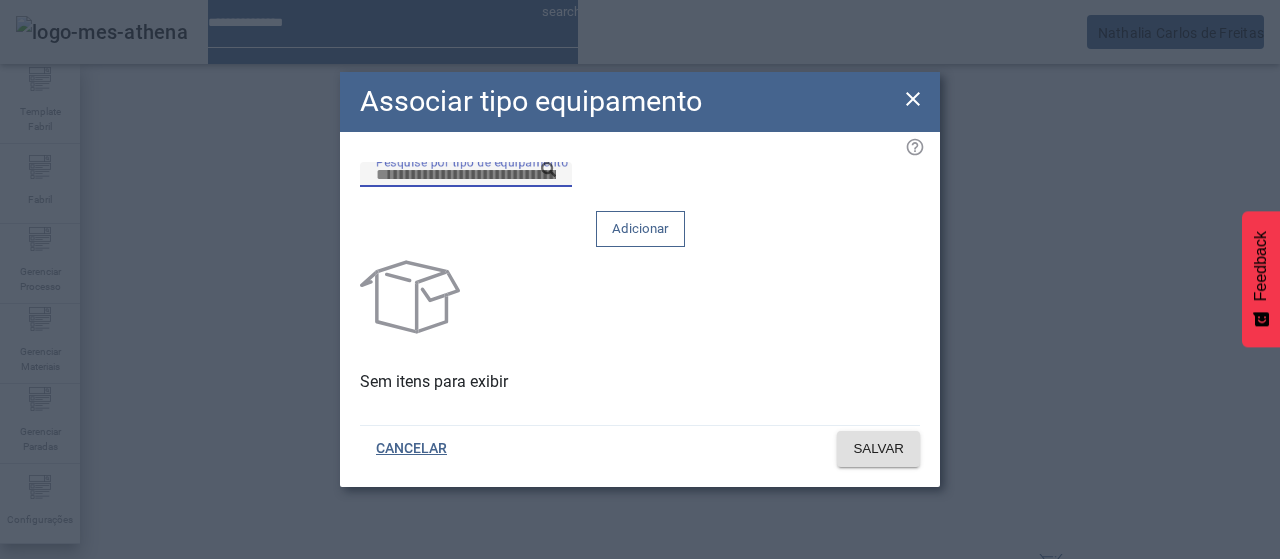 paste on "**********" 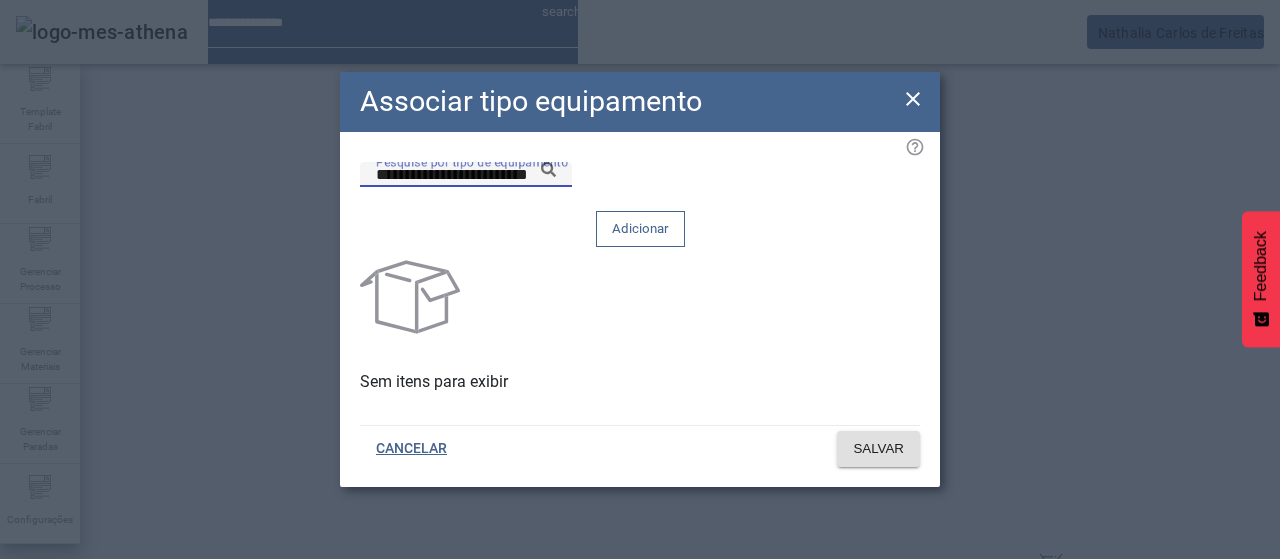 click 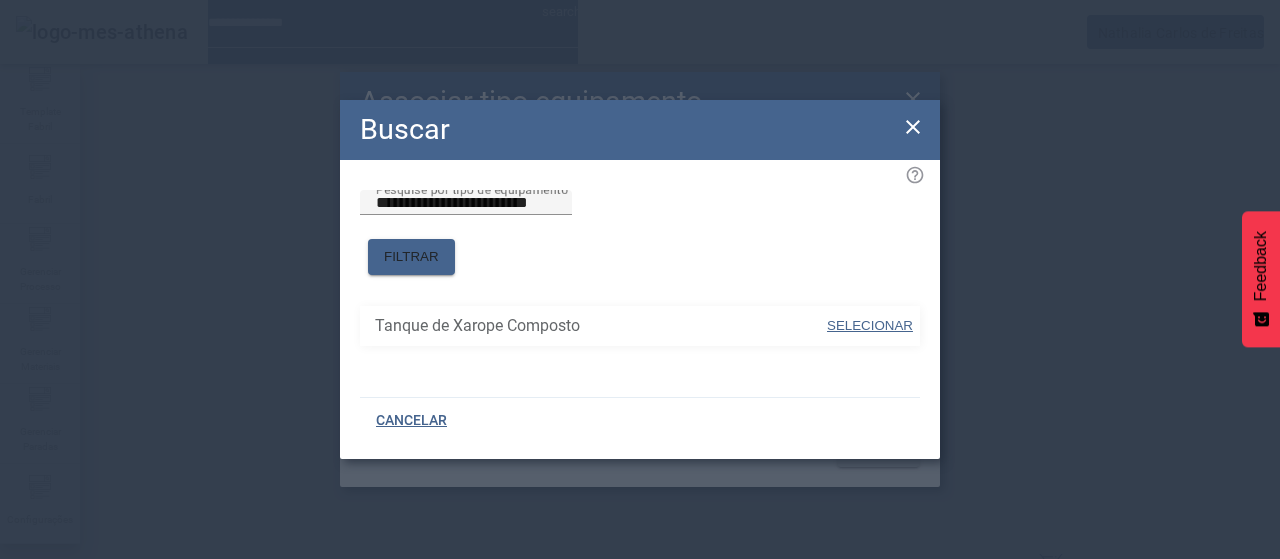 drag, startPoint x: 844, startPoint y: 303, endPoint x: 842, endPoint y: 235, distance: 68.0294 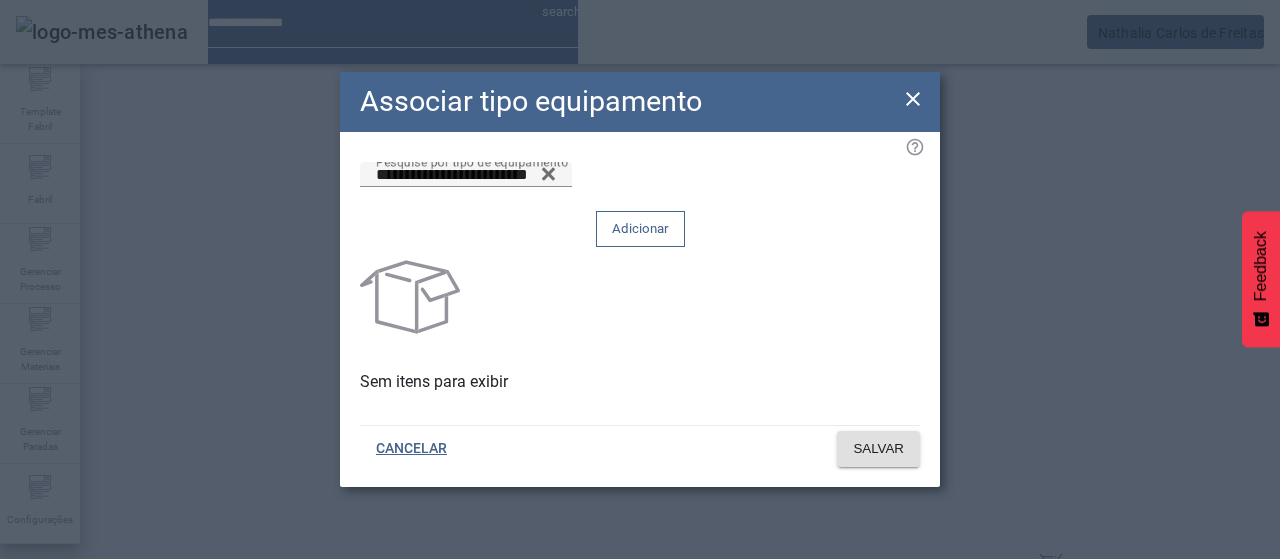 drag, startPoint x: 837, startPoint y: 223, endPoint x: 839, endPoint y: 251, distance: 28.071337 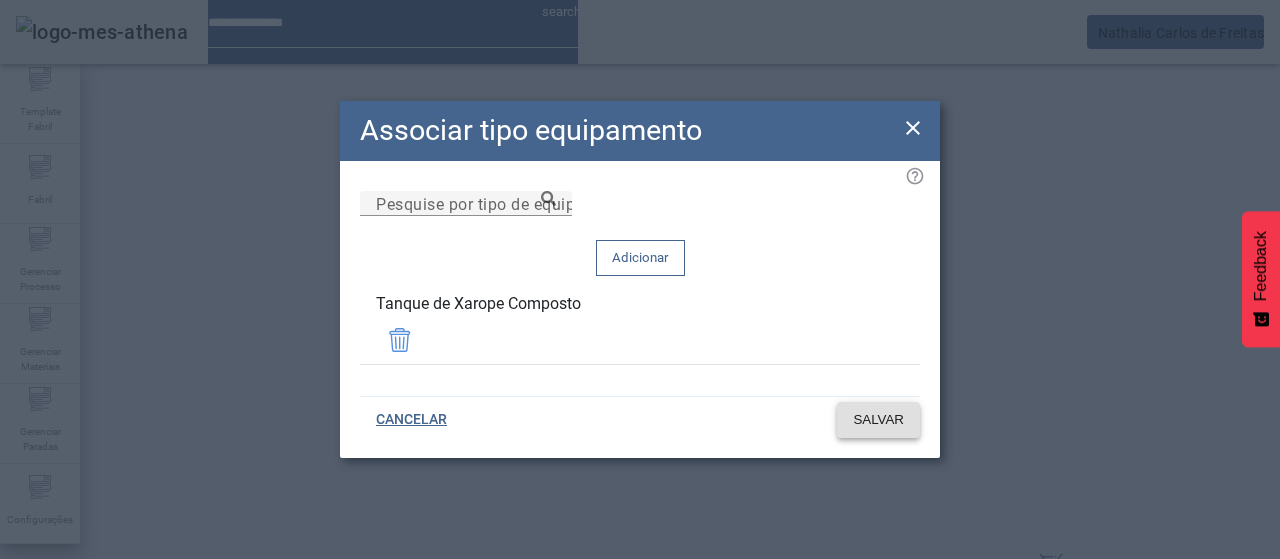 click 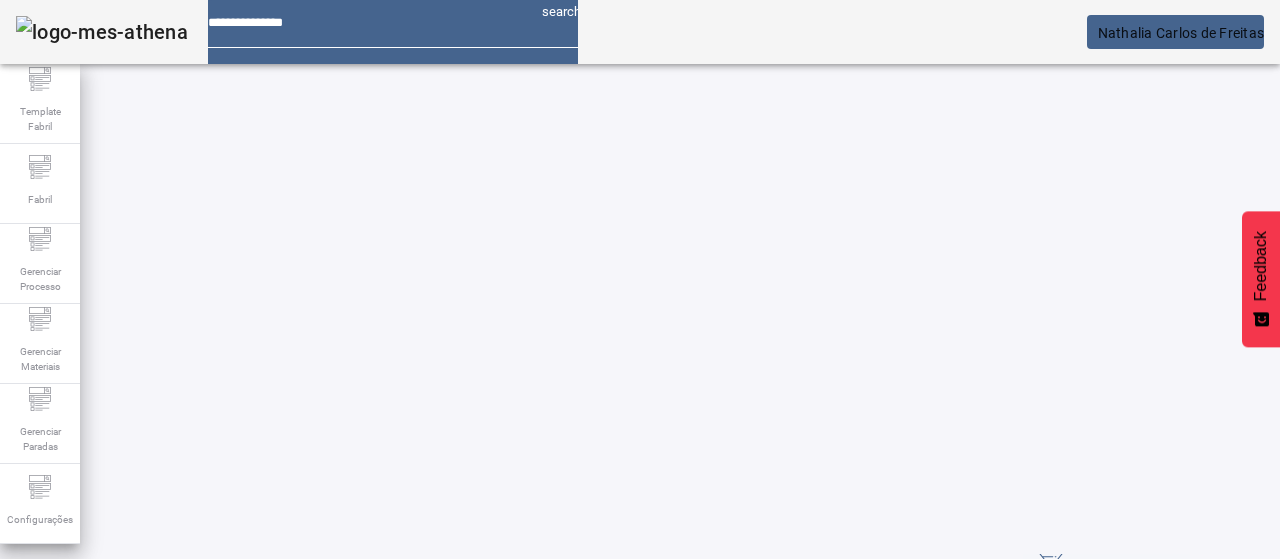 click at bounding box center (572, 788) 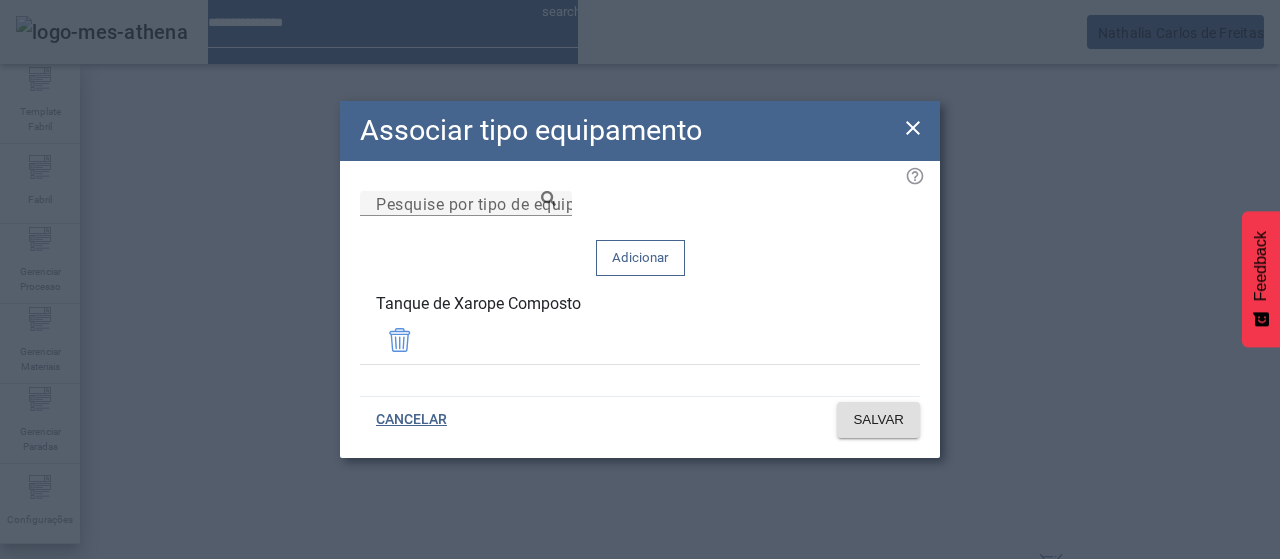 click 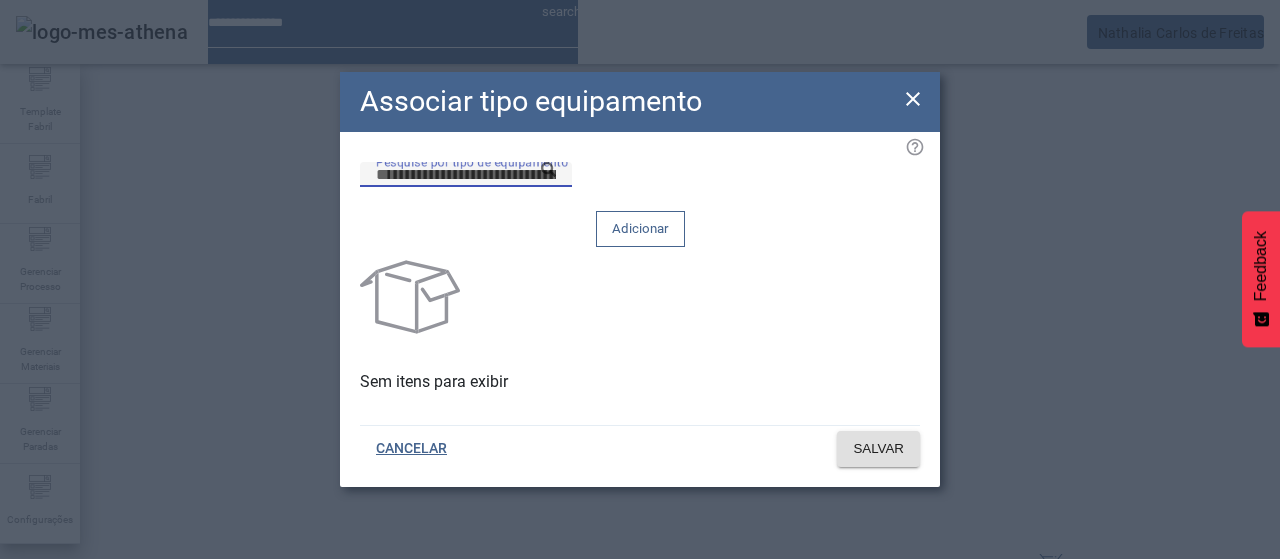 click on "Pesquise por tipo de equipamento" 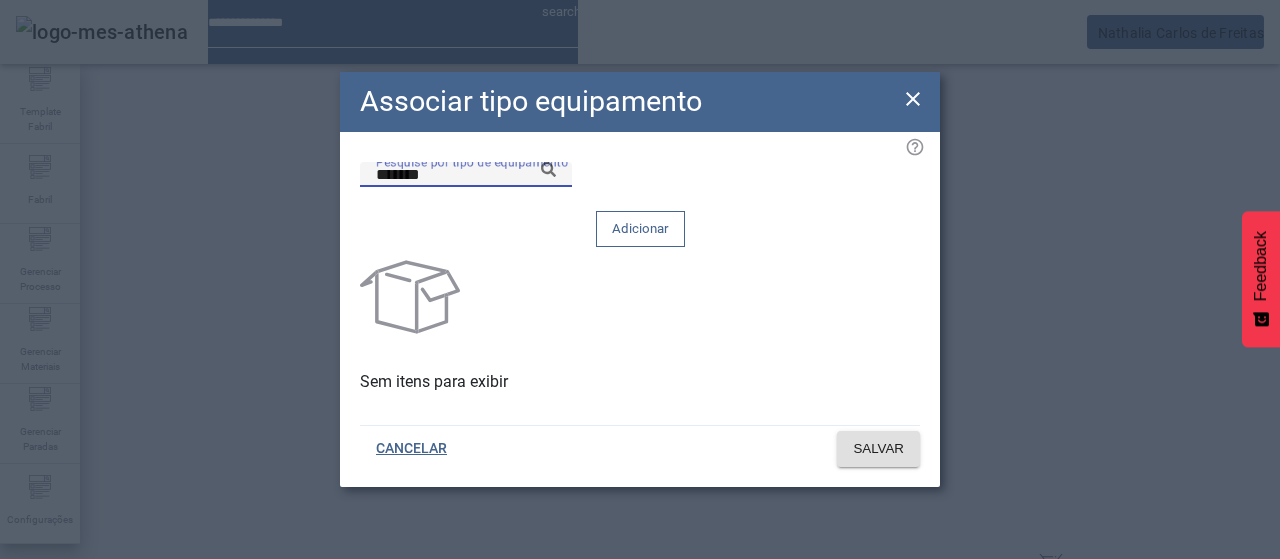 click 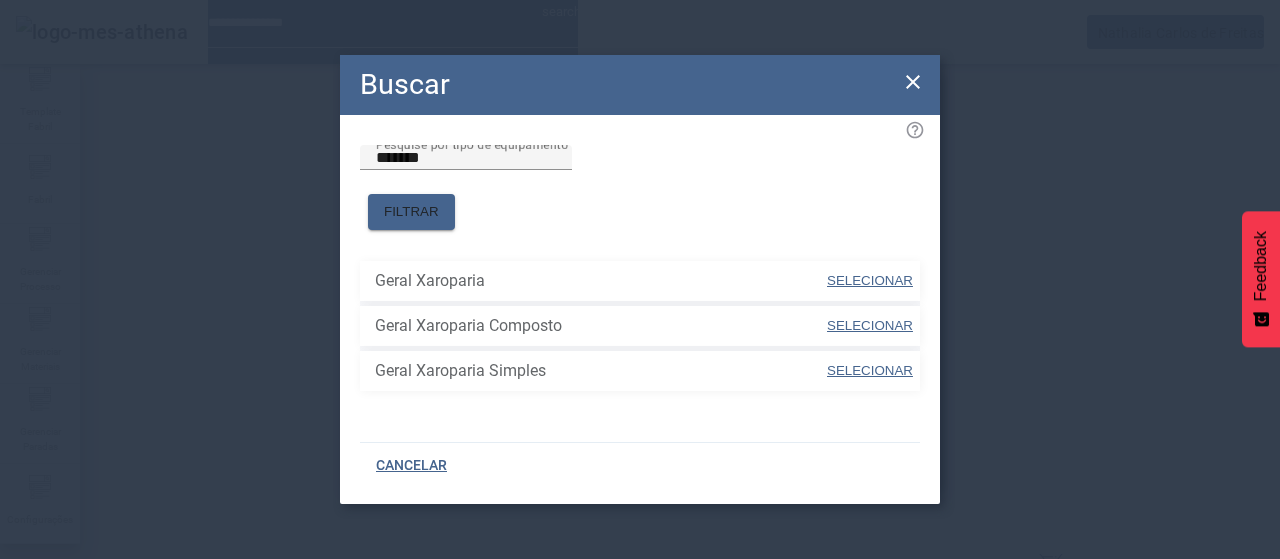 drag, startPoint x: 860, startPoint y: 314, endPoint x: 854, endPoint y: 260, distance: 54.33231 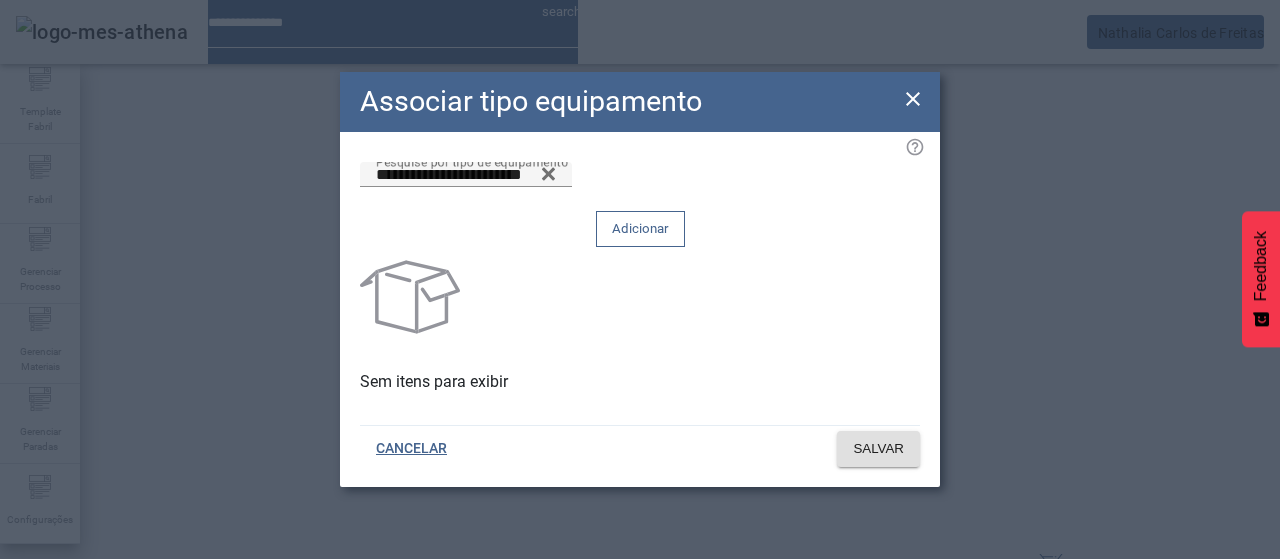 click on "Adicionar" 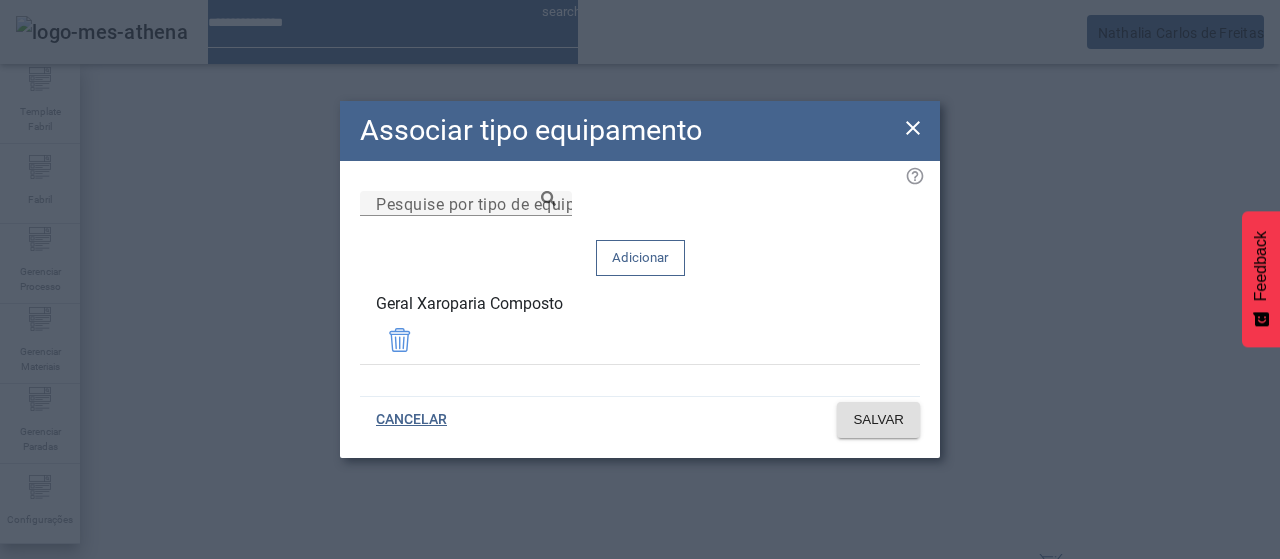drag, startPoint x: 584, startPoint y: 317, endPoint x: 369, endPoint y: 321, distance: 215.0372 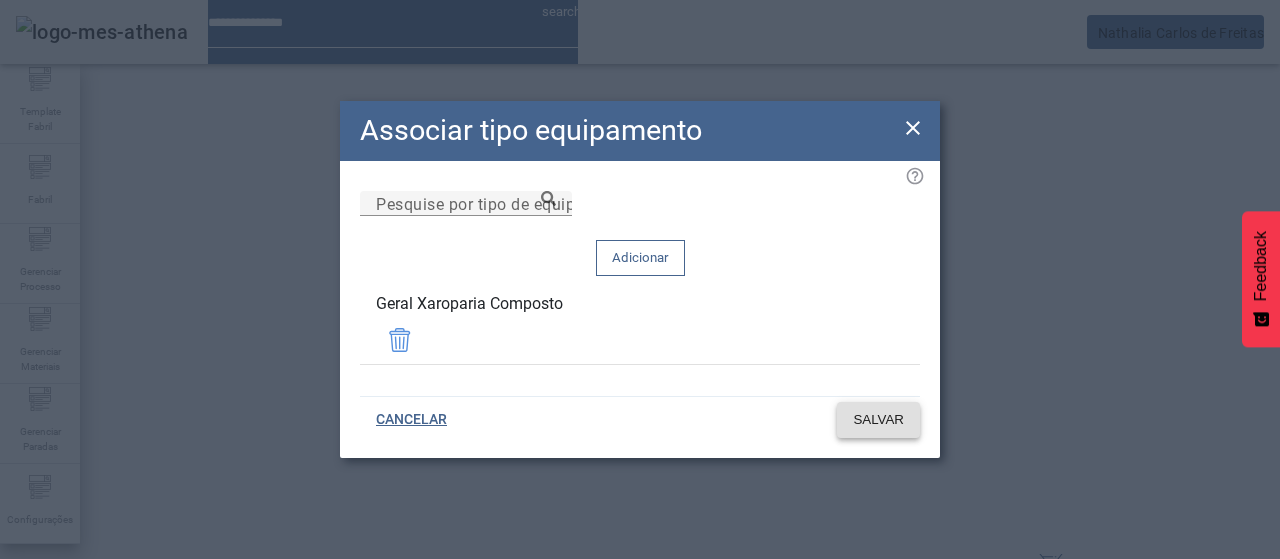 click 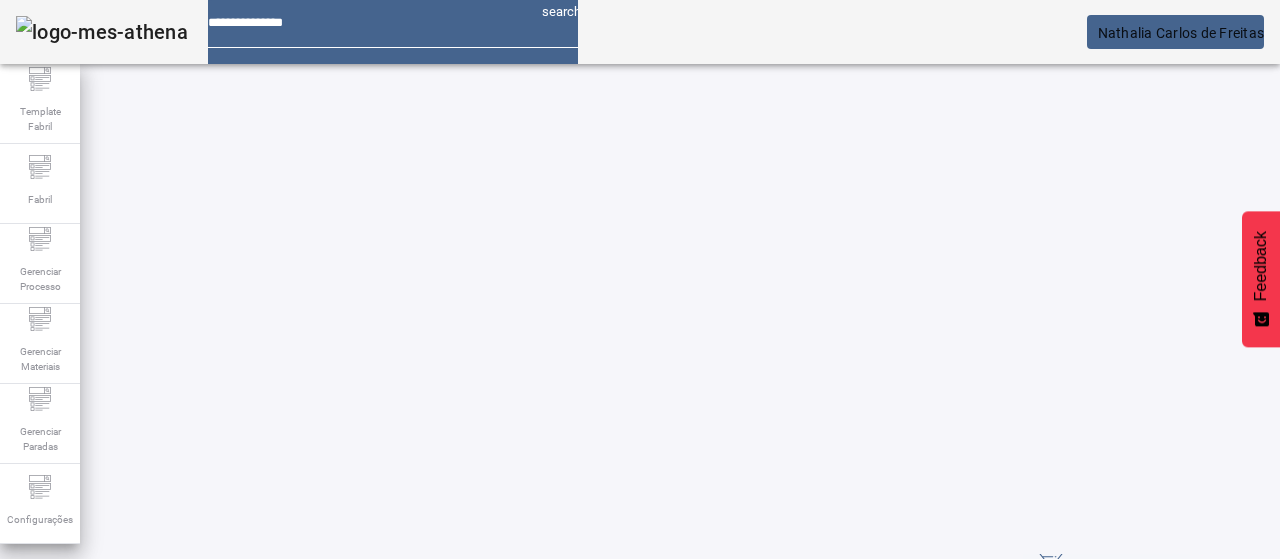 click at bounding box center [572, 788] 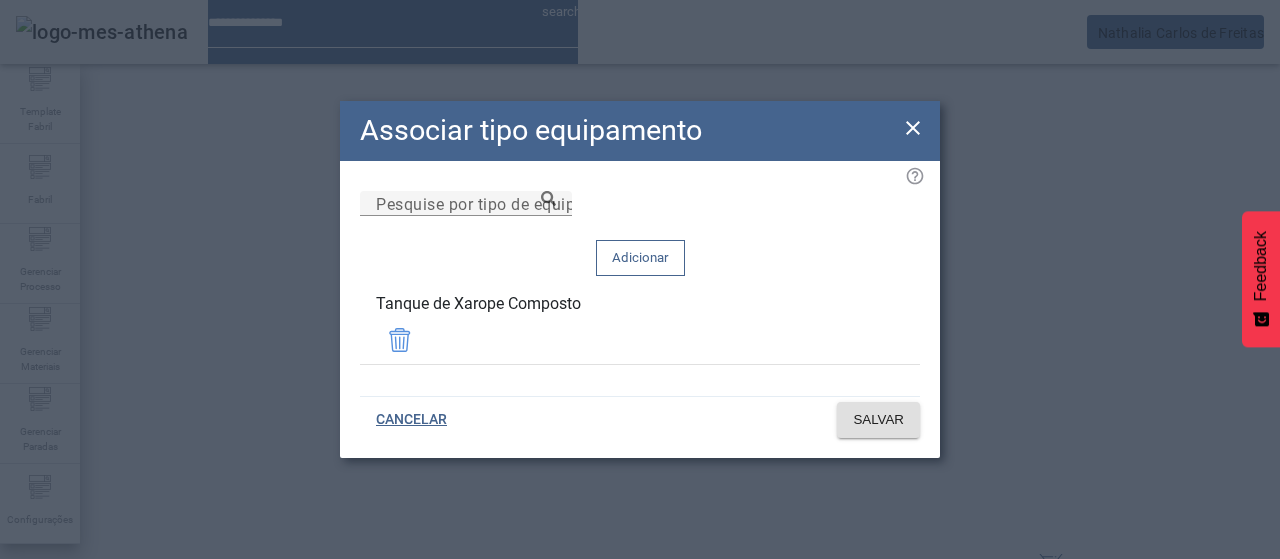 click 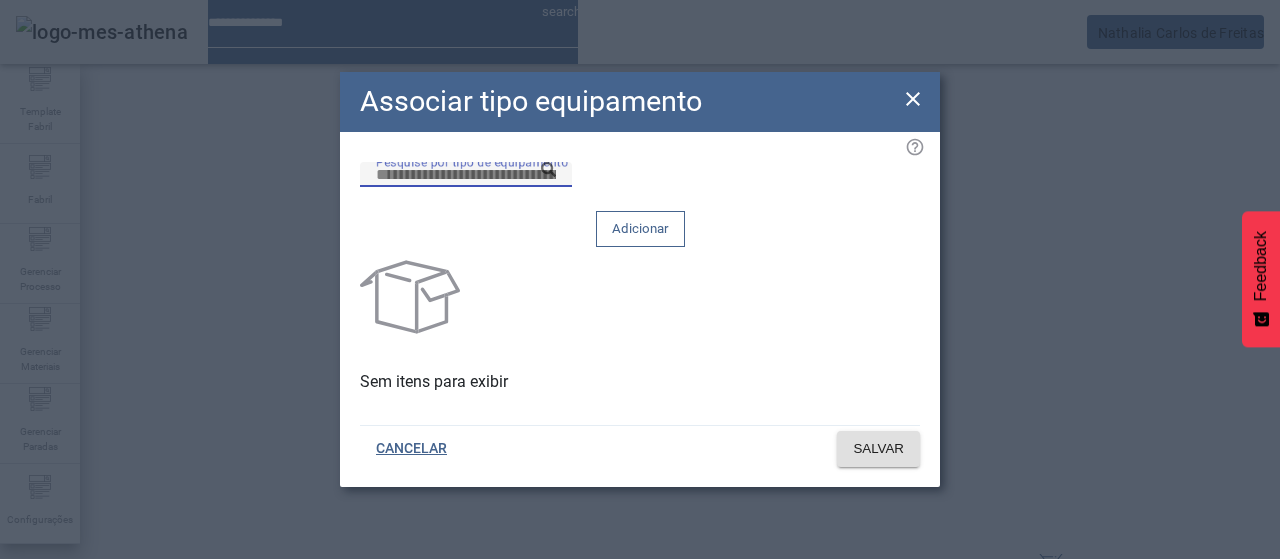 drag, startPoint x: 733, startPoint y: 218, endPoint x: 752, endPoint y: 215, distance: 19.235384 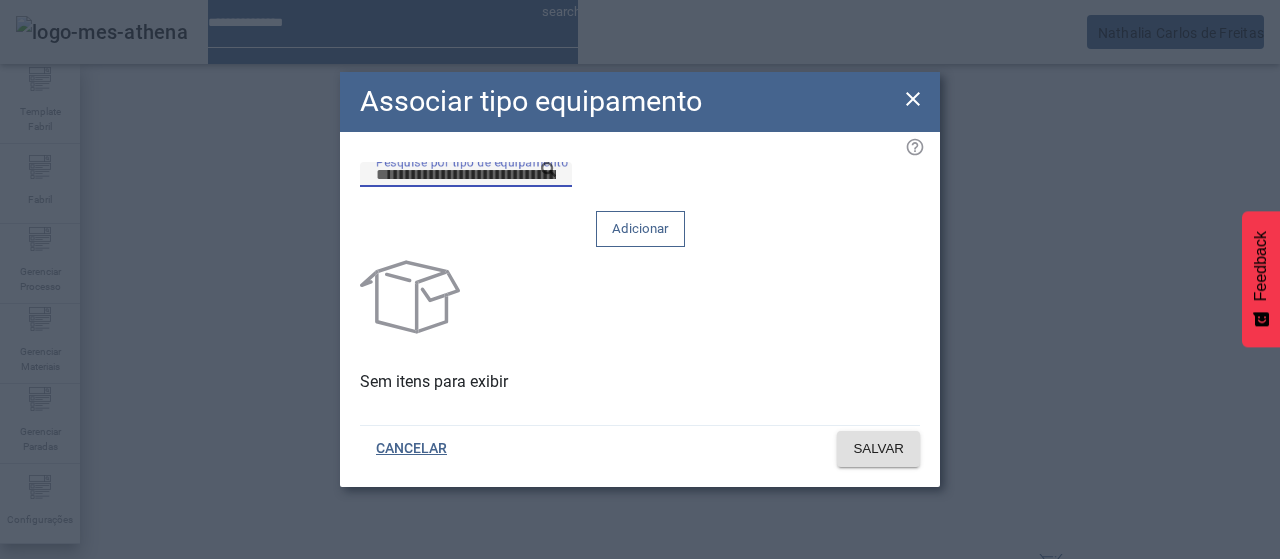 click on "Pesquise por tipo de equipamento" at bounding box center (466, 175) 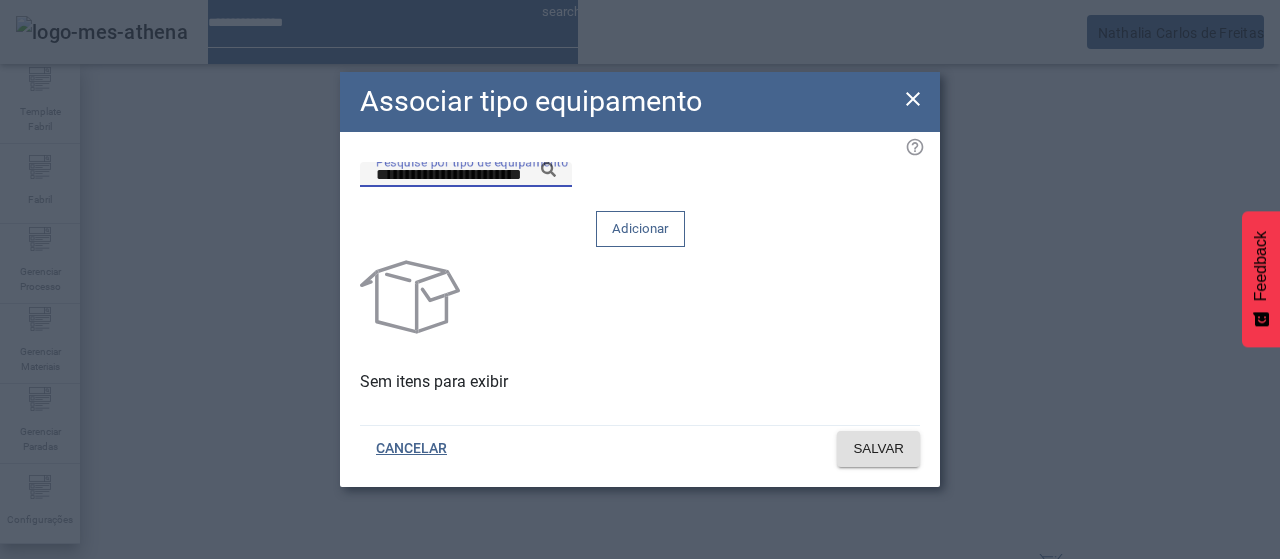 click 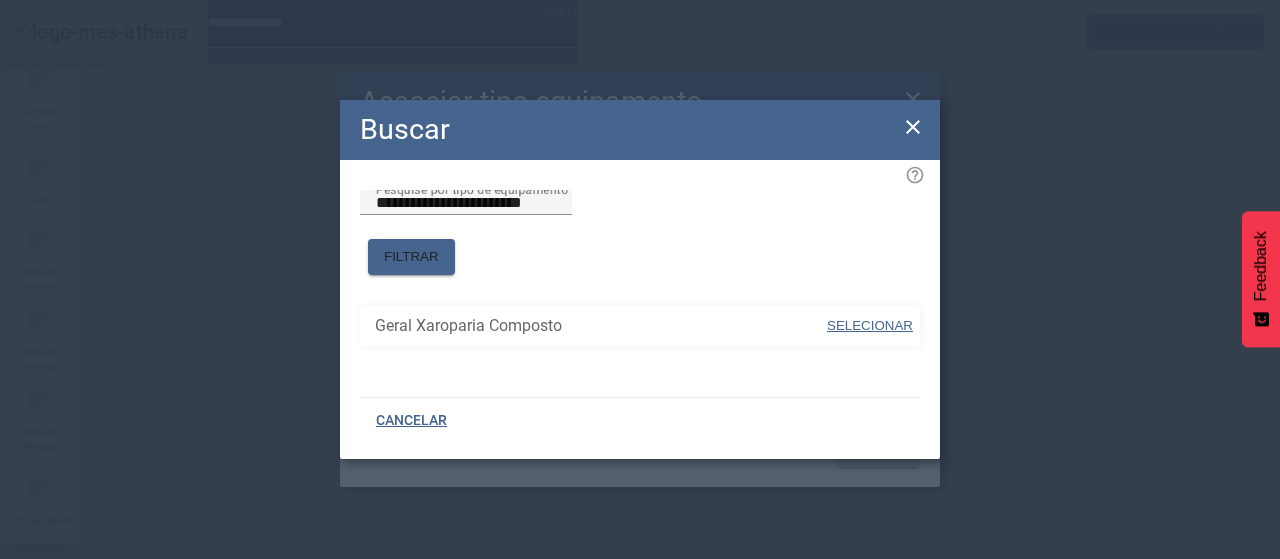 drag, startPoint x: 840, startPoint y: 309, endPoint x: 842, endPoint y: 282, distance: 27.073973 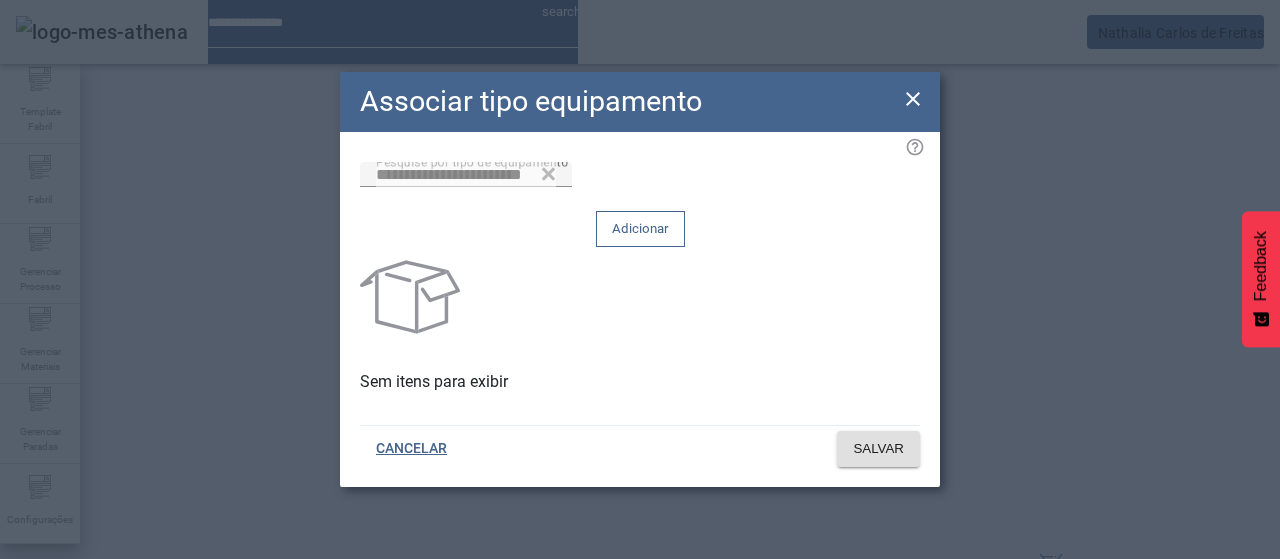 click 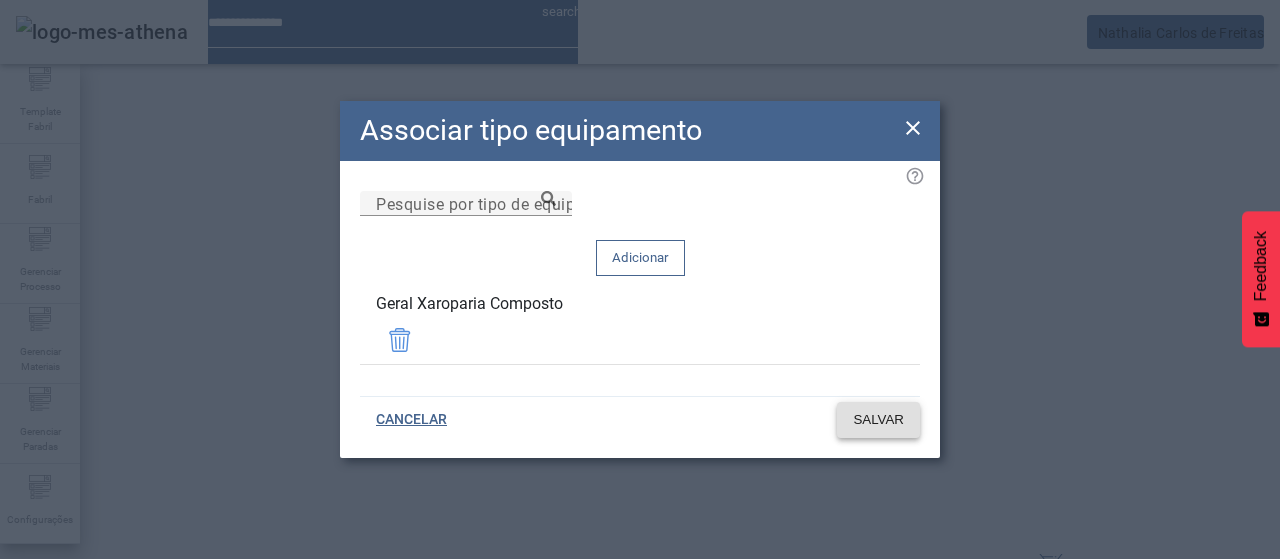 click 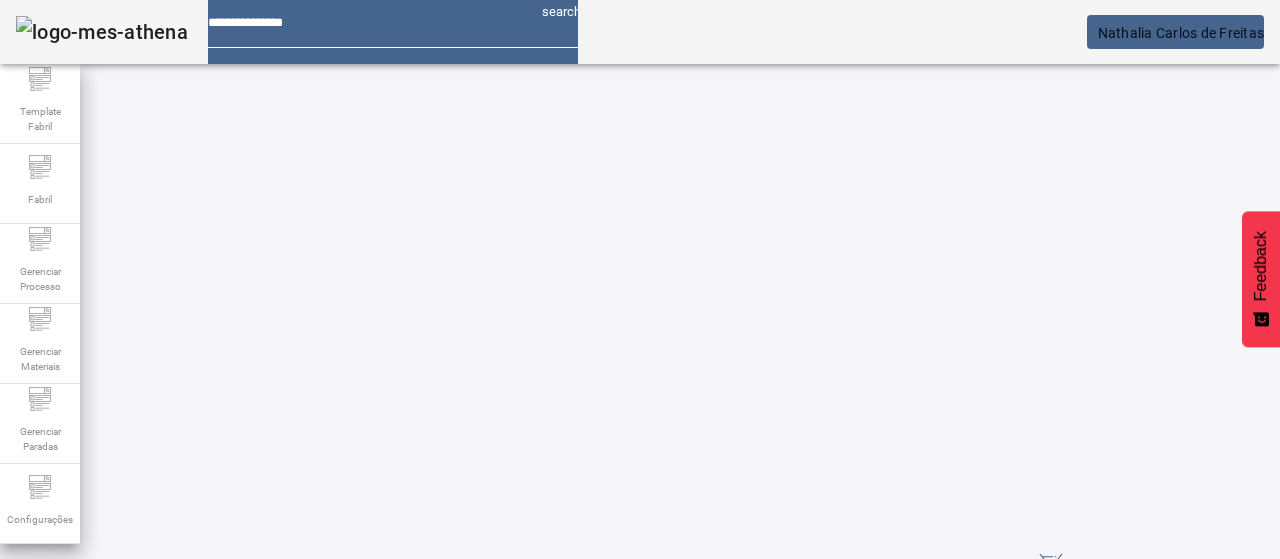 click at bounding box center (1169, 788) 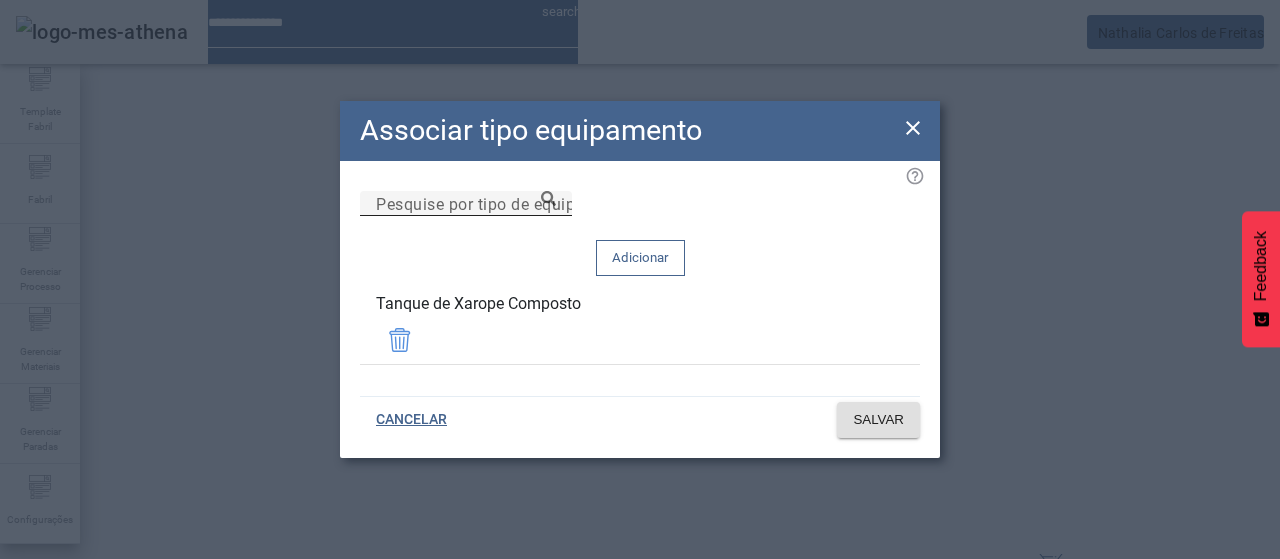 click on "Pesquise por tipo de equipamento" at bounding box center (466, 204) 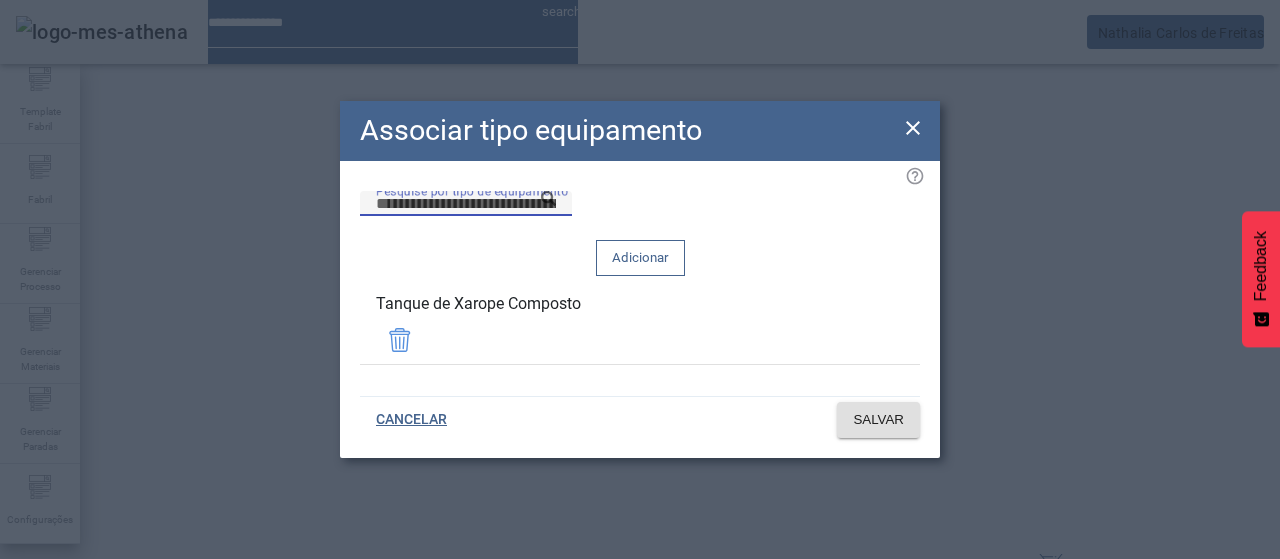 click 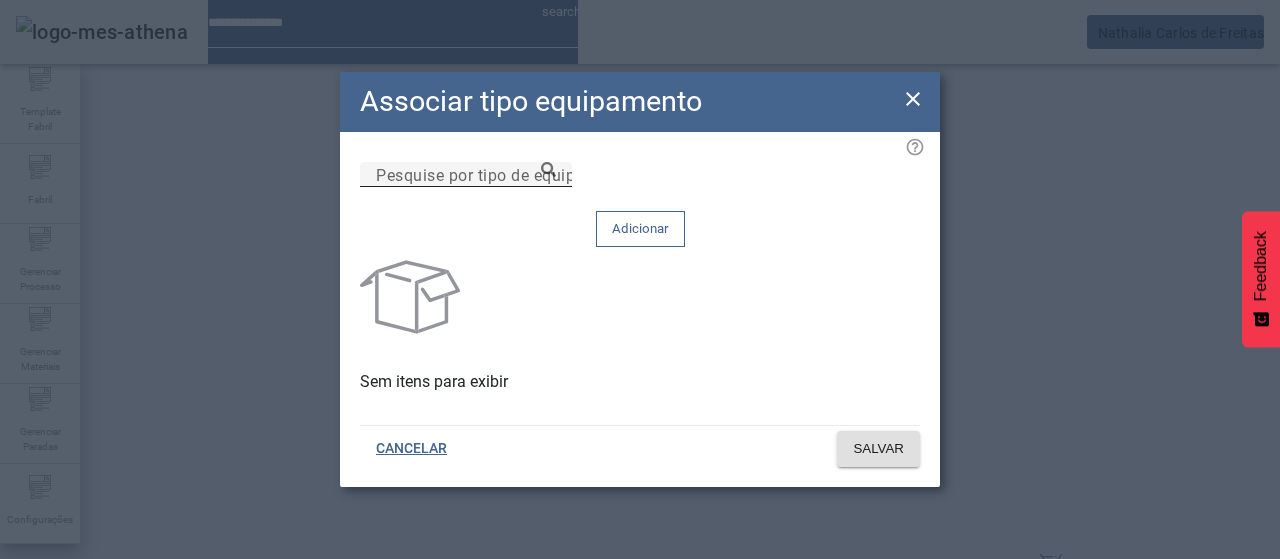 drag, startPoint x: 724, startPoint y: 217, endPoint x: 741, endPoint y: 214, distance: 17.262676 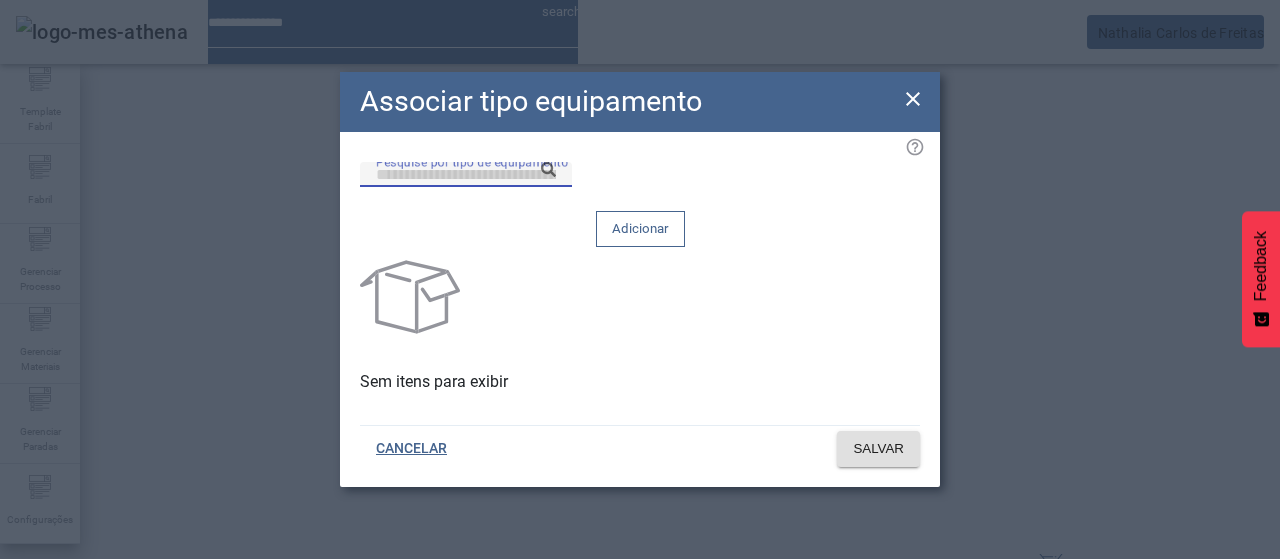 paste on "**********" 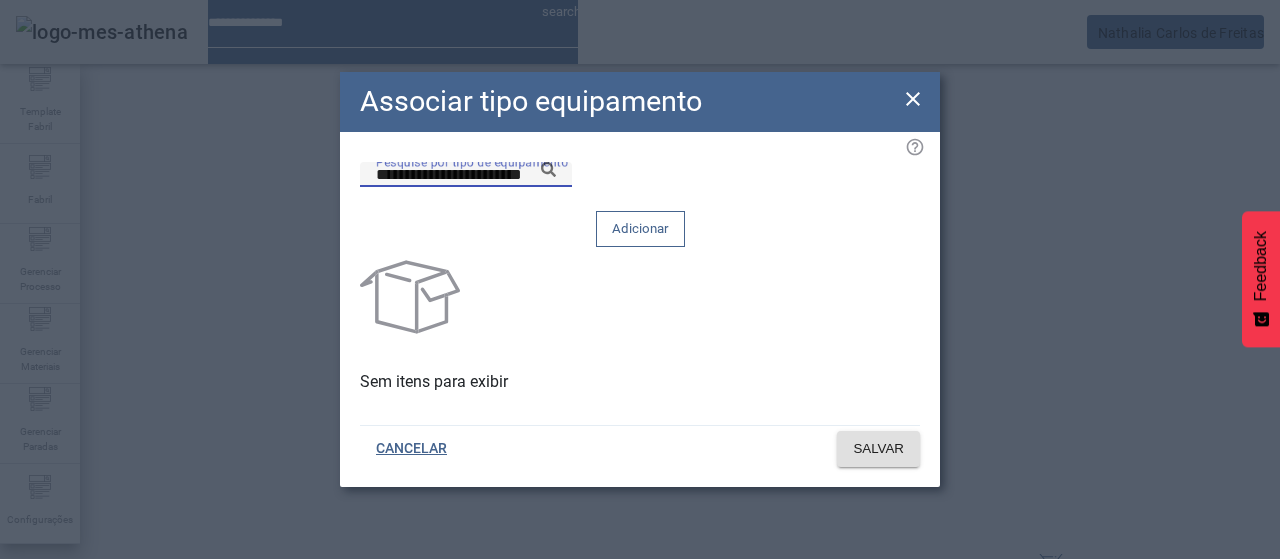 click 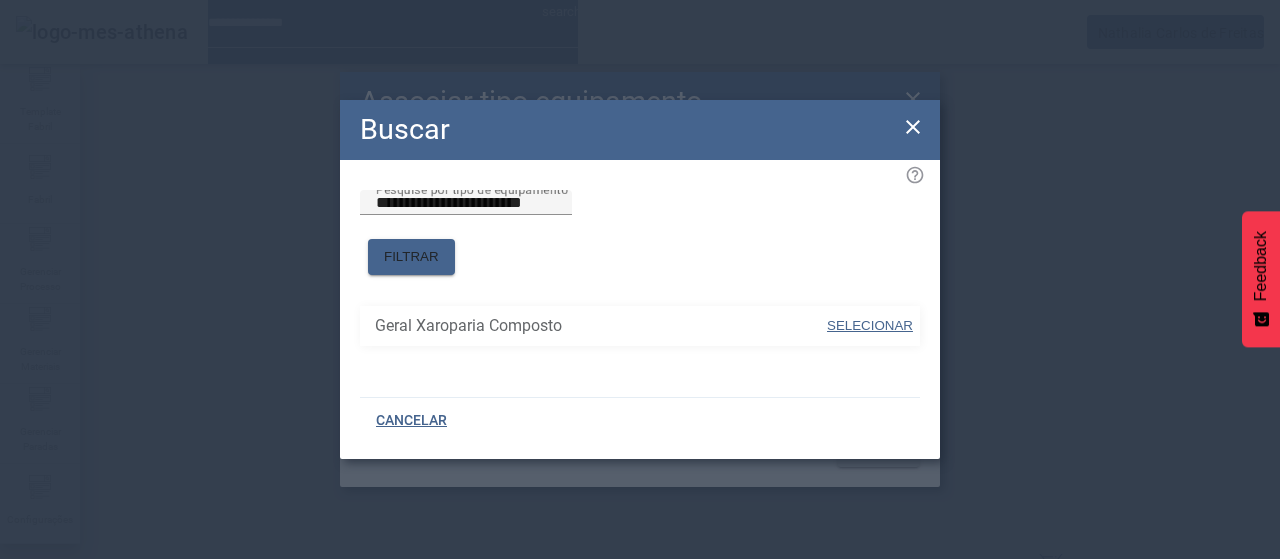 drag, startPoint x: 848, startPoint y: 306, endPoint x: 846, endPoint y: 289, distance: 17.117243 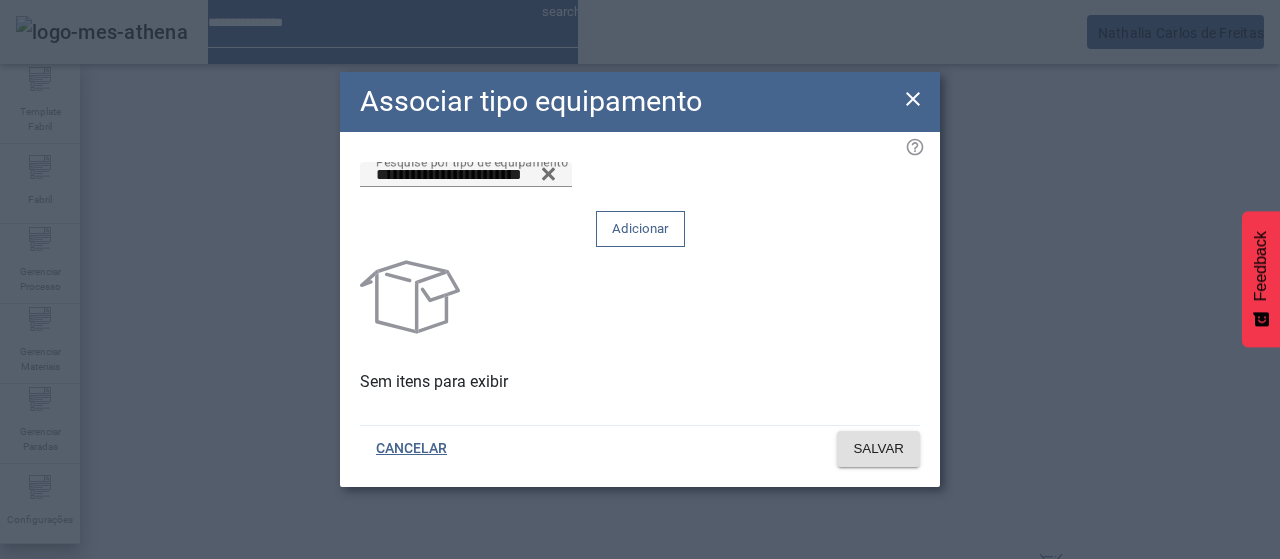 drag, startPoint x: 859, startPoint y: 225, endPoint x: 811, endPoint y: 395, distance: 176.64655 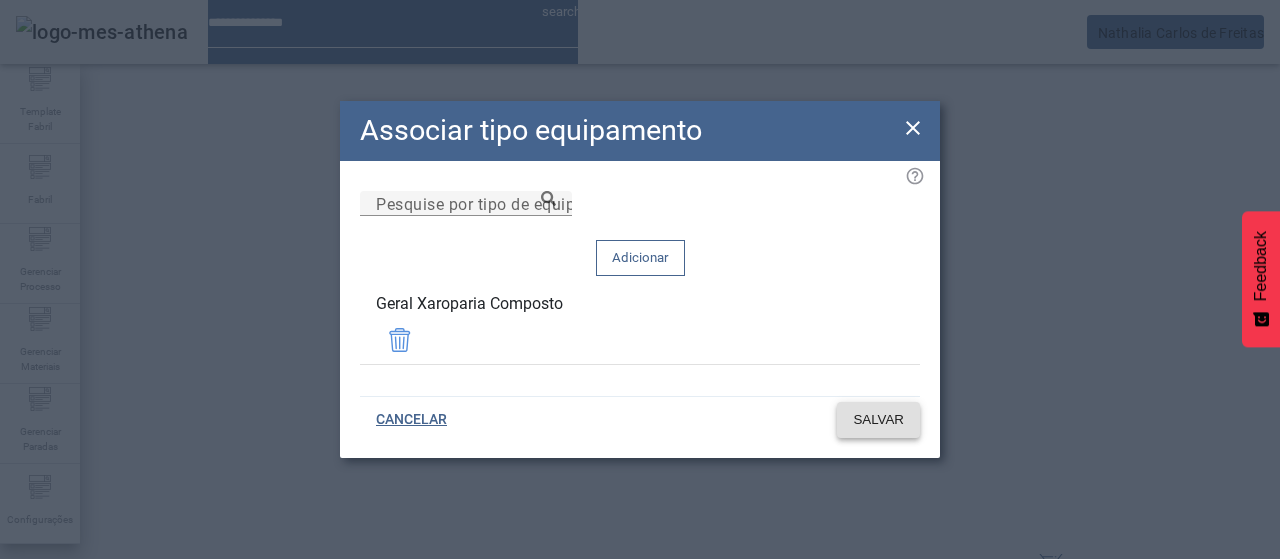 click on "SALVAR" 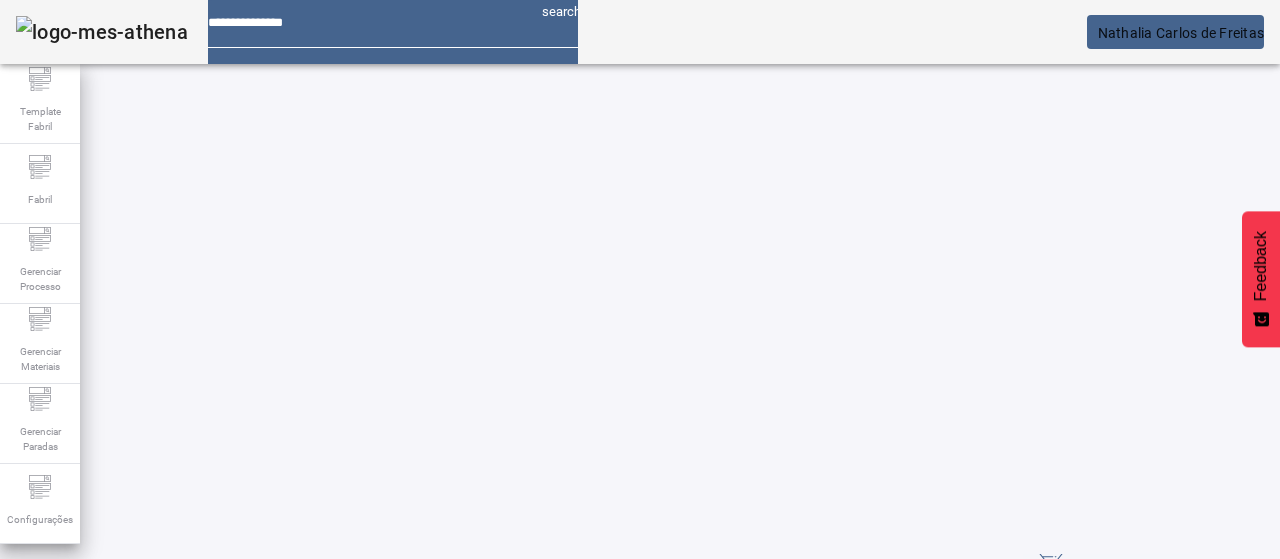 click at bounding box center (572, 788) 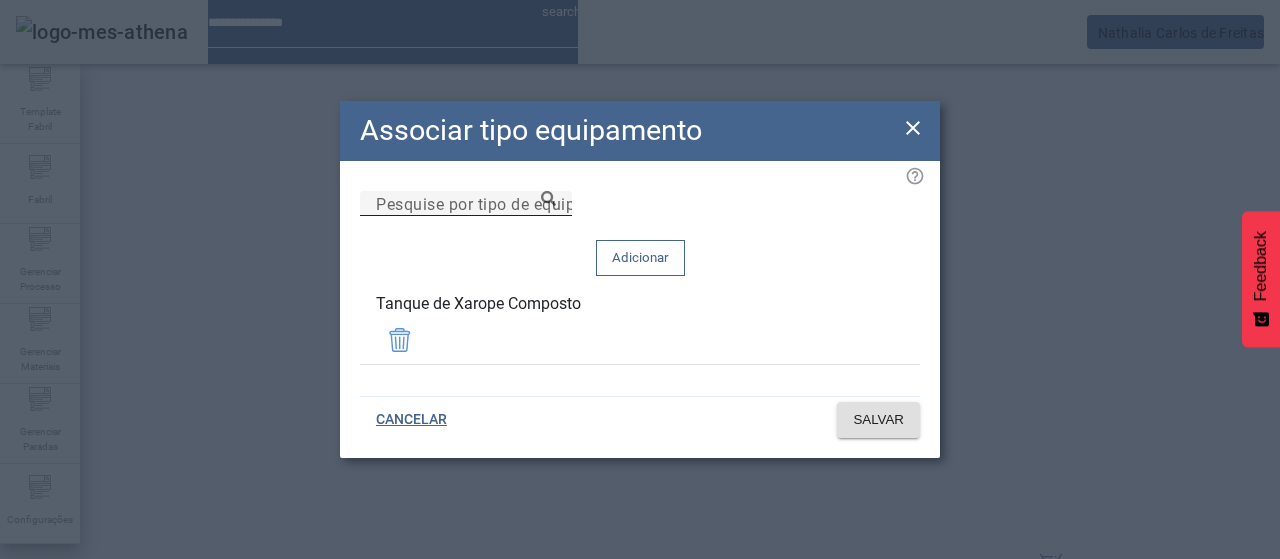 drag, startPoint x: 554, startPoint y: 247, endPoint x: 566, endPoint y: 247, distance: 12 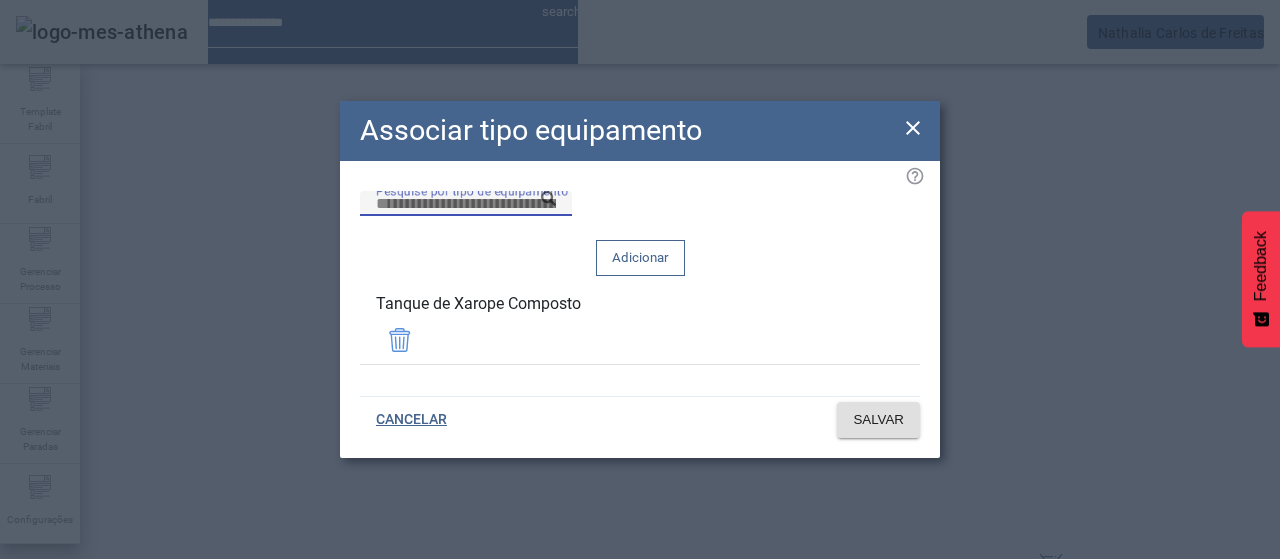 paste on "**********" 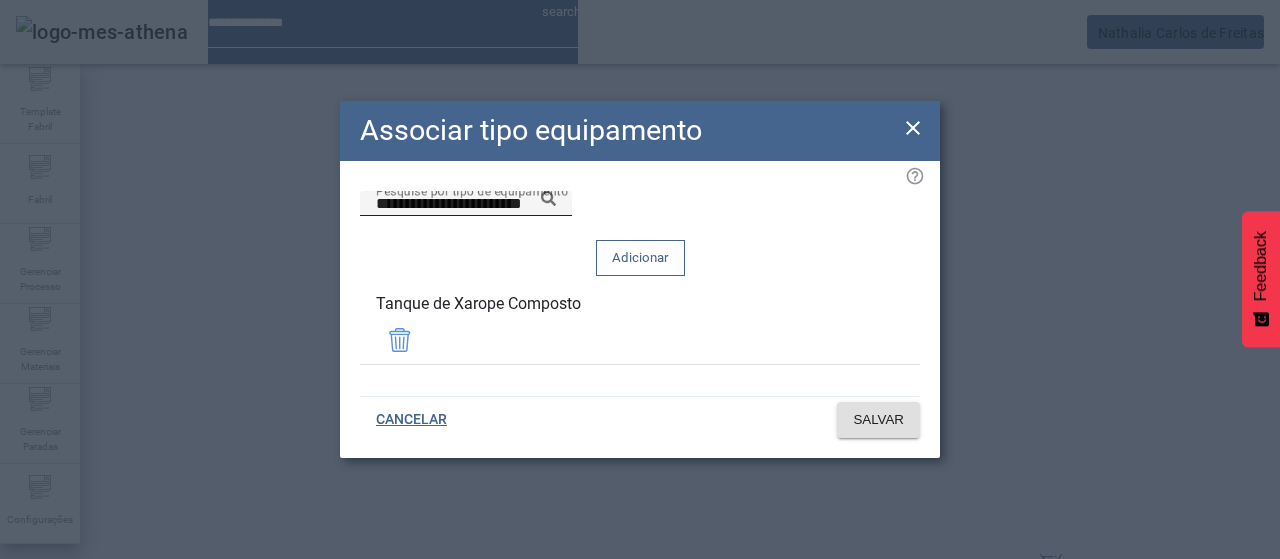 click 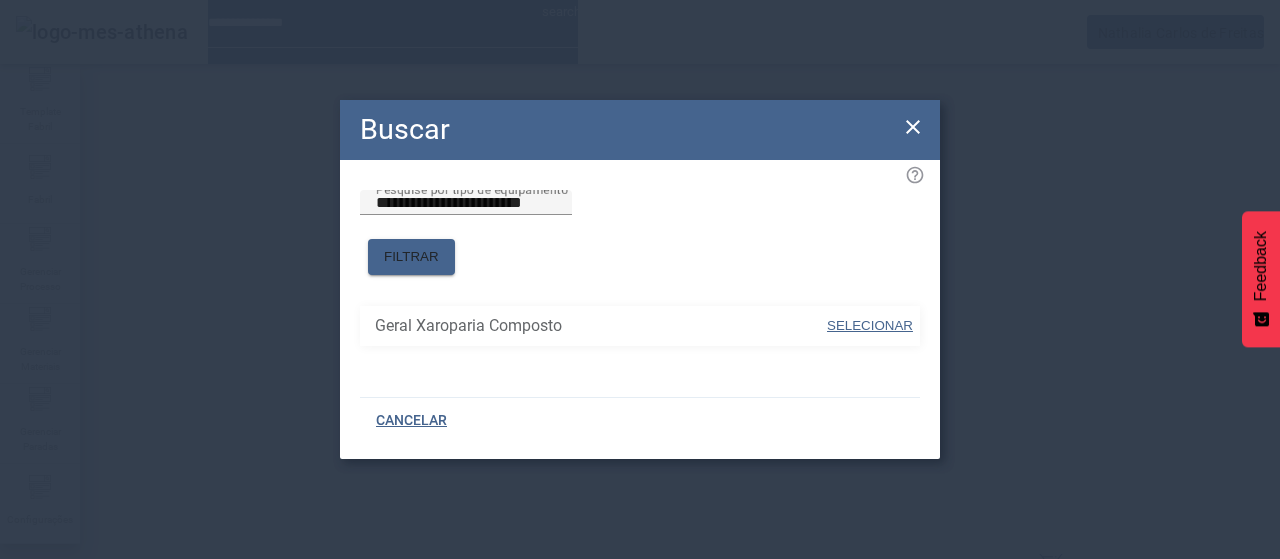 drag, startPoint x: 843, startPoint y: 287, endPoint x: 852, endPoint y: 293, distance: 10.816654 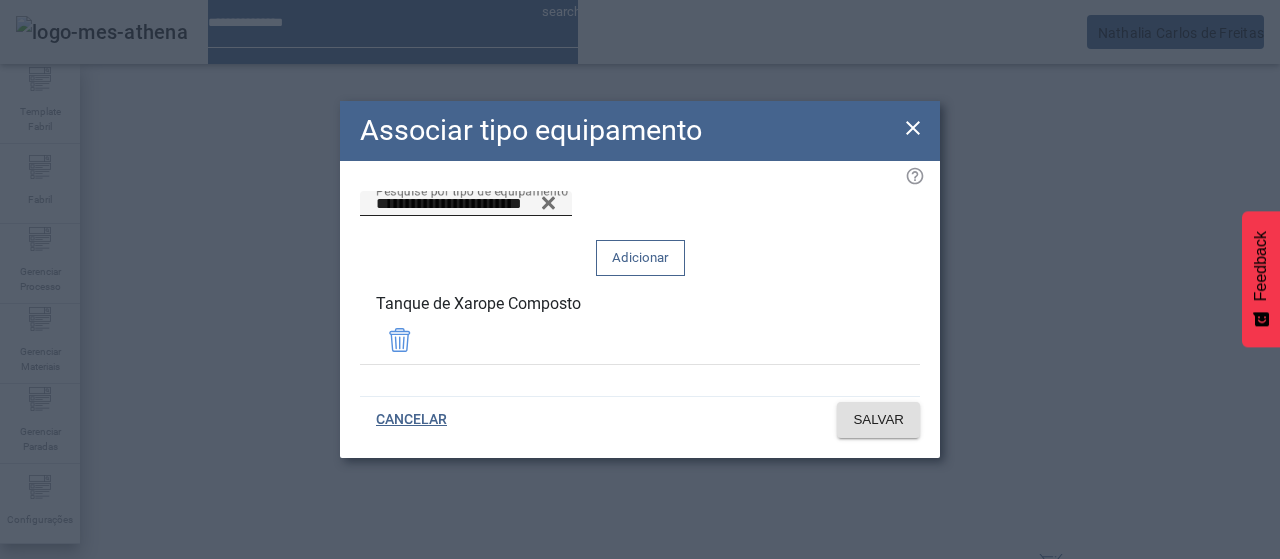 click 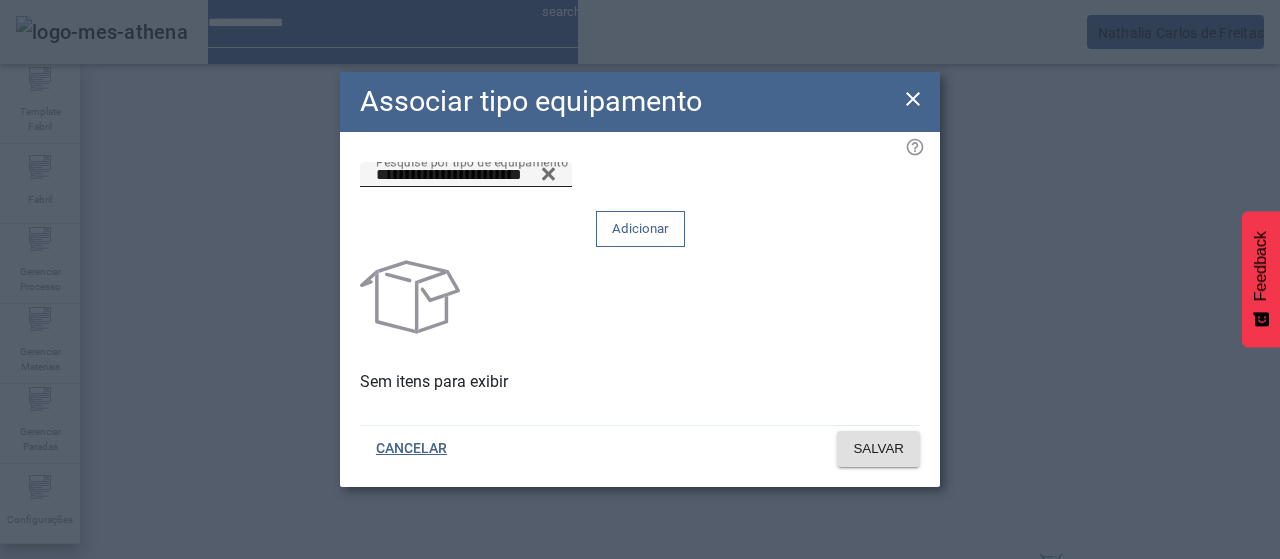 click 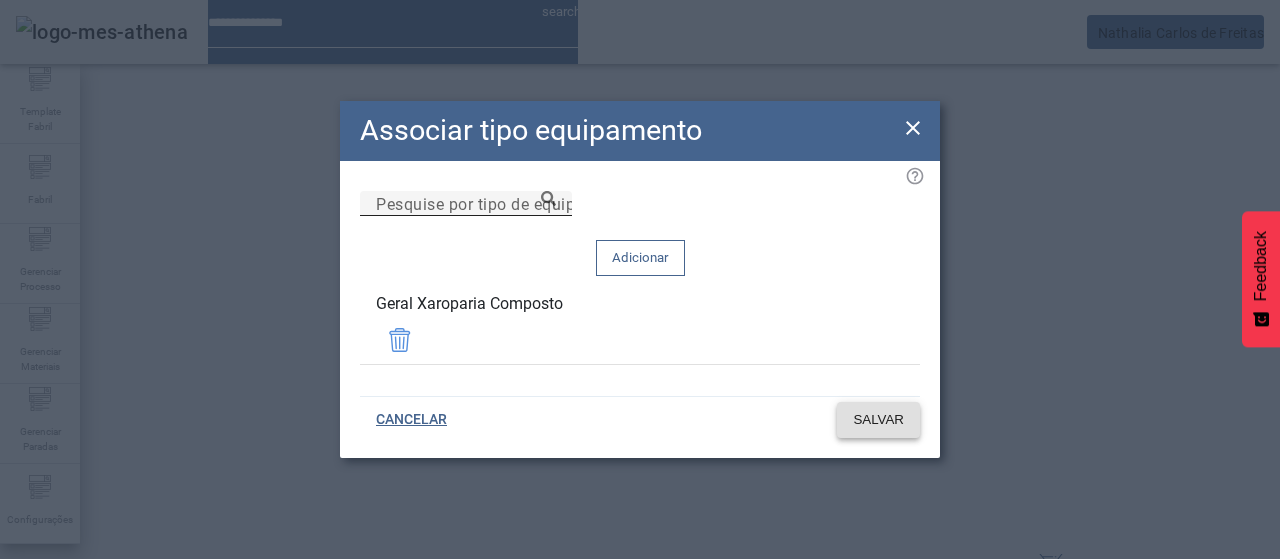 click on "SALVAR" 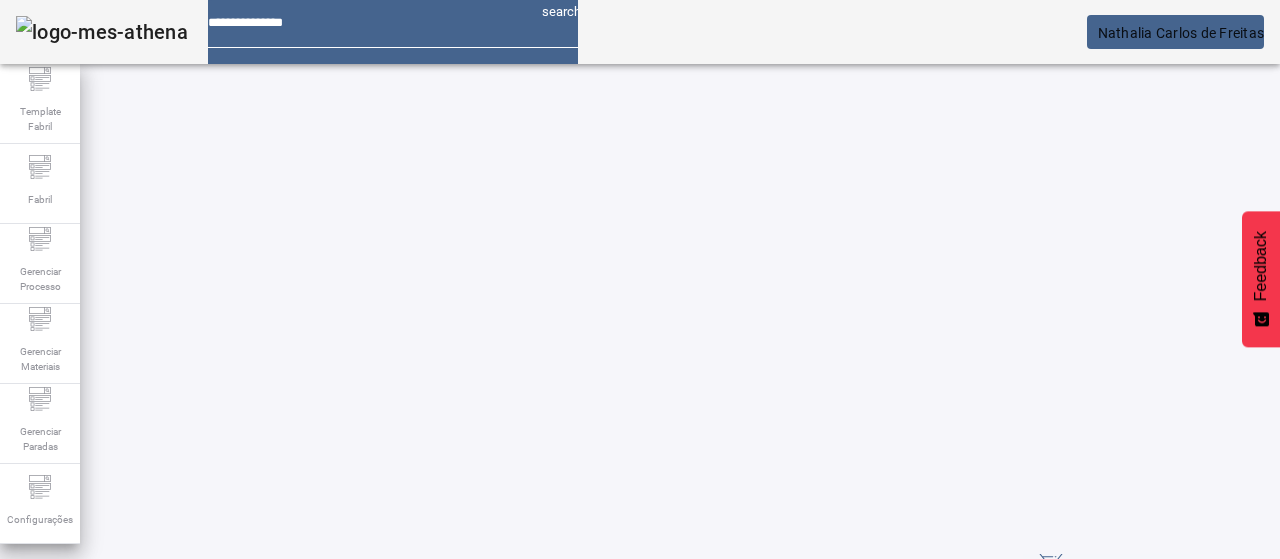 click at bounding box center [572, 938] 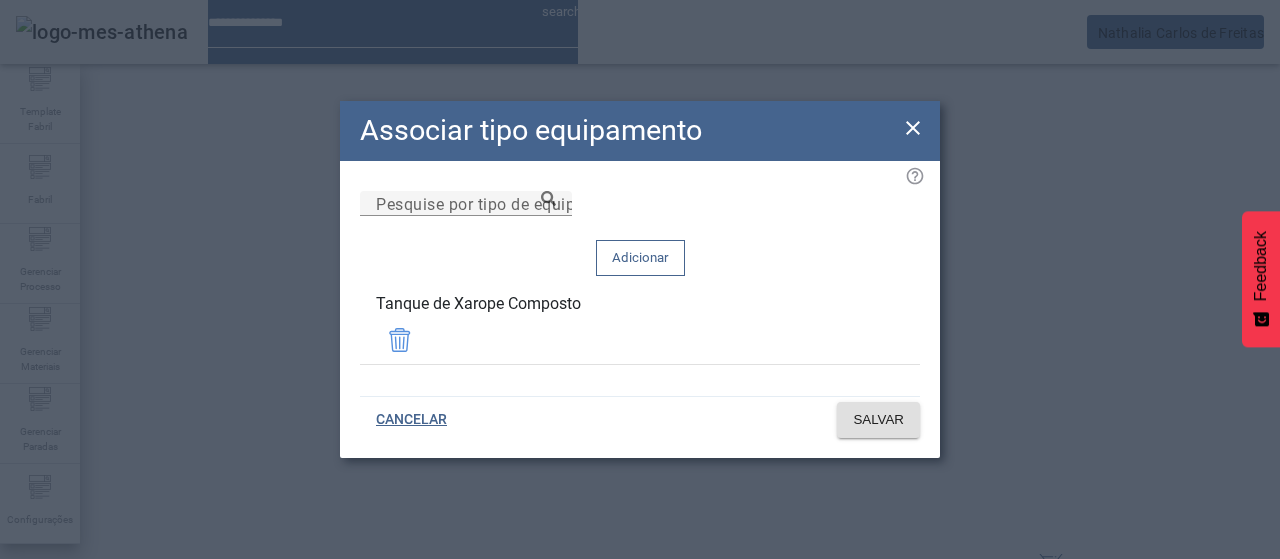 click 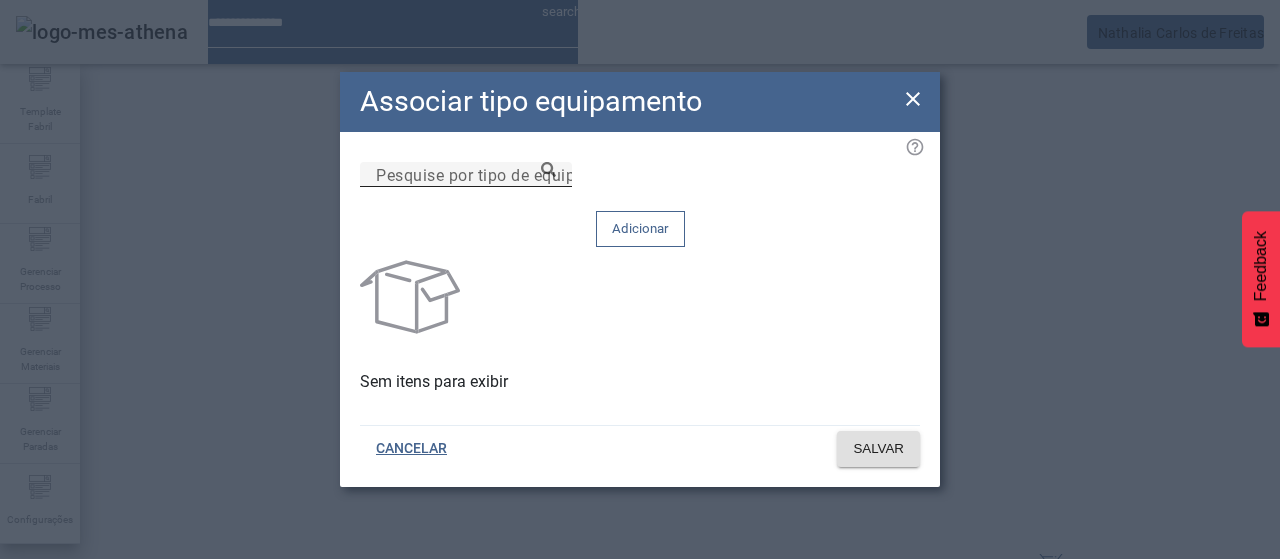 click on "Pesquise por tipo de equipamento" at bounding box center (466, 175) 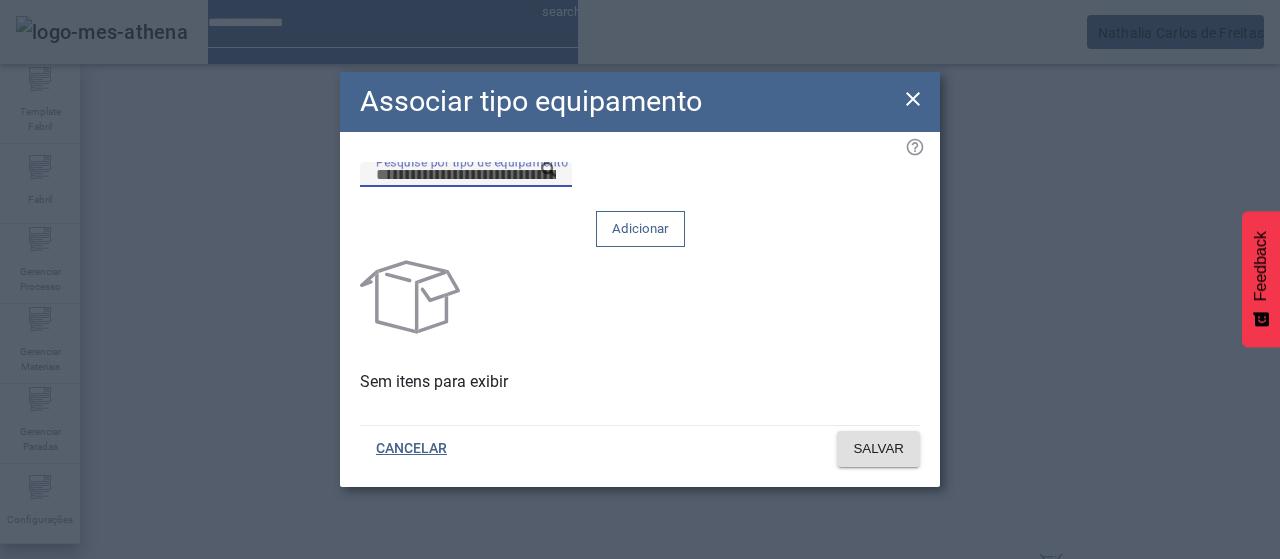 paste on "**********" 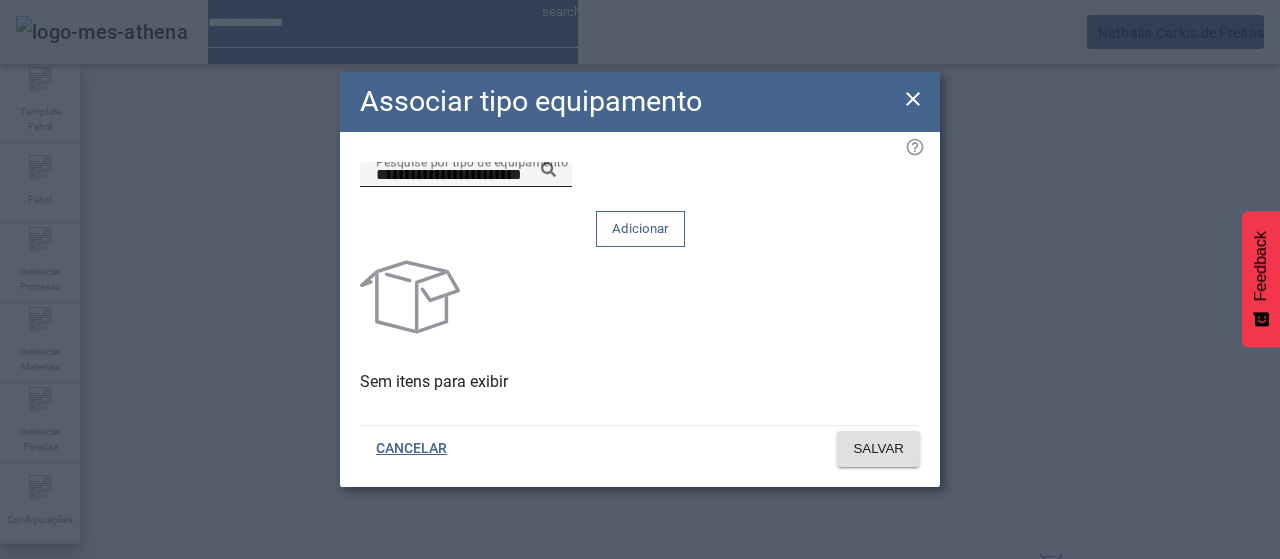 click 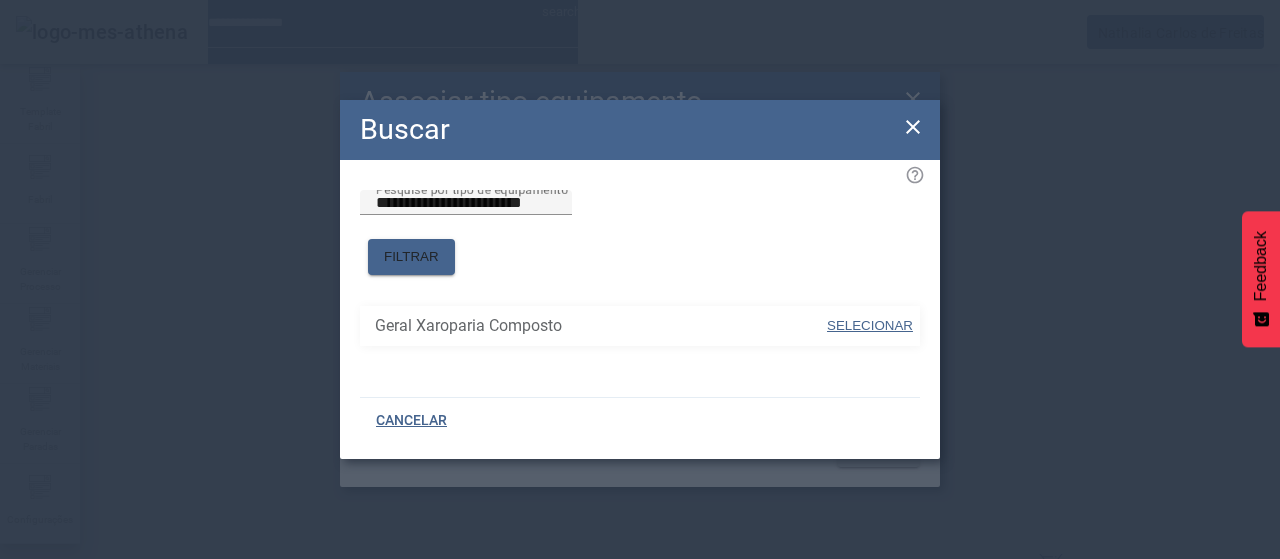drag, startPoint x: 829, startPoint y: 317, endPoint x: 833, endPoint y: 242, distance: 75.10659 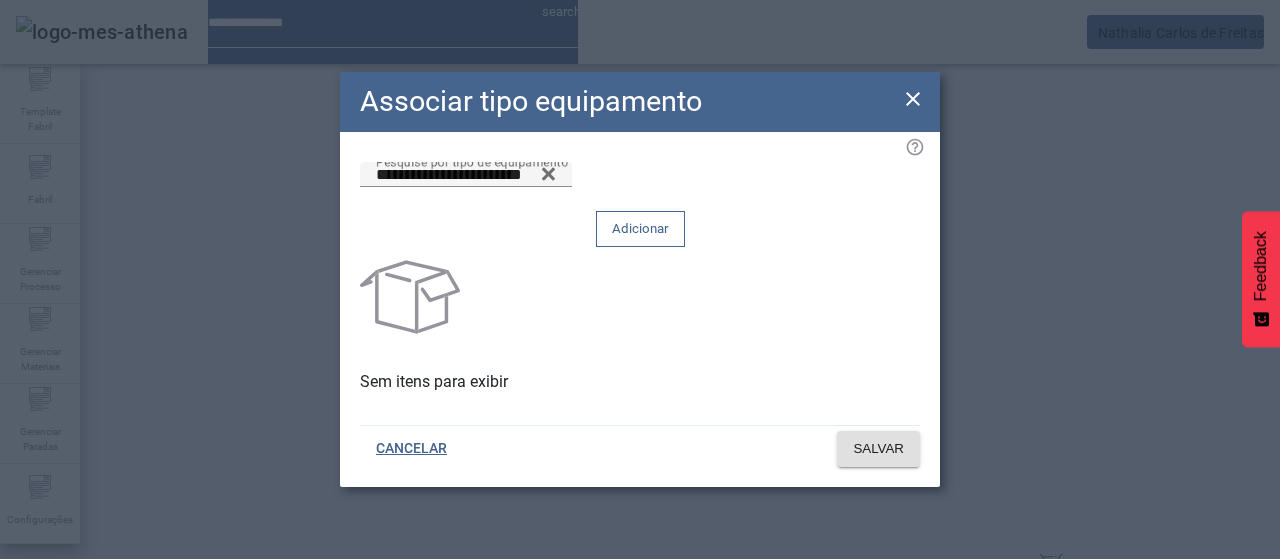 drag, startPoint x: 830, startPoint y: 239, endPoint x: 801, endPoint y: 332, distance: 97.41663 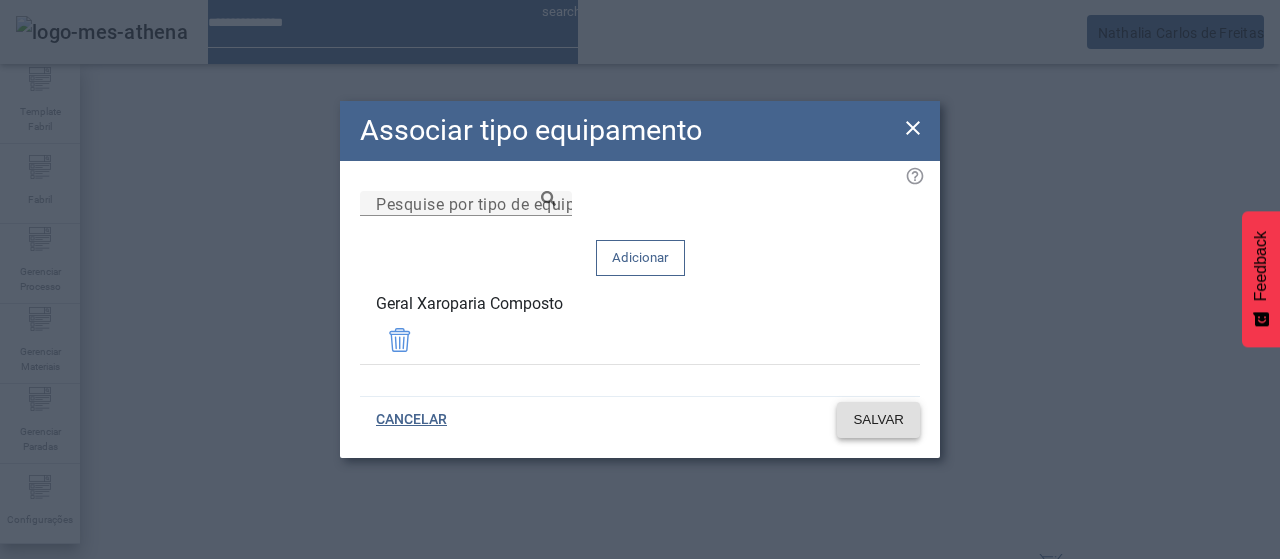 click on "SALVAR" 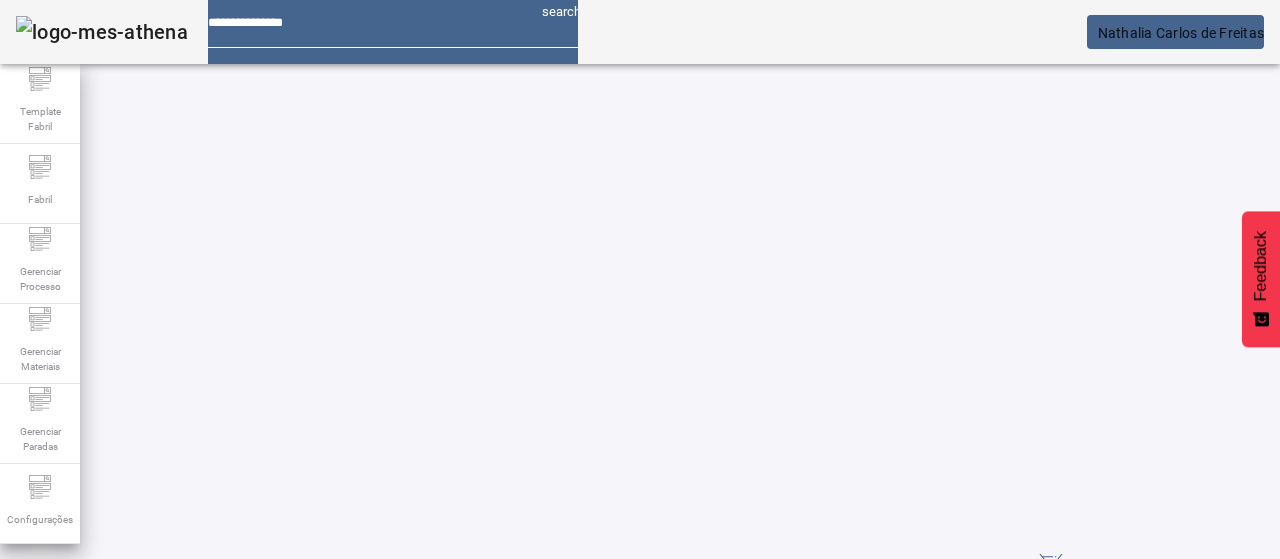 click on "EDITAR" at bounding box center (353, 788) 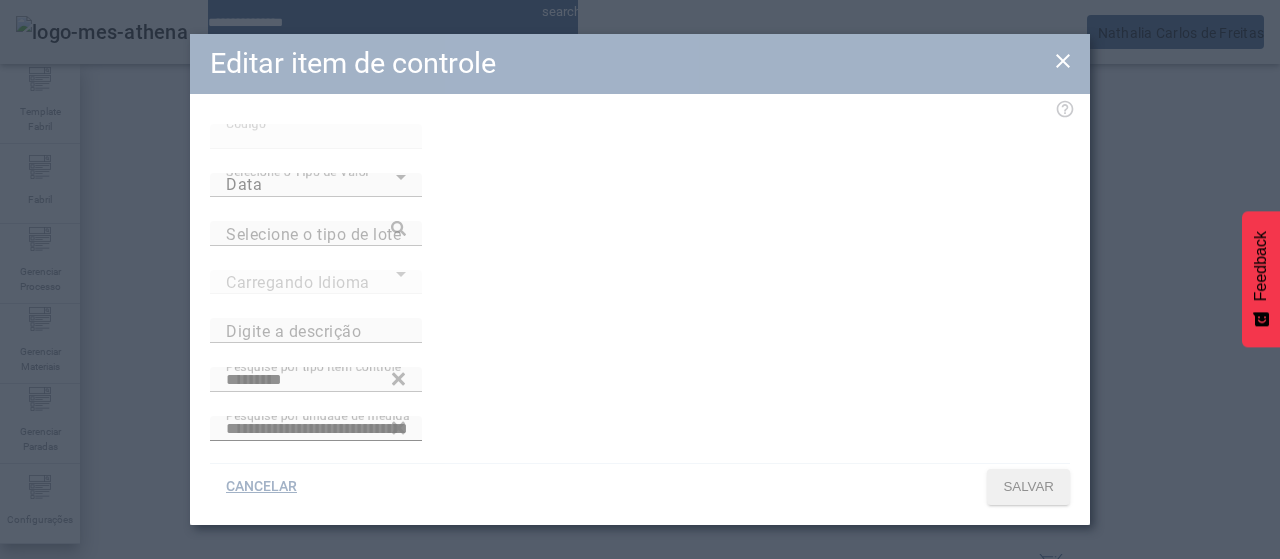 type on "**********" 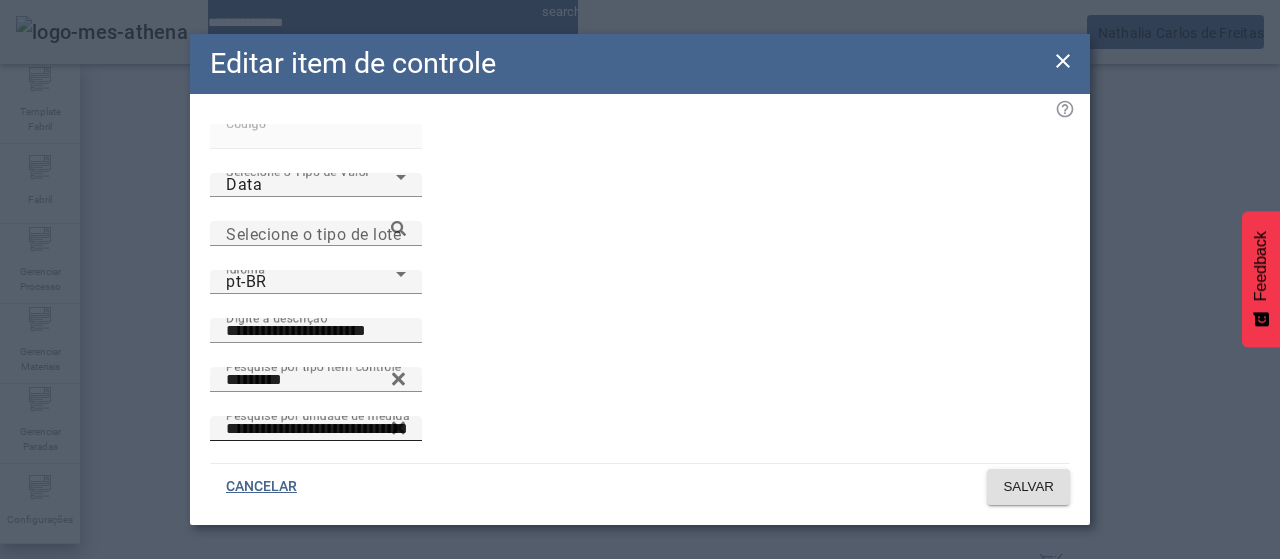 drag, startPoint x: 1047, startPoint y: 313, endPoint x: 1010, endPoint y: 304, distance: 38.078865 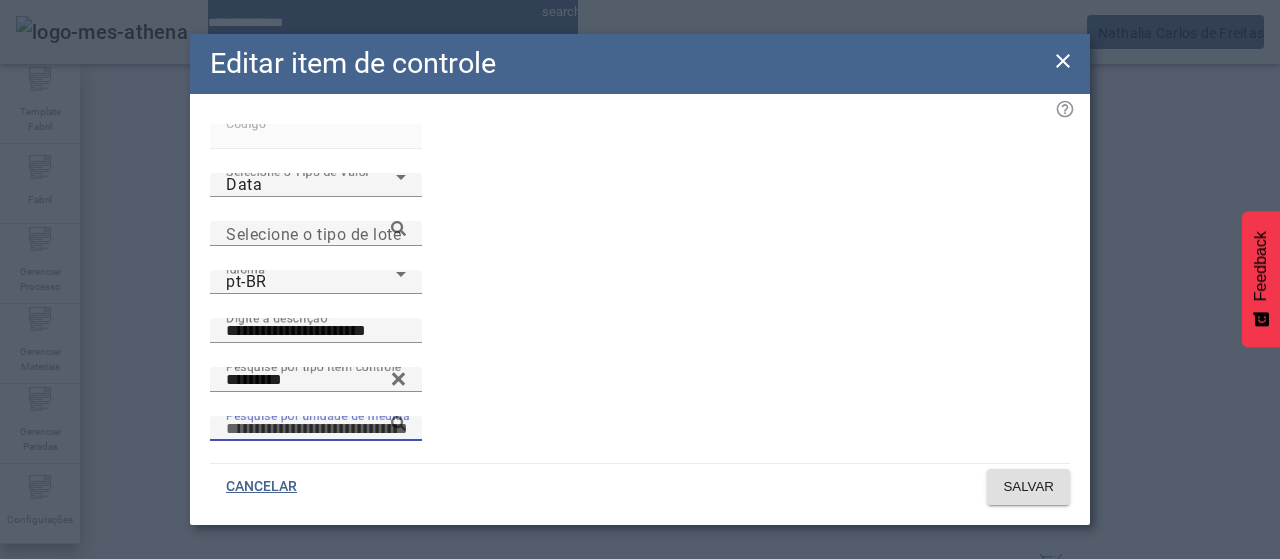 click on "Pesquise por unidade de medida" at bounding box center (316, 429) 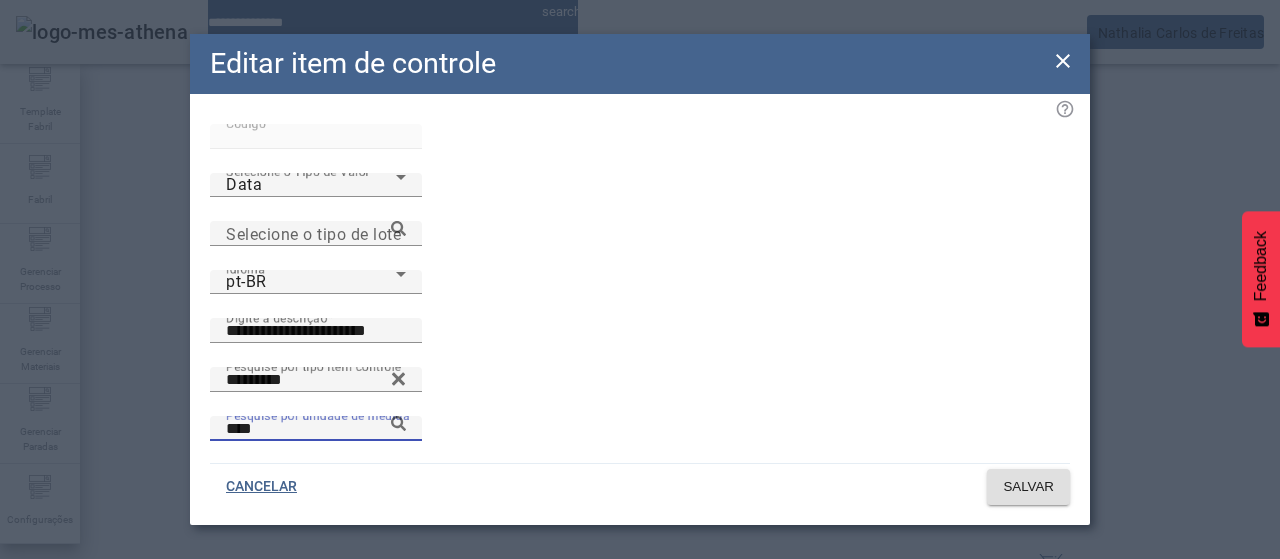 type on "****" 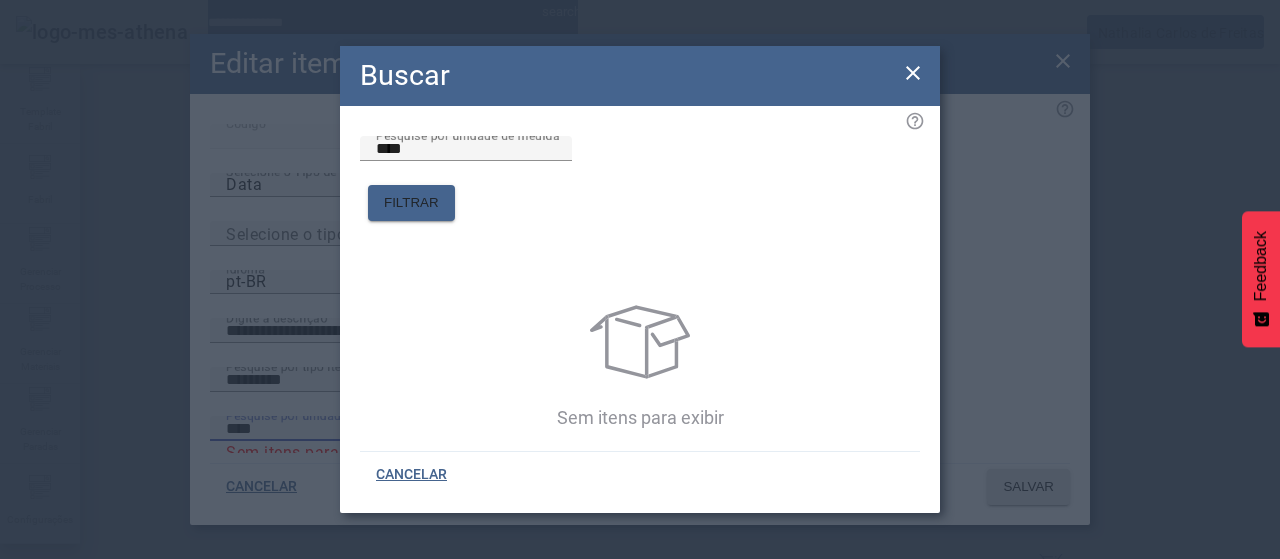 drag, startPoint x: 398, startPoint y: 185, endPoint x: 331, endPoint y: 173, distance: 68.06615 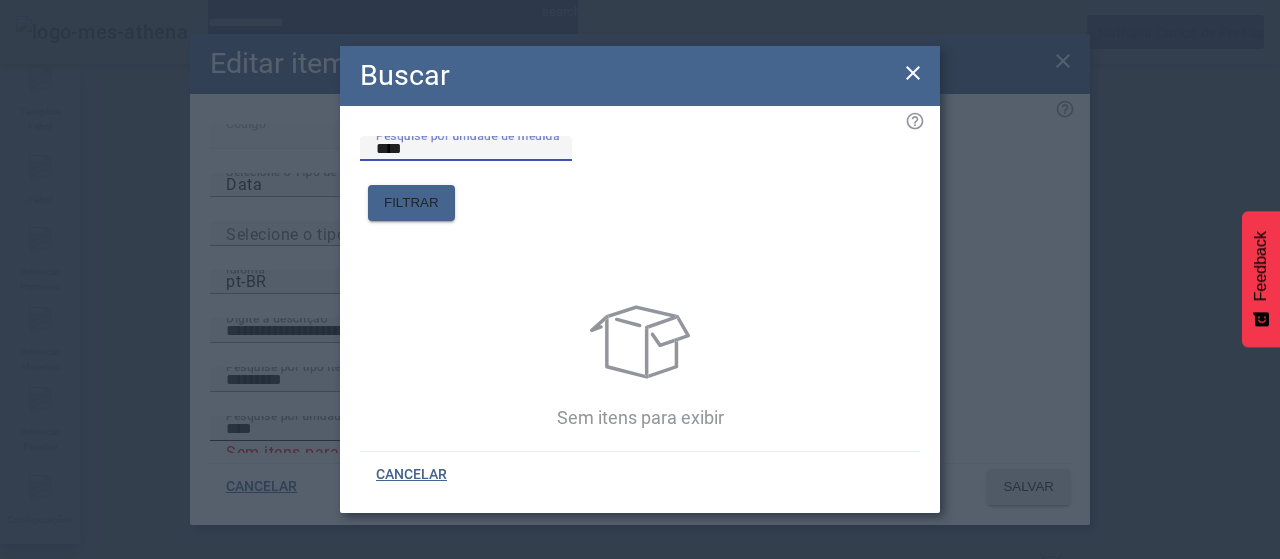 click 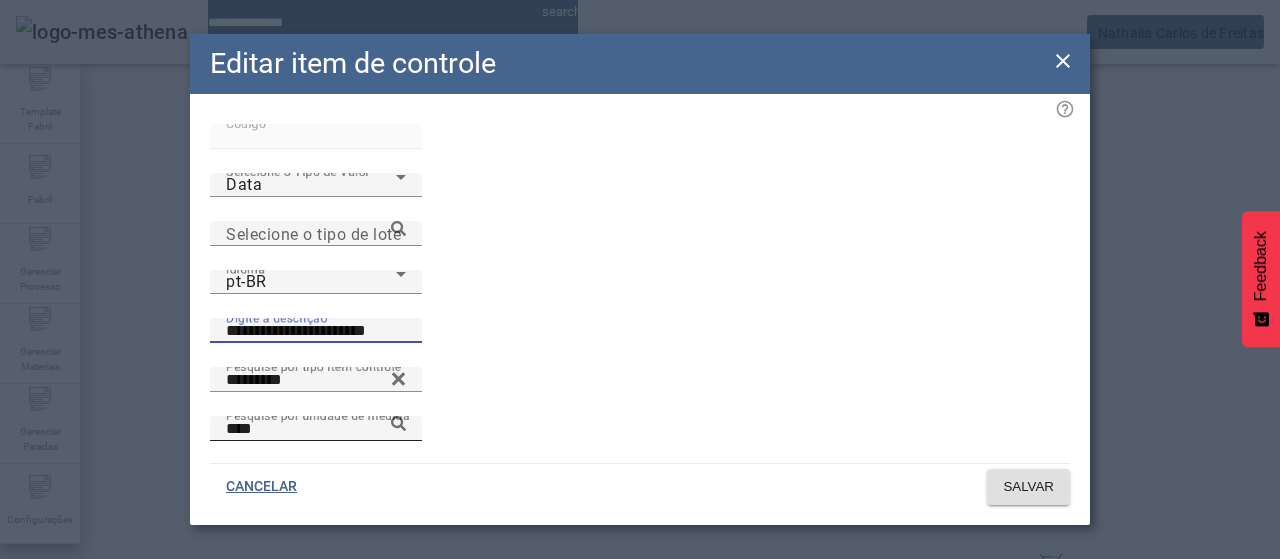 drag, startPoint x: 694, startPoint y: 243, endPoint x: 484, endPoint y: 255, distance: 210.34258 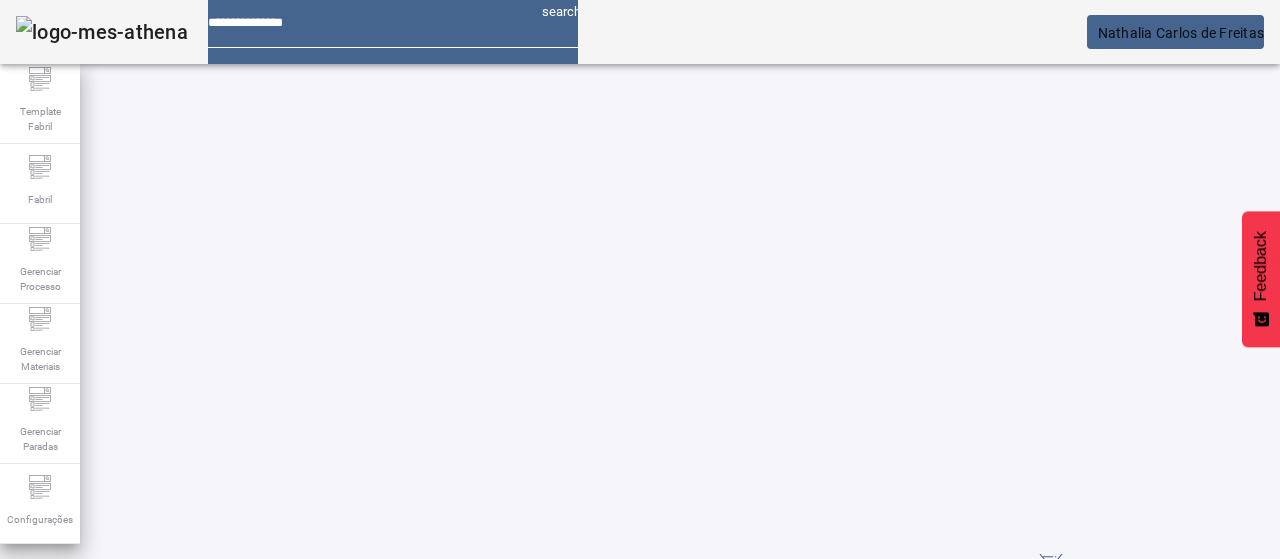 click on "Pesquise por tipo item controle" at bounding box center (540, 597) 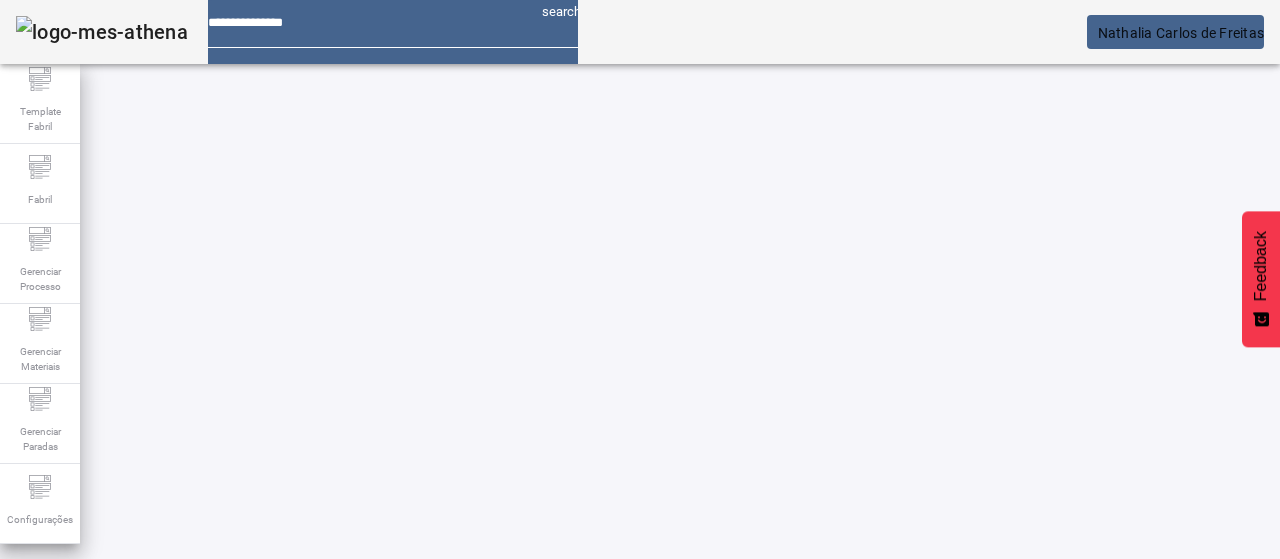 click on "LIMPAR" 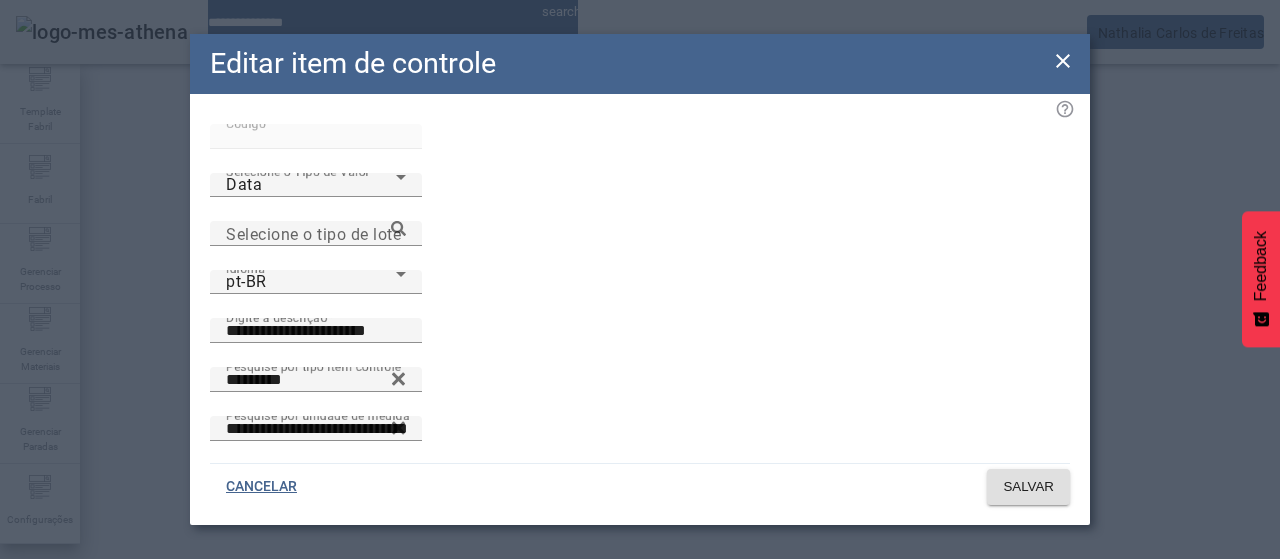 drag, startPoint x: 1074, startPoint y: 51, endPoint x: 1064, endPoint y: 62, distance: 14.866069 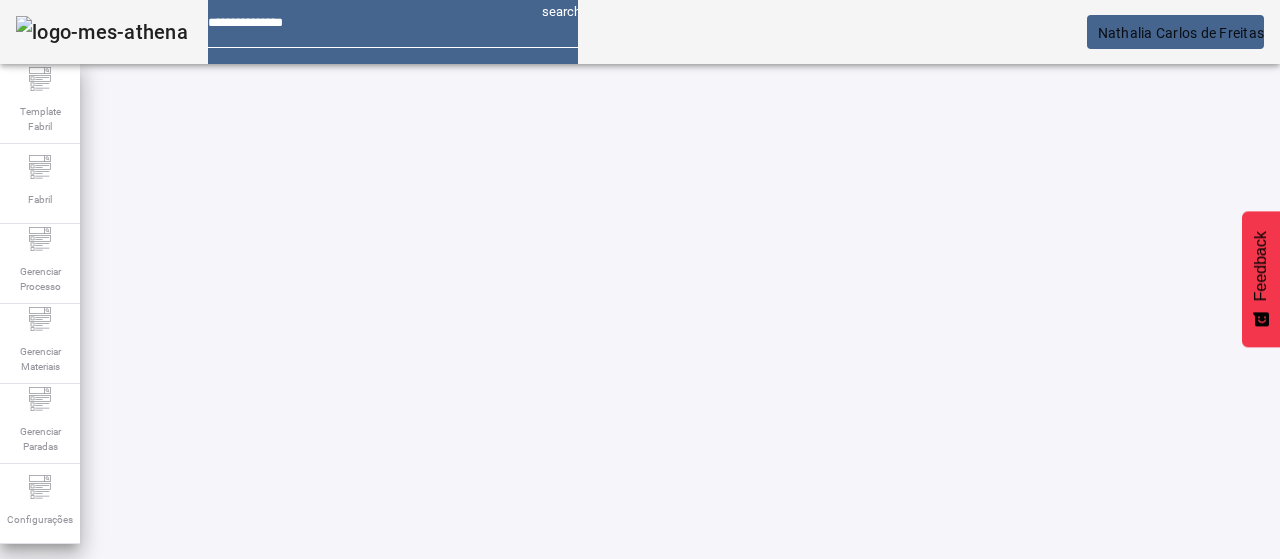 click on "EDITAR" at bounding box center (353, 828) 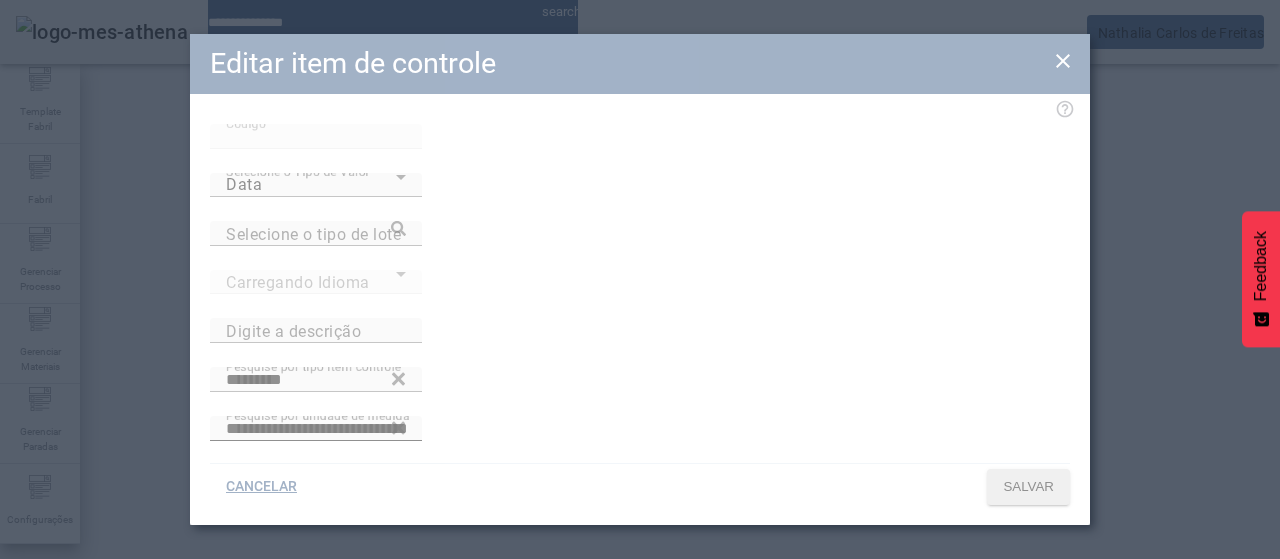 type on "**********" 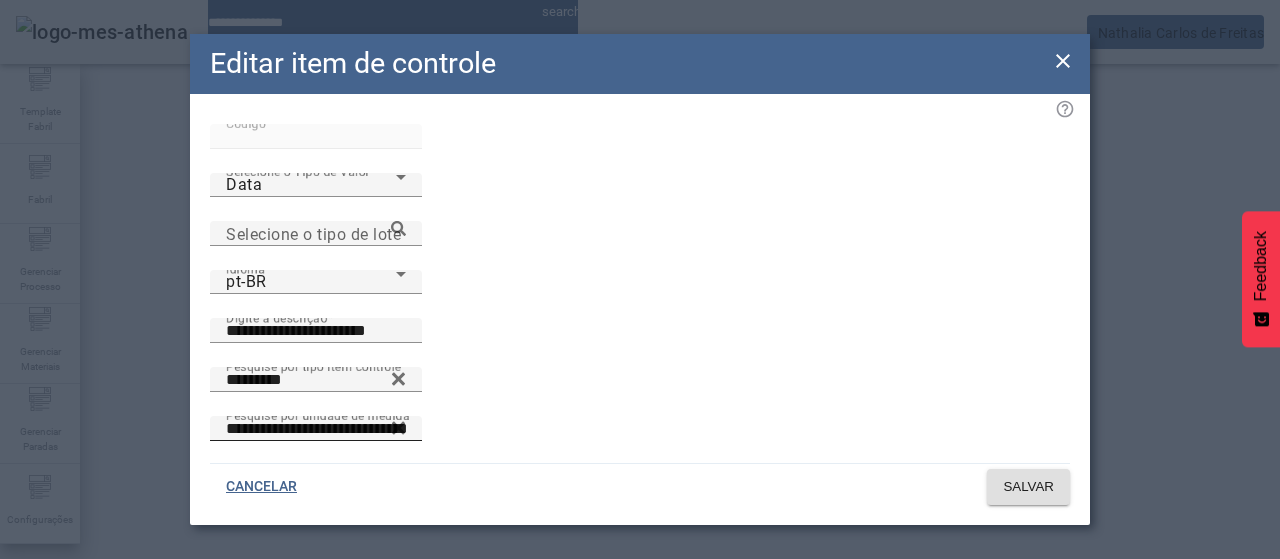 scroll, scrollTop: 41, scrollLeft: 0, axis: vertical 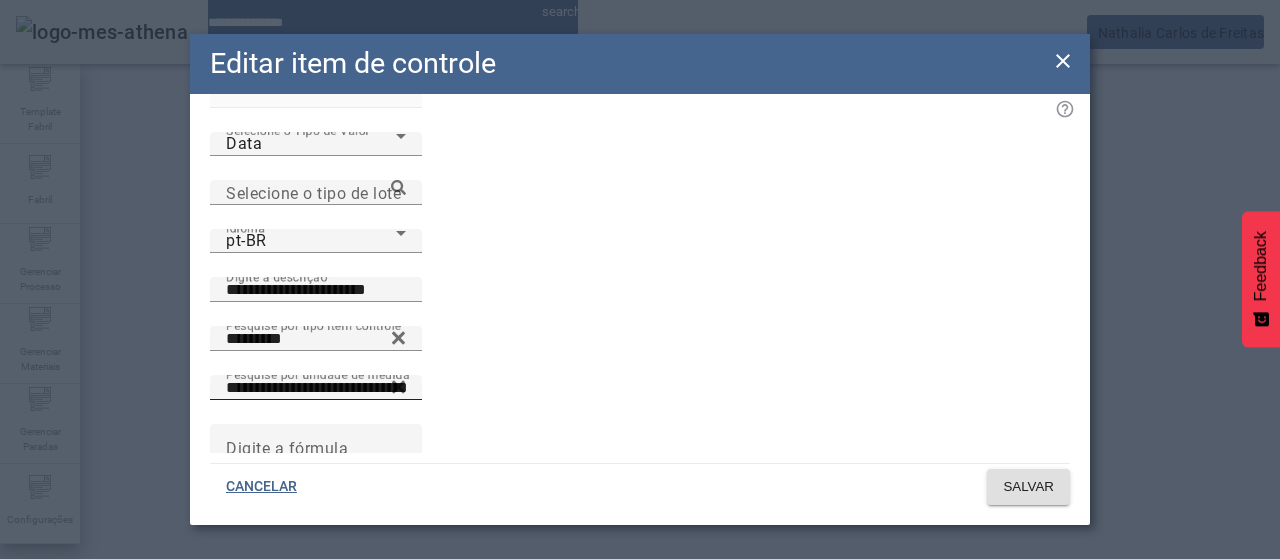 drag, startPoint x: 1046, startPoint y: 272, endPoint x: 1036, endPoint y: 274, distance: 10.198039 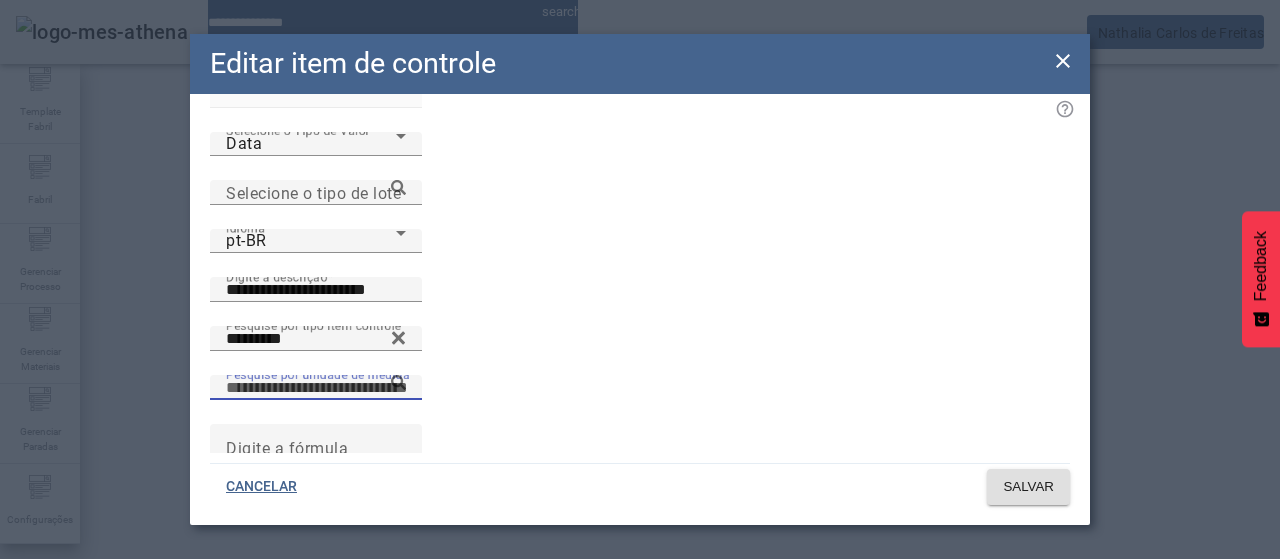 click on "Pesquise por unidade de medida" at bounding box center (316, 388) 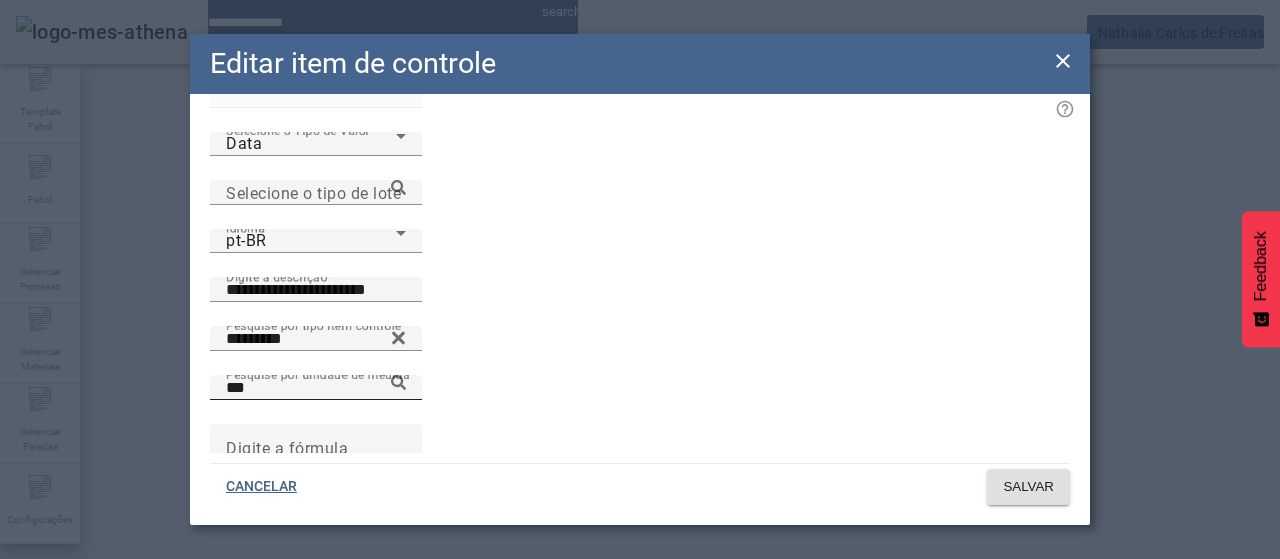 click 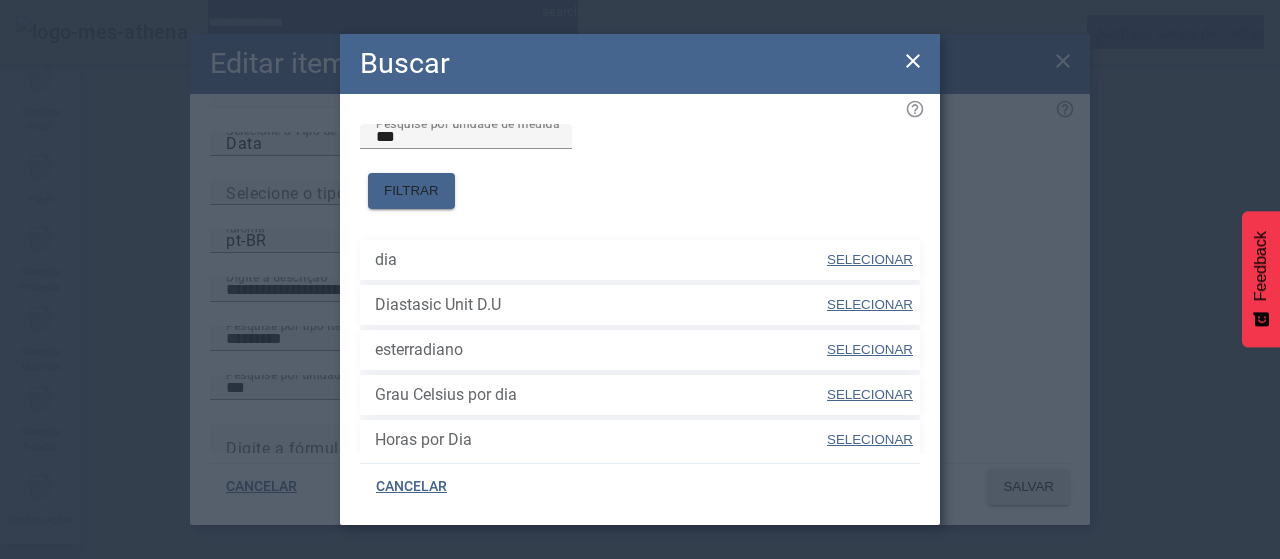 drag, startPoint x: 883, startPoint y: 238, endPoint x: 896, endPoint y: 295, distance: 58.463665 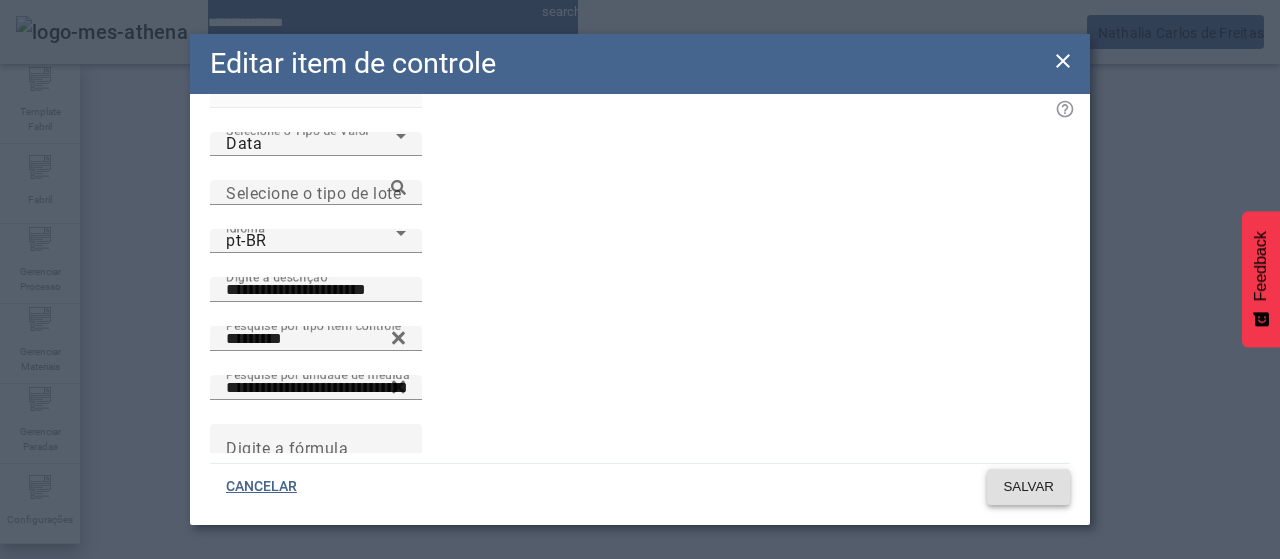 click on "SALVAR" 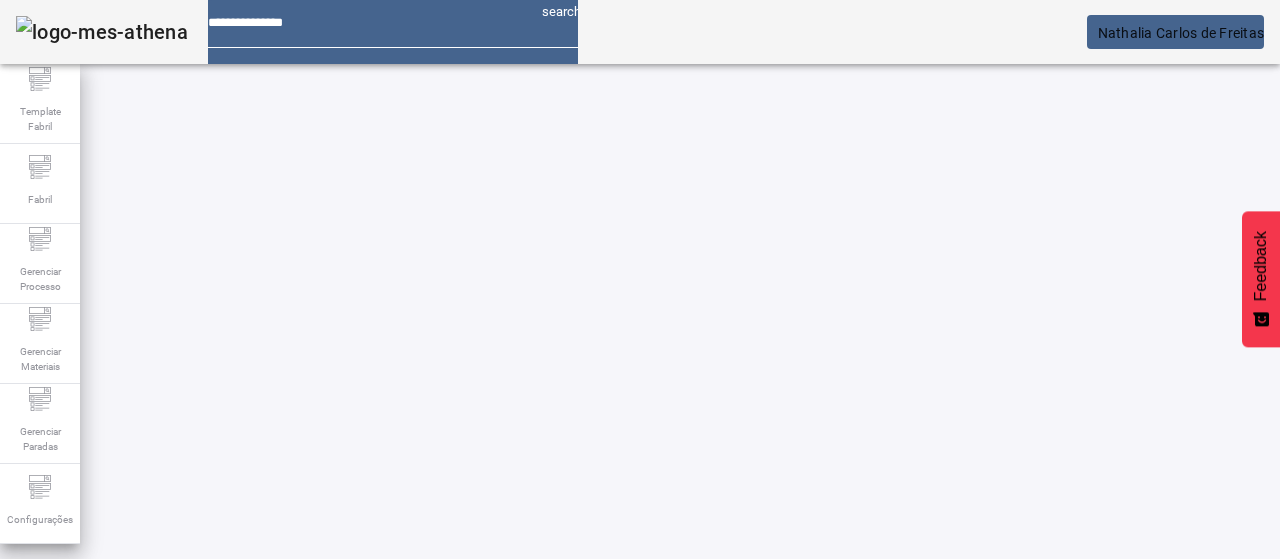 click on "39380 / Fecha vto Componente 1 EDITAR REMOVER  more_vert" at bounding box center [451, 791] 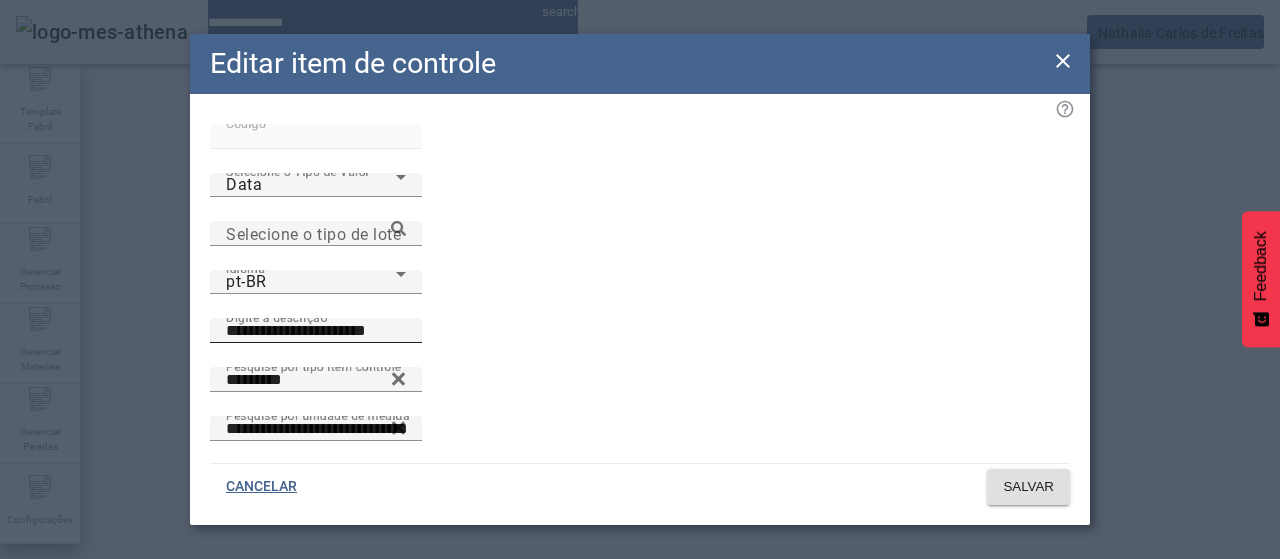 click on "**********" at bounding box center (316, 331) 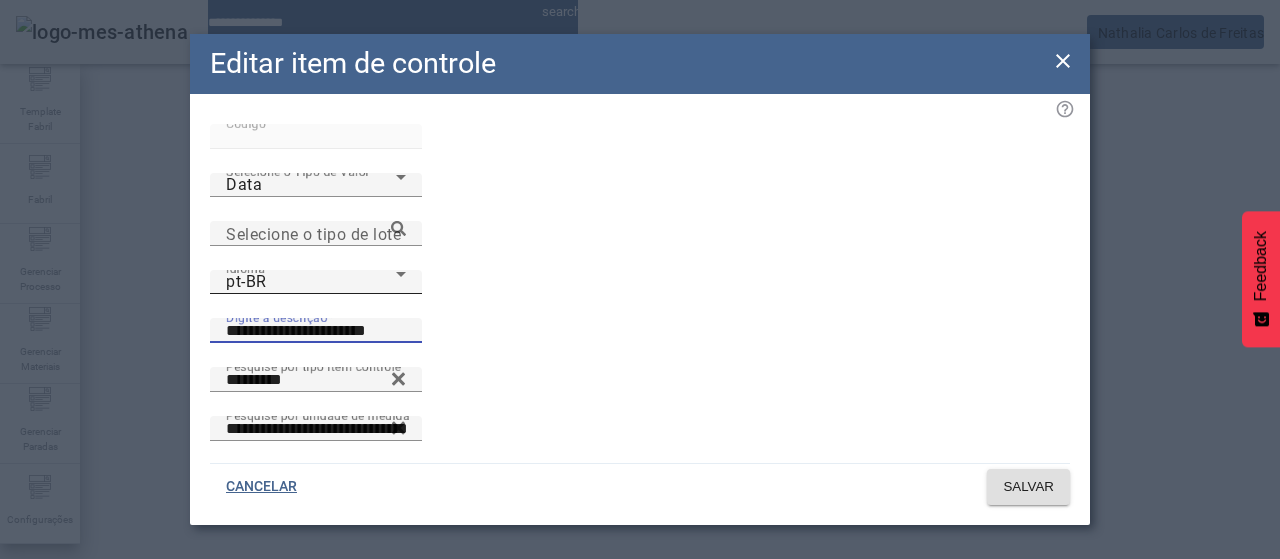 click on "pt-BR" at bounding box center (311, 282) 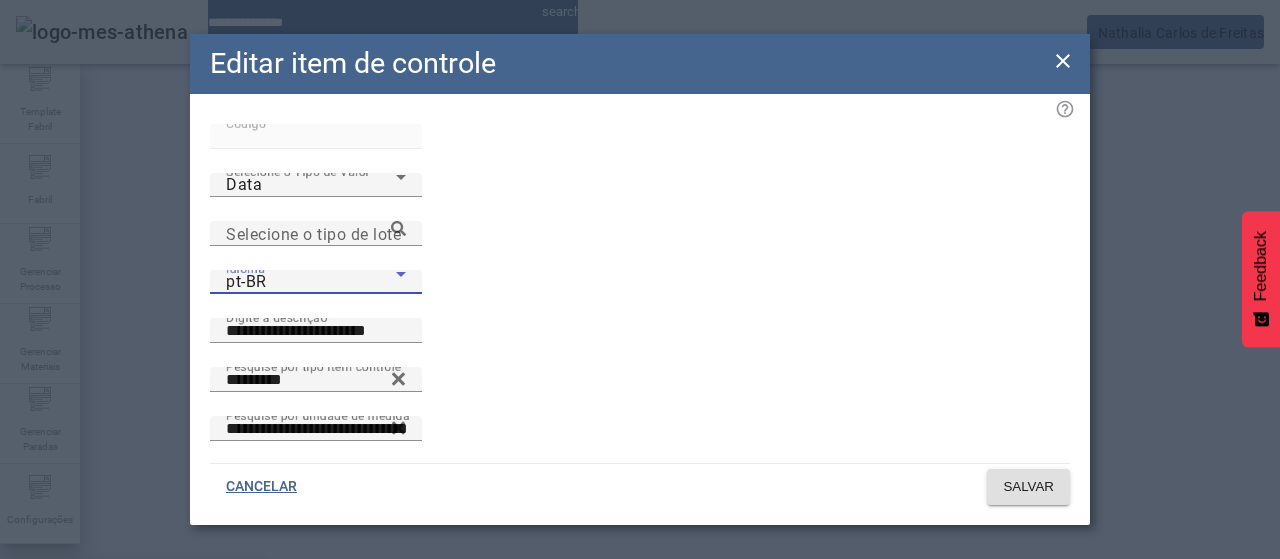 click on "es-ES" at bounding box center [131, 687] 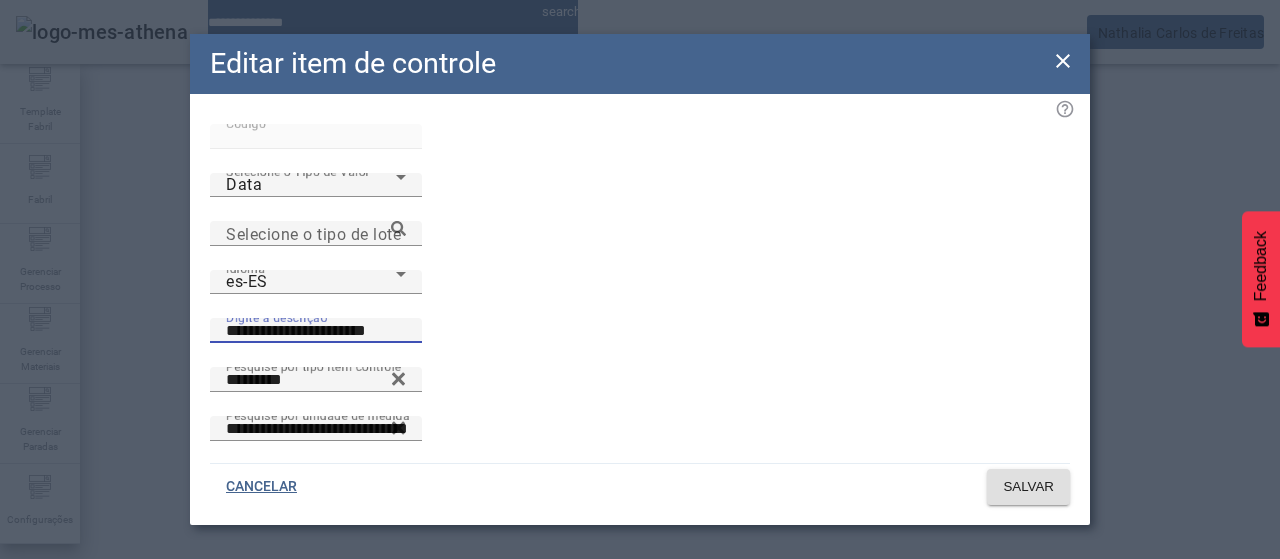 drag, startPoint x: 790, startPoint y: 235, endPoint x: 800, endPoint y: 250, distance: 18.027756 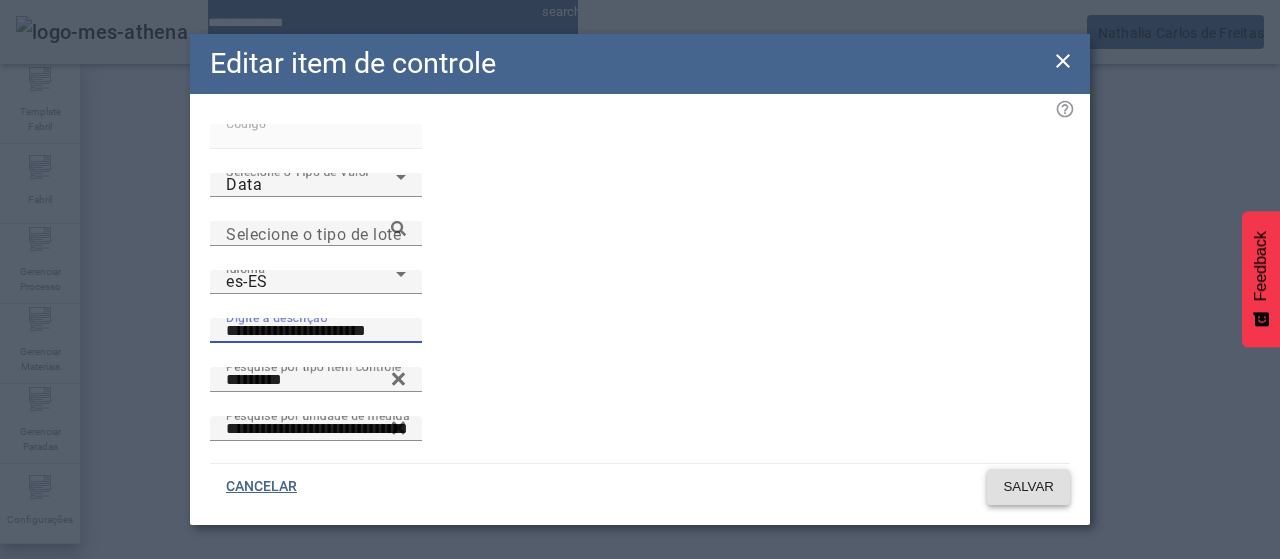 click 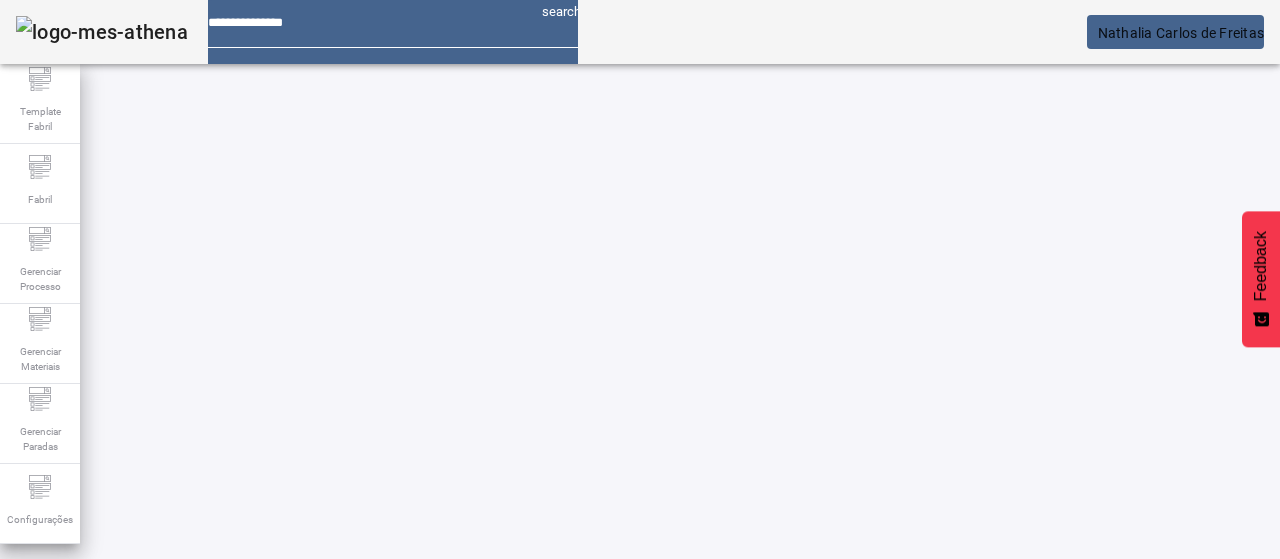 click at bounding box center (572, 828) 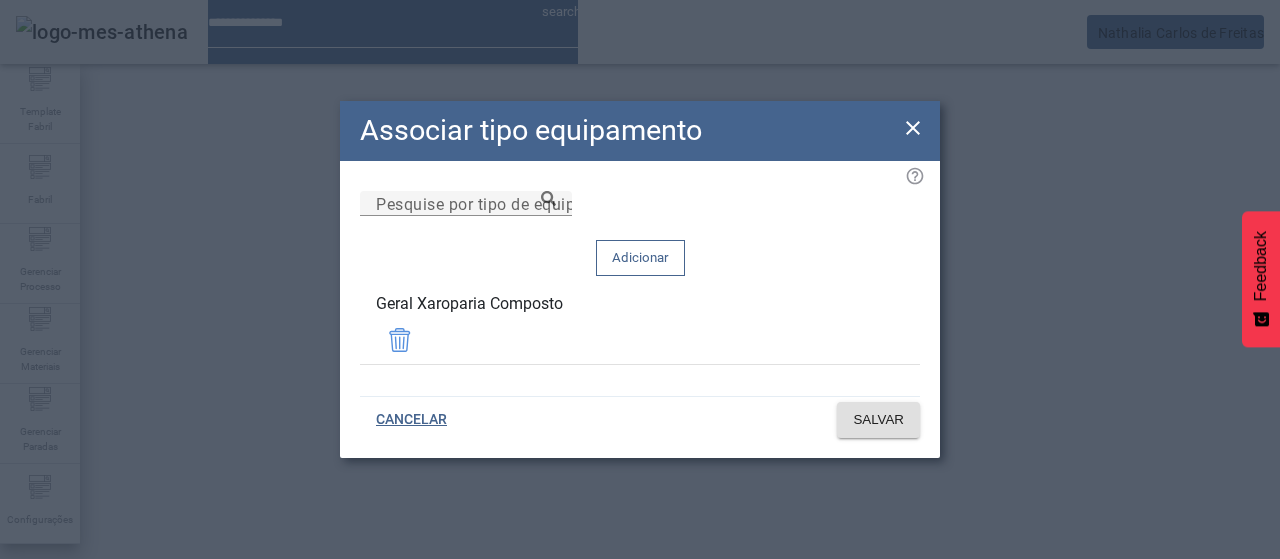 drag, startPoint x: 484, startPoint y: 314, endPoint x: 443, endPoint y: 289, distance: 48.02083 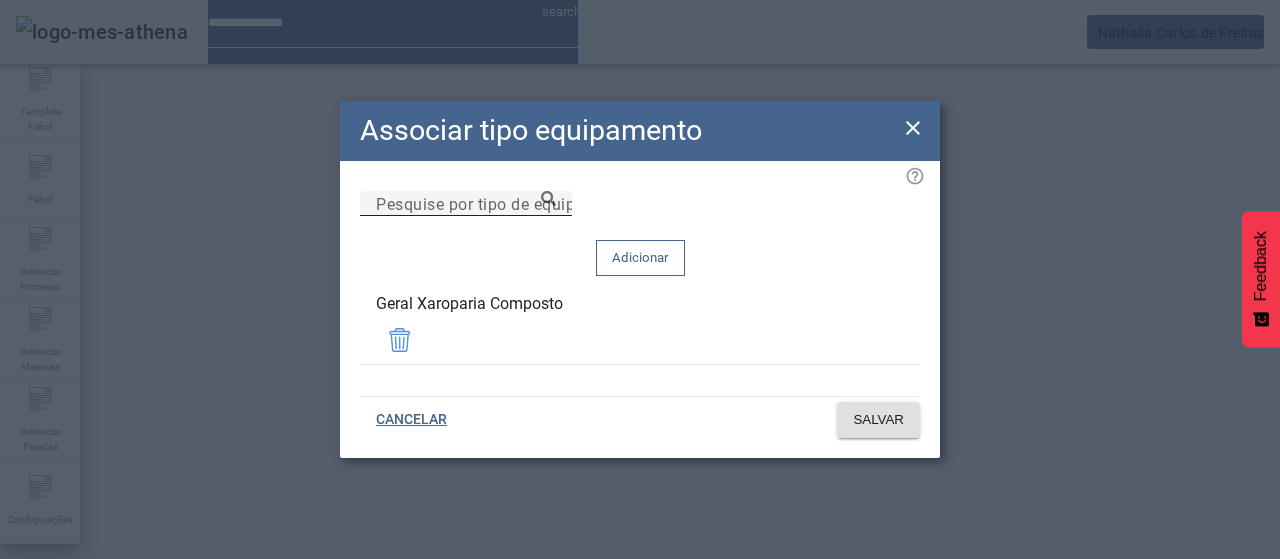 click on "Pesquise por tipo de equipamento" at bounding box center [504, 203] 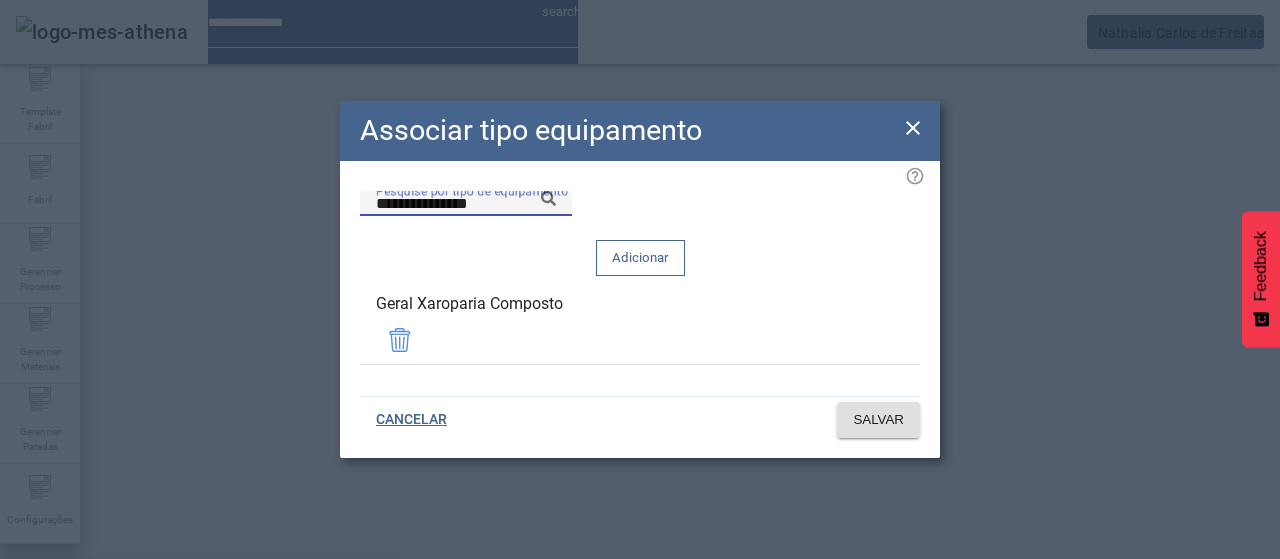 click on "Geral Xaroparia" at bounding box center (206, 591) 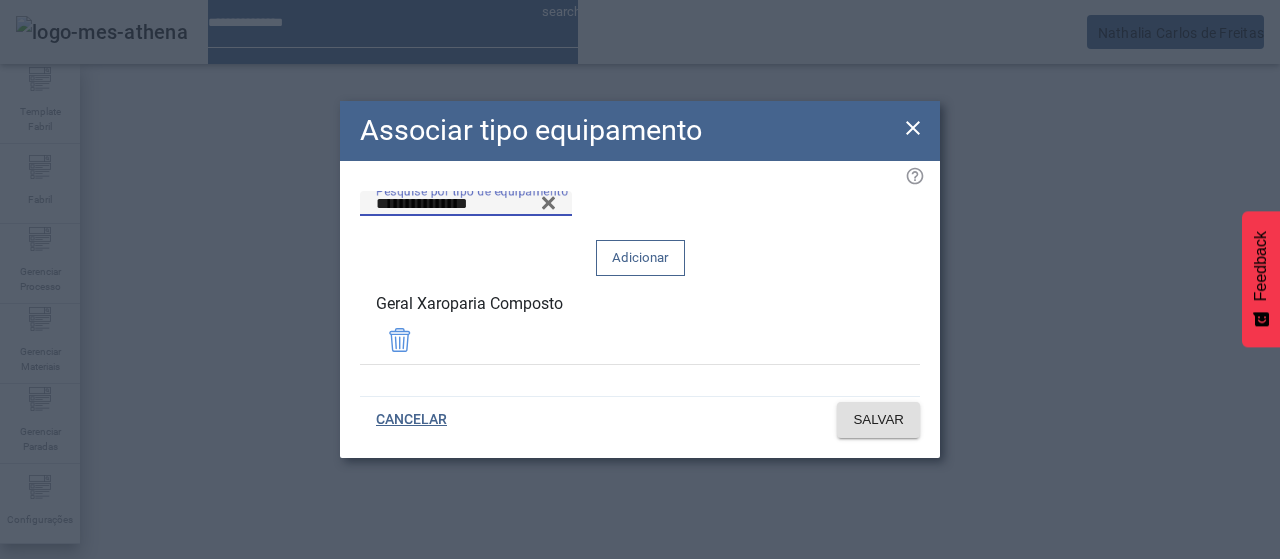 click on "Adicionar" 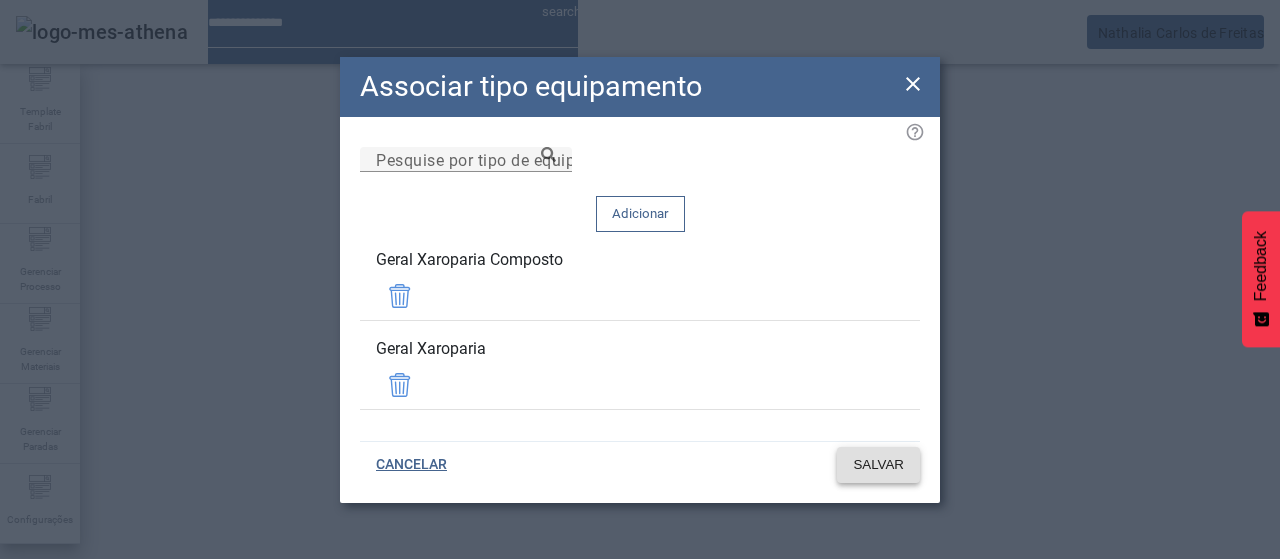 click on "SALVAR" 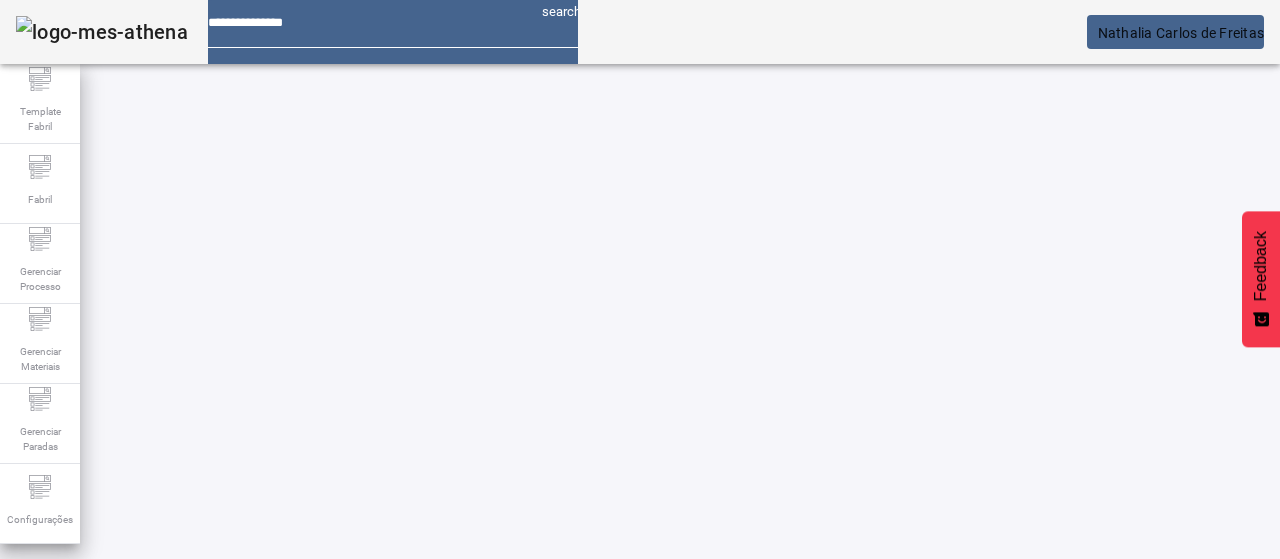 drag, startPoint x: 386, startPoint y: 181, endPoint x: 244, endPoint y: 165, distance: 142.89856 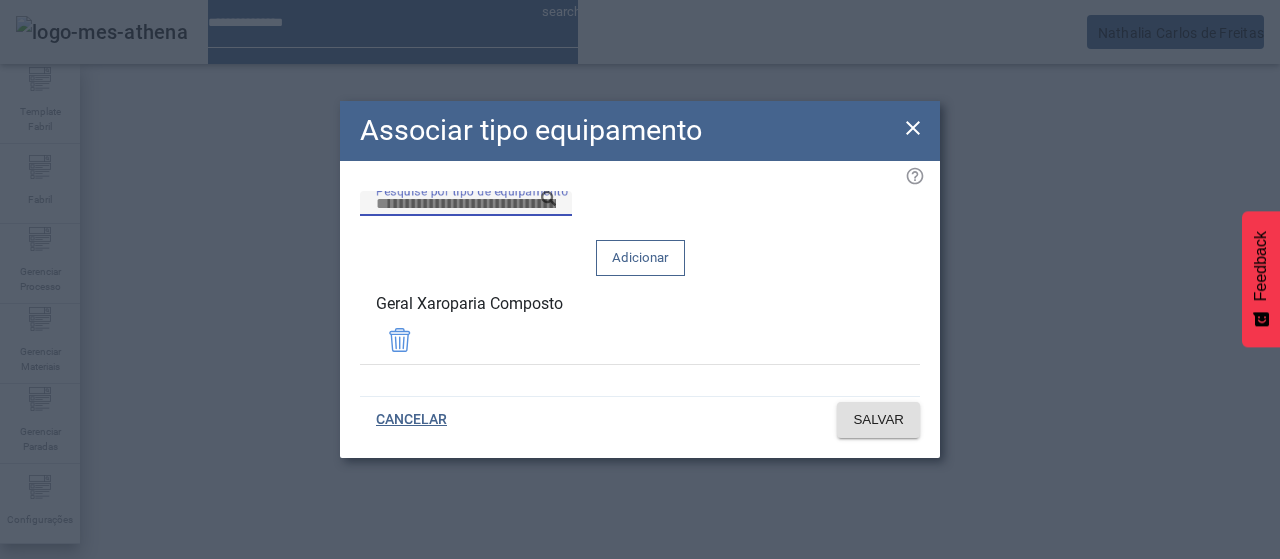 drag, startPoint x: 728, startPoint y: 249, endPoint x: 760, endPoint y: 241, distance: 32.984844 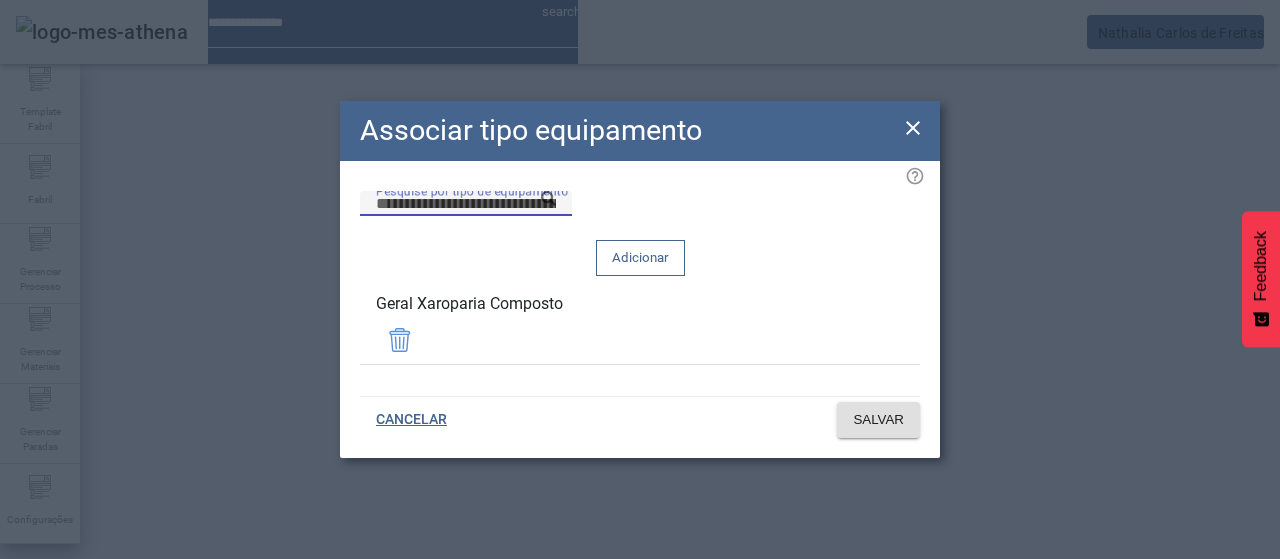 click on "Pesquise por tipo de equipamento" at bounding box center [466, 204] 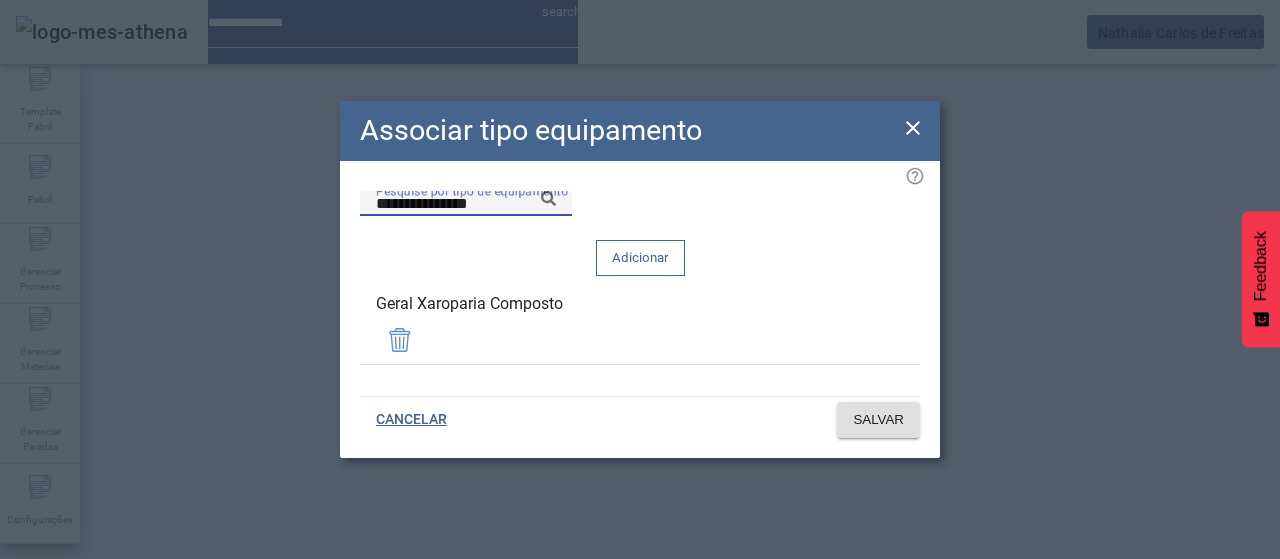 click 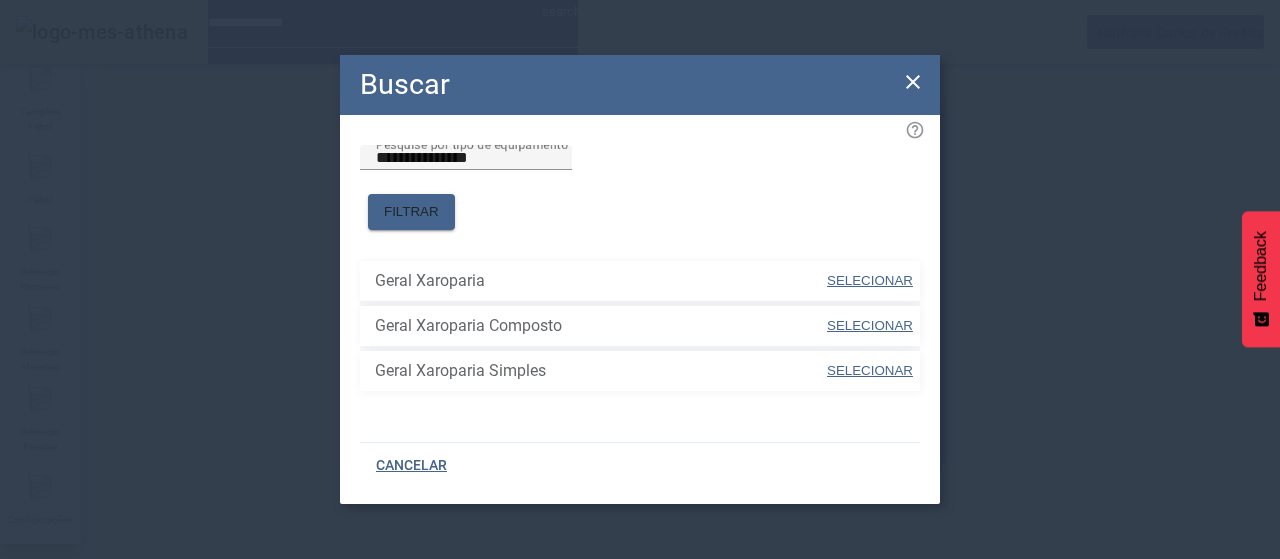 click on "SELECIONAR" at bounding box center [870, 280] 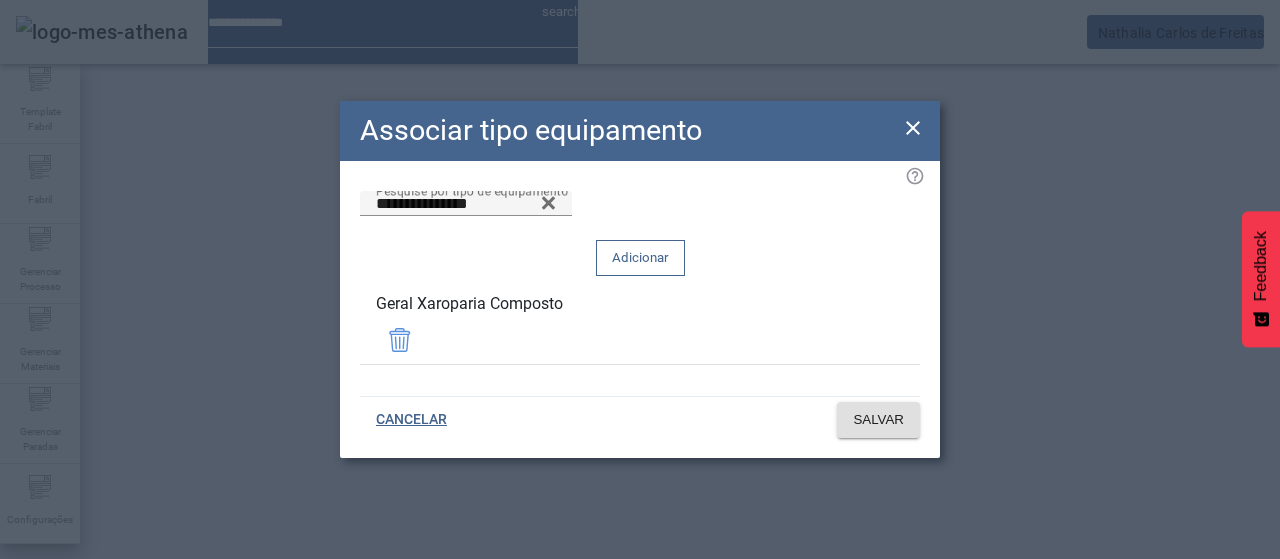 drag, startPoint x: 868, startPoint y: 219, endPoint x: 866, endPoint y: 249, distance: 30.066593 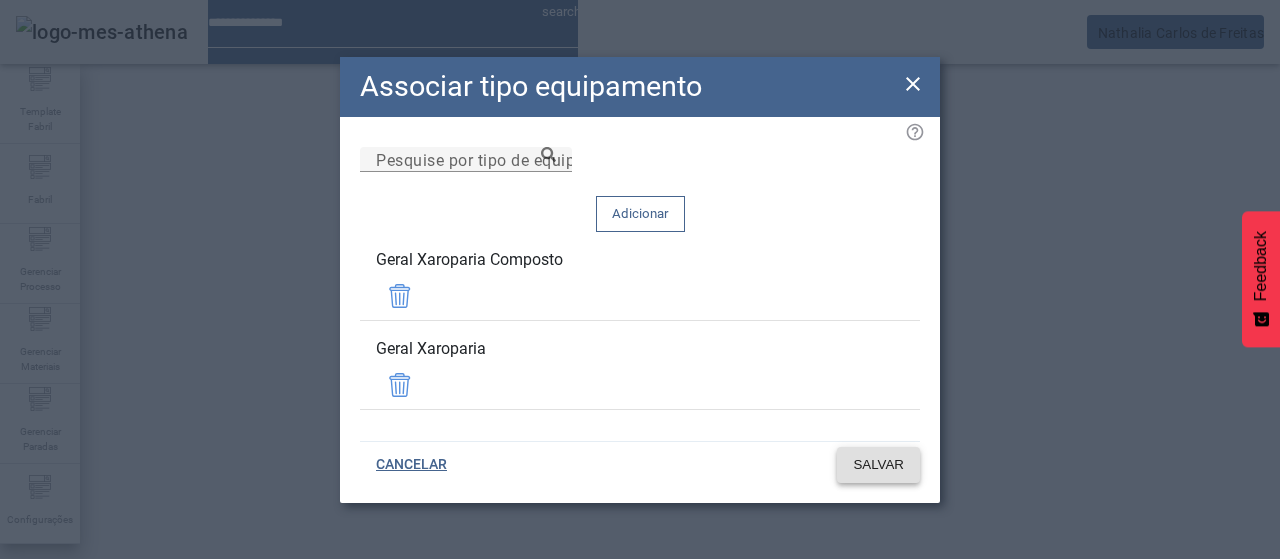 click on "SALVAR" 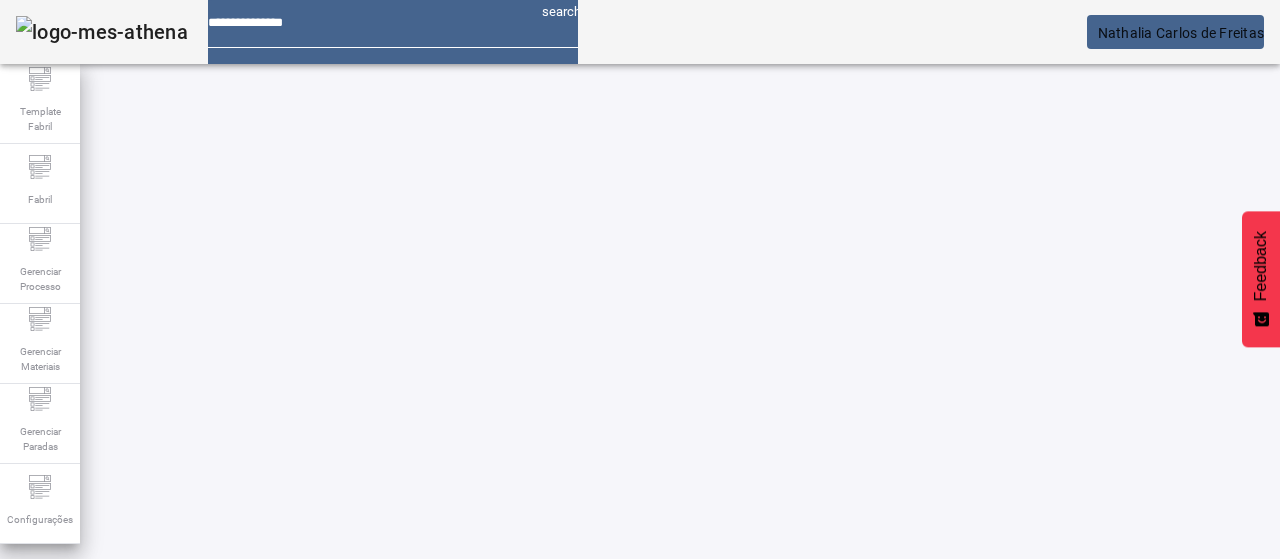 click at bounding box center (572, 828) 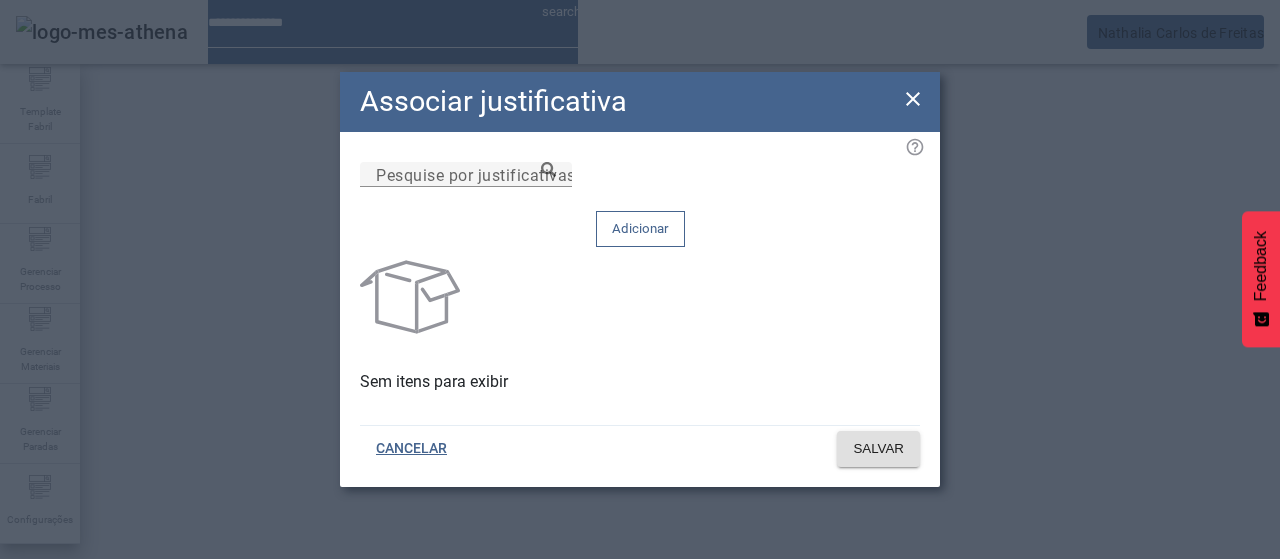 drag, startPoint x: 913, startPoint y: 112, endPoint x: 926, endPoint y: 125, distance: 18.384777 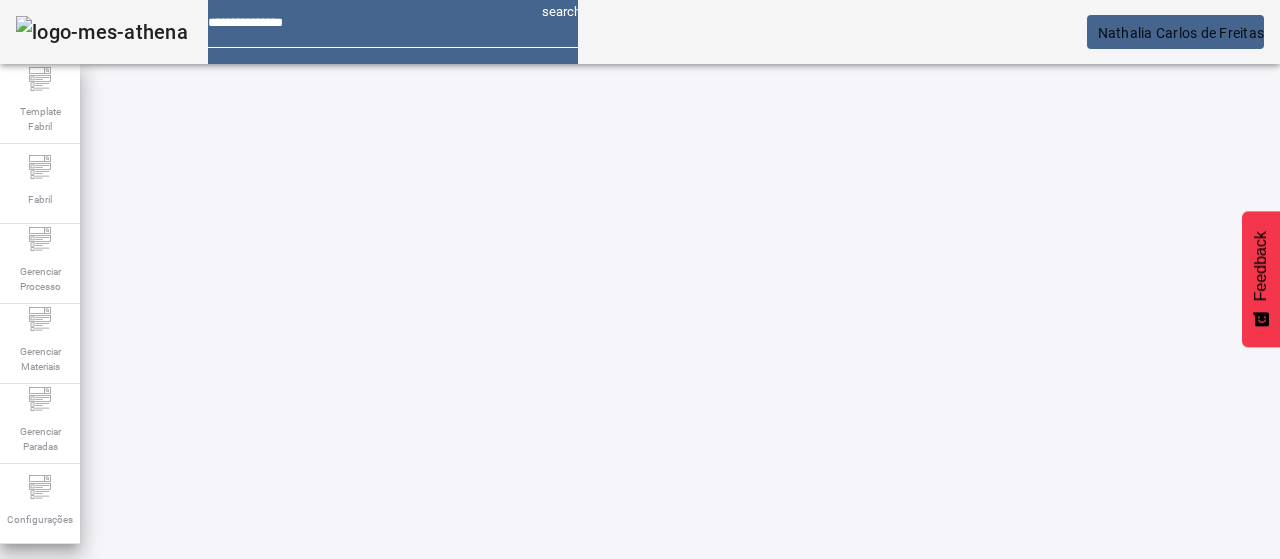 click at bounding box center [572, 828] 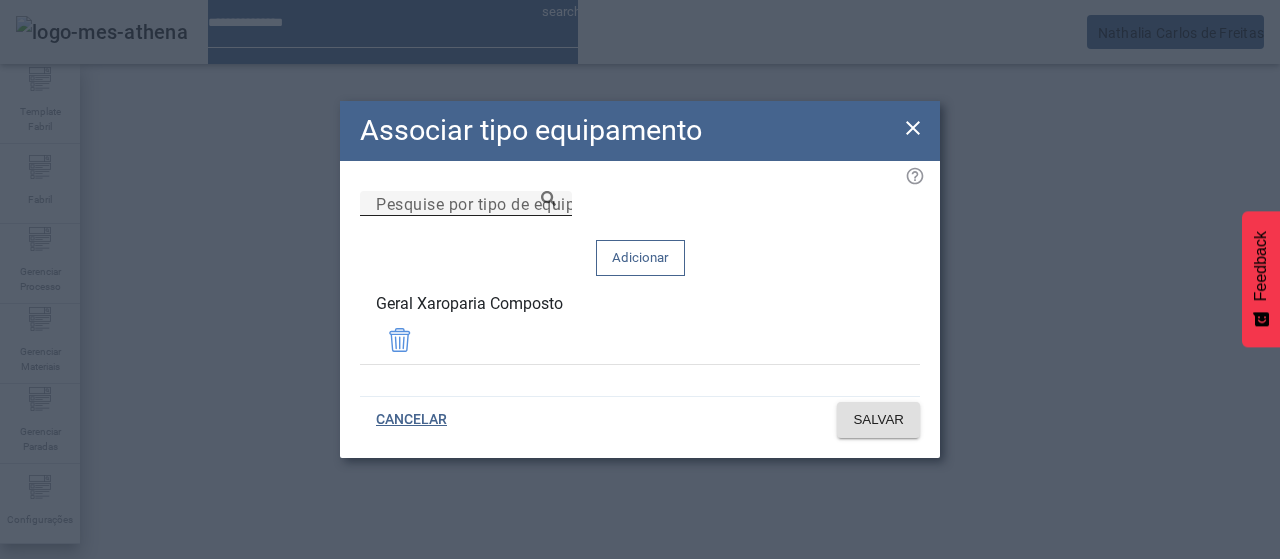 drag, startPoint x: 712, startPoint y: 263, endPoint x: 732, endPoint y: 255, distance: 21.540659 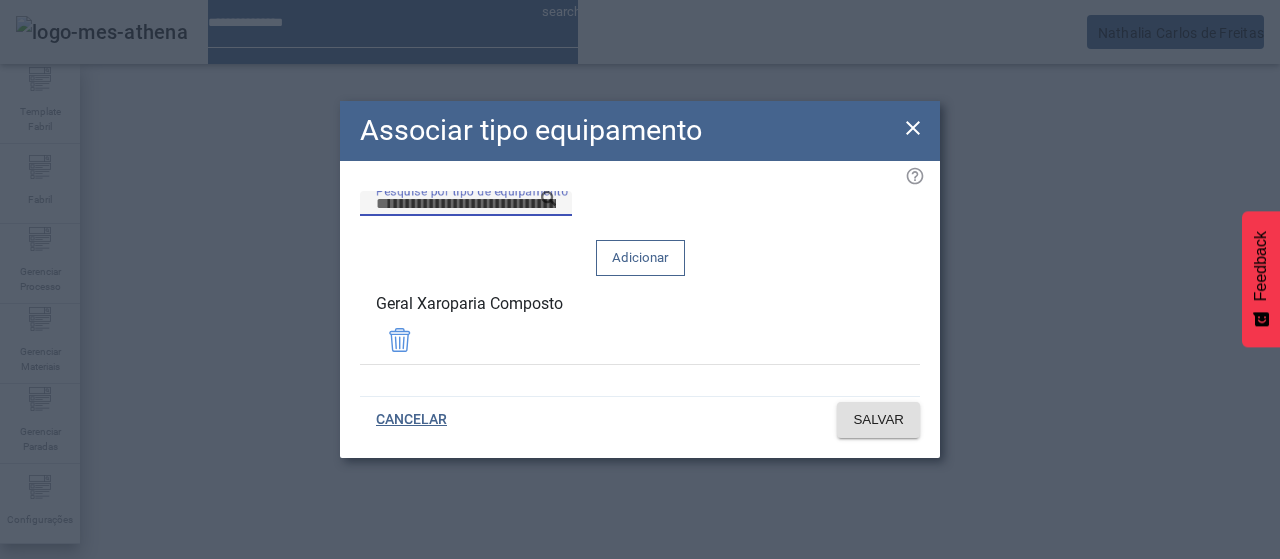paste on "**********" 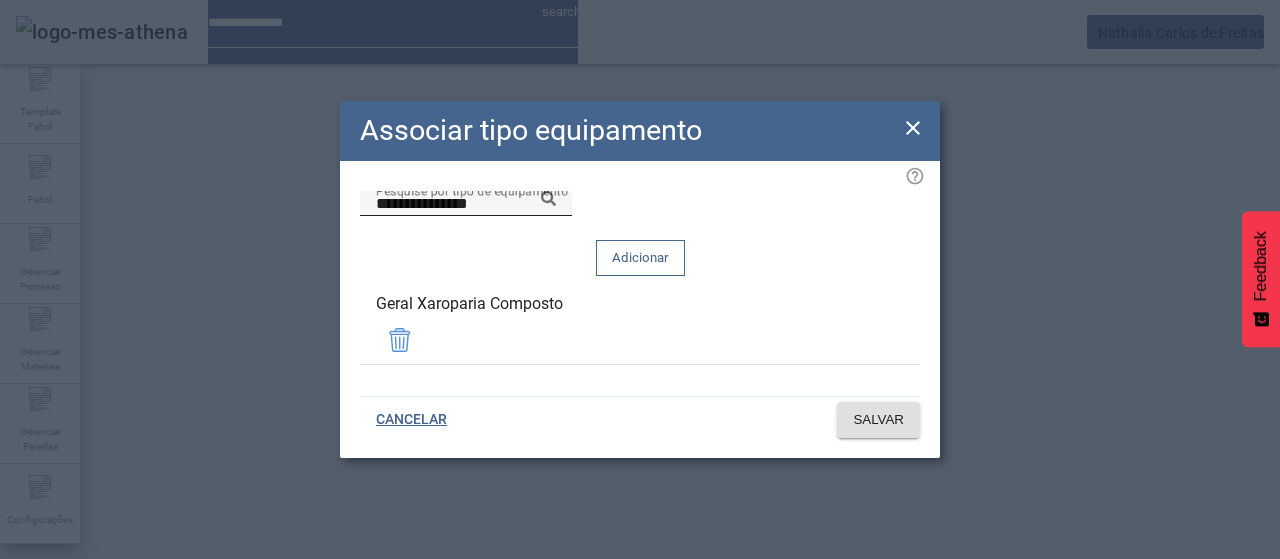 click 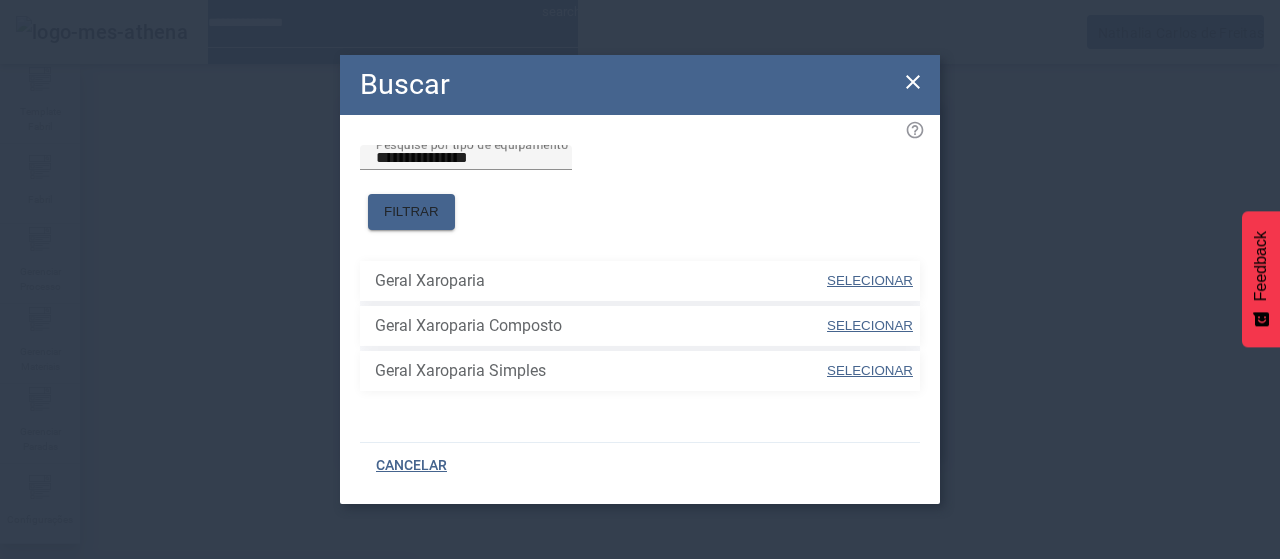 drag, startPoint x: 856, startPoint y: 269, endPoint x: 854, endPoint y: 341, distance: 72.02777 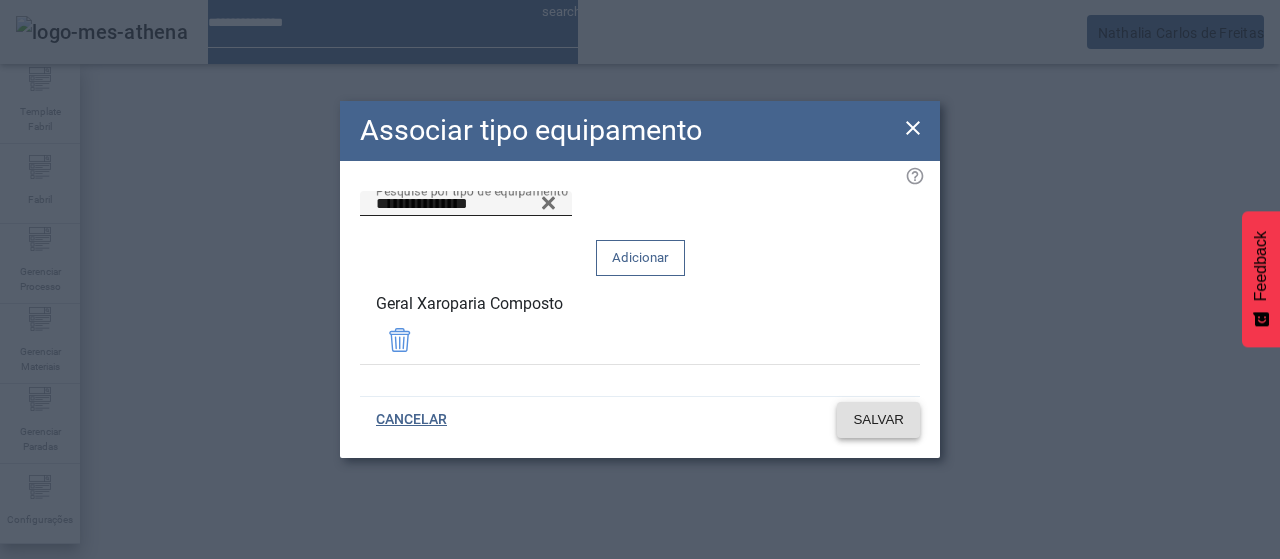 click on "SALVAR" 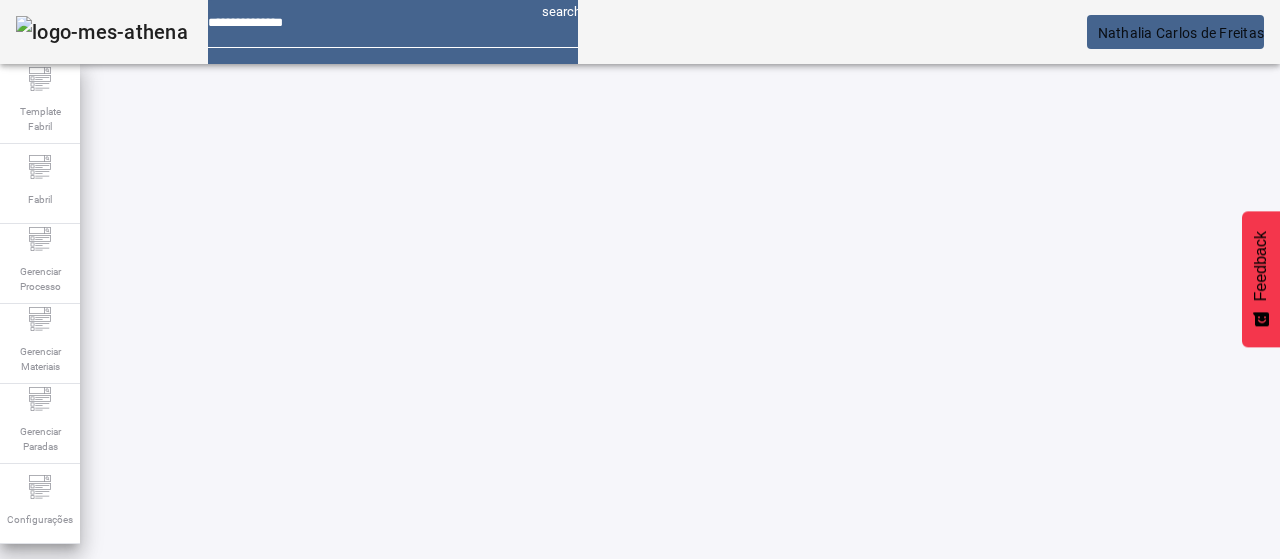 click at bounding box center [870, 828] 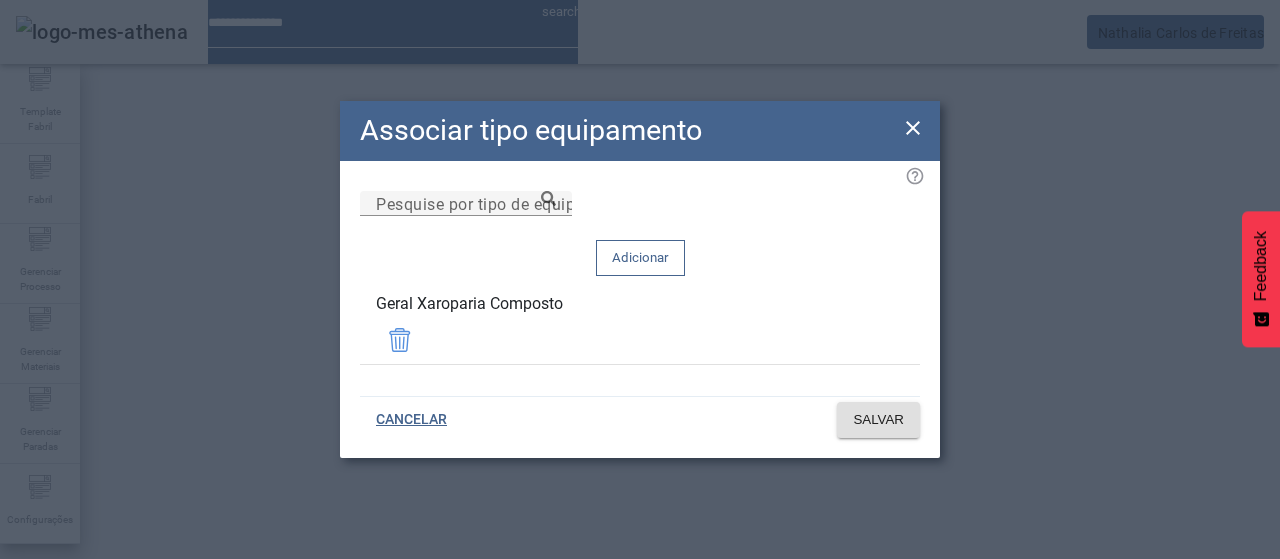 drag, startPoint x: 711, startPoint y: 237, endPoint x: 774, endPoint y: 225, distance: 64.132675 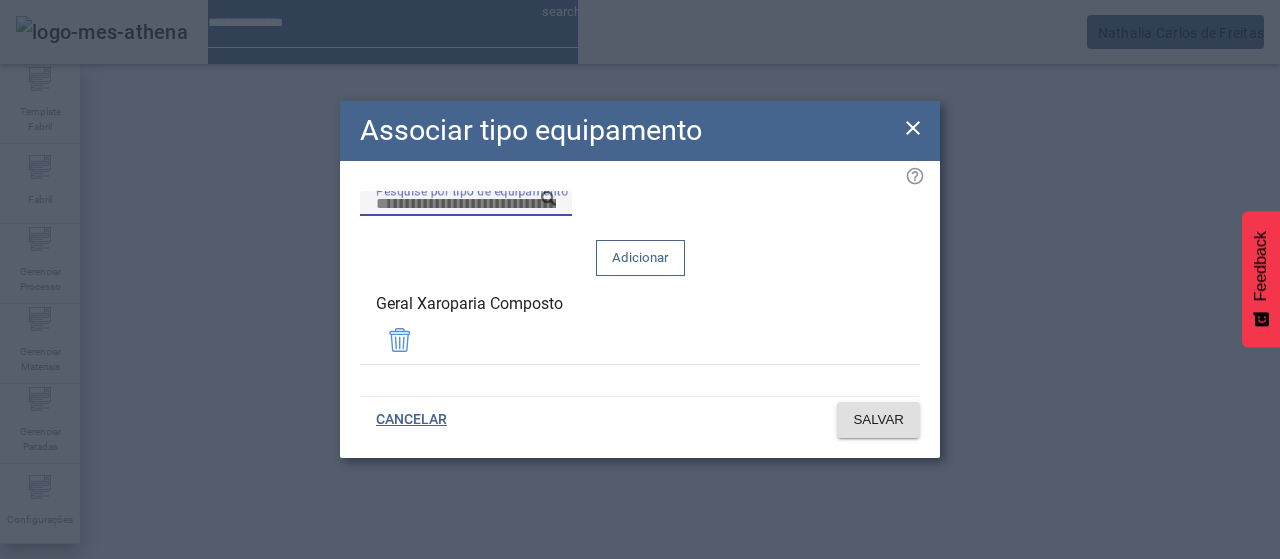 paste on "**********" 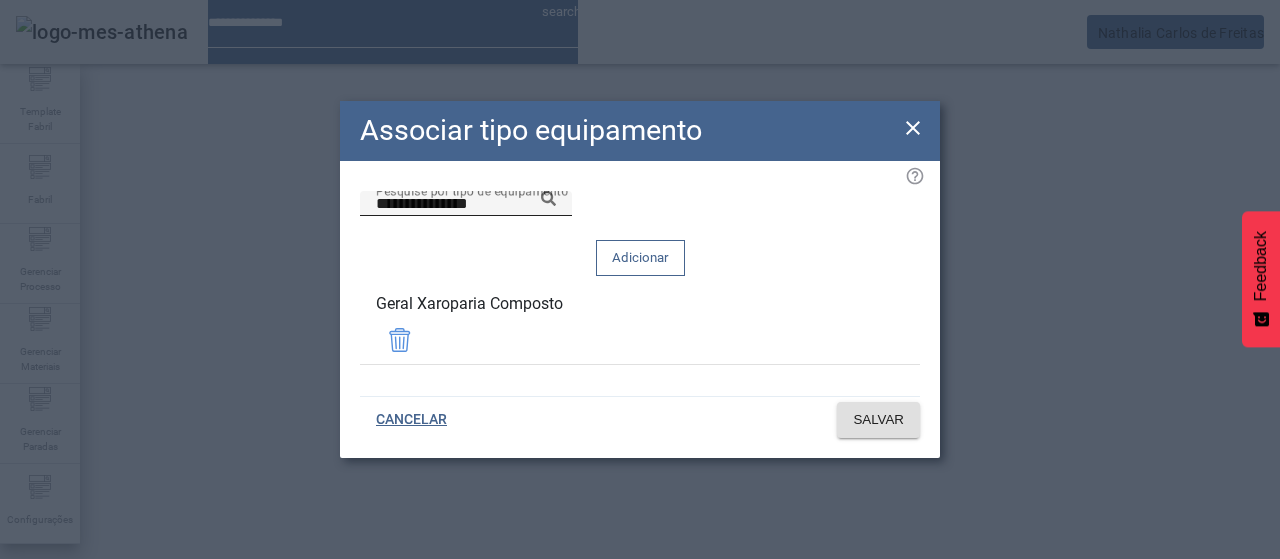 click 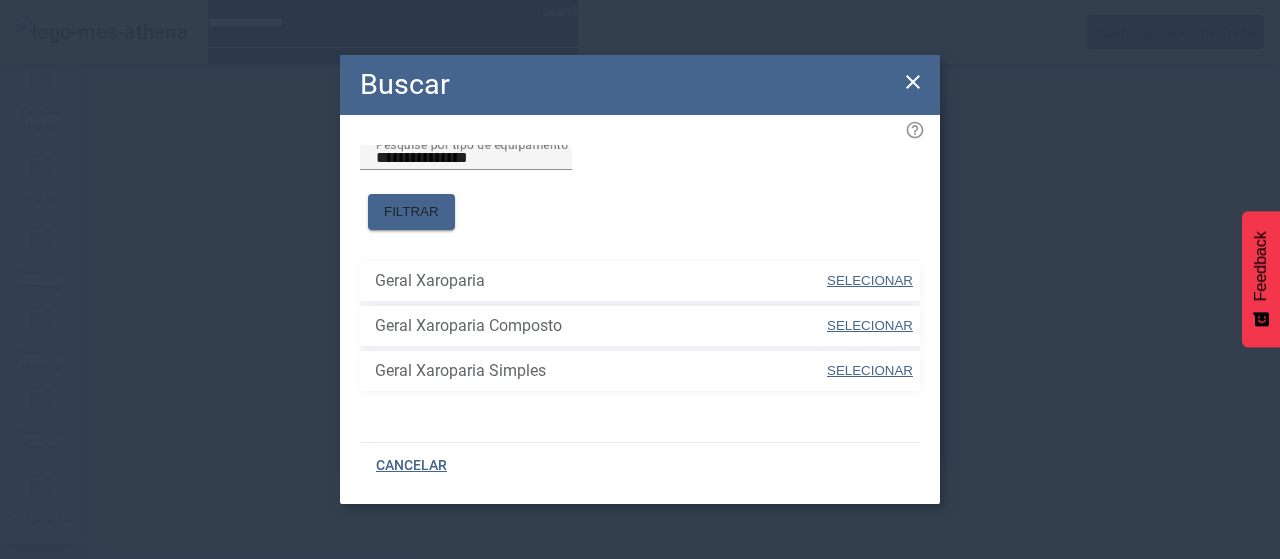 click on "SELECIONAR" at bounding box center (870, 280) 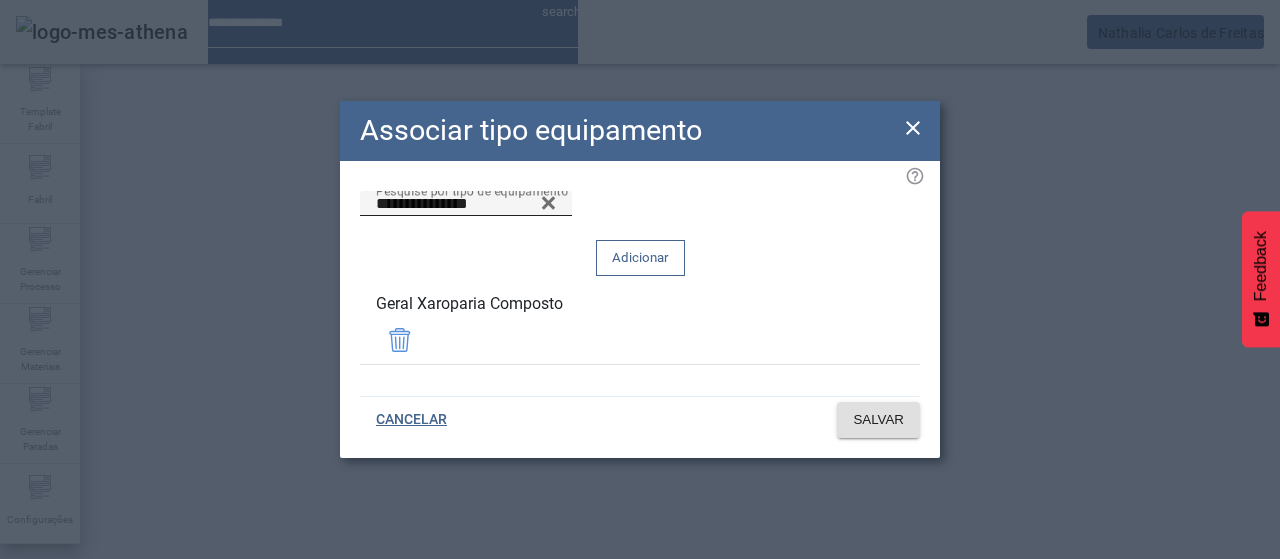 drag, startPoint x: 856, startPoint y: 247, endPoint x: 850, endPoint y: 294, distance: 47.38143 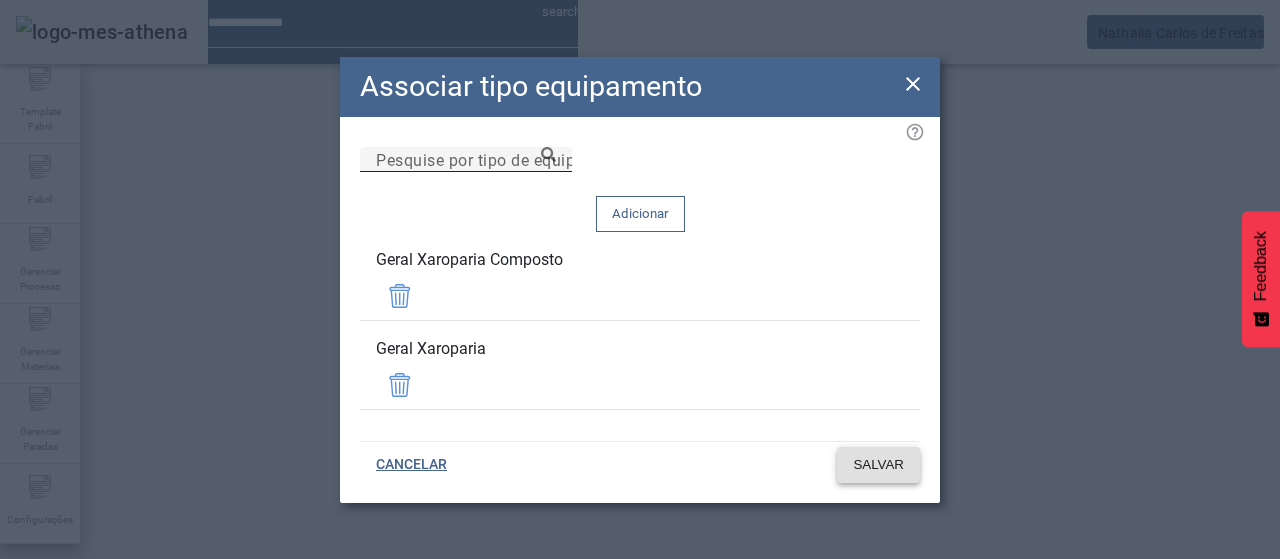 drag, startPoint x: 869, startPoint y: 429, endPoint x: 1065, endPoint y: 393, distance: 199.2787 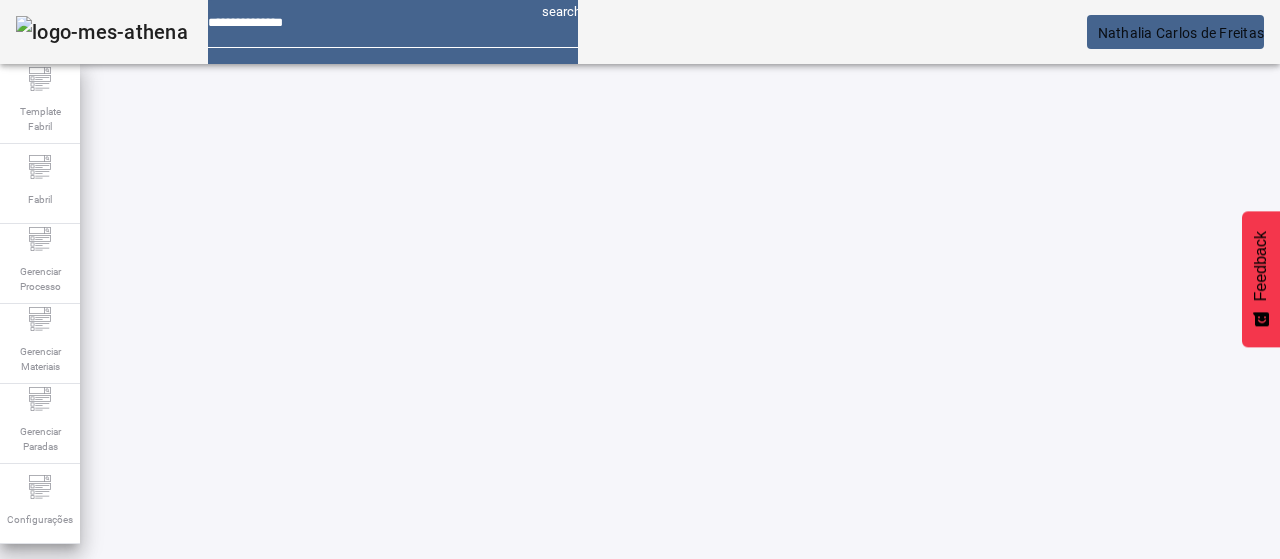scroll, scrollTop: 146, scrollLeft: 0, axis: vertical 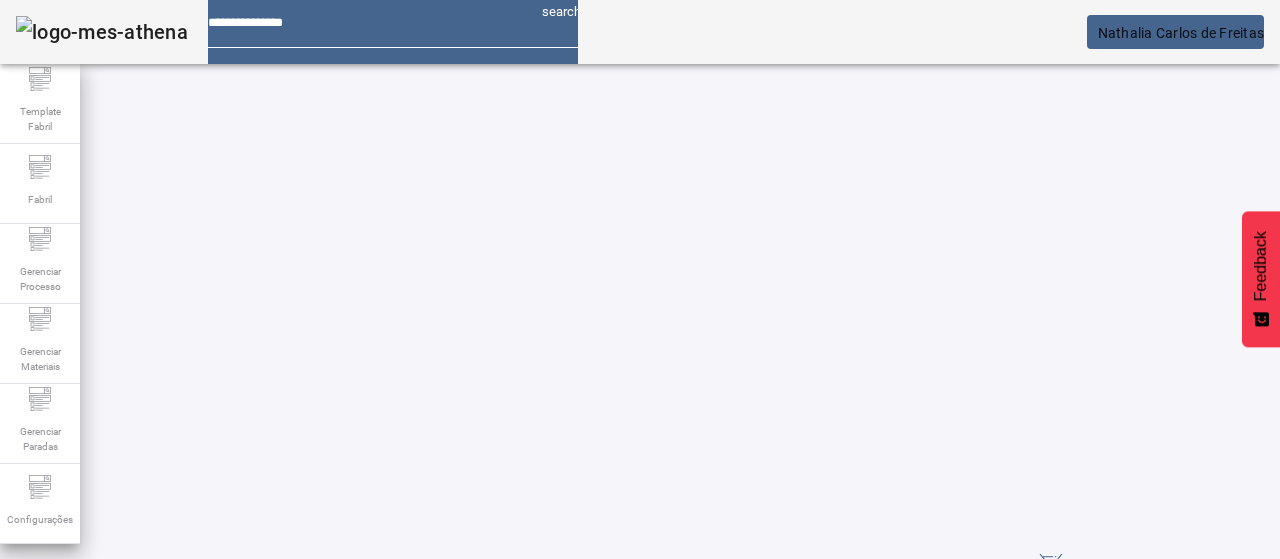 click at bounding box center [572, 788] 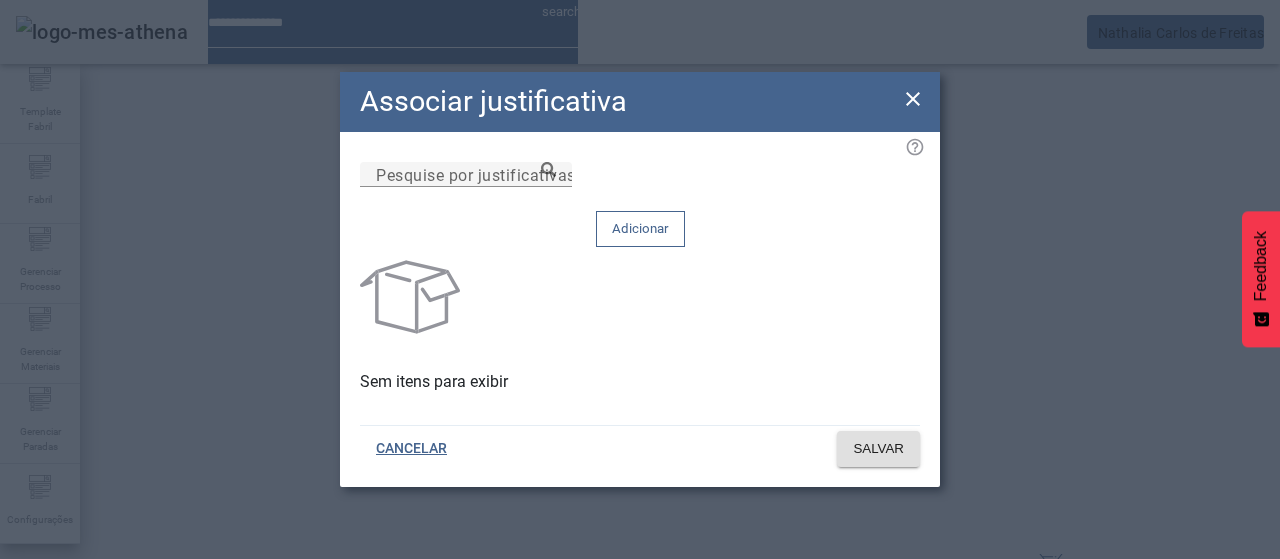 click 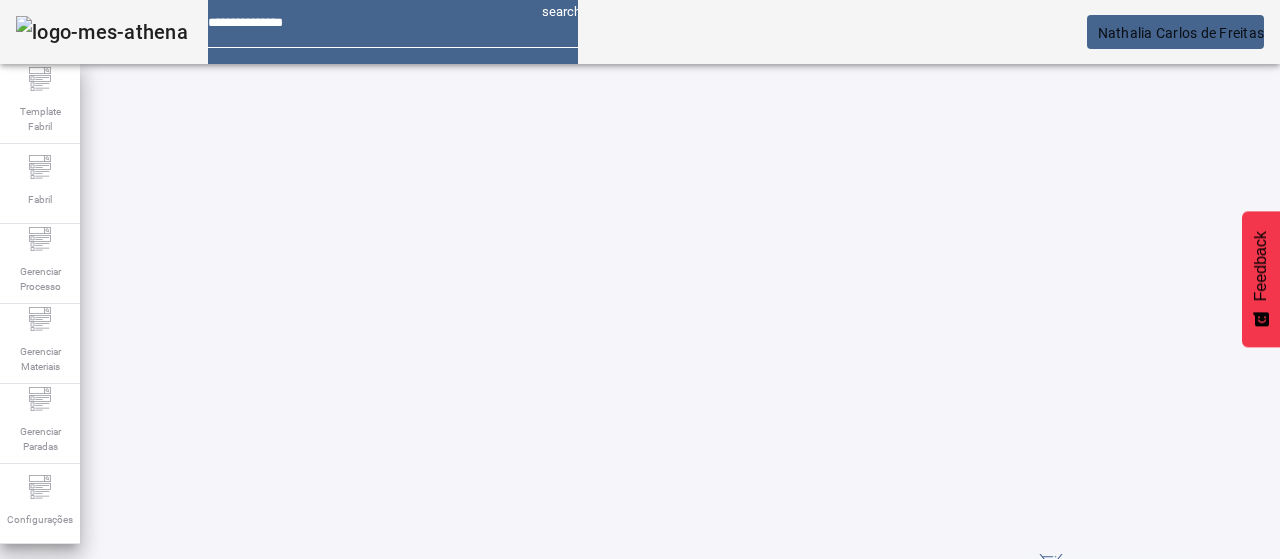 click at bounding box center [273, 938] 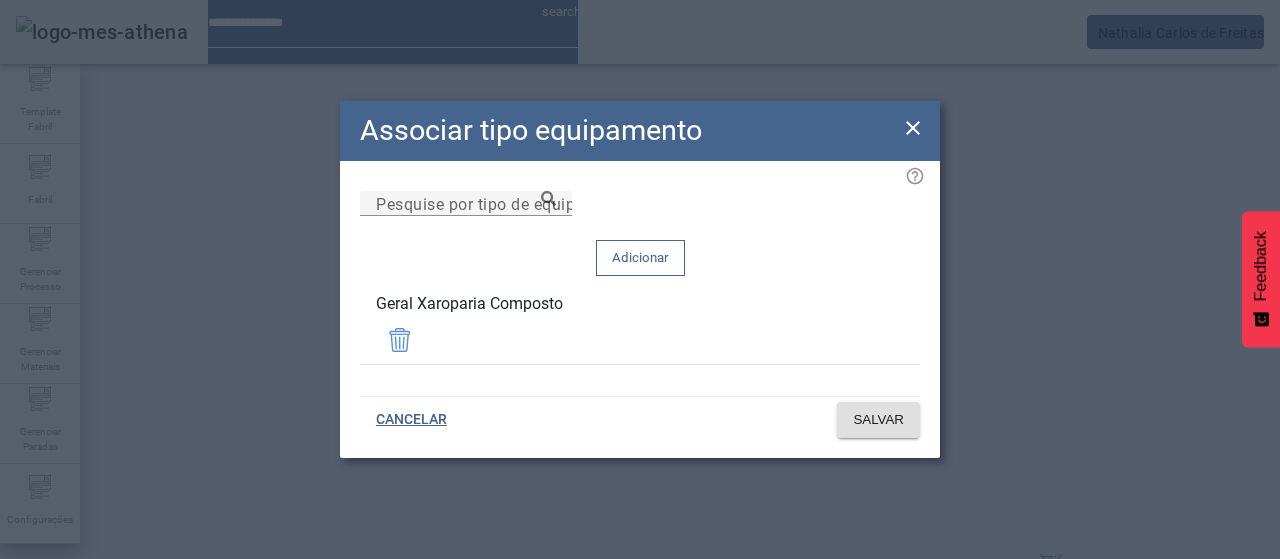 drag, startPoint x: 571, startPoint y: 243, endPoint x: 688, endPoint y: 206, distance: 122.711044 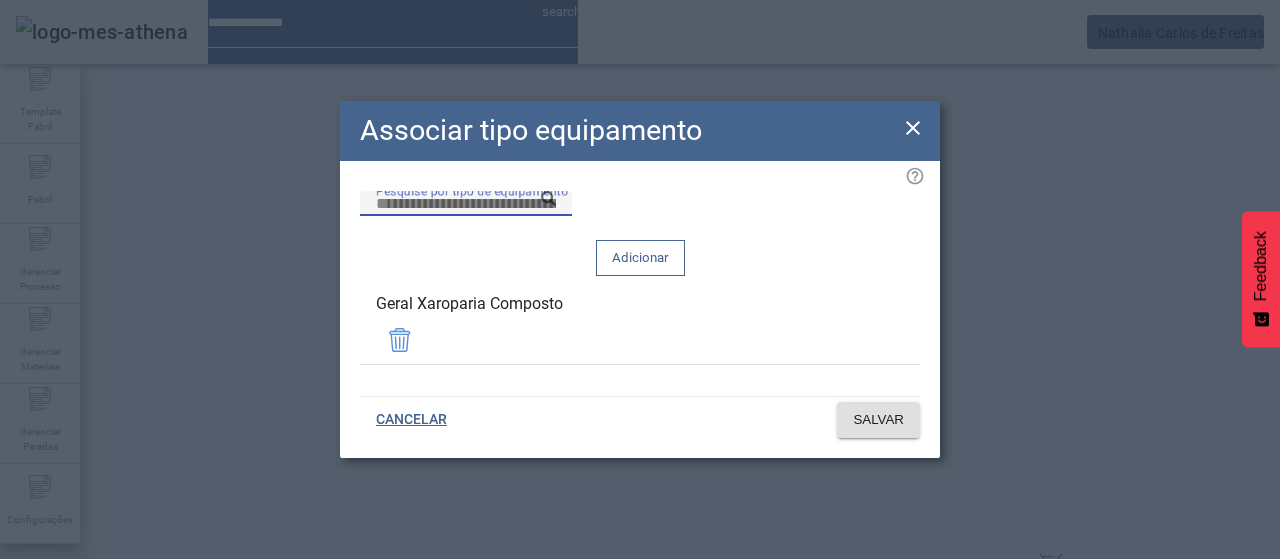 paste on "**********" 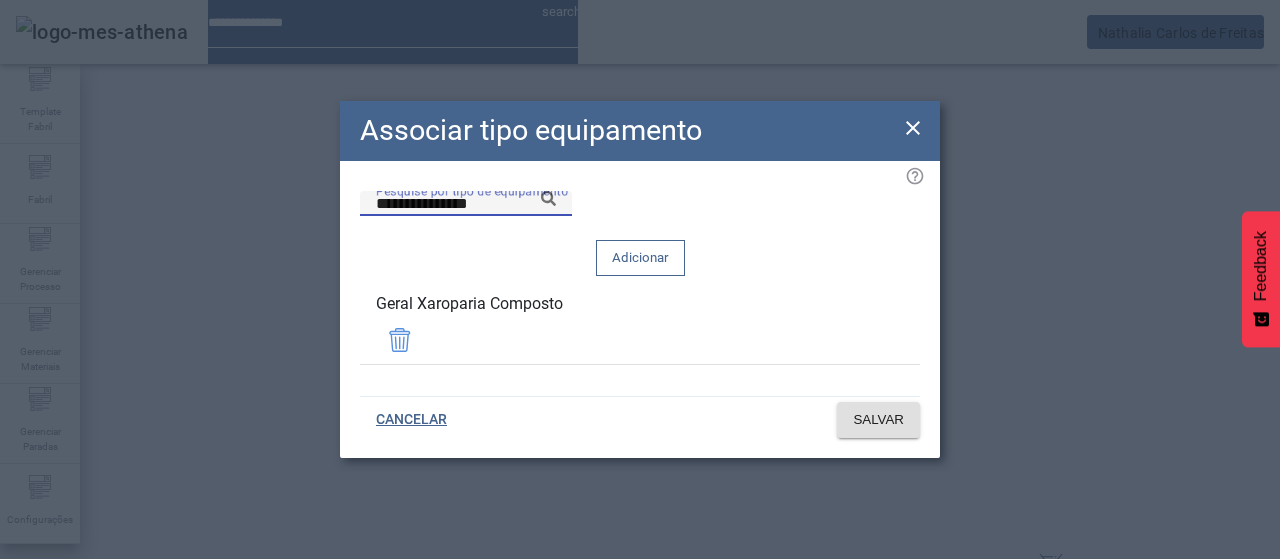 click on "**********" 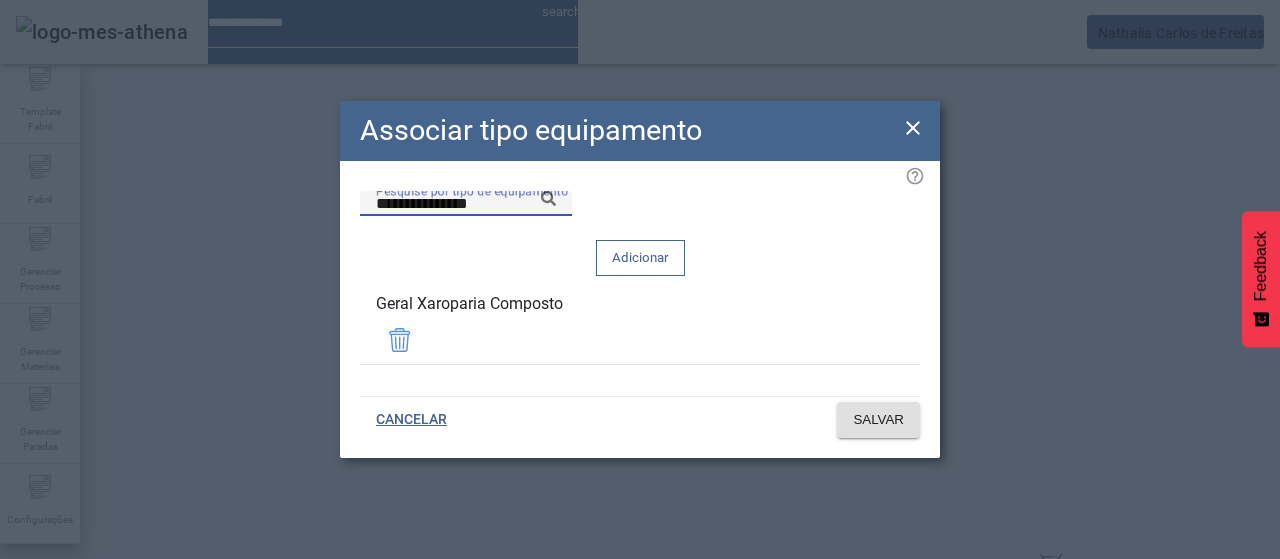 click 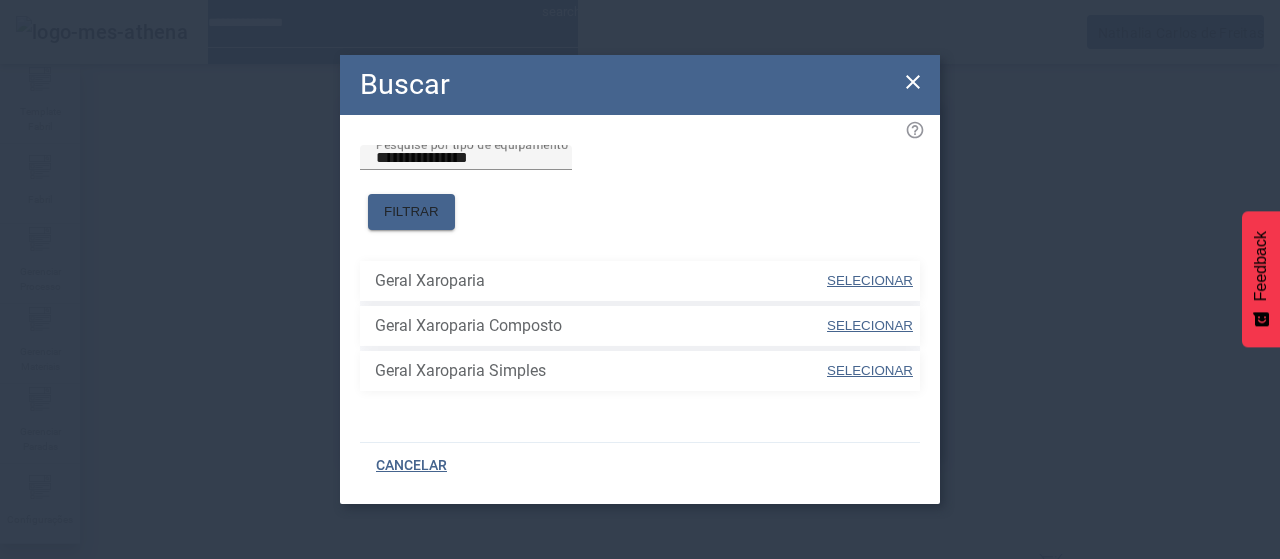 click on "SELECIONAR" at bounding box center [870, 280] 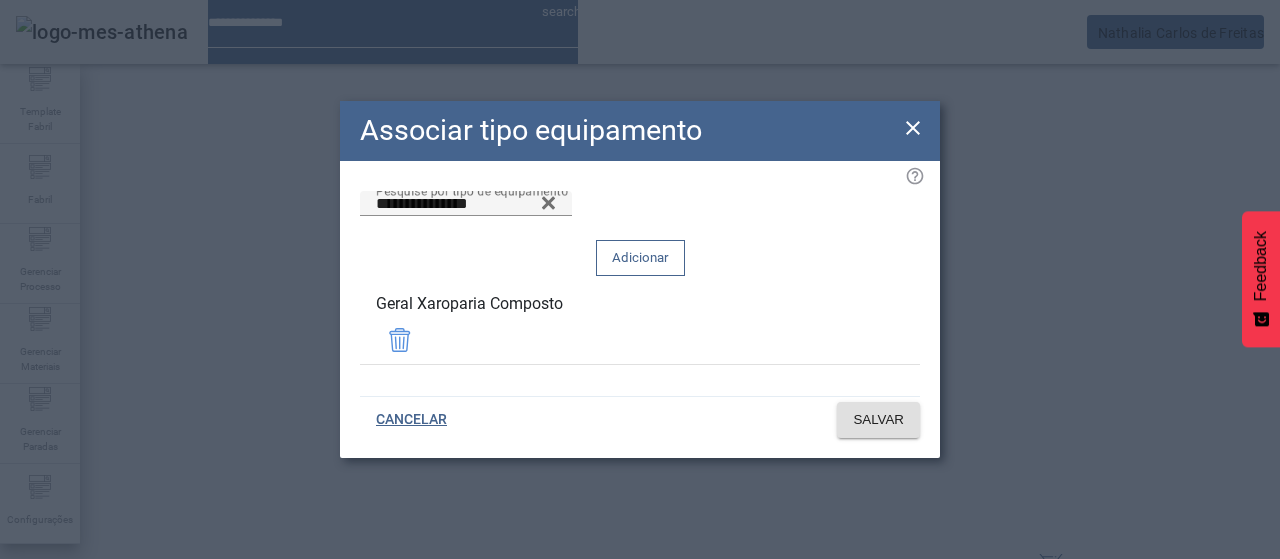 drag, startPoint x: 877, startPoint y: 245, endPoint x: 862, endPoint y: 293, distance: 50.289165 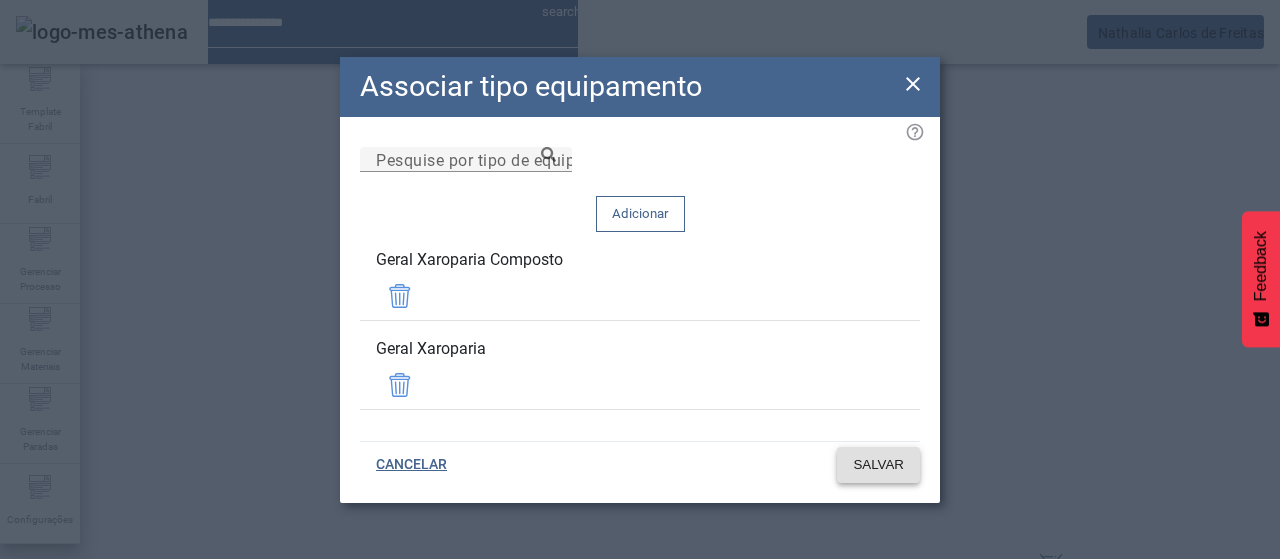 click on "SALVAR" 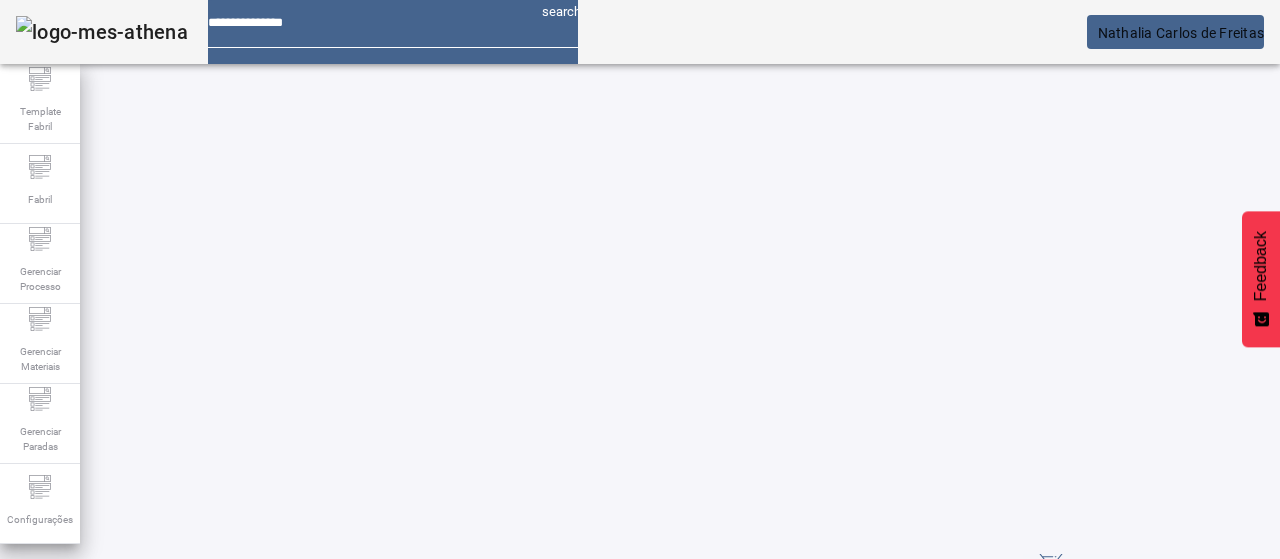 click at bounding box center [572, 938] 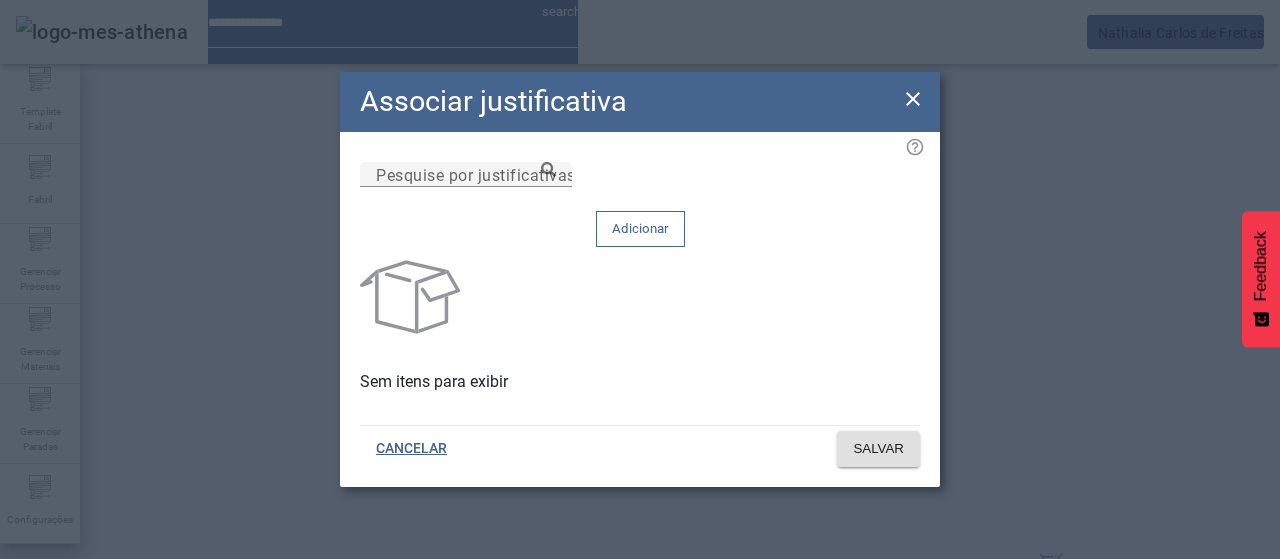 click 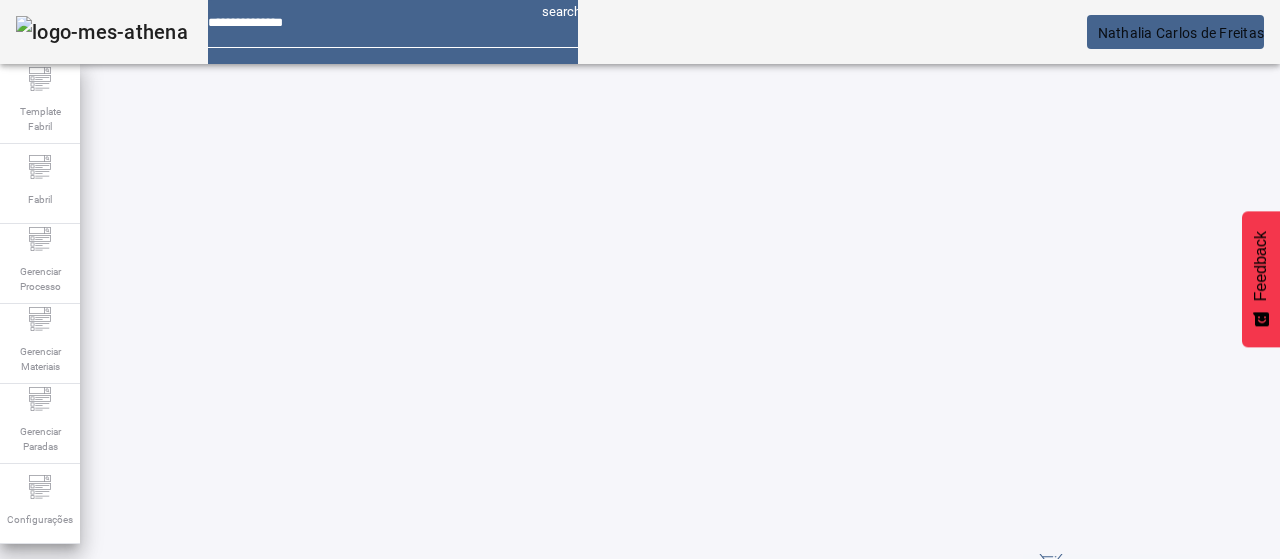 click at bounding box center [572, 938] 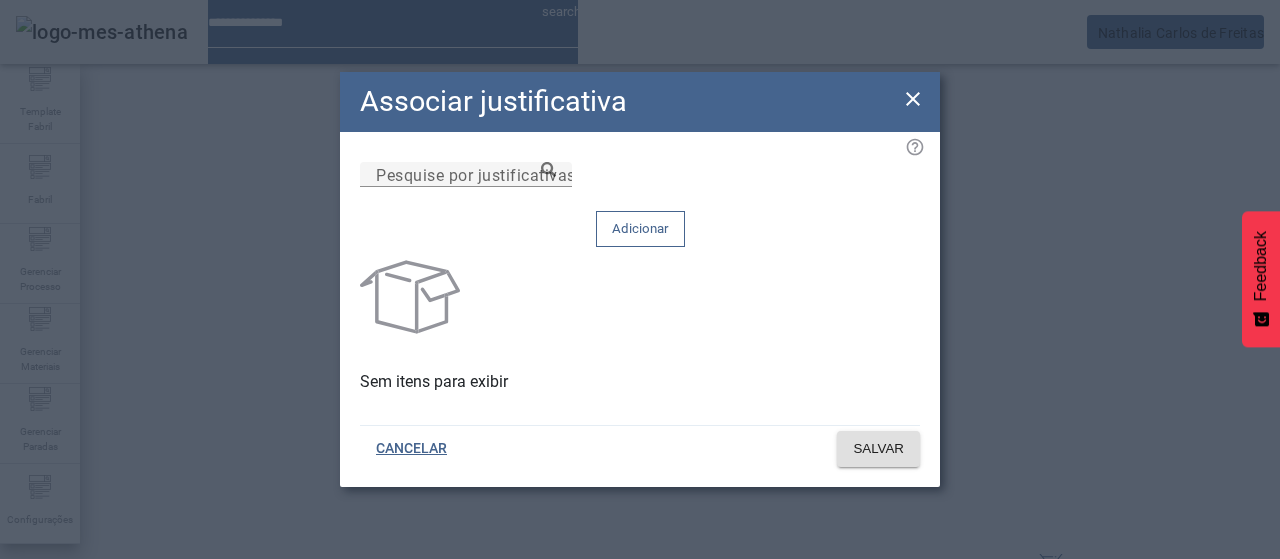 click 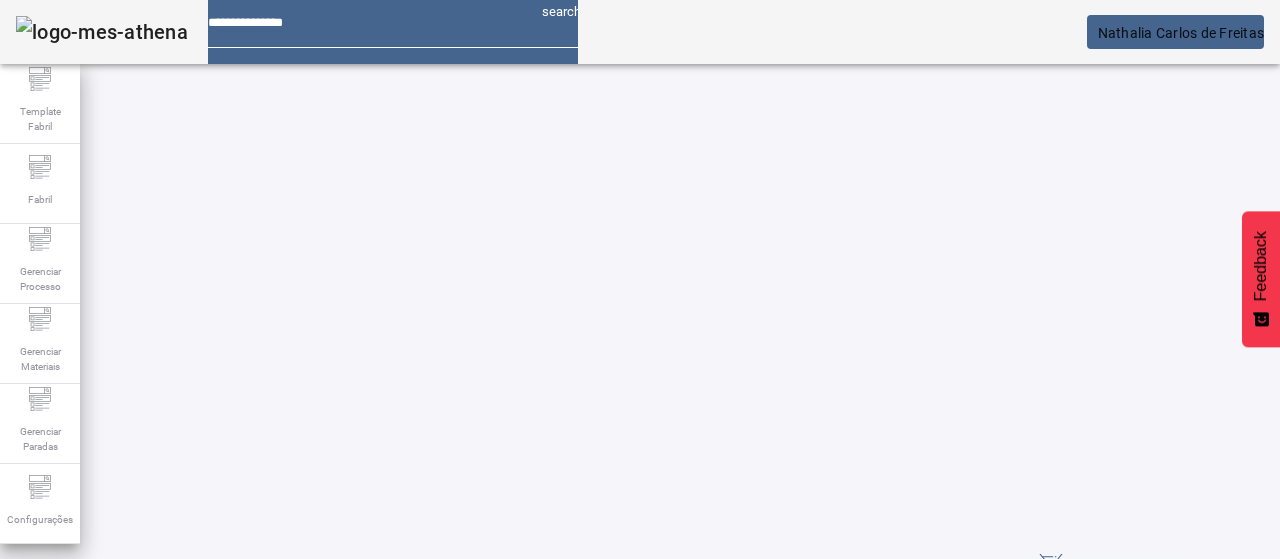 click at bounding box center (572, 788) 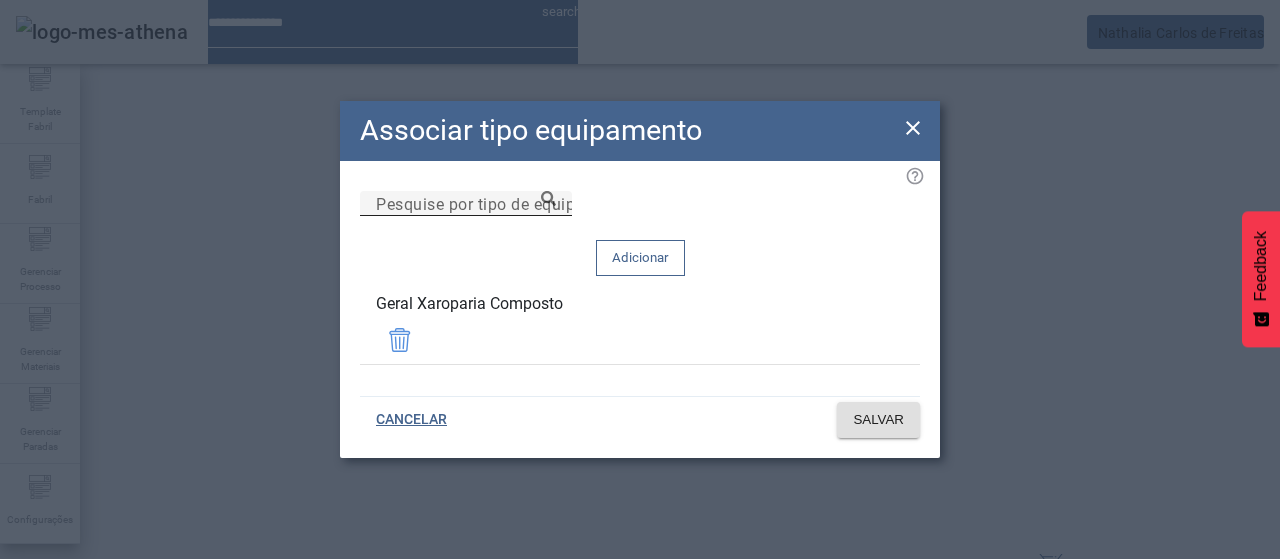 drag, startPoint x: 719, startPoint y: 253, endPoint x: 731, endPoint y: 247, distance: 13.416408 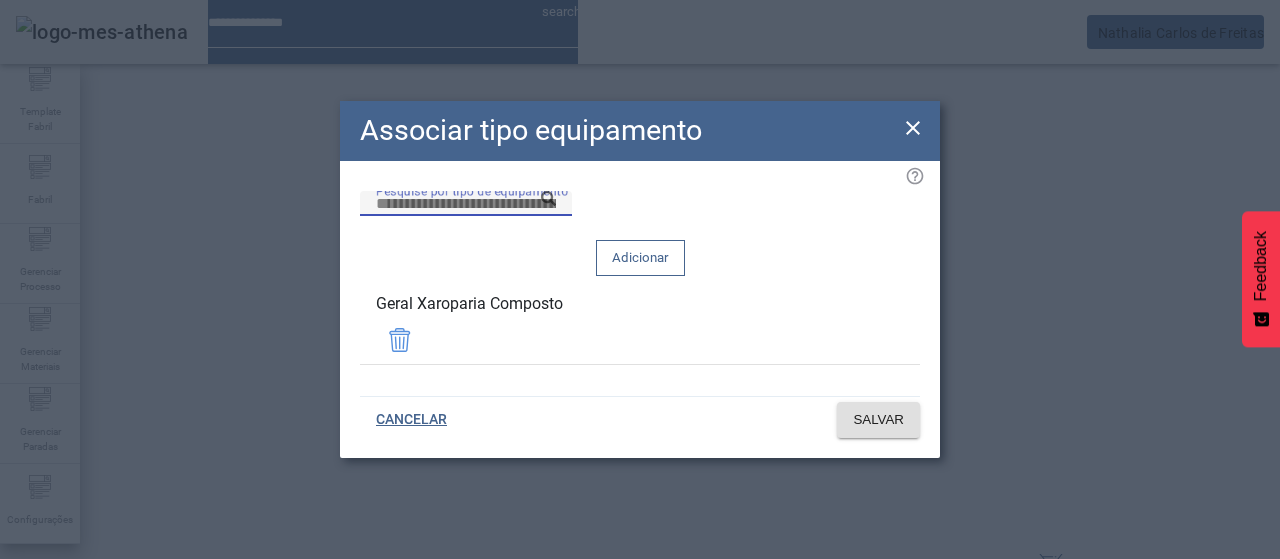 paste on "**********" 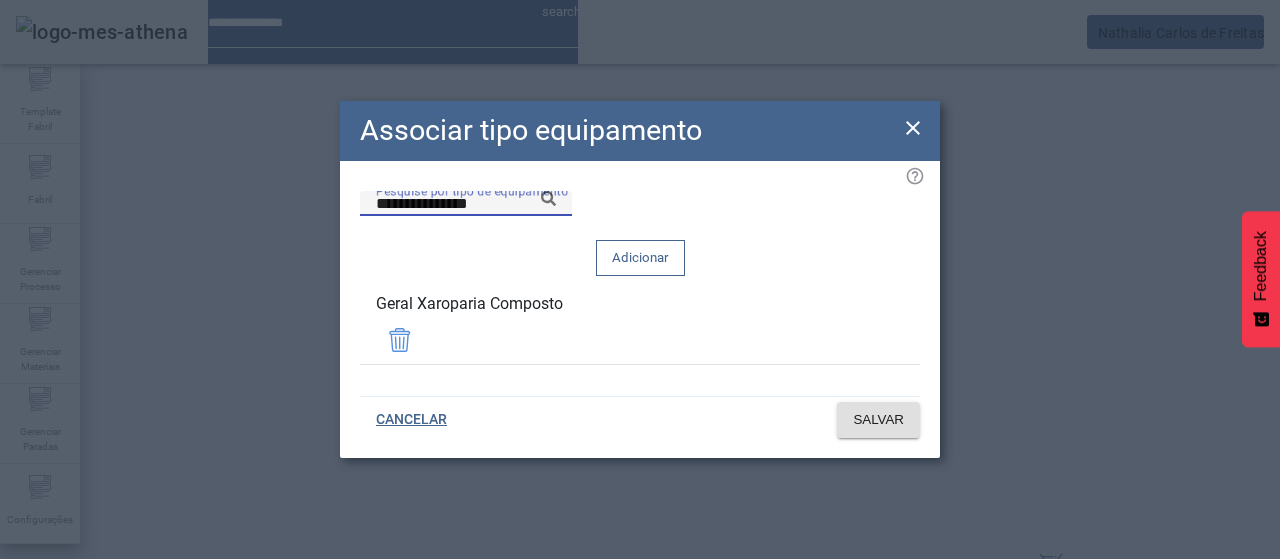 click on "**********" 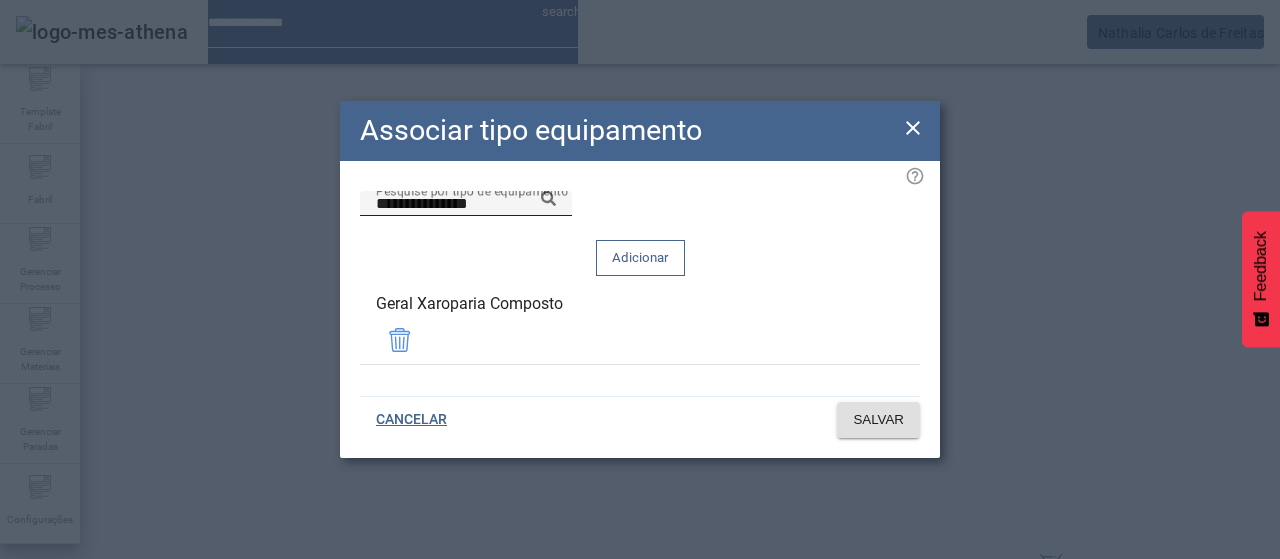click 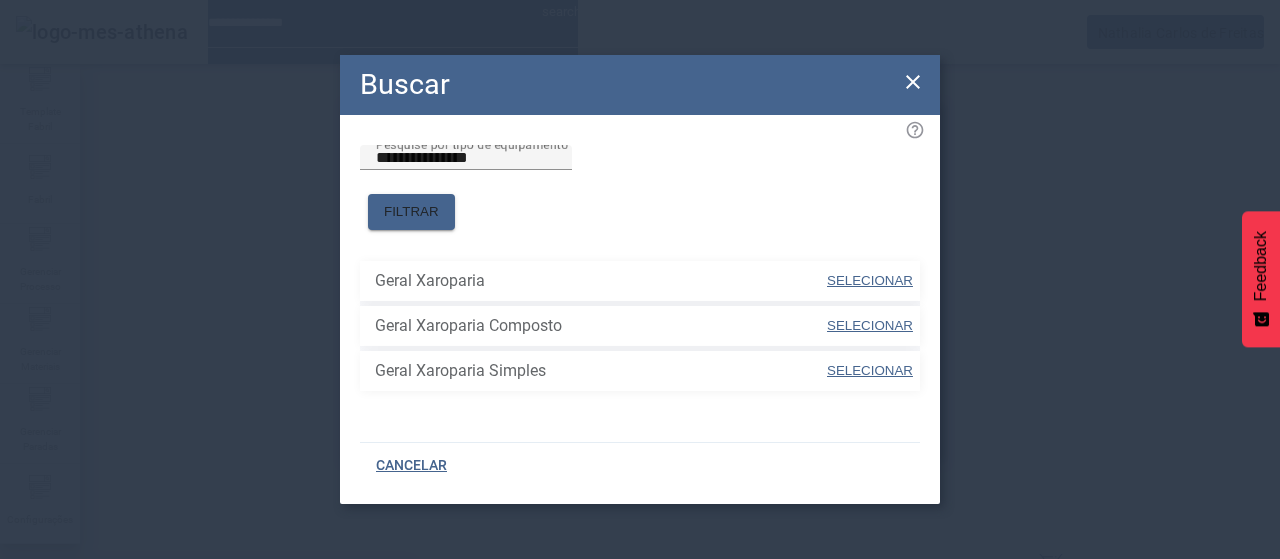 click on "SELECIONAR" at bounding box center [870, 280] 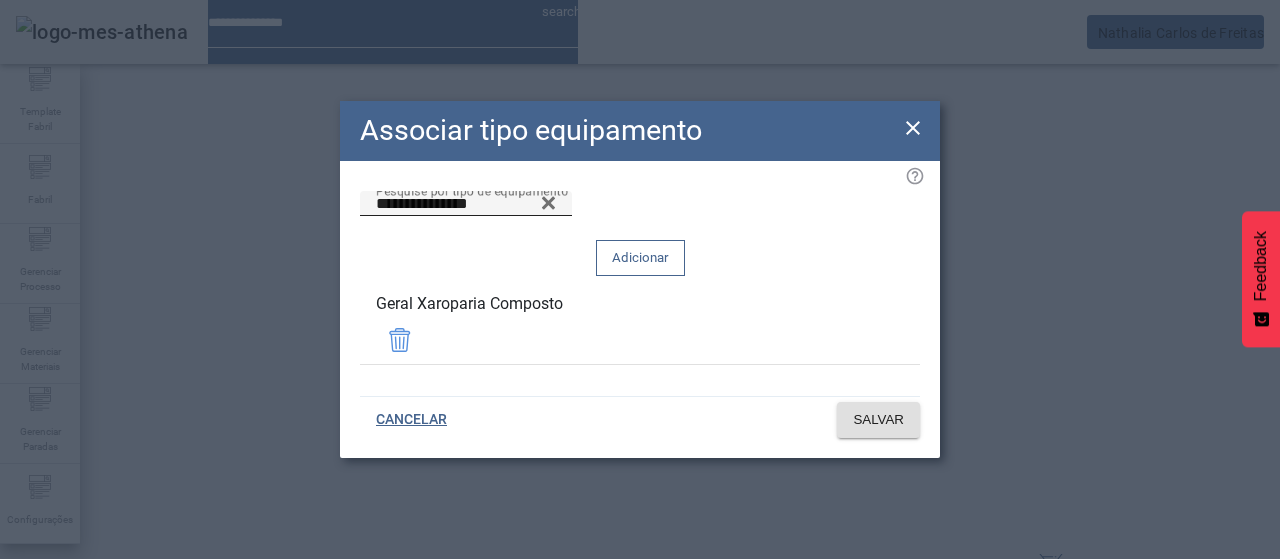 click 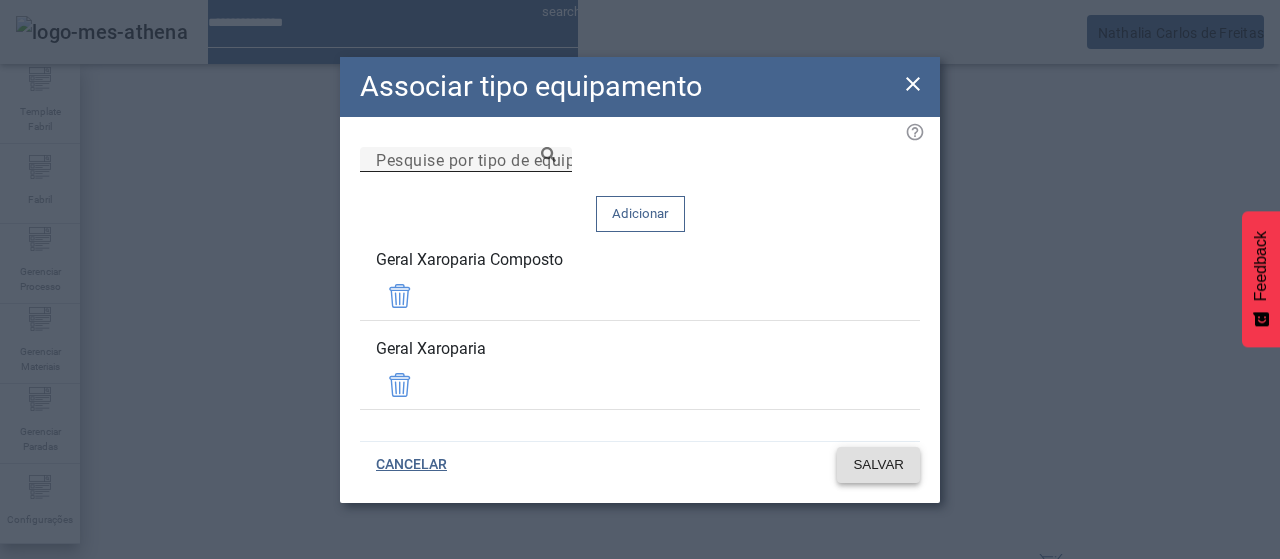 click 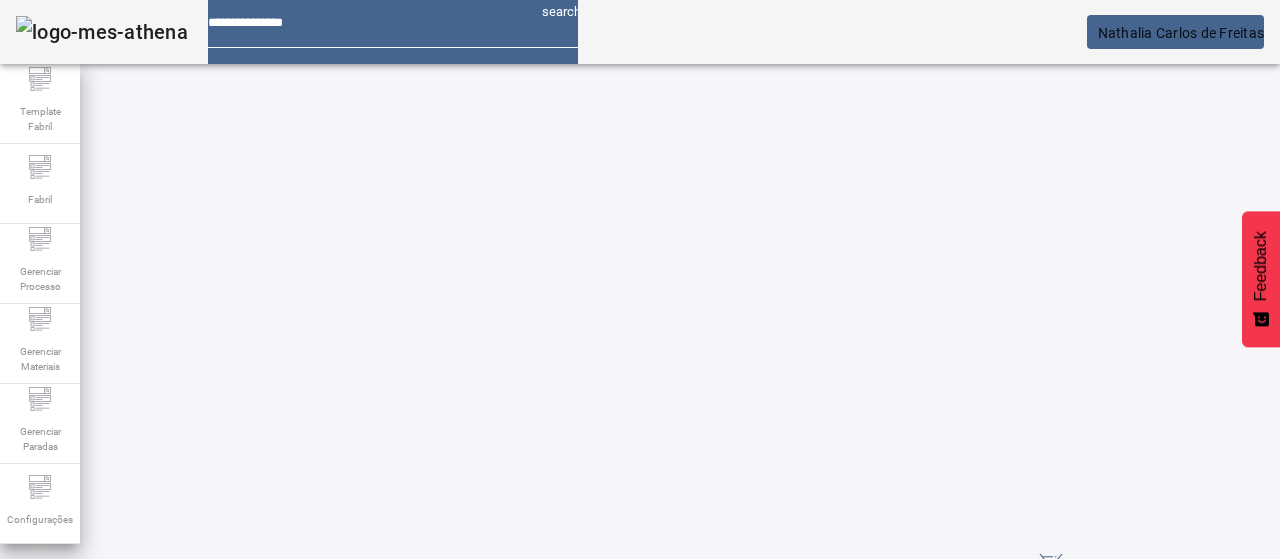scroll, scrollTop: 0, scrollLeft: 0, axis: both 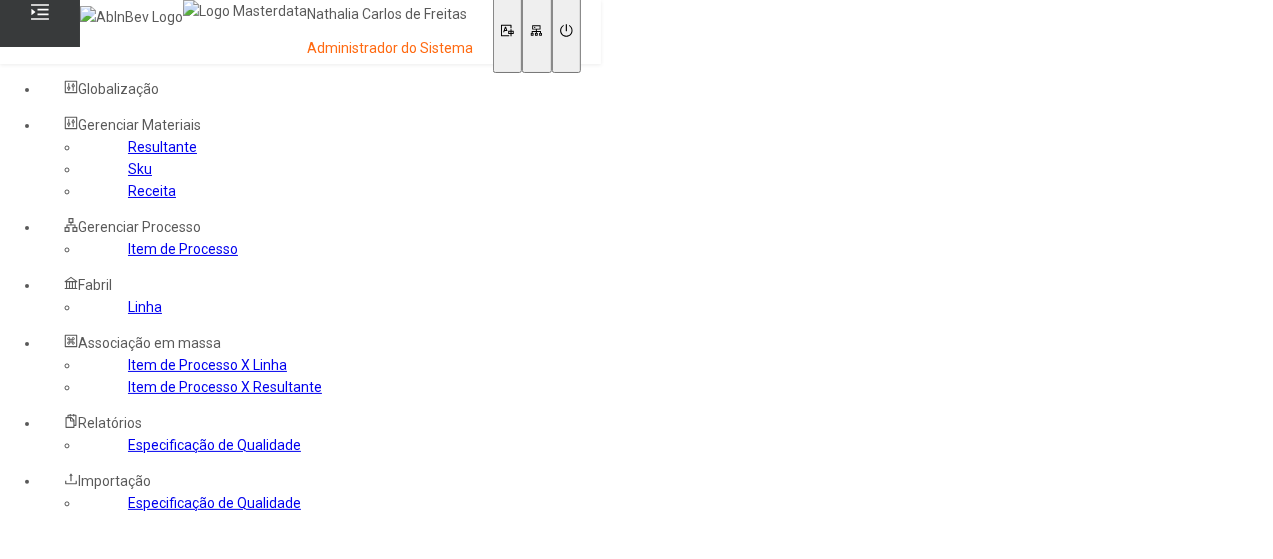 click on "Item de Processo" 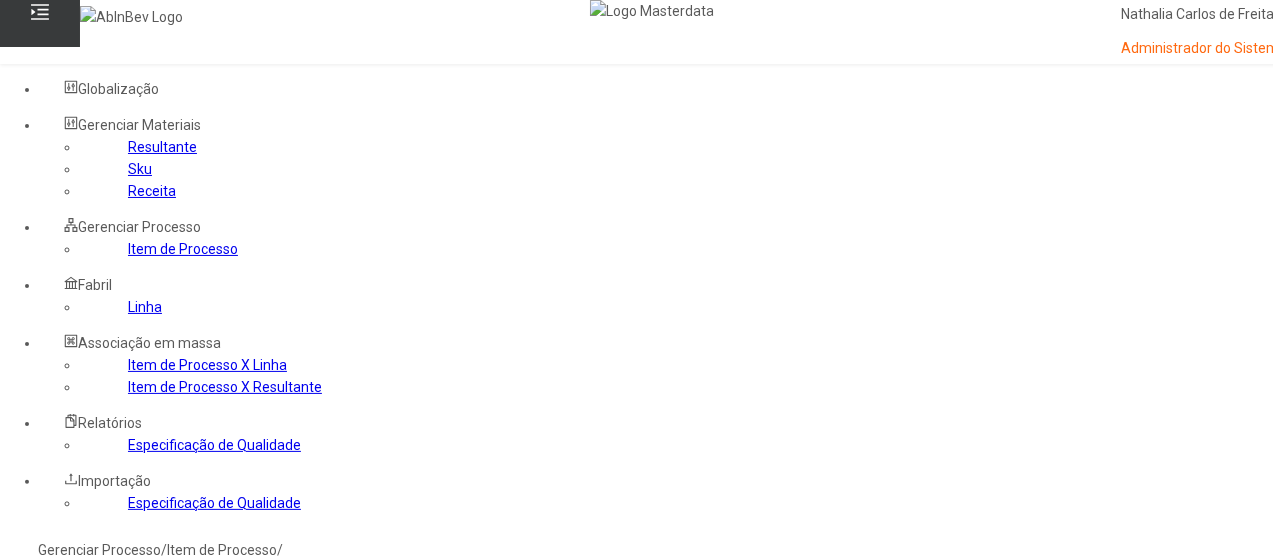 click 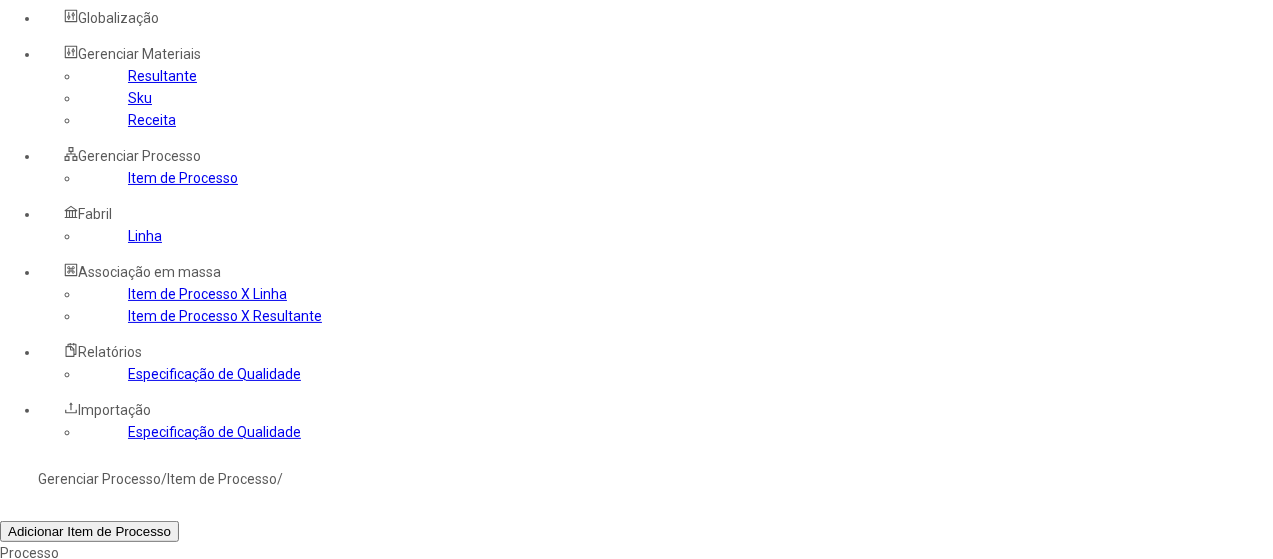 scroll, scrollTop: 200, scrollLeft: 0, axis: vertical 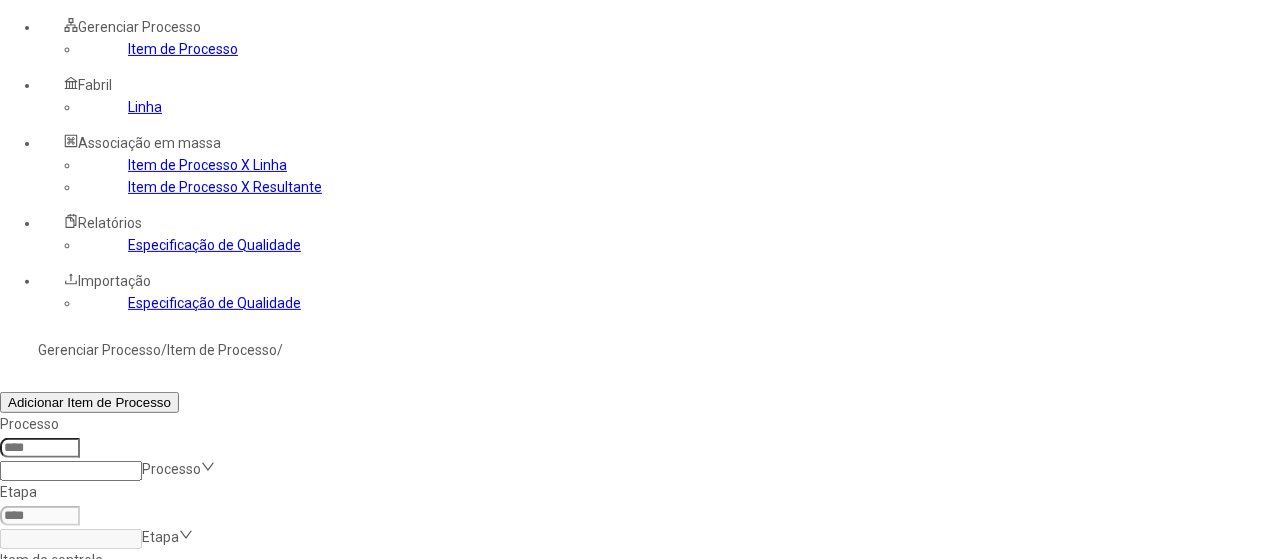 click 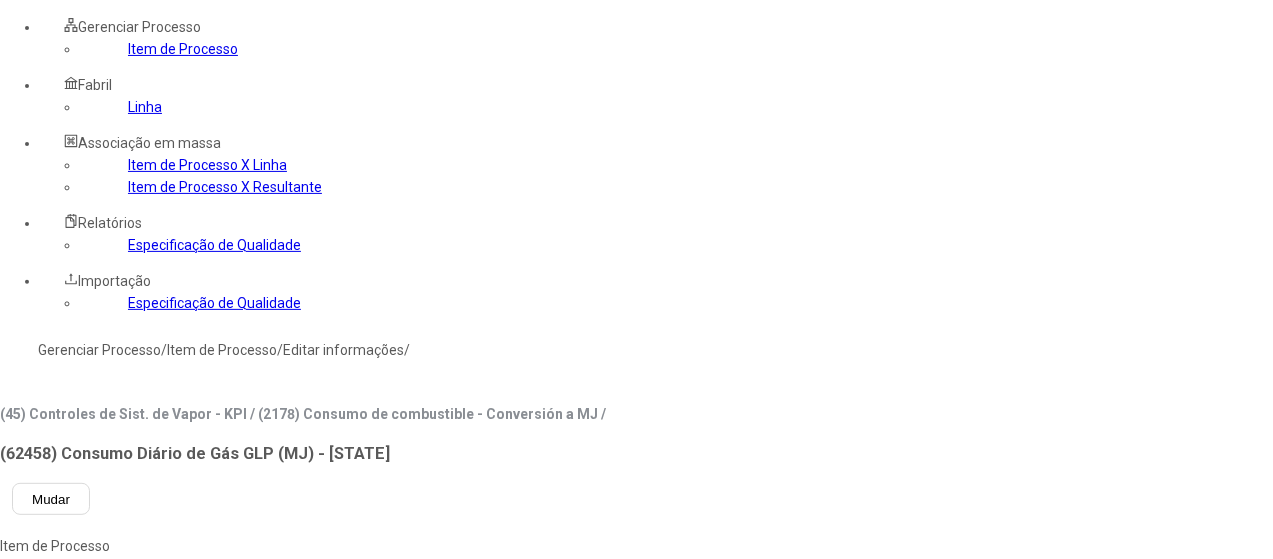 type on "****" 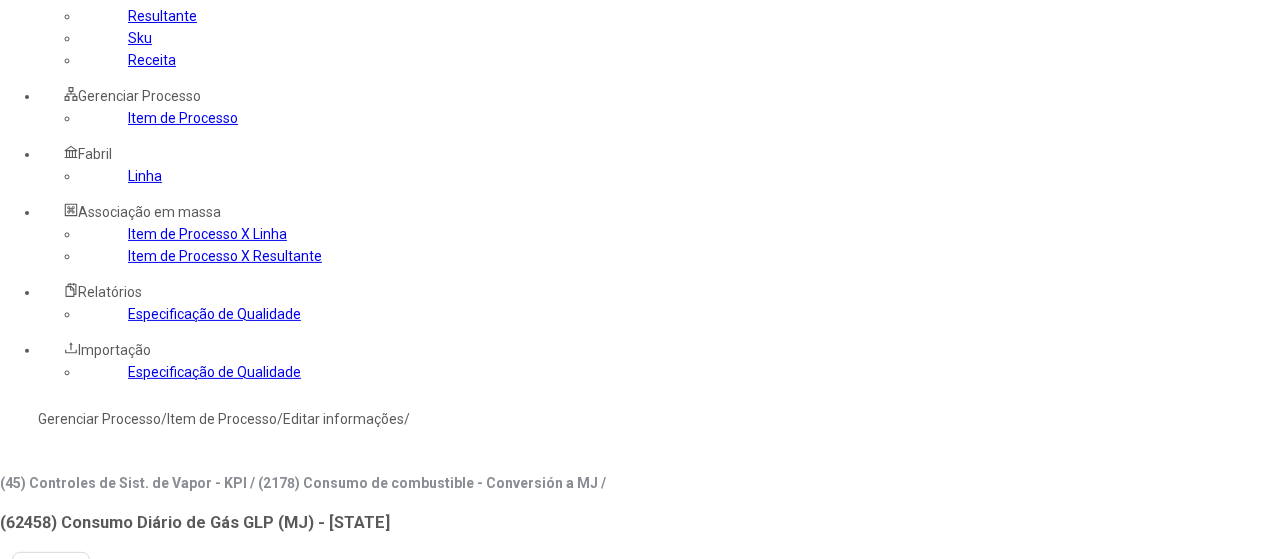 scroll, scrollTop: 100, scrollLeft: 0, axis: vertical 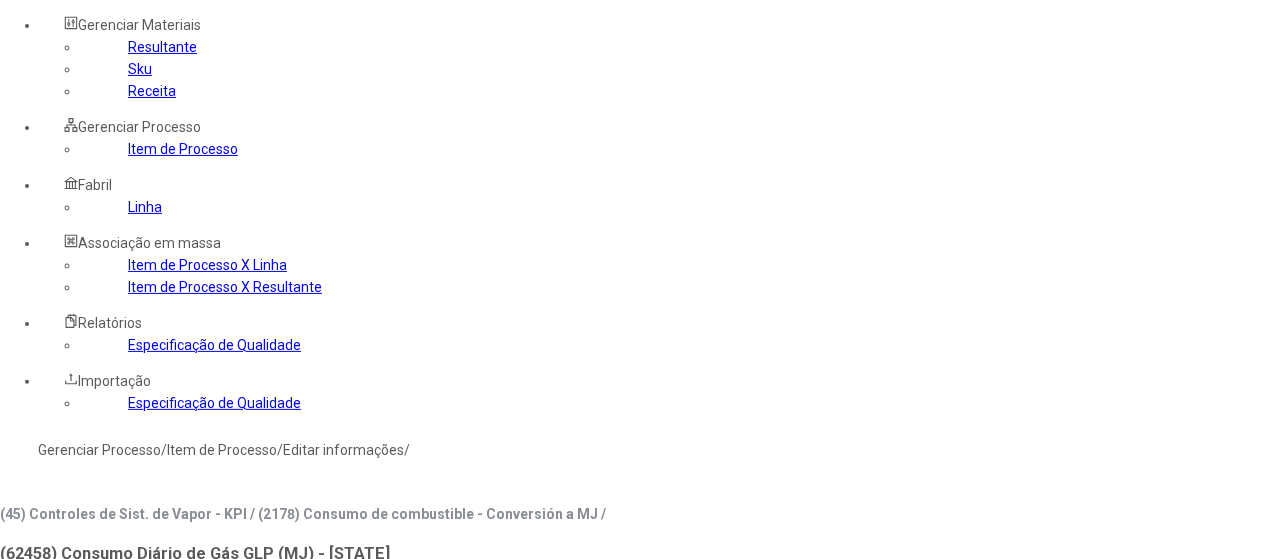 click on "Gerenciar Processo  /  Item de Processo  /  Editar informações  /" 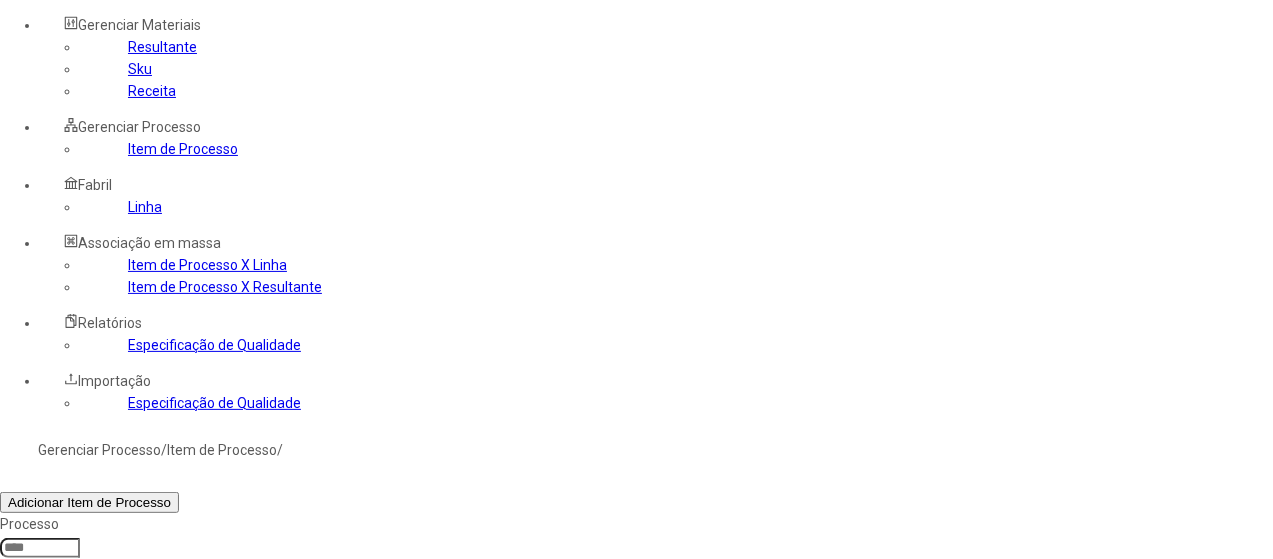 click 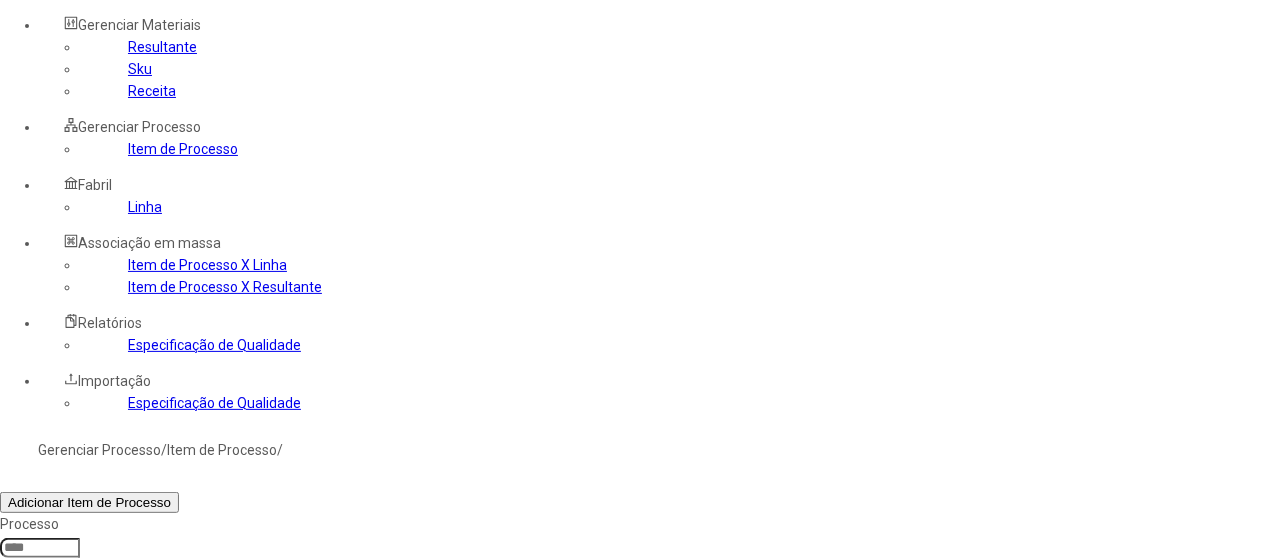 type on "*****" 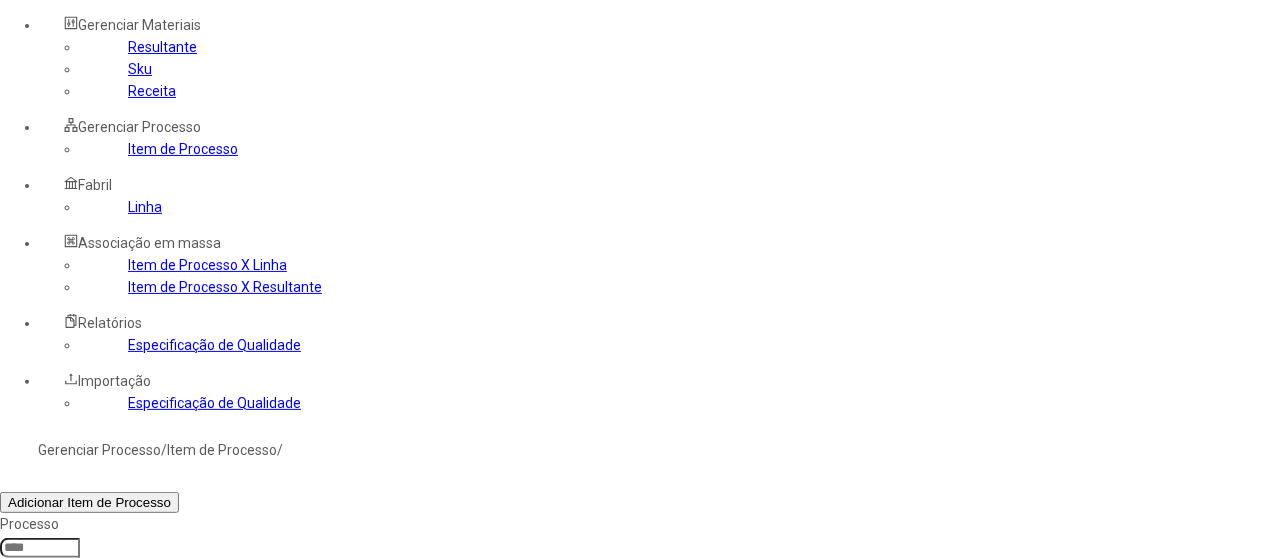 click on "Filtrar" 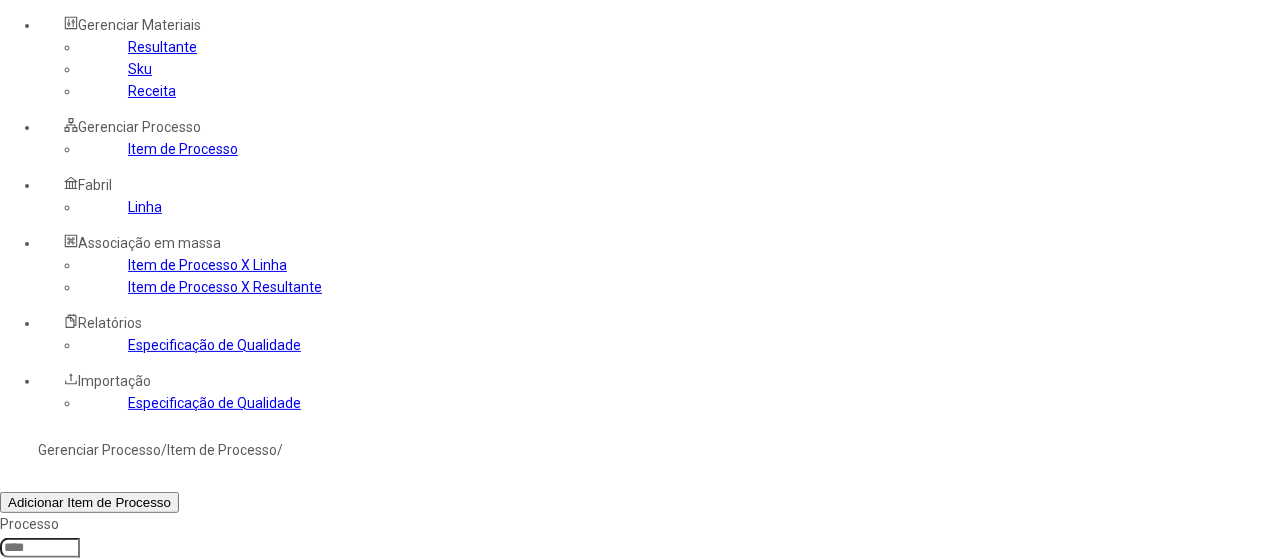 scroll, scrollTop: 200, scrollLeft: 0, axis: vertical 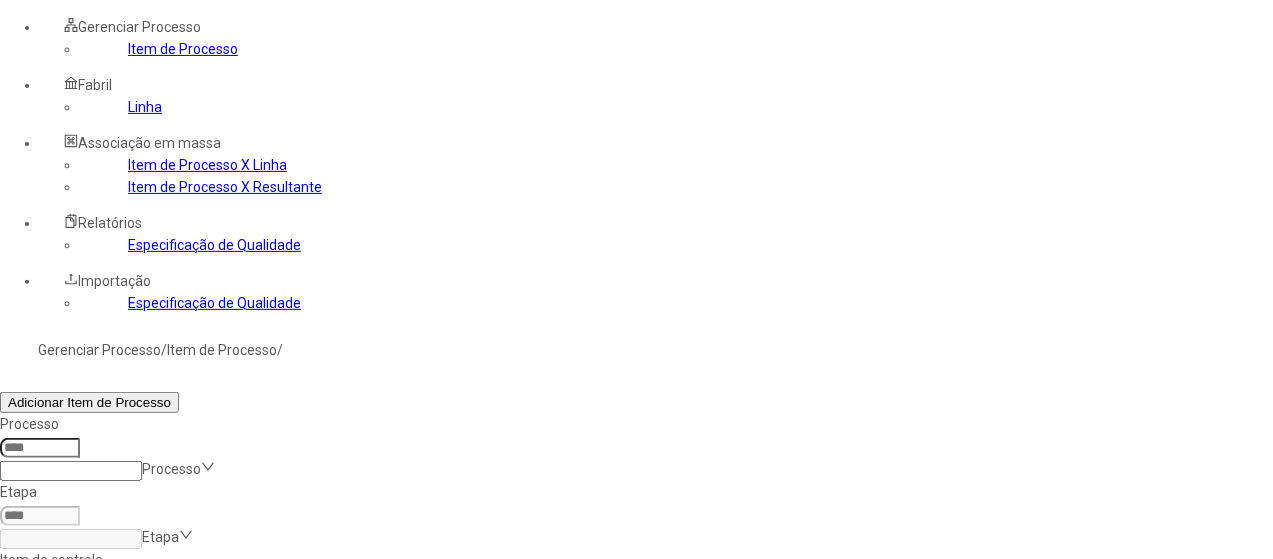 click at bounding box center [1302, 725] 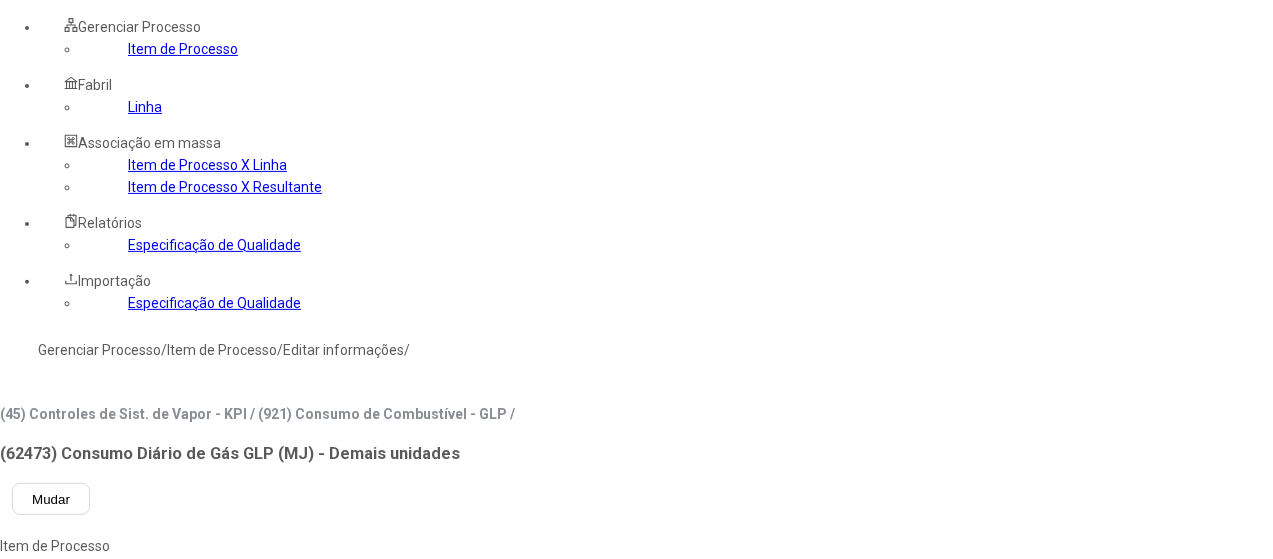 type on "*****" 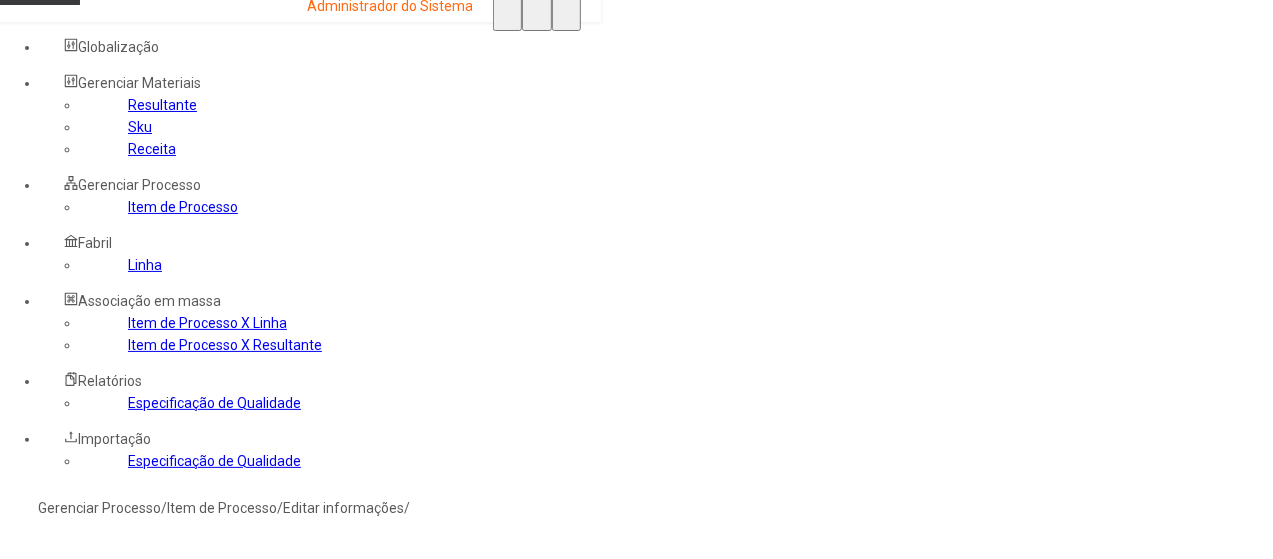 scroll, scrollTop: 0, scrollLeft: 0, axis: both 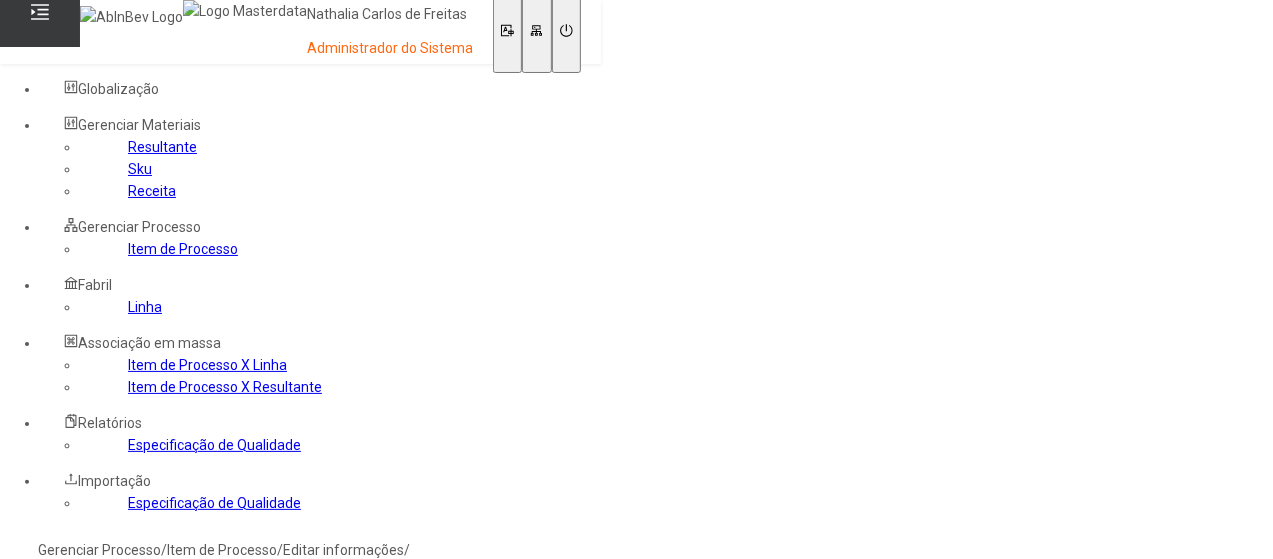 click on "Linha" 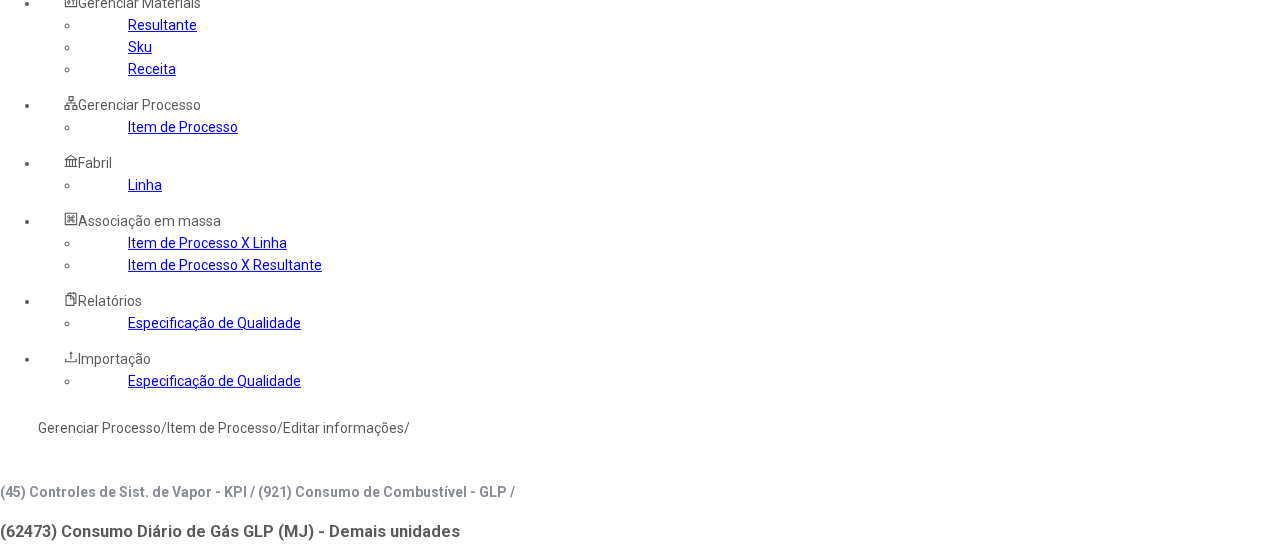scroll, scrollTop: 200, scrollLeft: 0, axis: vertical 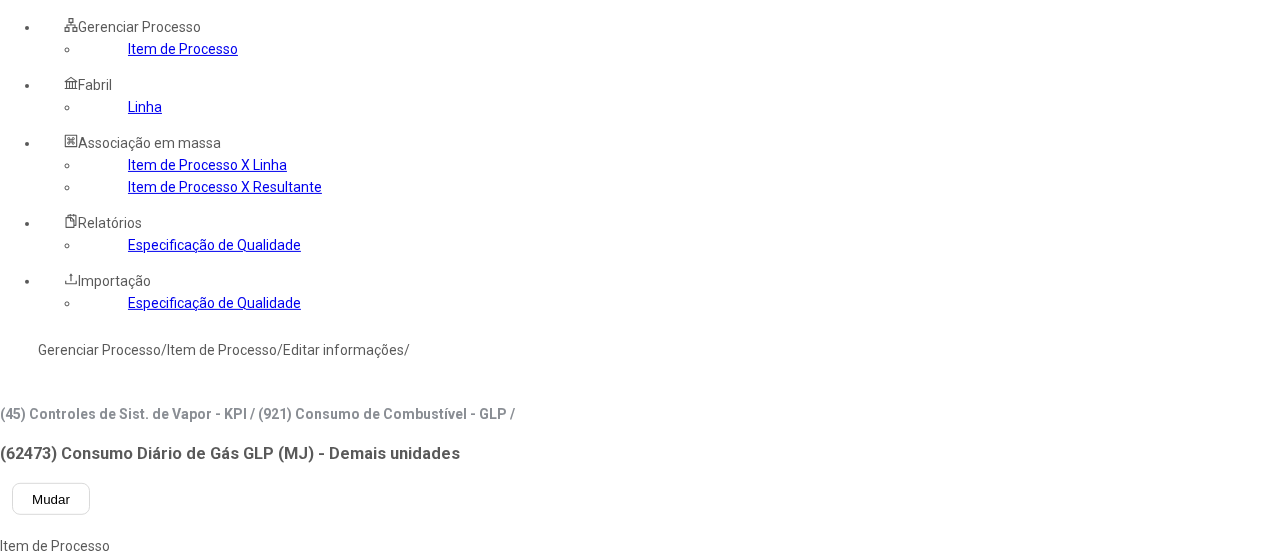 click 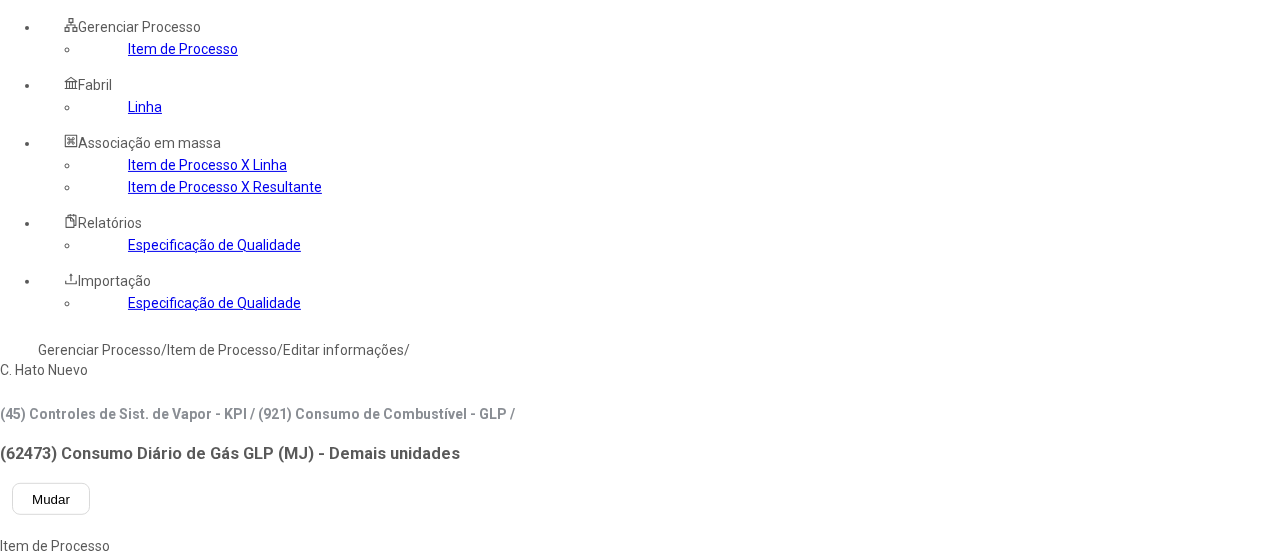 type on "***" 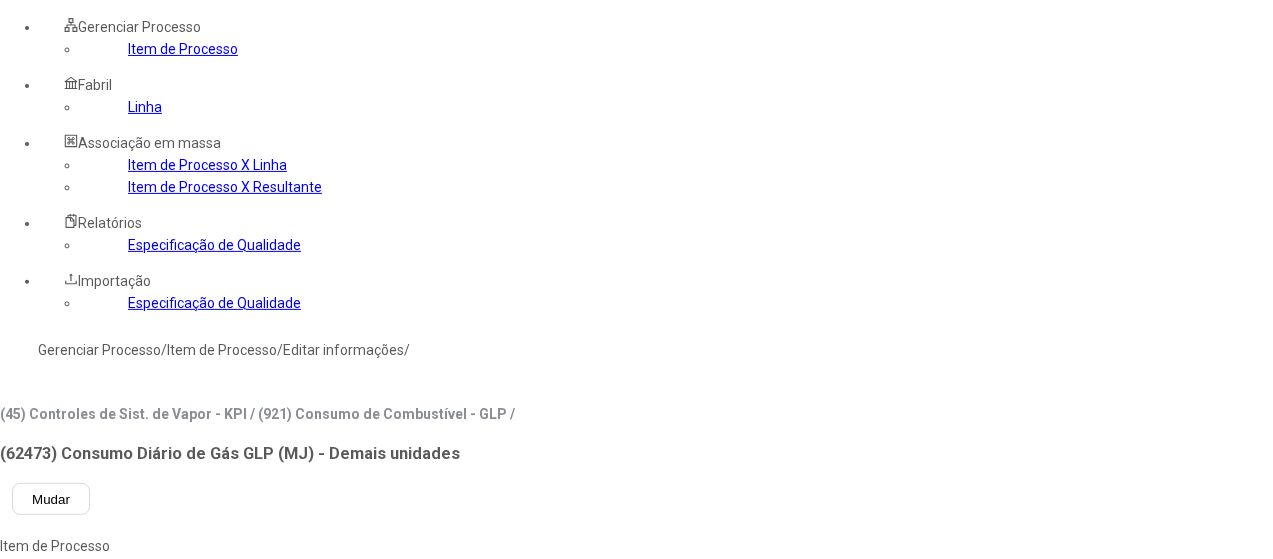 type on "***" 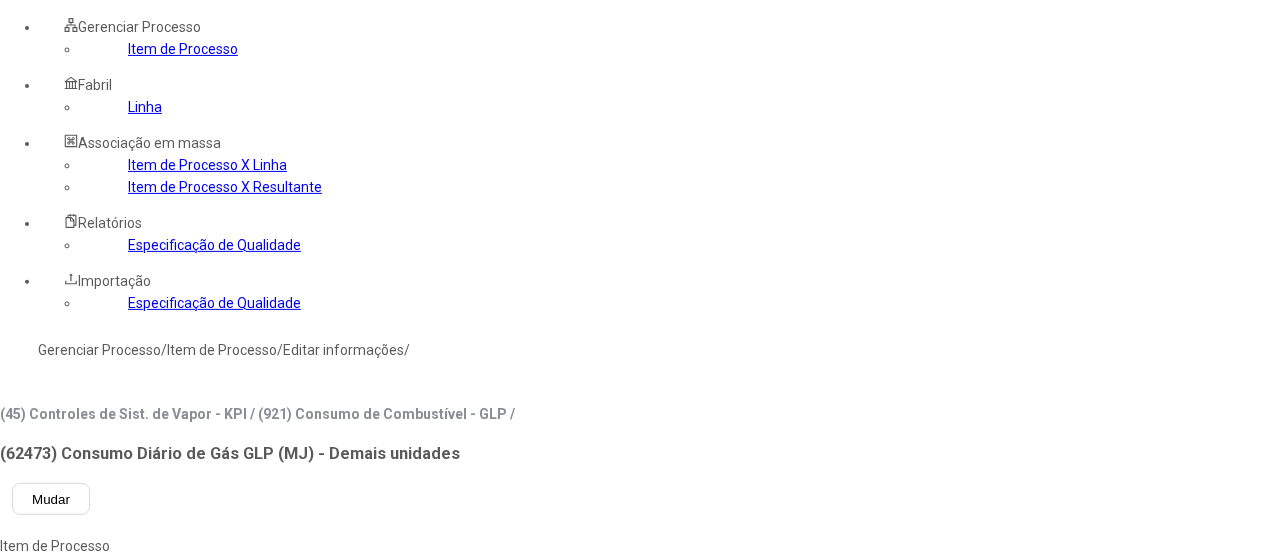 click 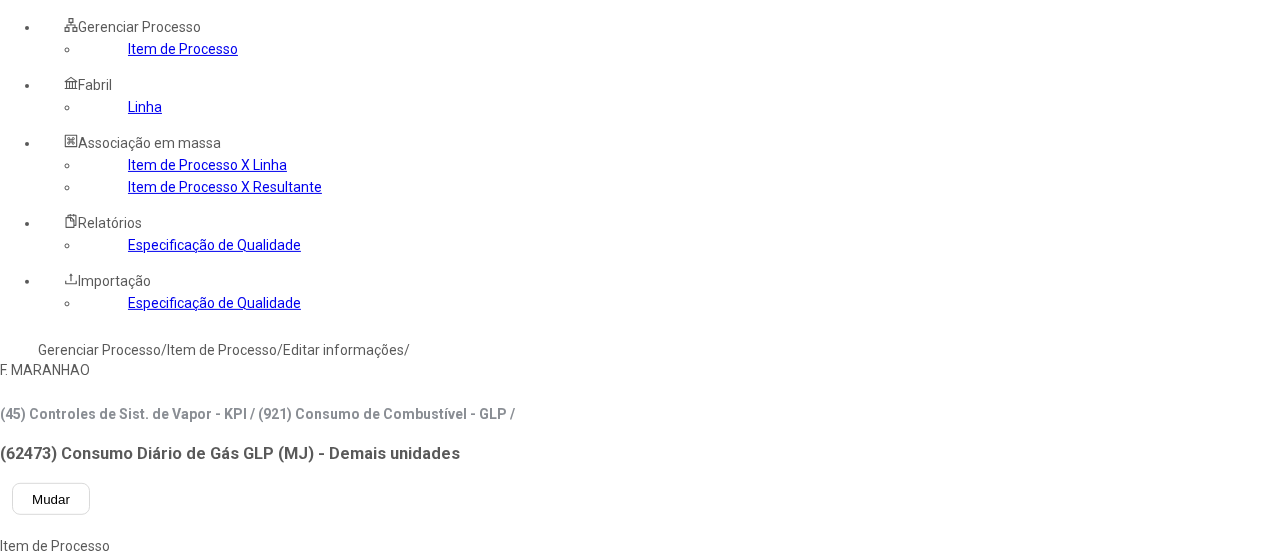 drag, startPoint x: 448, startPoint y: 135, endPoint x: 345, endPoint y: 135, distance: 103 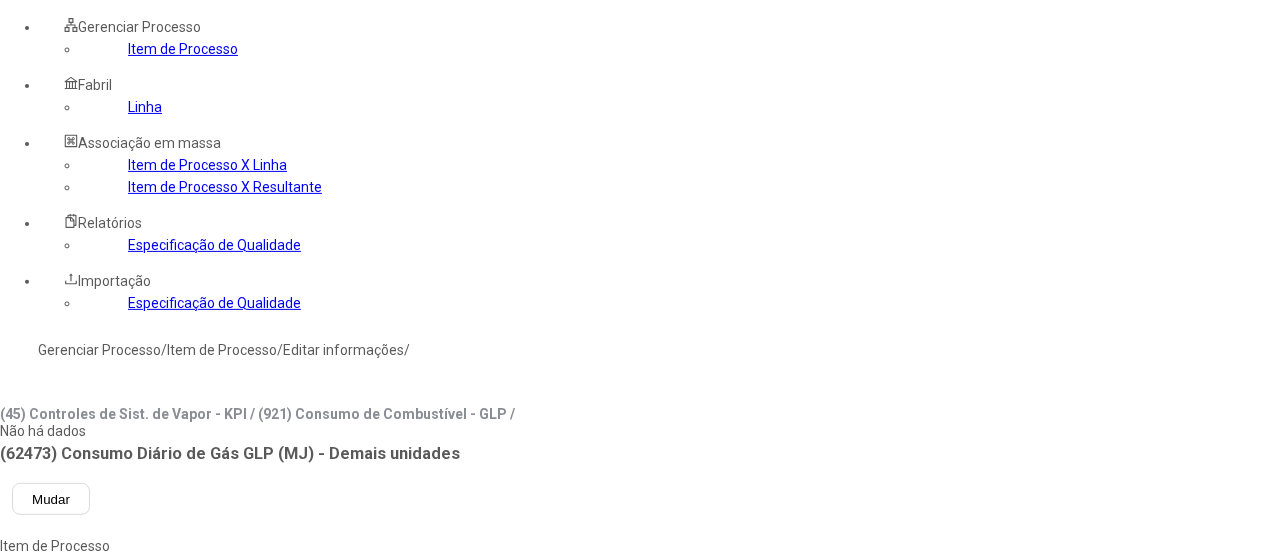 type on "*****" 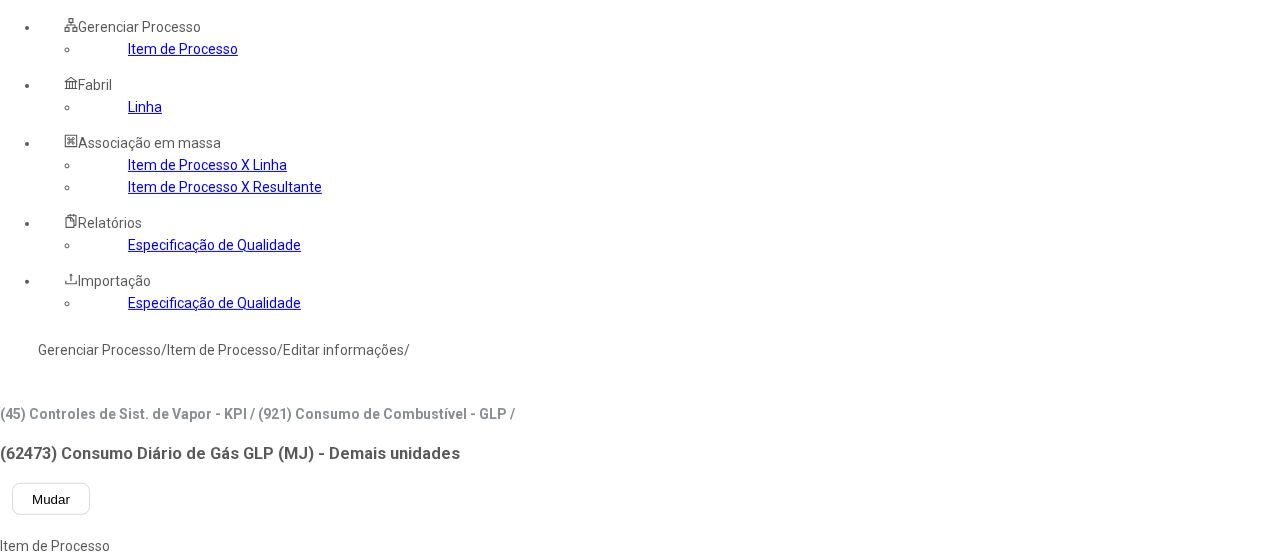 type on "***" 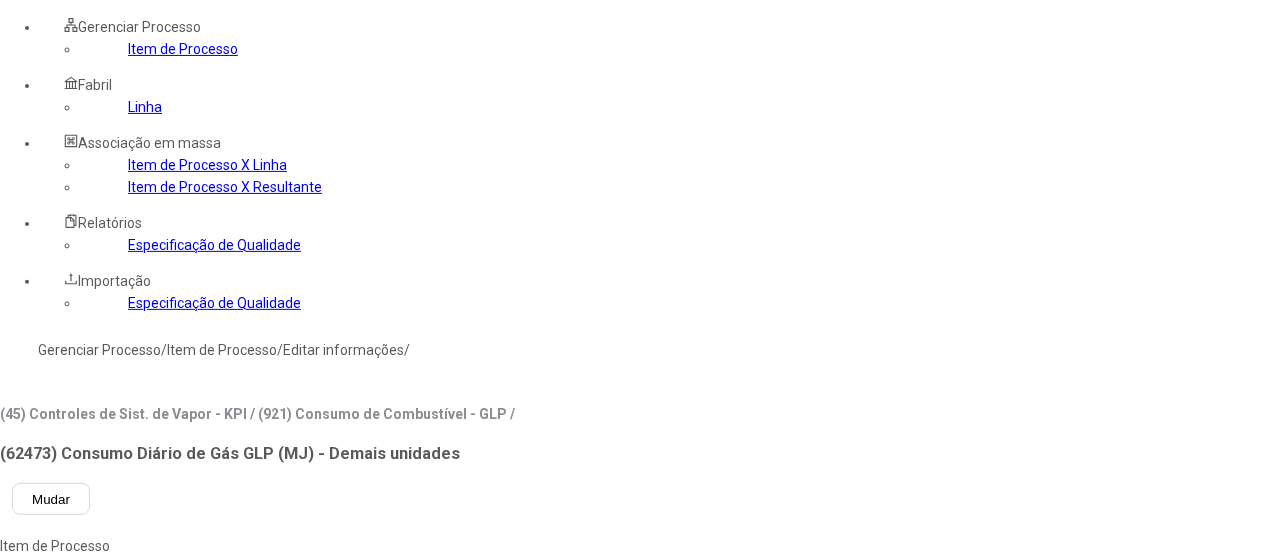 click on "Teste - Maltarias" 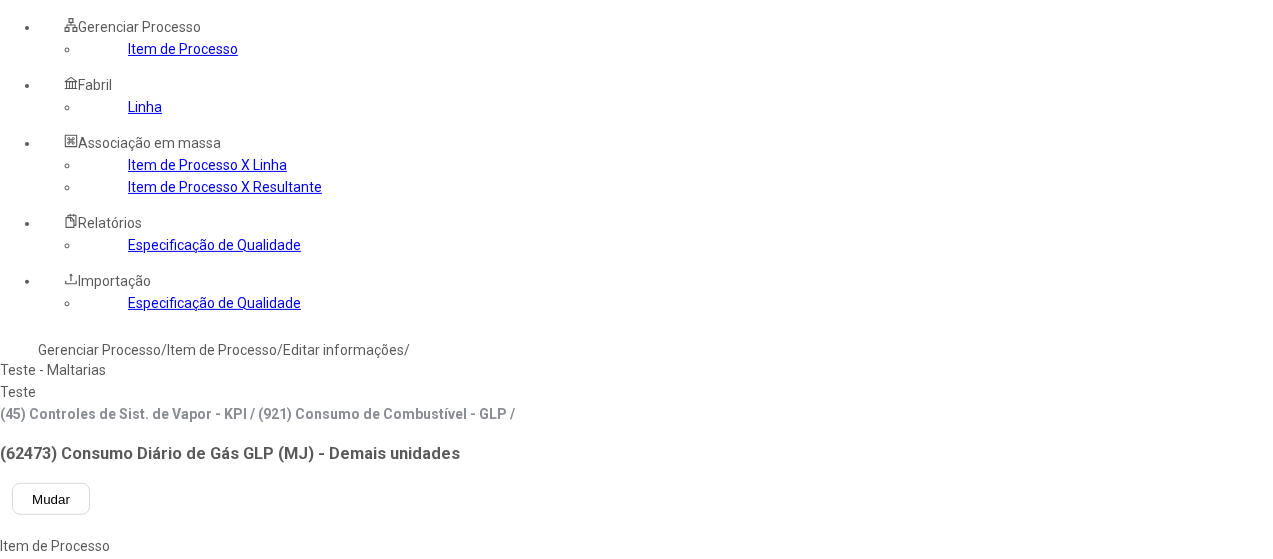 type on "*****" 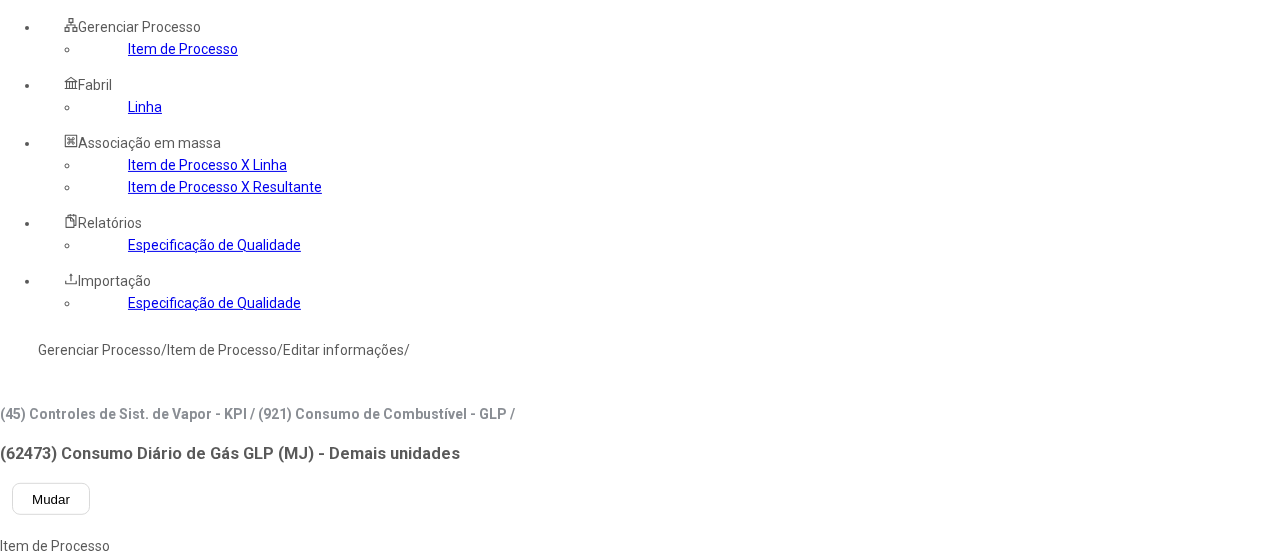 type on "***" 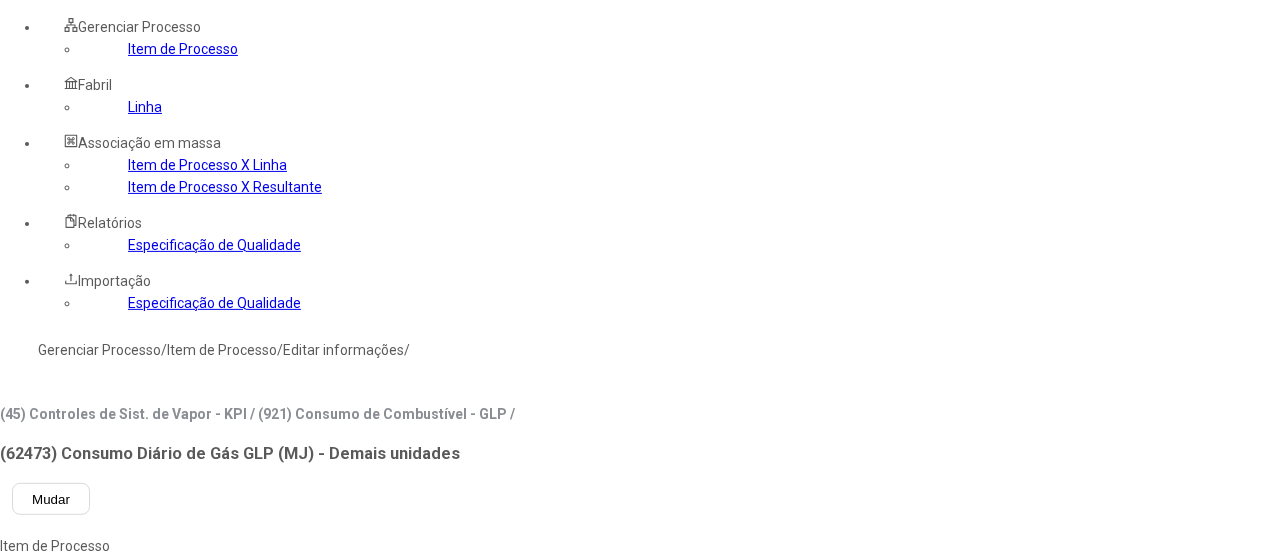click on "*****" 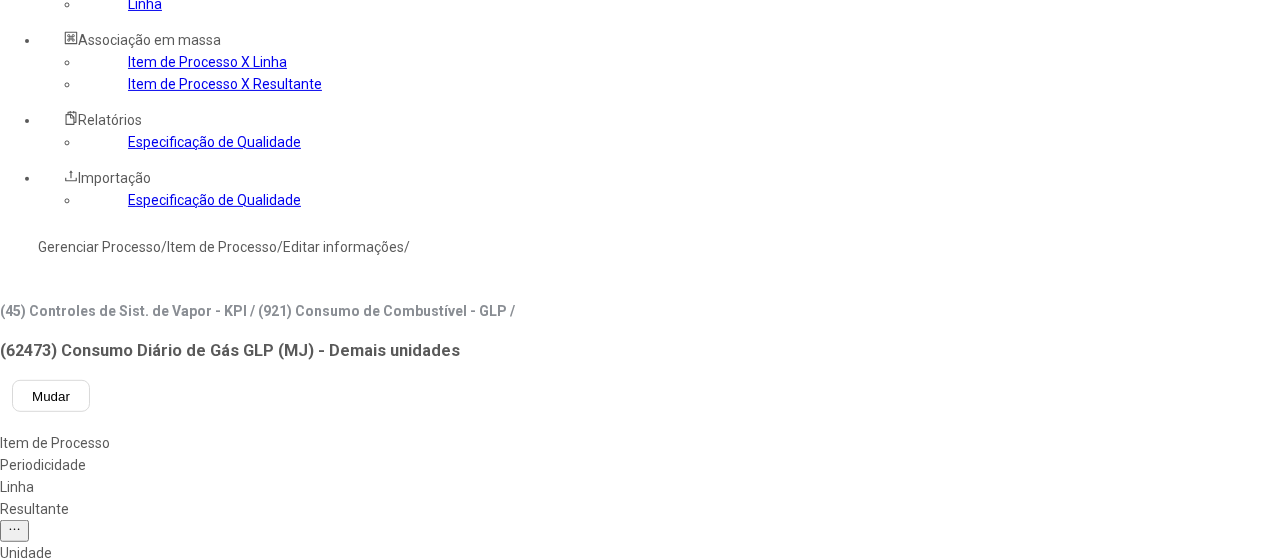 scroll, scrollTop: 500, scrollLeft: 0, axis: vertical 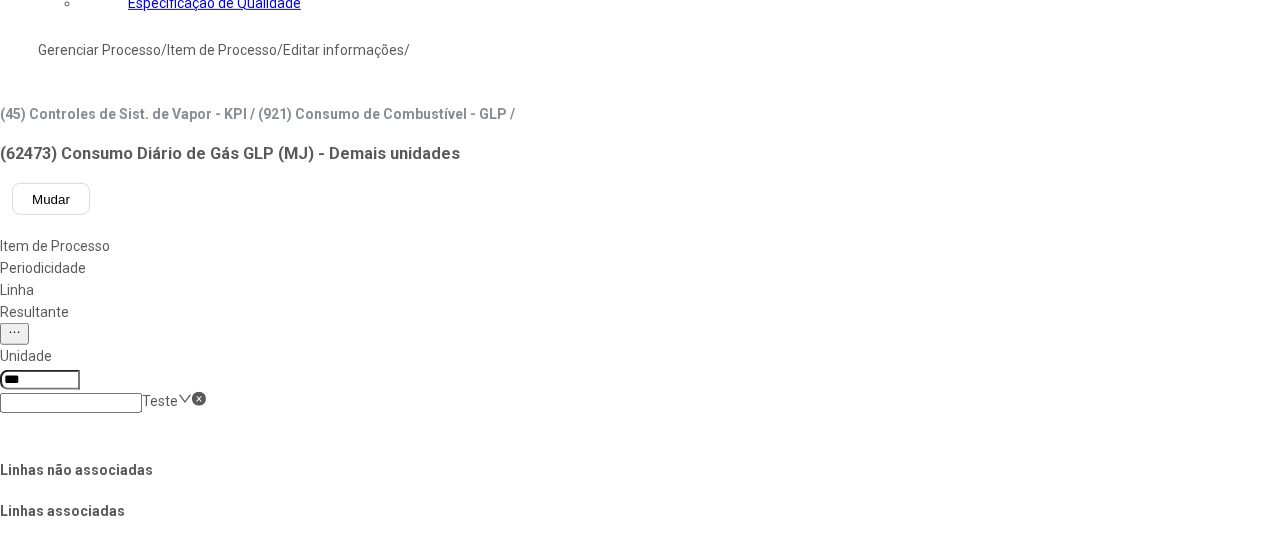 click on "Salvar Alterações" 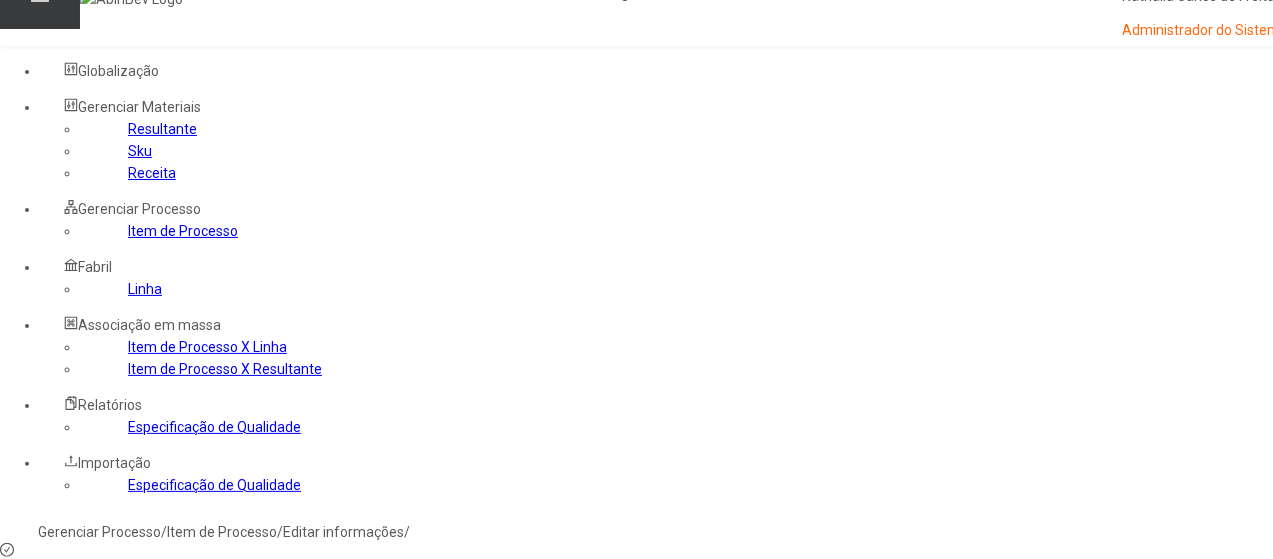 scroll, scrollTop: 0, scrollLeft: 0, axis: both 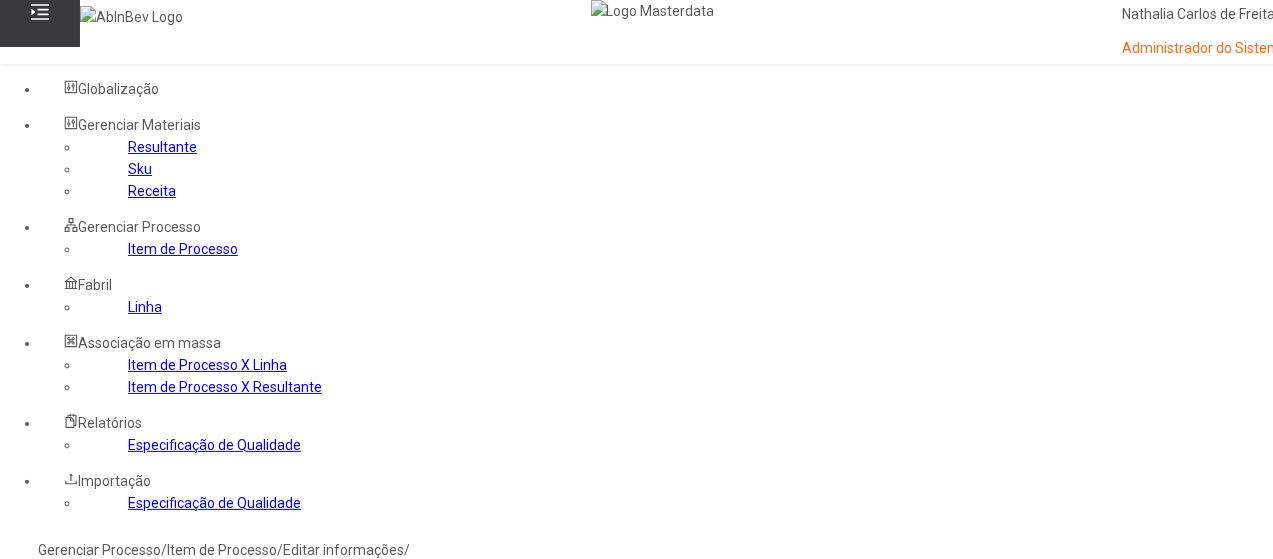 drag, startPoint x: 626, startPoint y: 234, endPoint x: 616, endPoint y: 262, distance: 29.732138 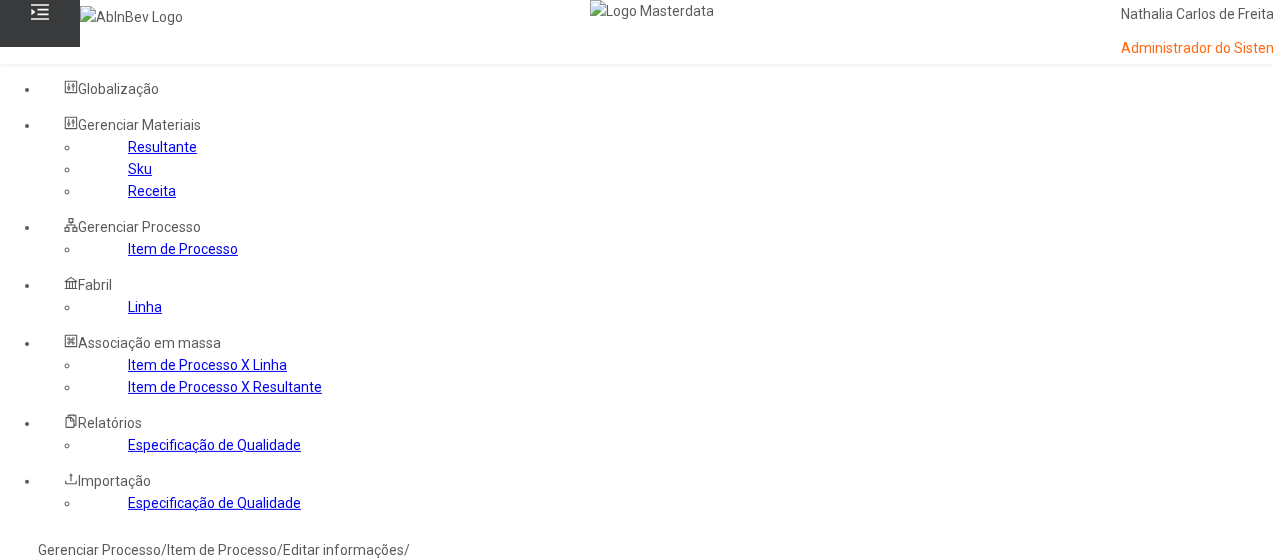 click 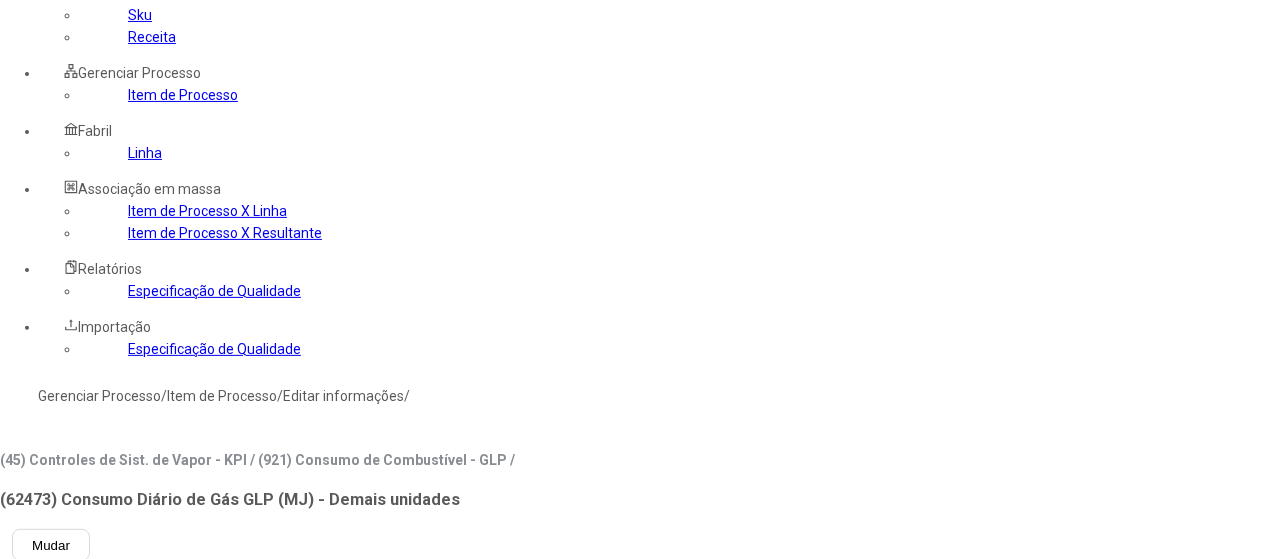 scroll, scrollTop: 300, scrollLeft: 0, axis: vertical 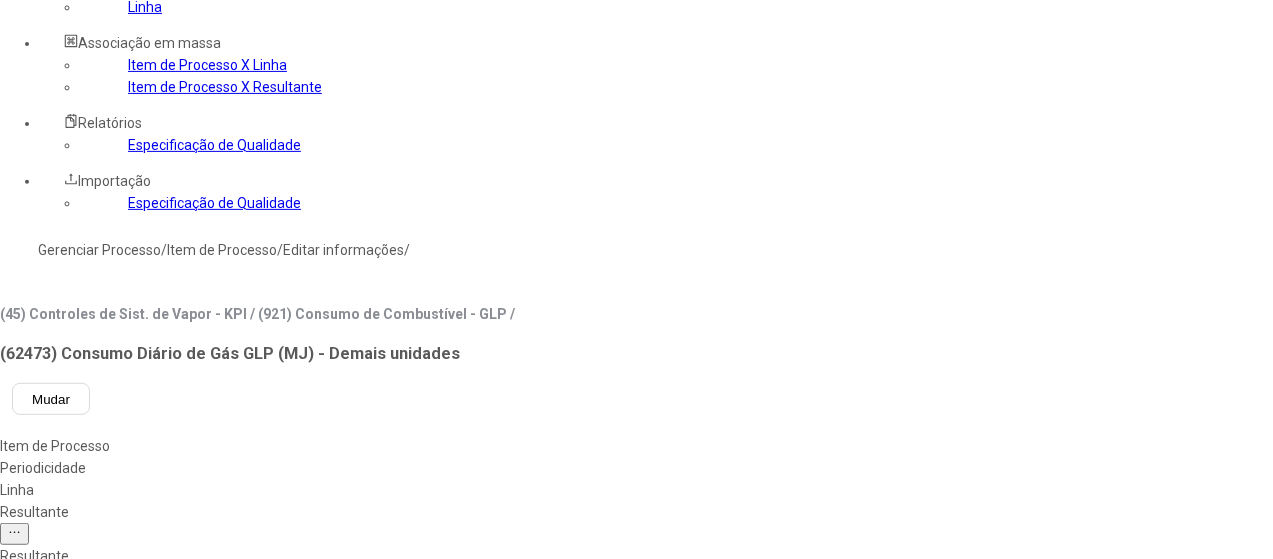 click on "AGUA DA GUARDA S/GÁS" 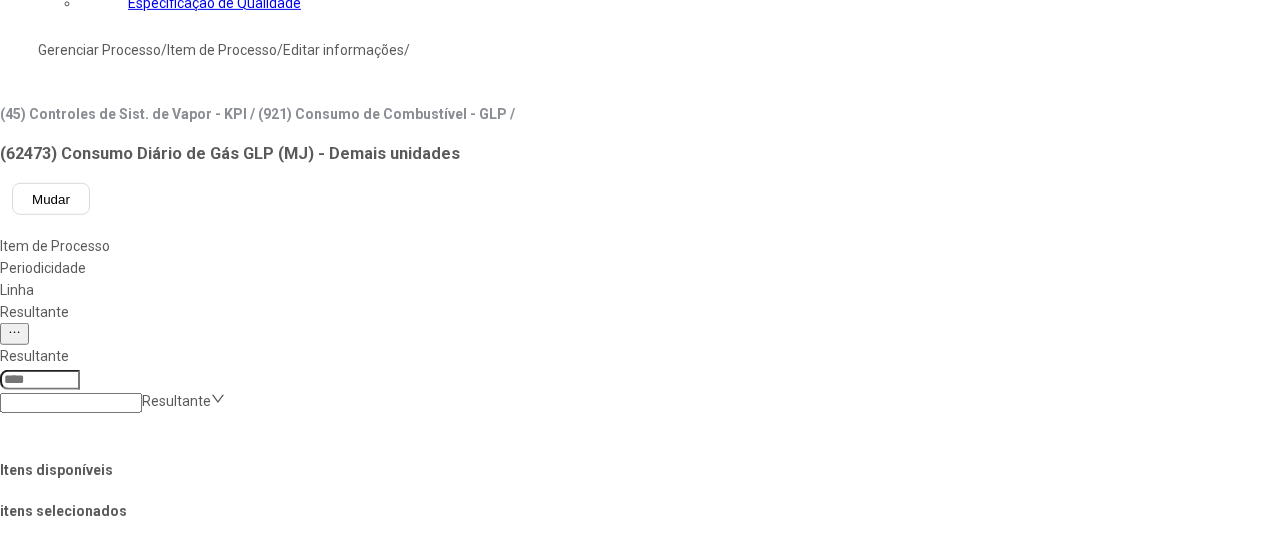 drag, startPoint x: 1145, startPoint y: 451, endPoint x: 956, endPoint y: 467, distance: 189.67604 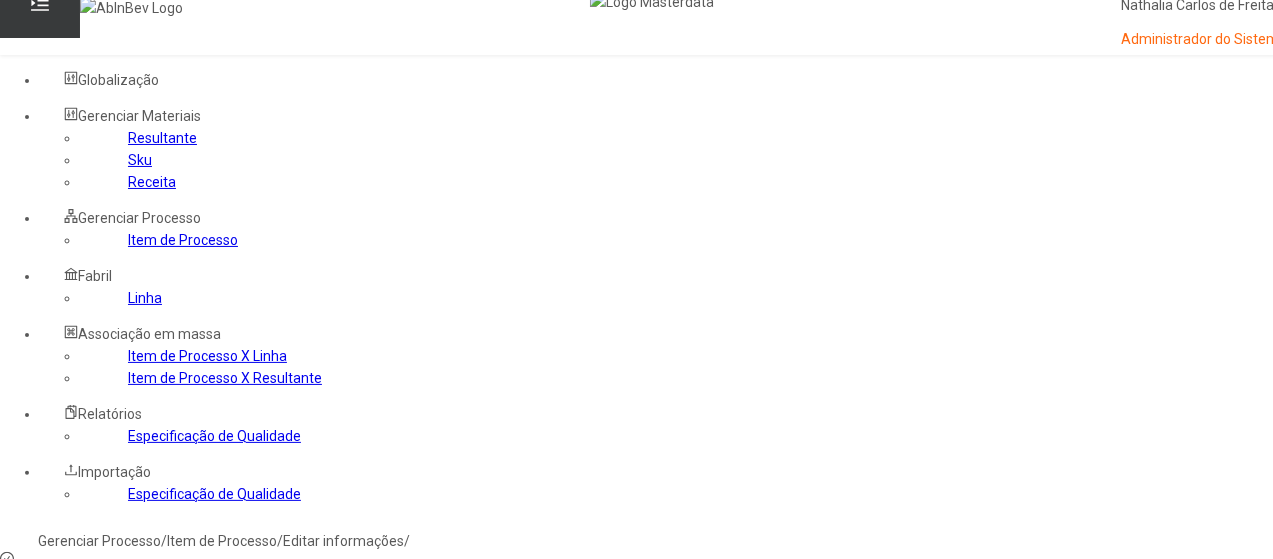 scroll, scrollTop: 0, scrollLeft: 0, axis: both 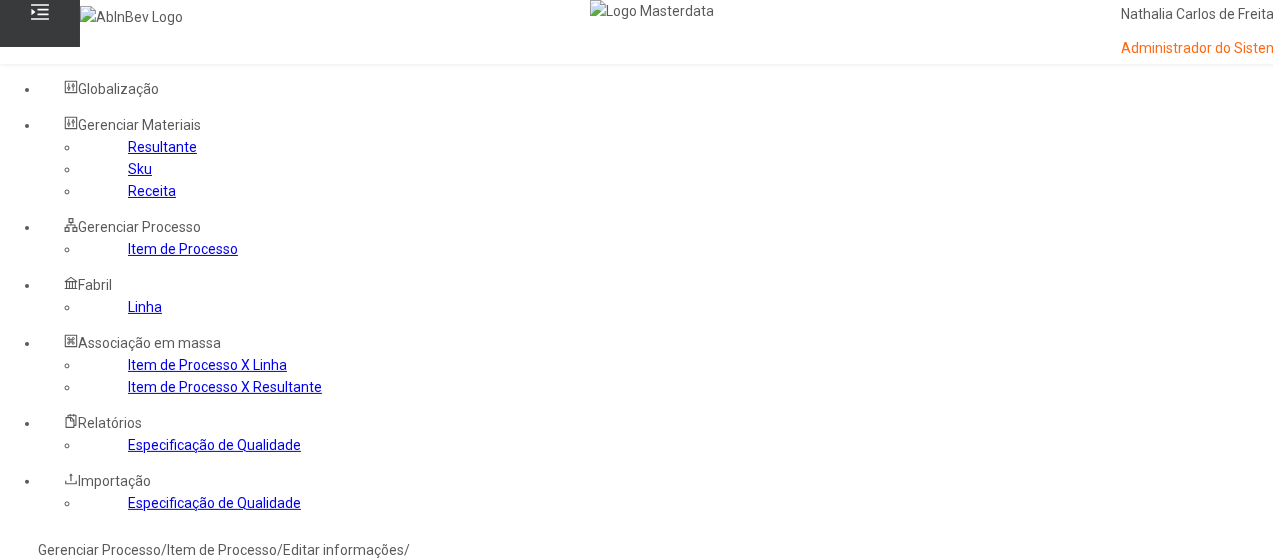 click on "Item de Processo" 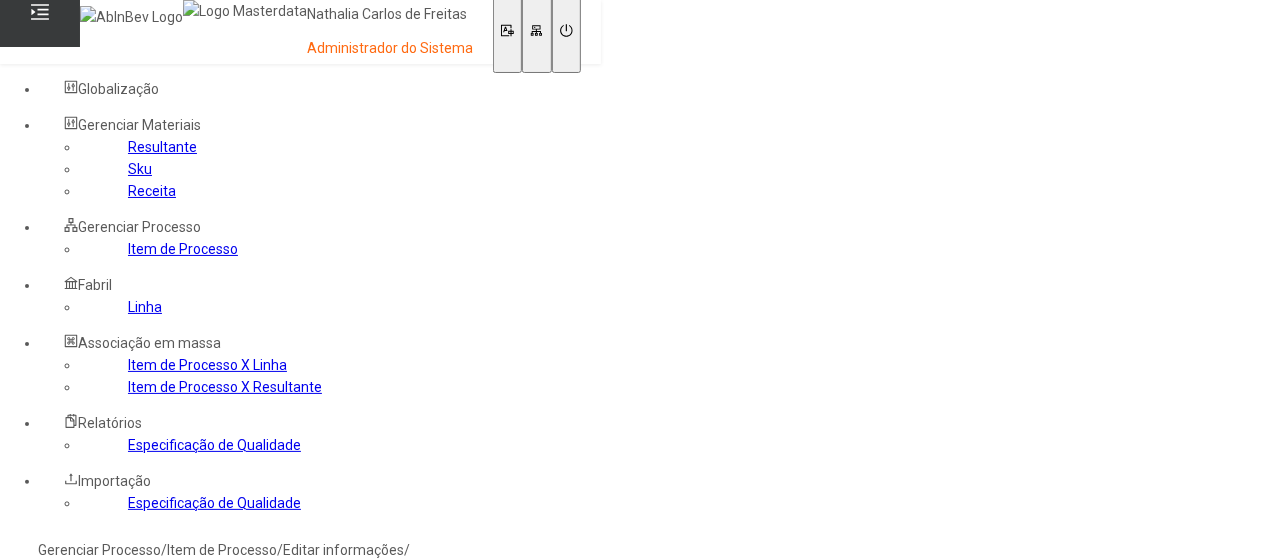drag, startPoint x: 378, startPoint y: 113, endPoint x: 416, endPoint y: 131, distance: 42.047592 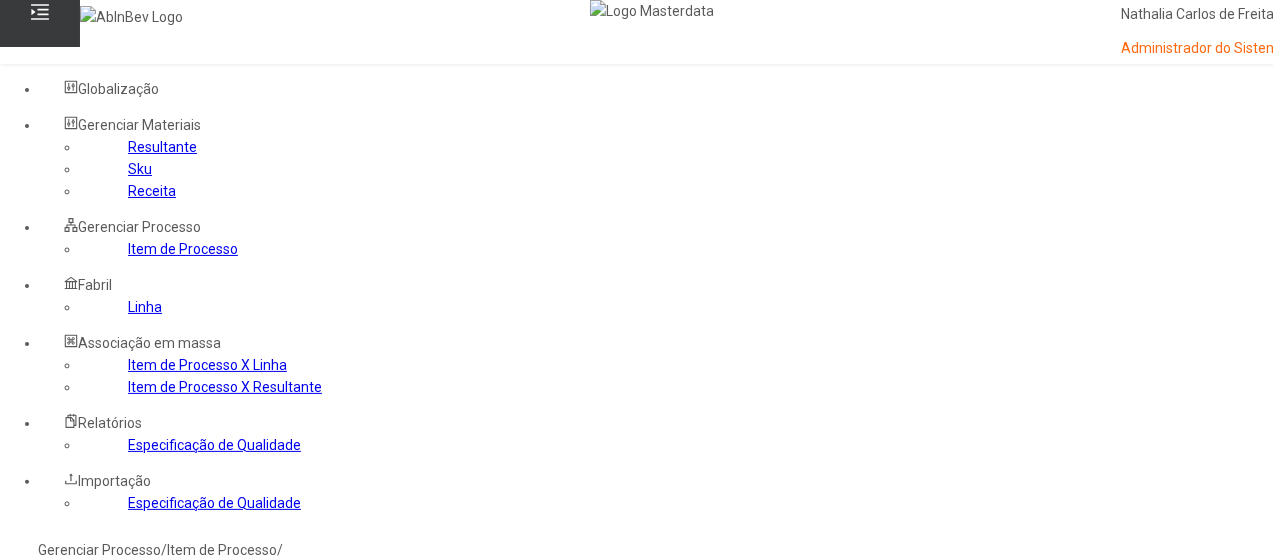 click 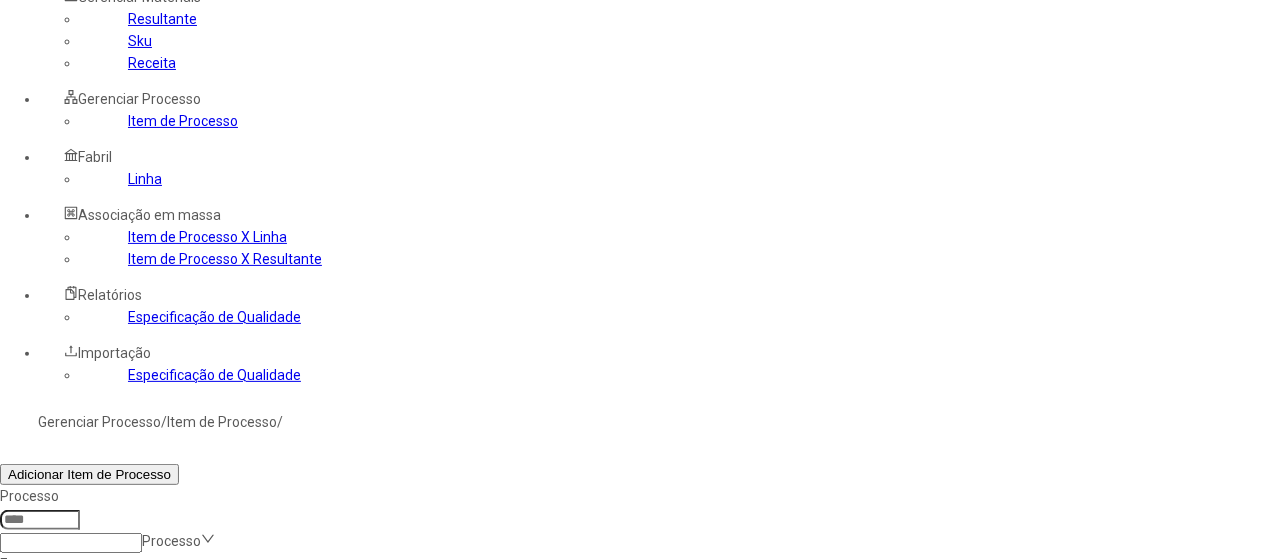 scroll, scrollTop: 200, scrollLeft: 0, axis: vertical 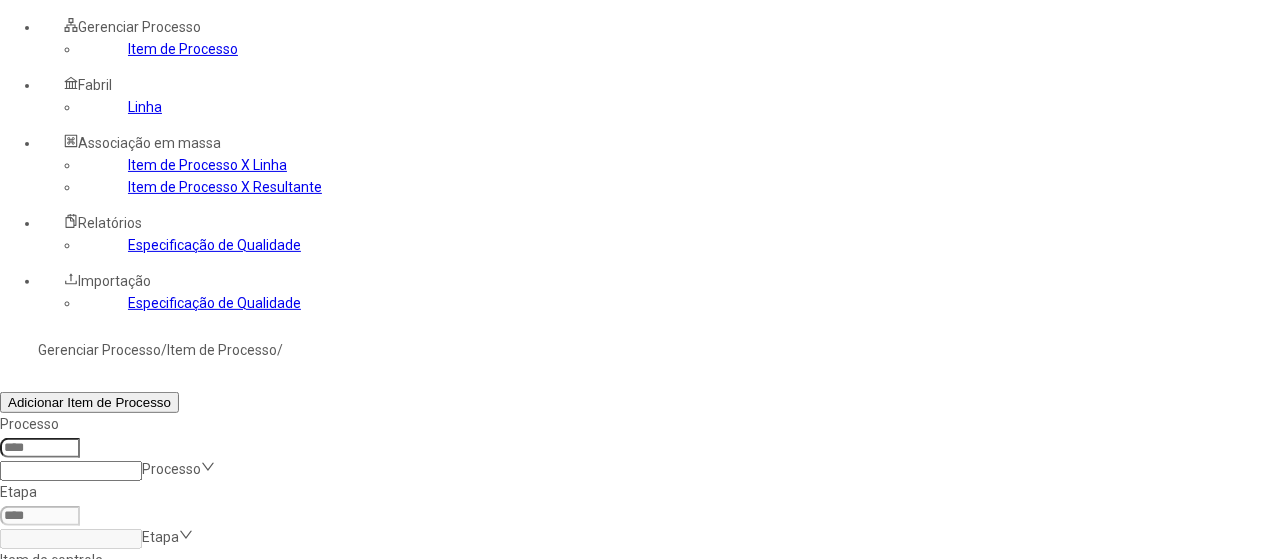 click 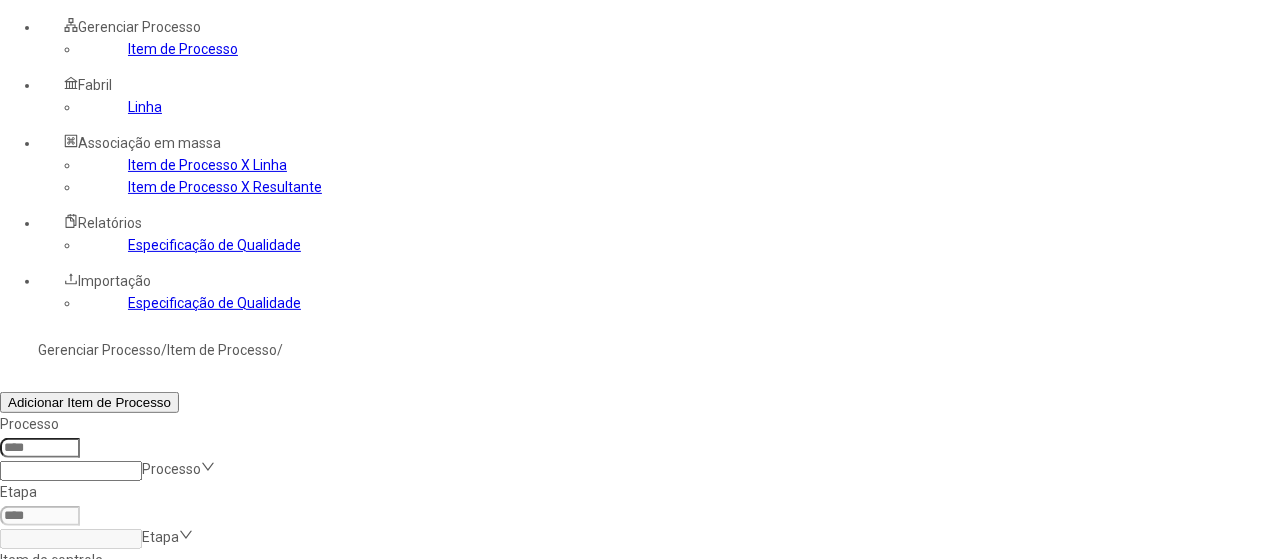 paste on "*****" 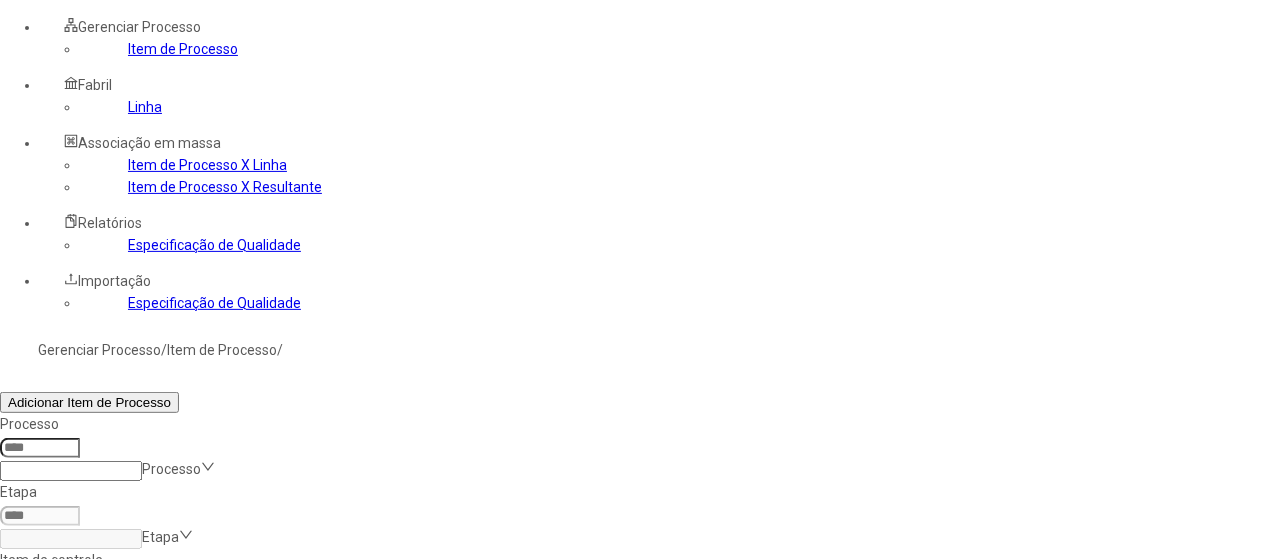 paste on "**********" 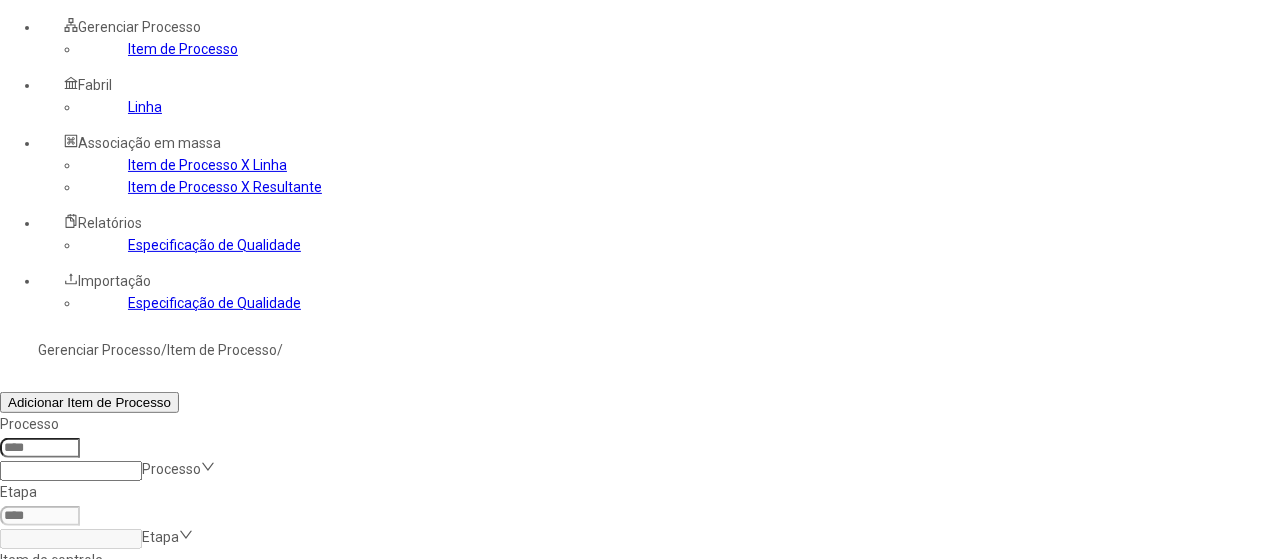 type on "**********" 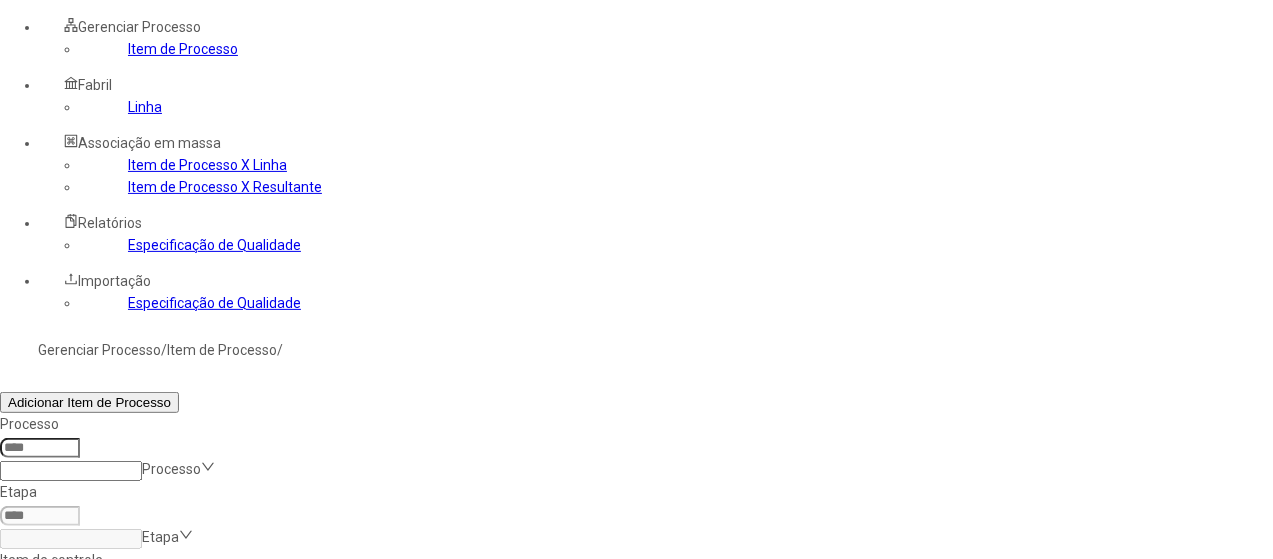 type 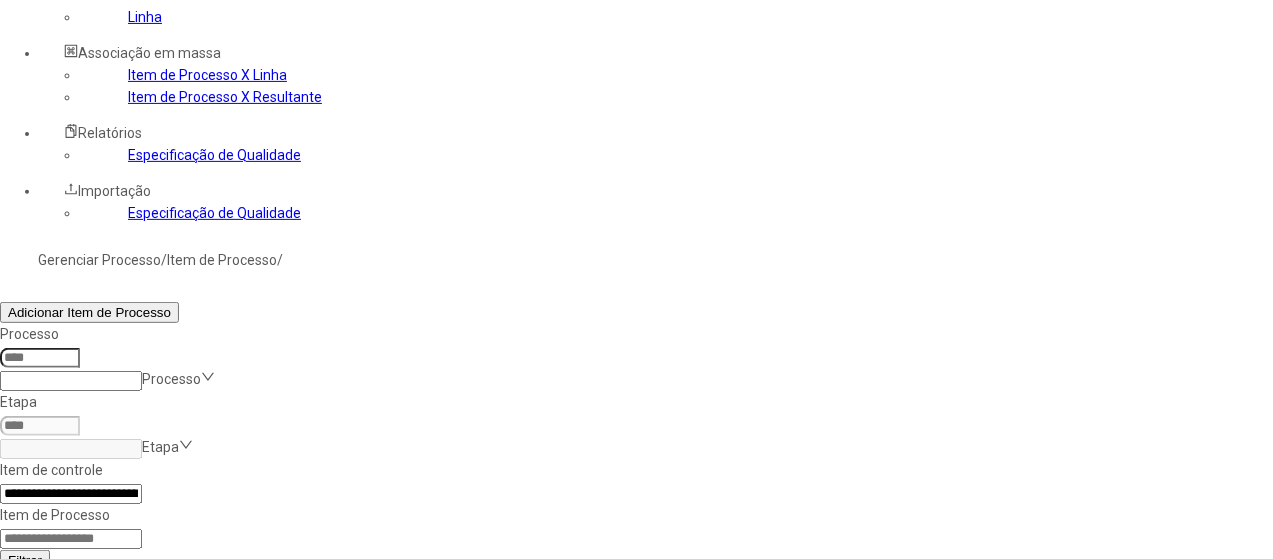 scroll, scrollTop: 300, scrollLeft: 0, axis: vertical 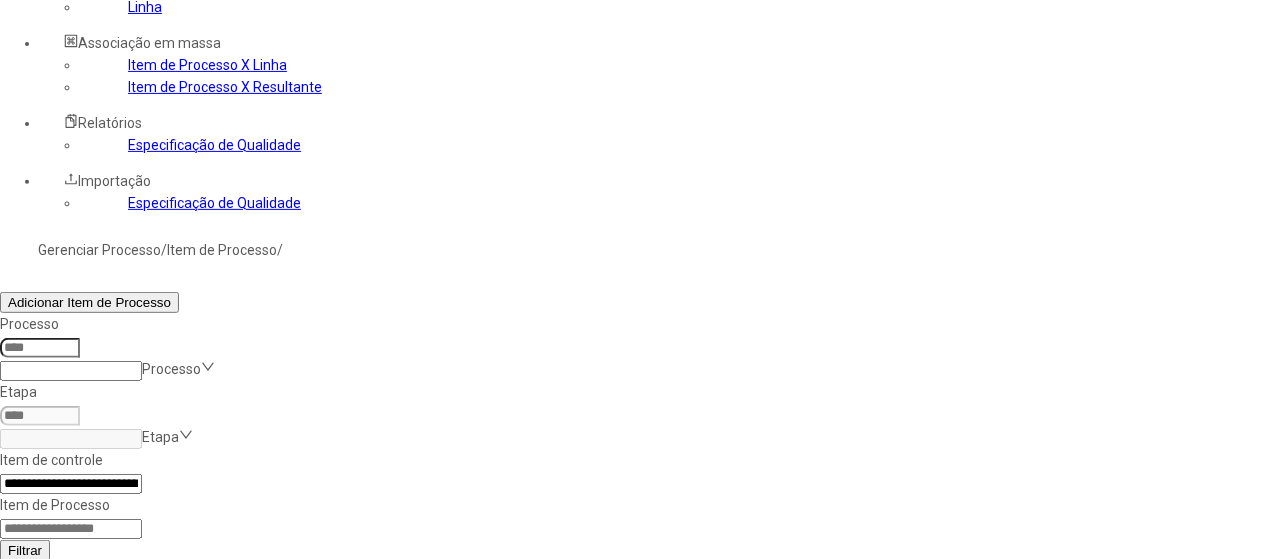click 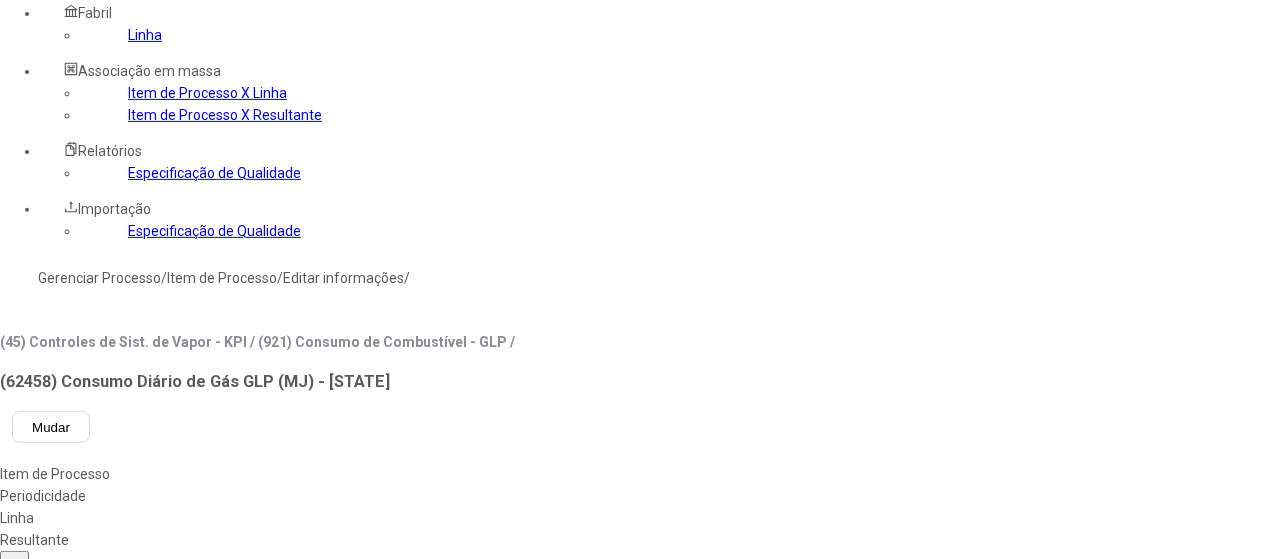 type on "***" 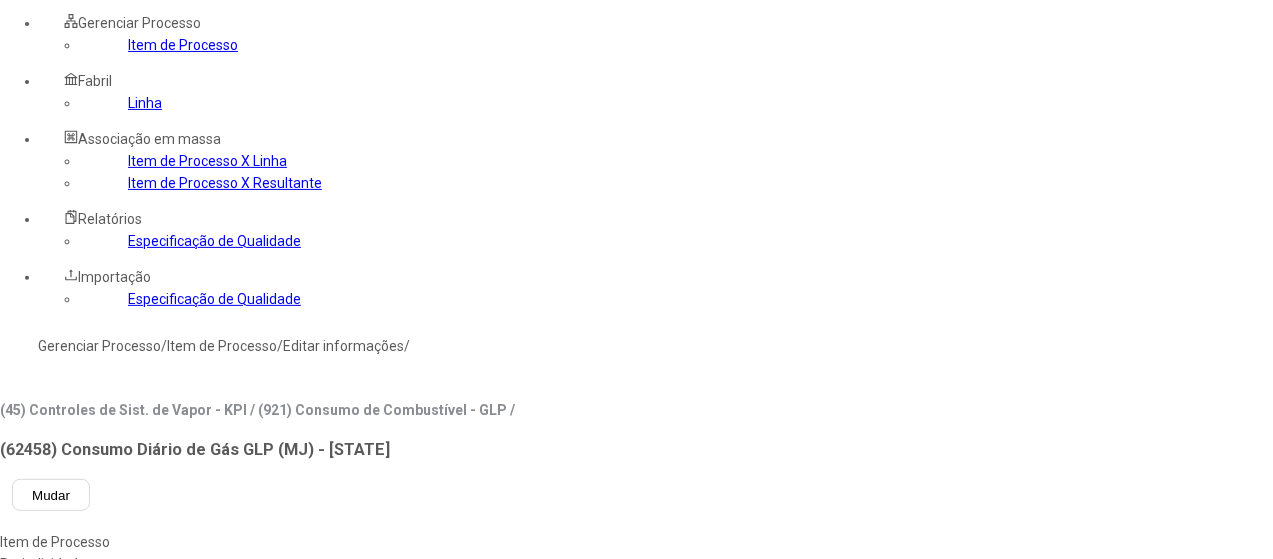 scroll, scrollTop: 172, scrollLeft: 0, axis: vertical 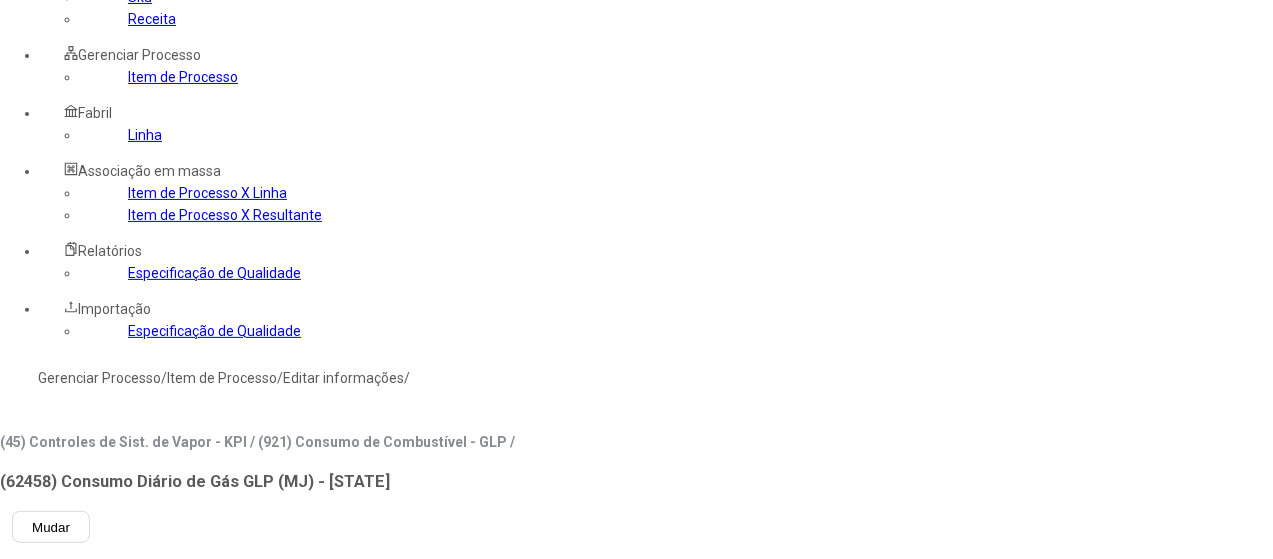 click on "Linha" 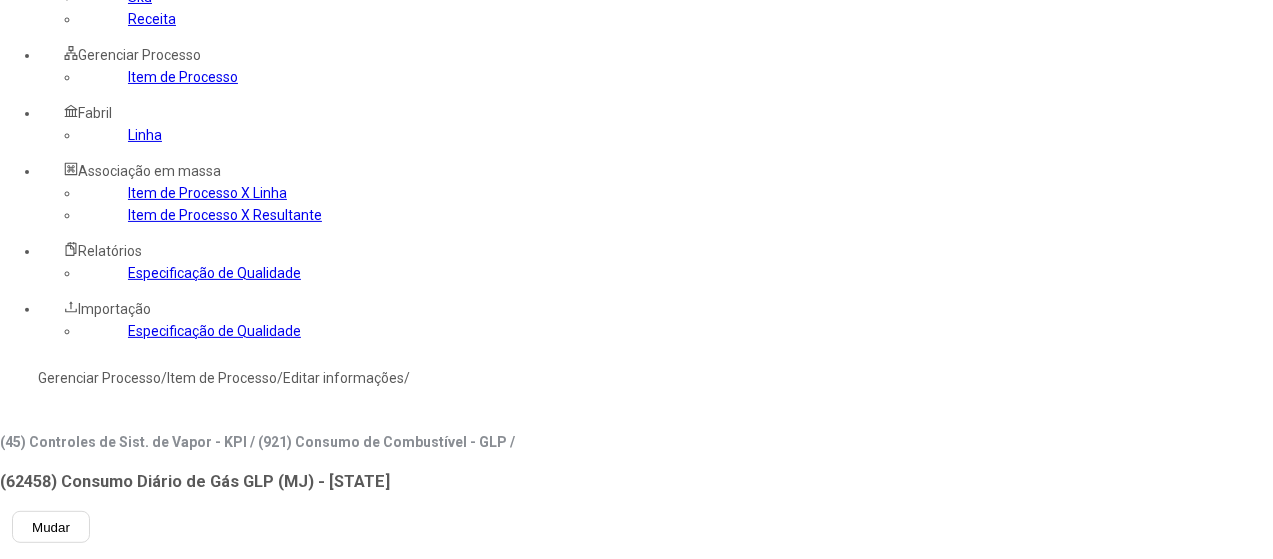 click 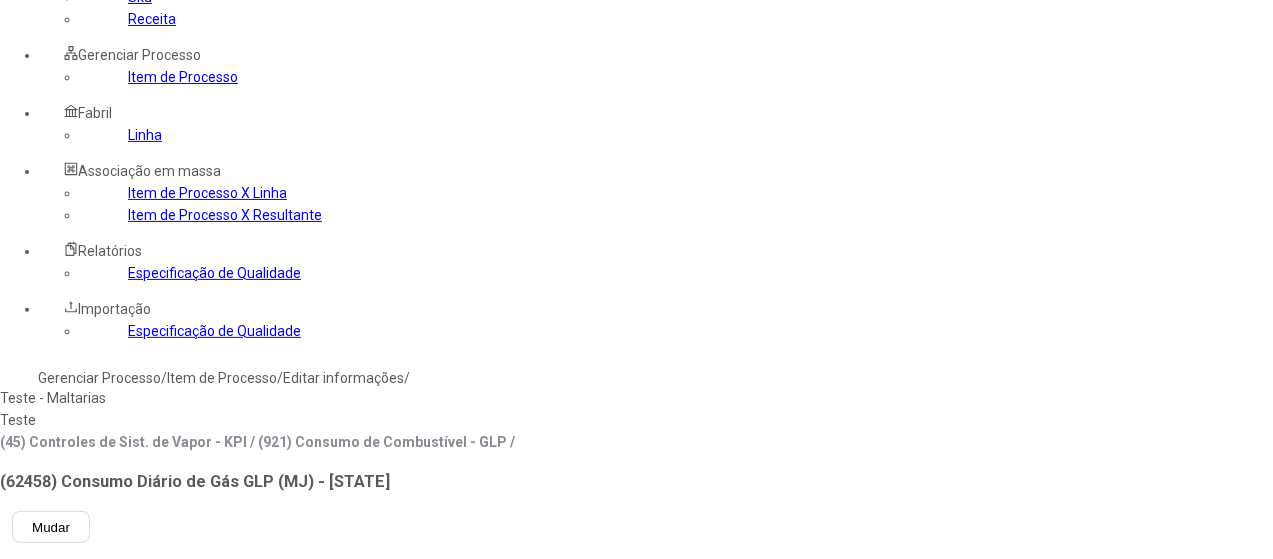 type on "*****" 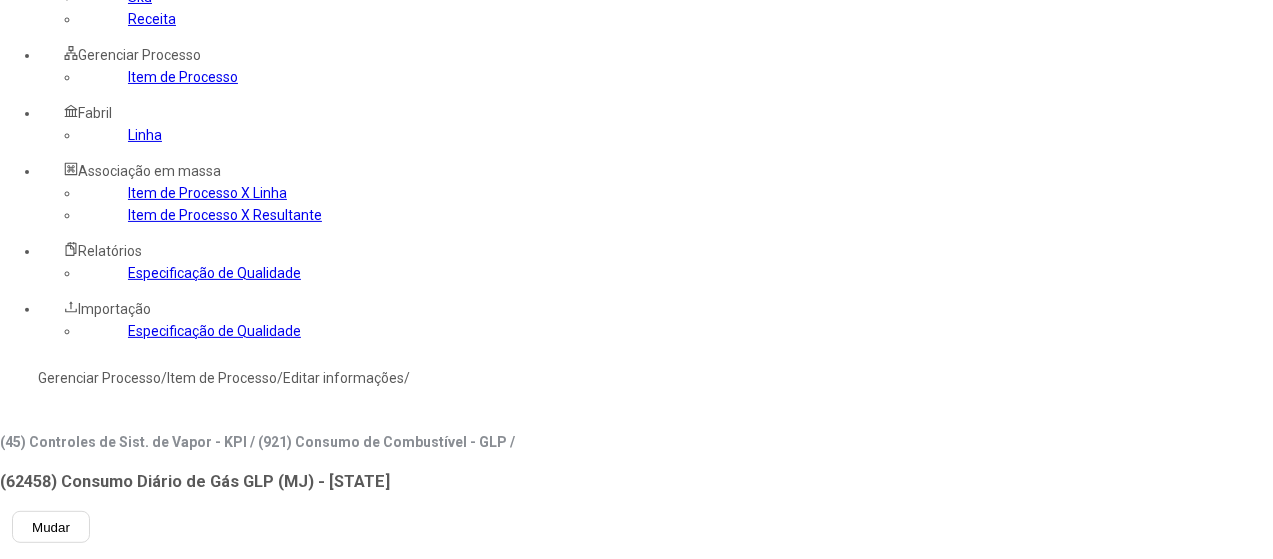 type on "***" 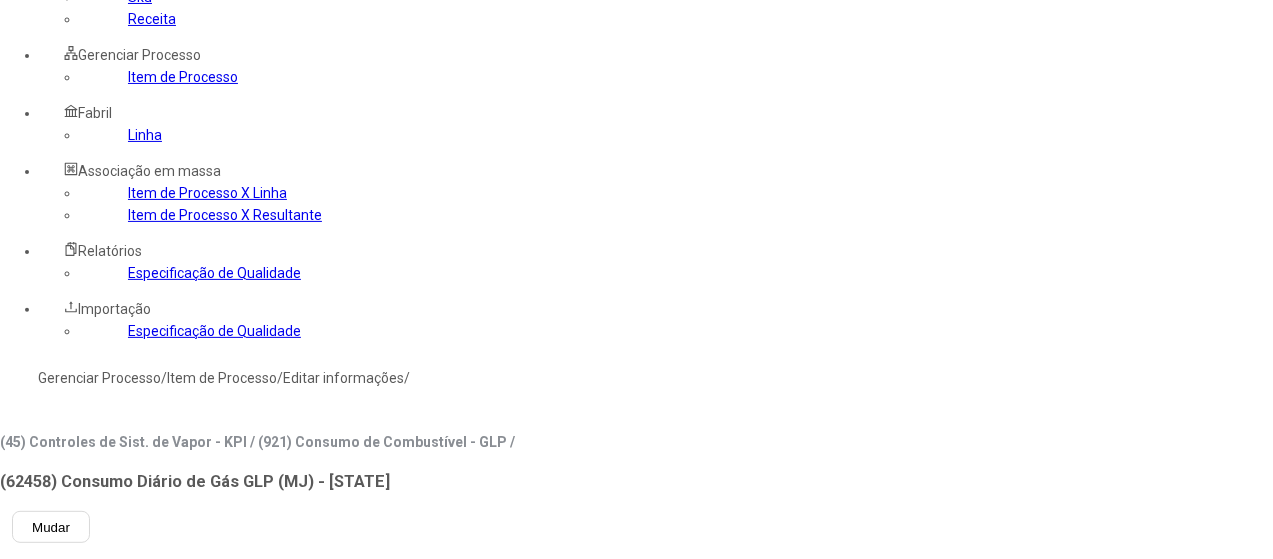 click 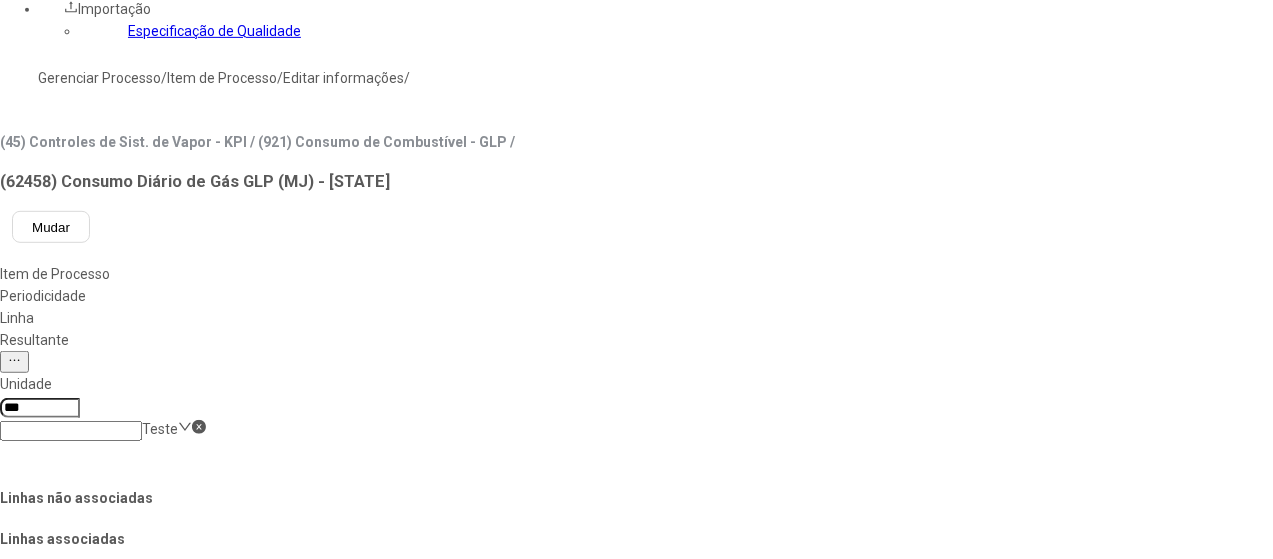 click on "Salvar Alterações" 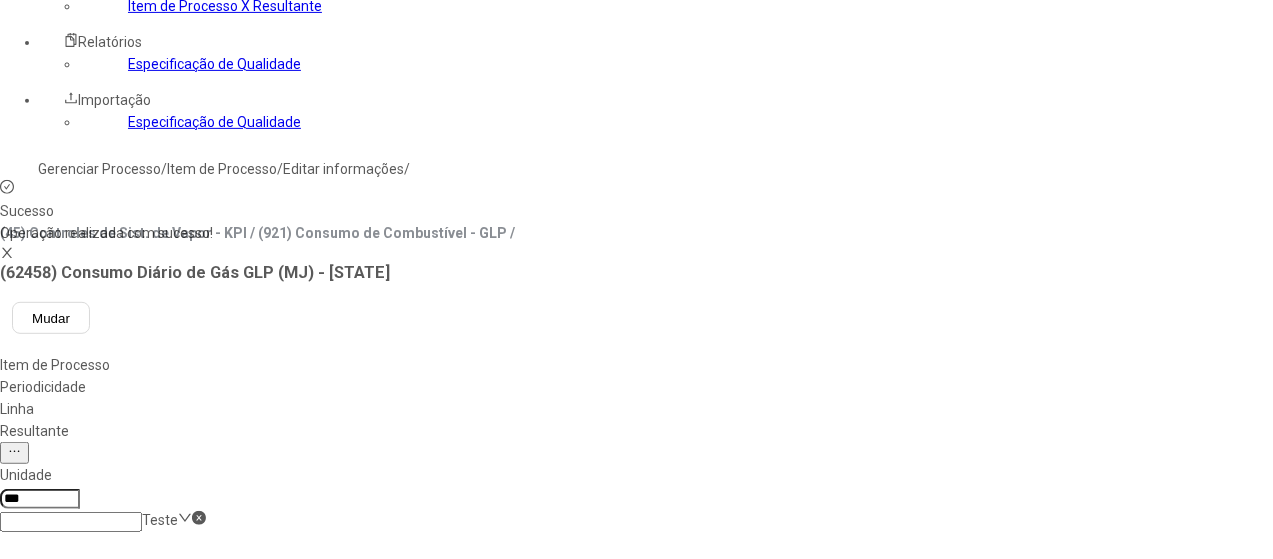 scroll, scrollTop: 172, scrollLeft: 0, axis: vertical 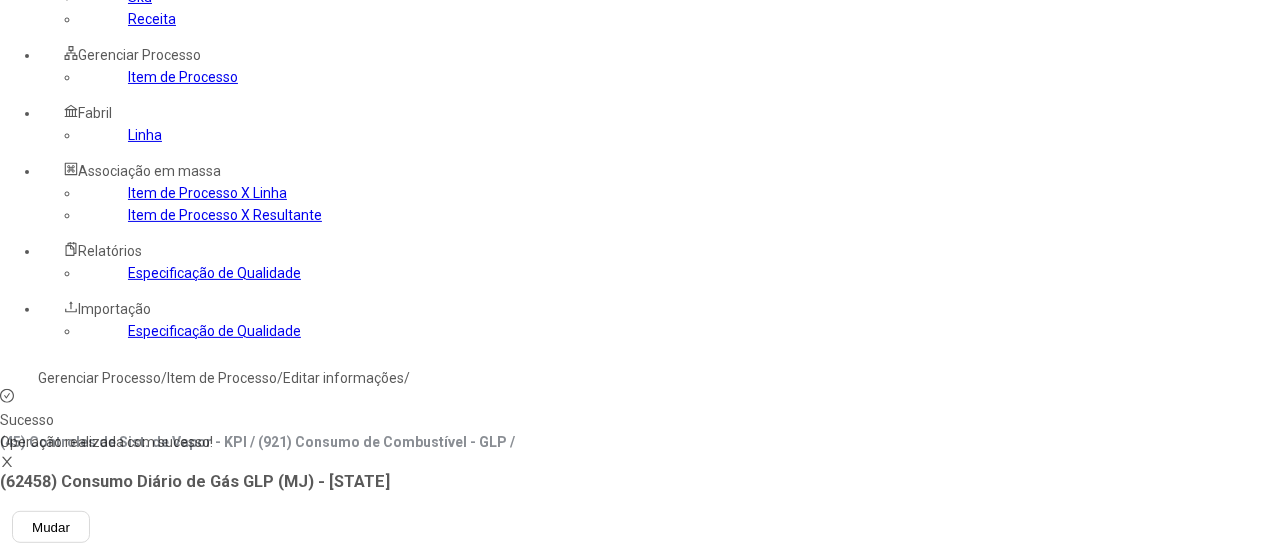 drag, startPoint x: 656, startPoint y: 75, endPoint x: 644, endPoint y: 88, distance: 17.691807 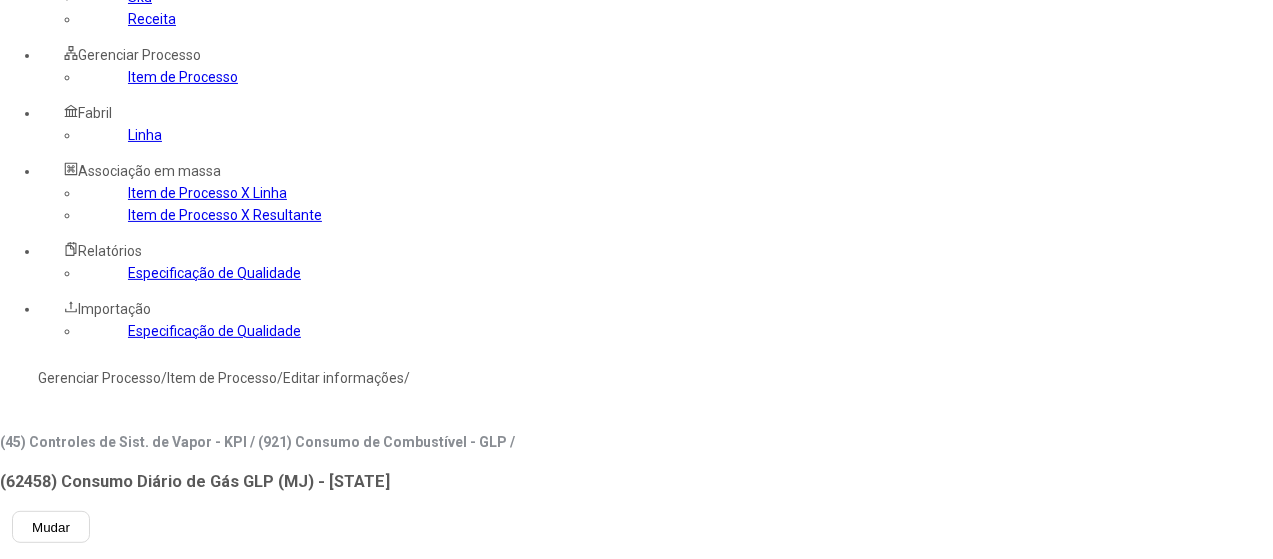 drag, startPoint x: 769, startPoint y: 503, endPoint x: 777, endPoint y: 416, distance: 87.36704 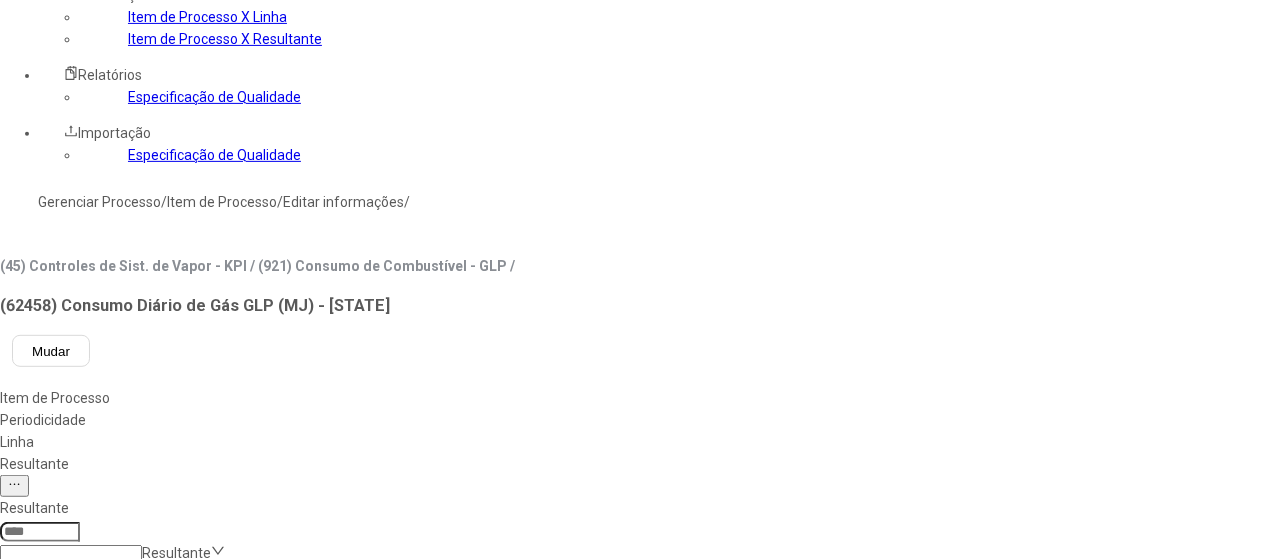 scroll, scrollTop: 572, scrollLeft: 0, axis: vertical 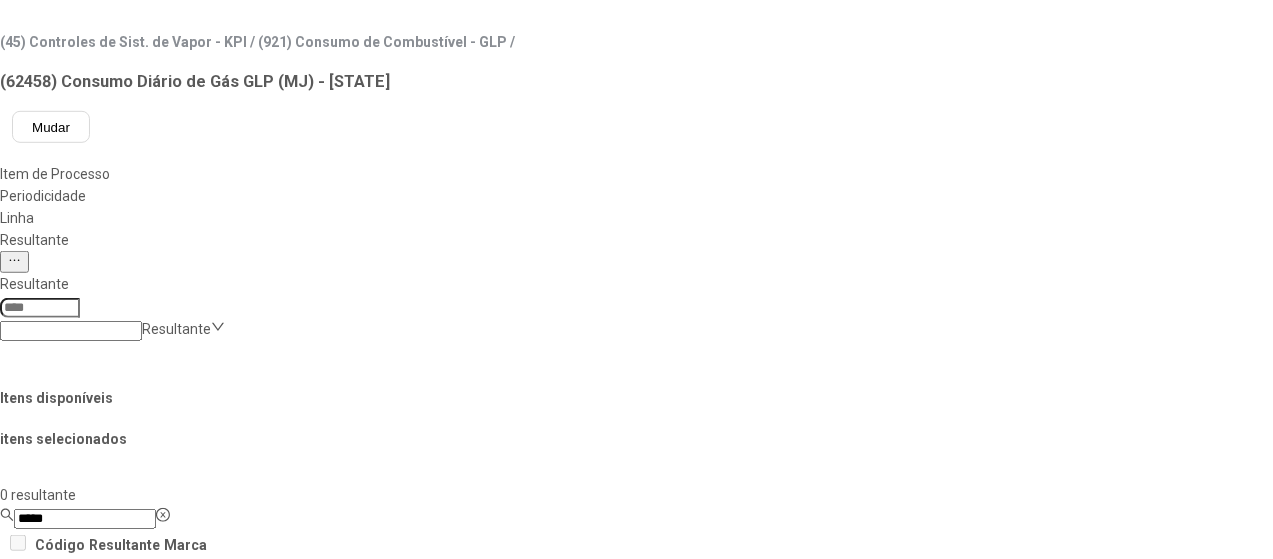 click on "Concluir associação" at bounding box center (124, 1227) 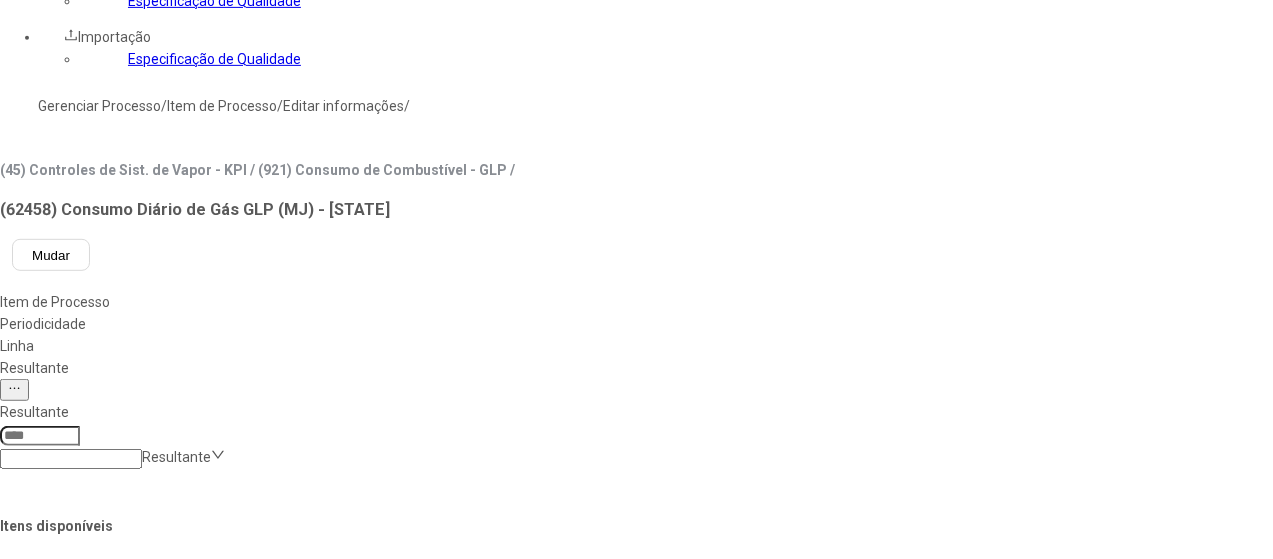 scroll, scrollTop: 372, scrollLeft: 0, axis: vertical 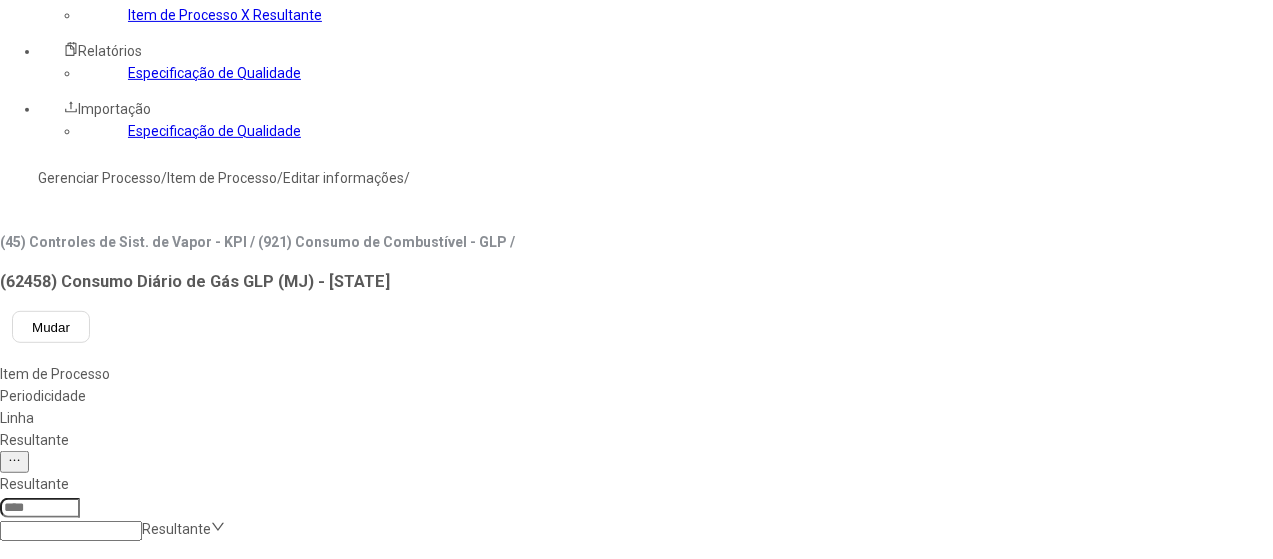 click on "Item de Processo X Linha" 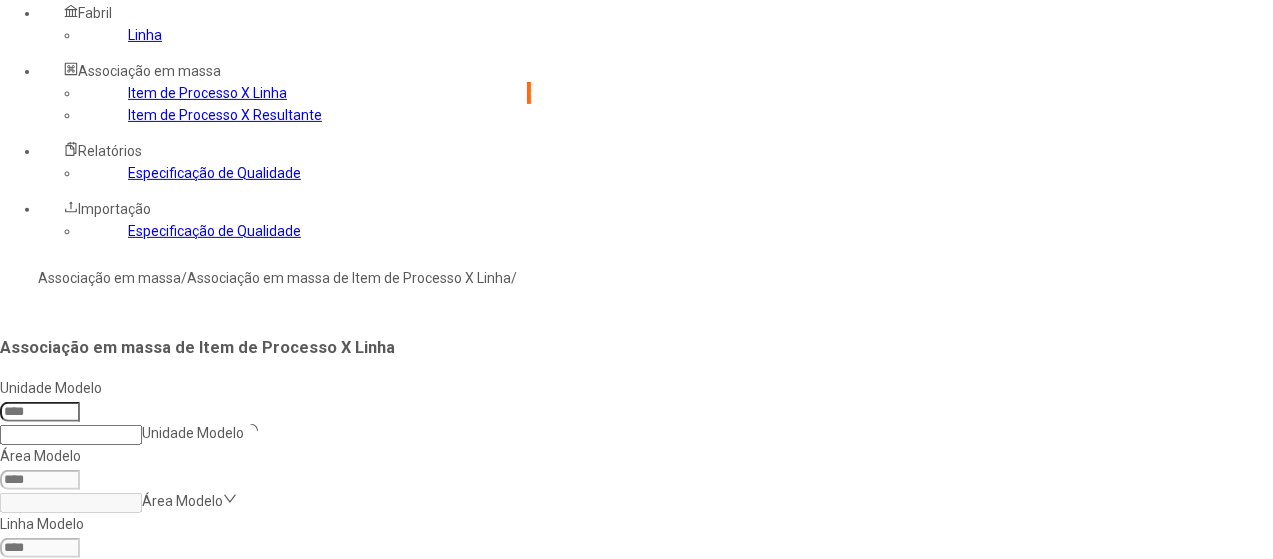 click on "Associação em massa" 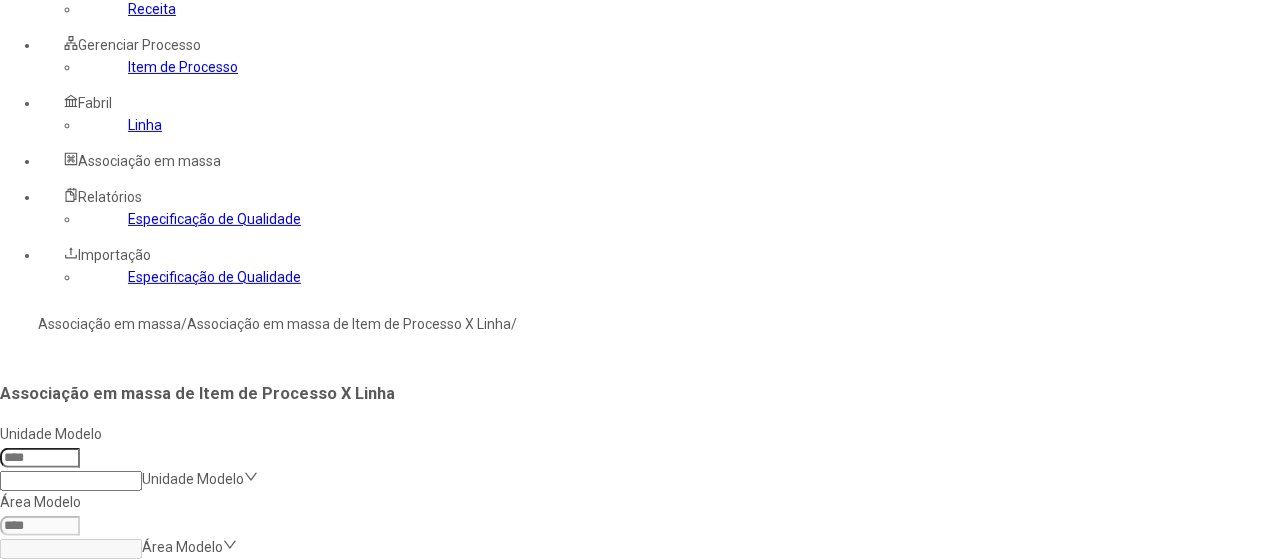 scroll, scrollTop: 176, scrollLeft: 0, axis: vertical 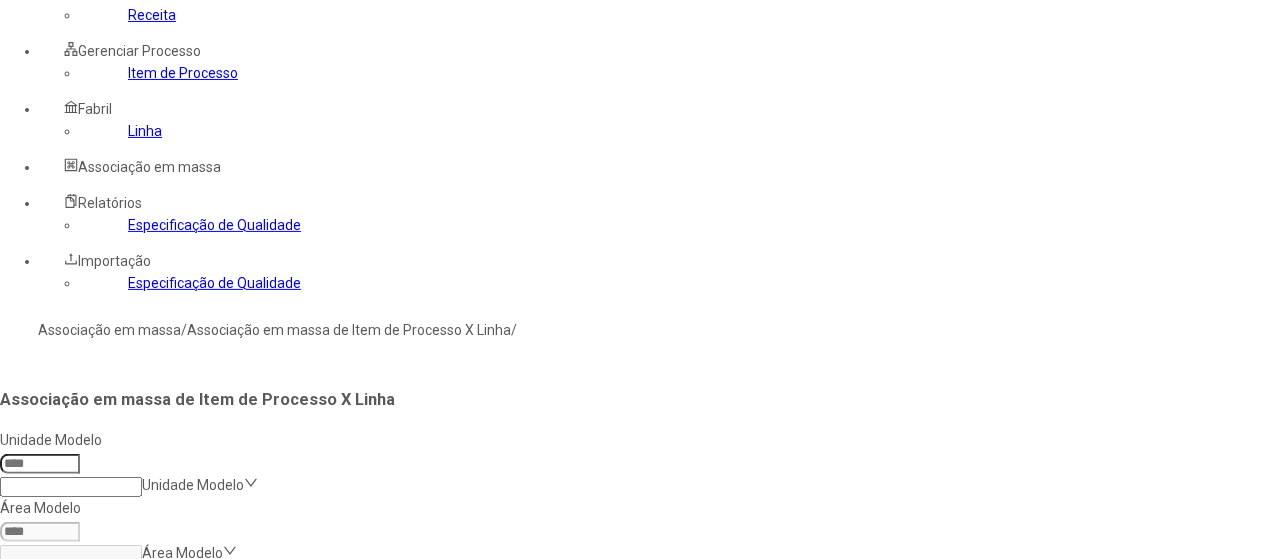 click 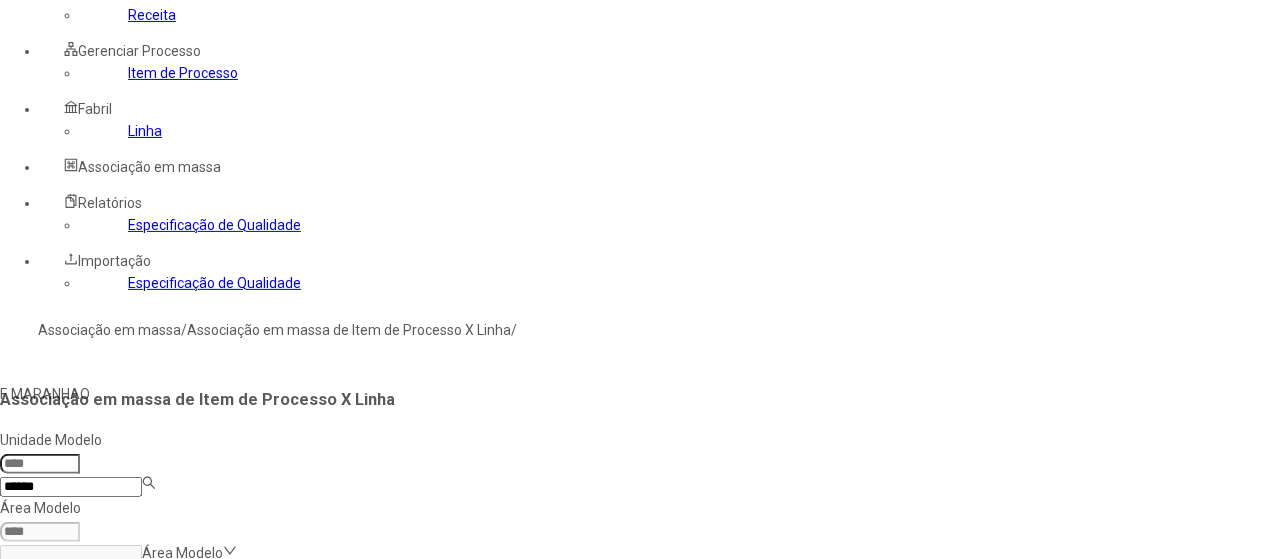 type on "******" 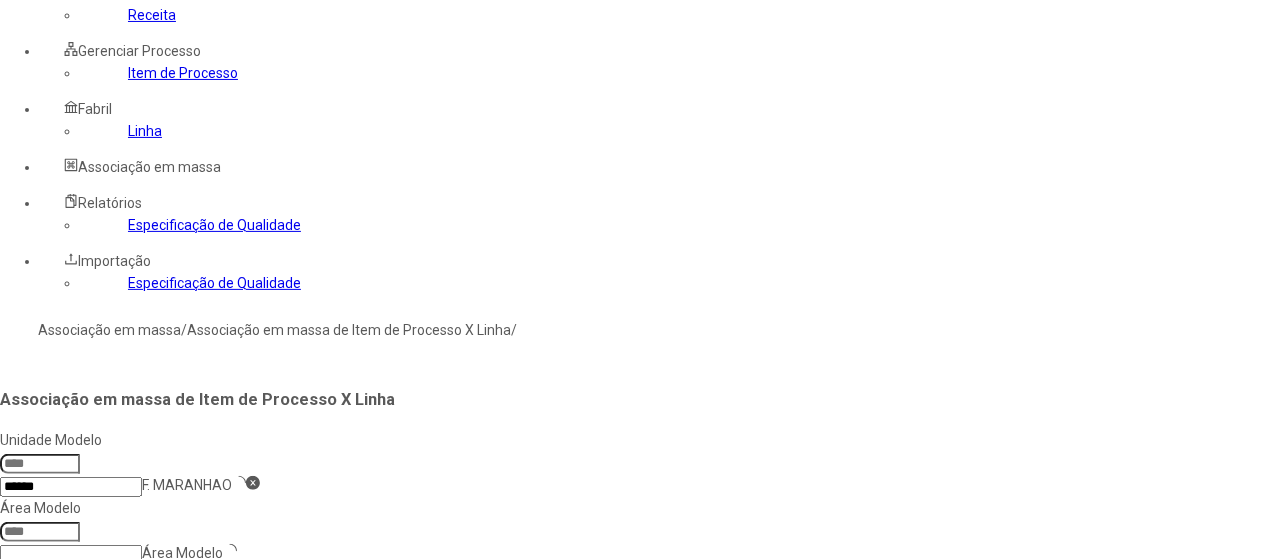 type on "***" 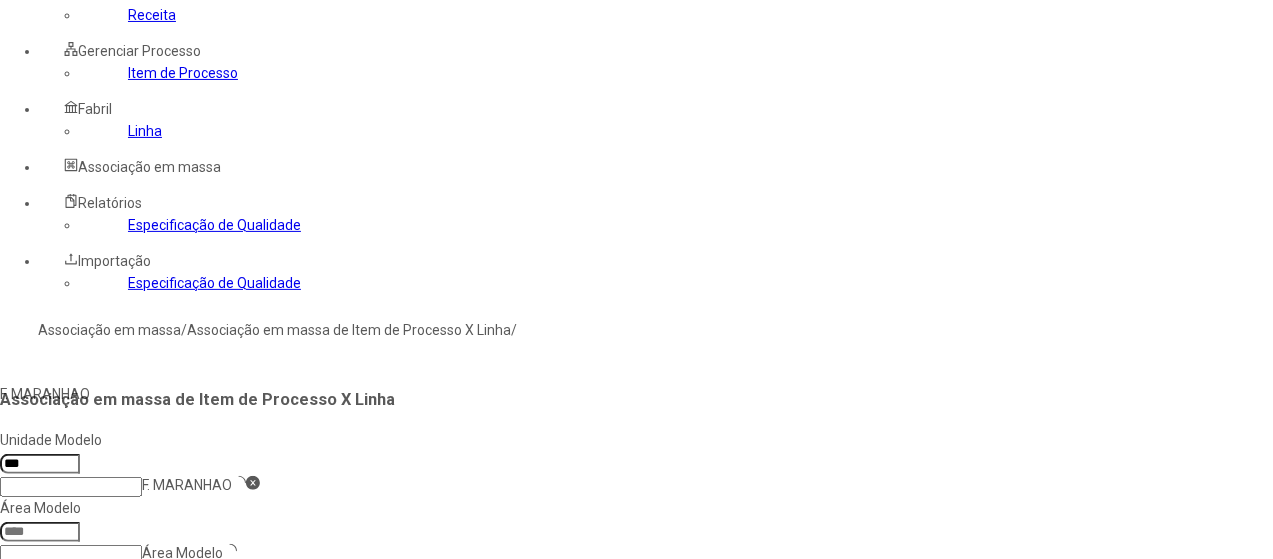 click on "Área Modelo  Área Modelo" at bounding box center (265, 531) 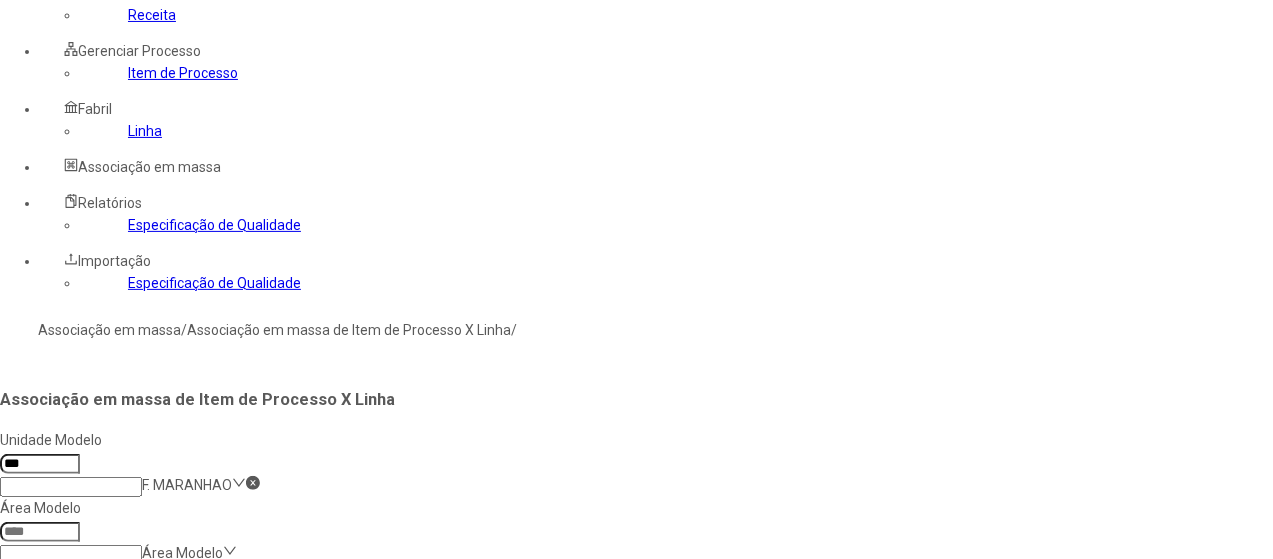 click on "F. MARANHAO" 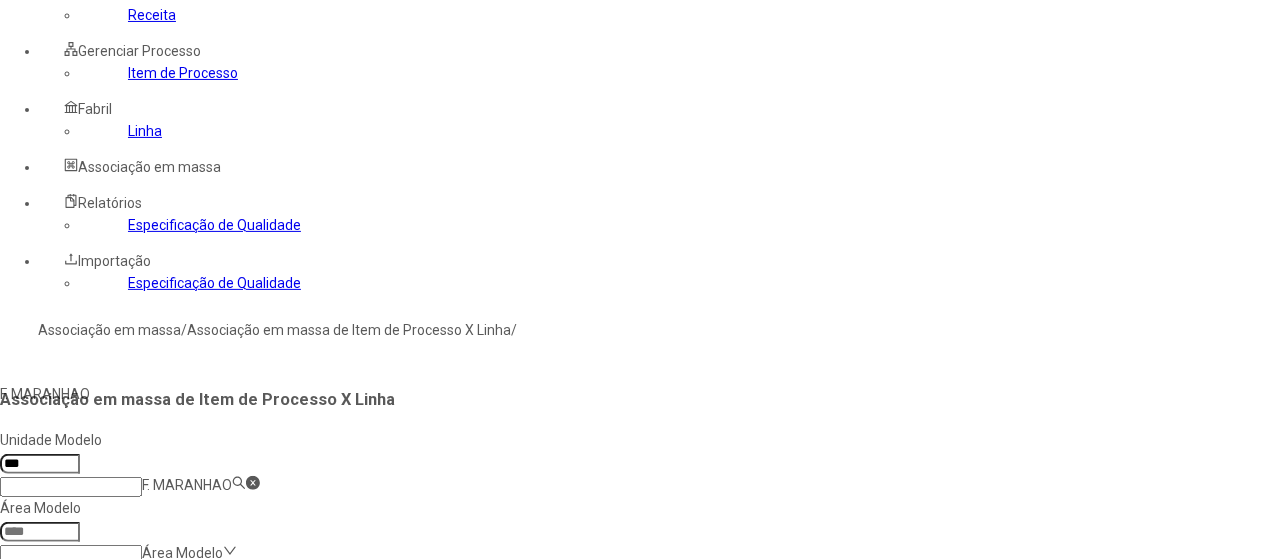 click 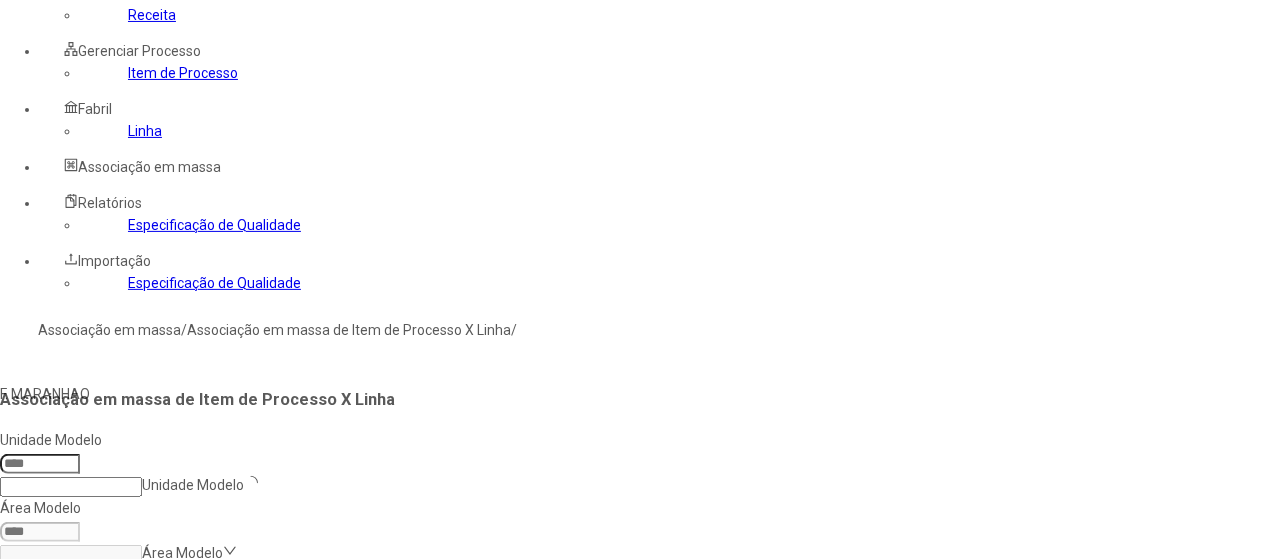click on "F. MARANHAO" at bounding box center [190, 394] 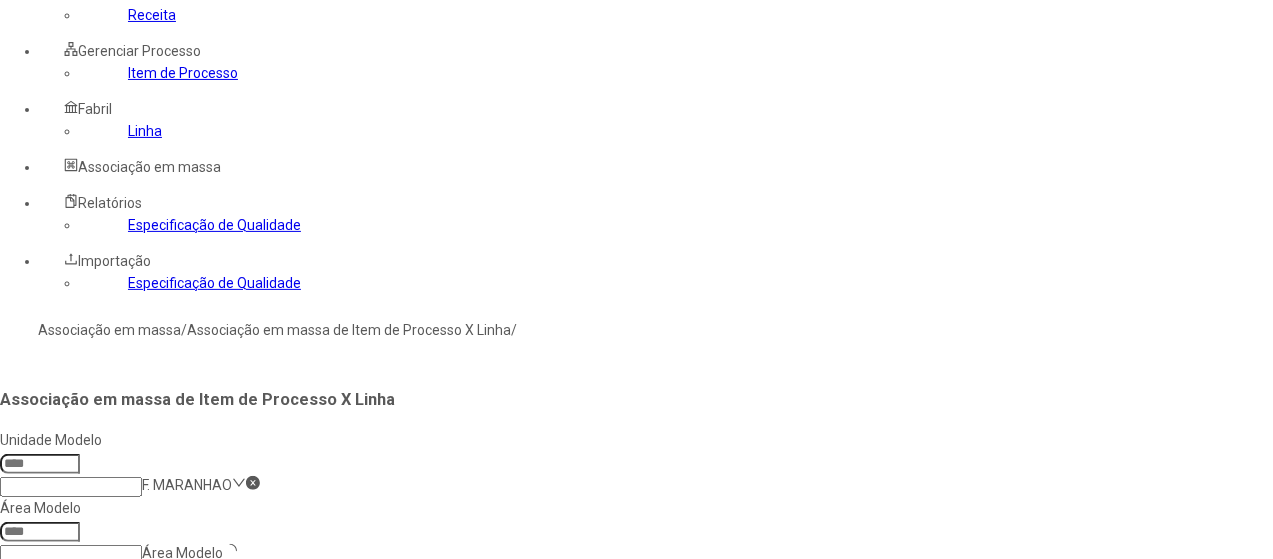 type on "***" 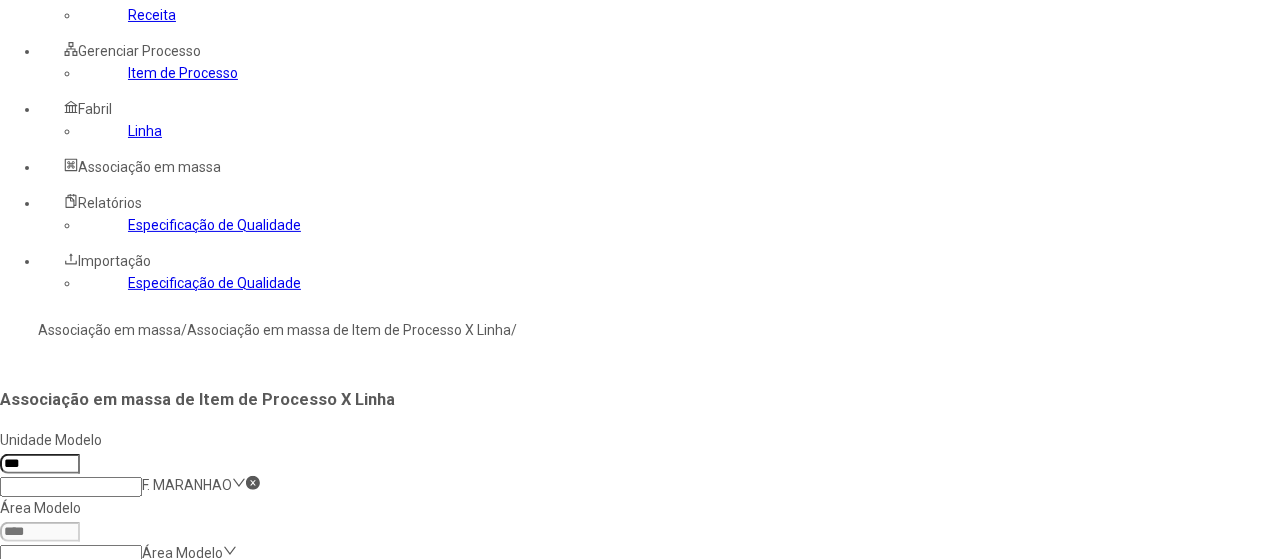 click 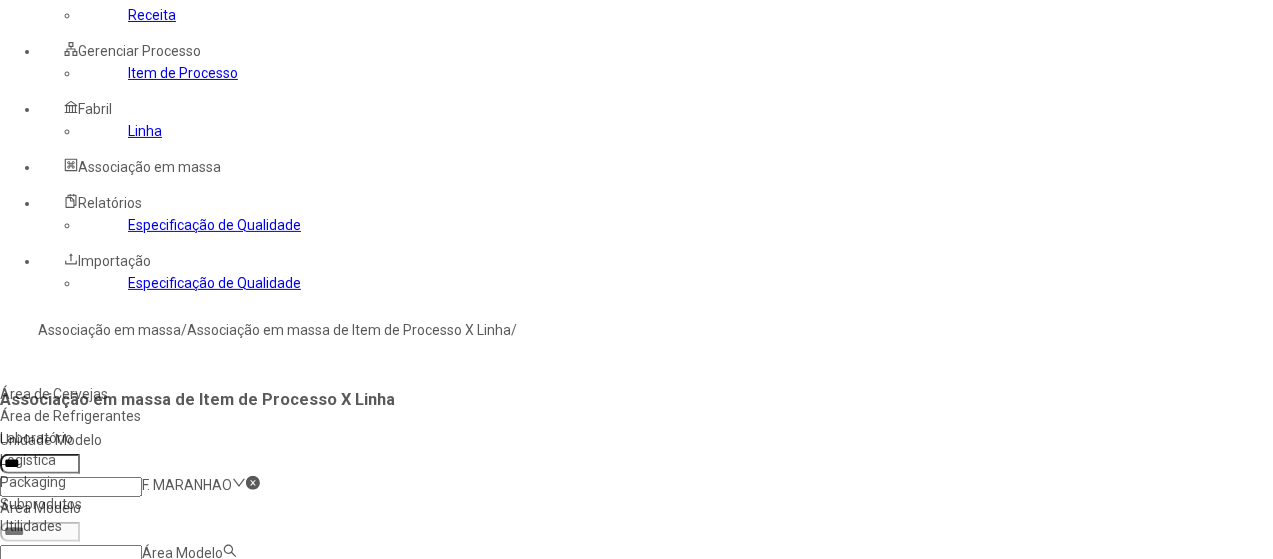 drag, startPoint x: 432, startPoint y: 386, endPoint x: 456, endPoint y: 281, distance: 107.70794 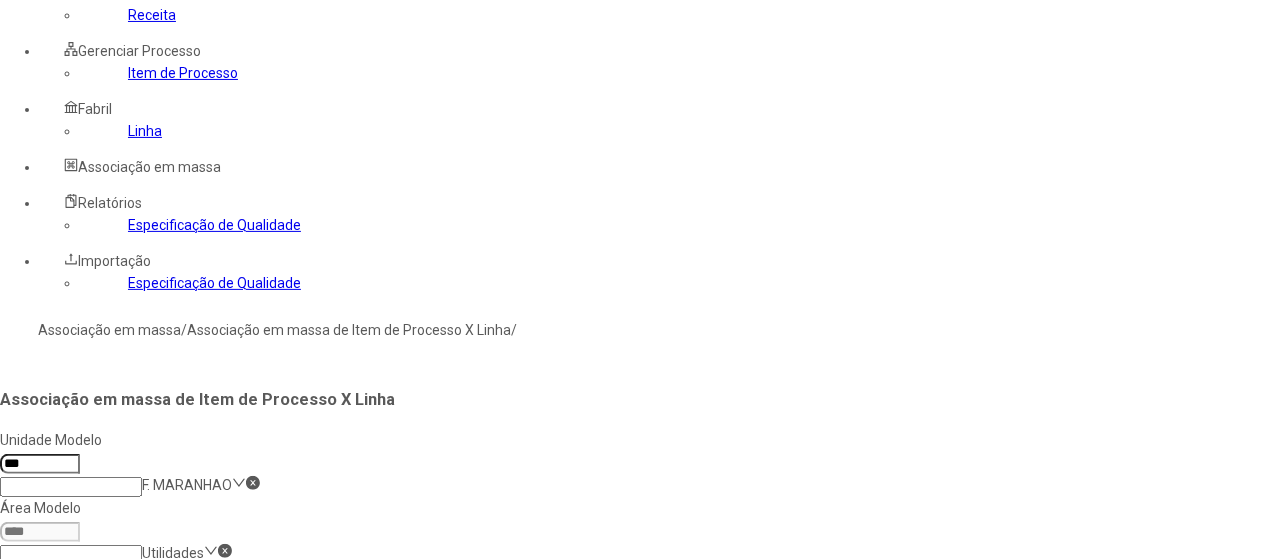 click 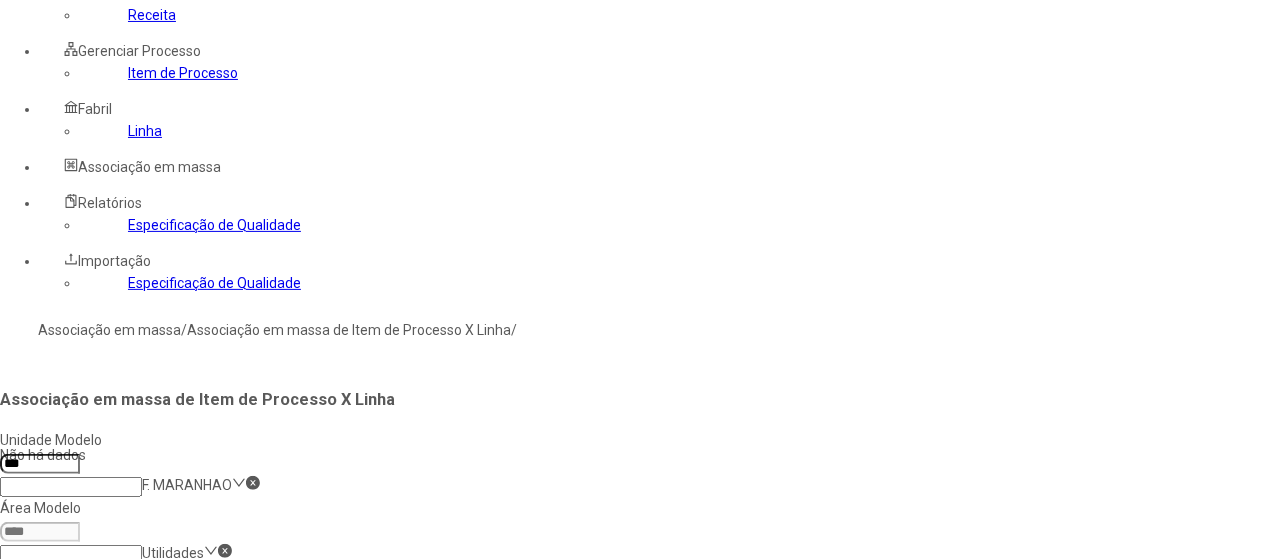 scroll, scrollTop: 0, scrollLeft: 0, axis: both 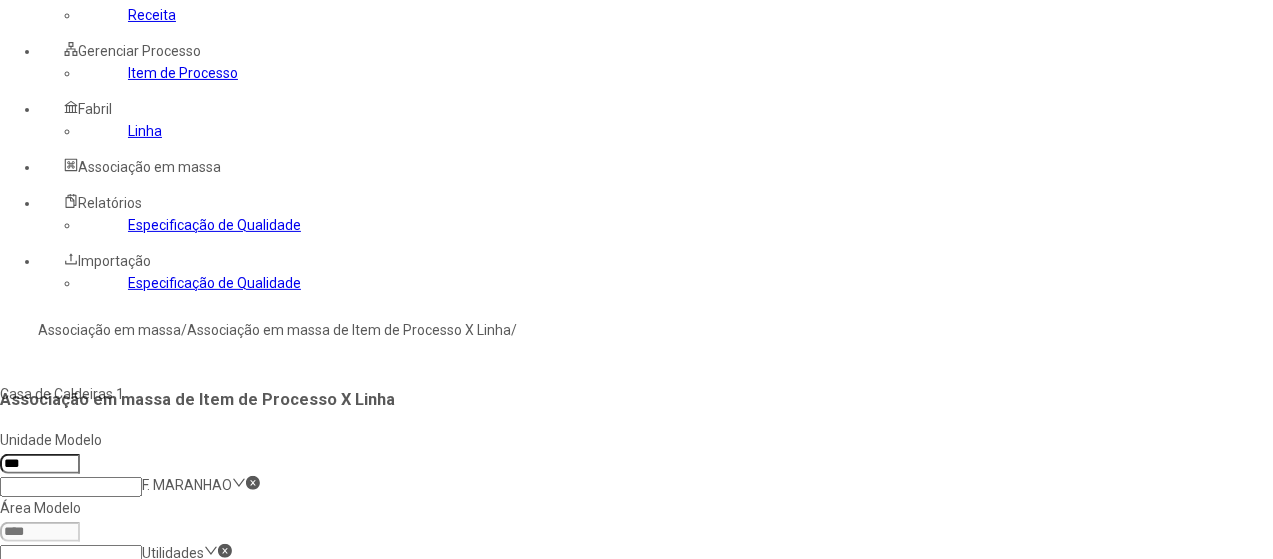 type on "****" 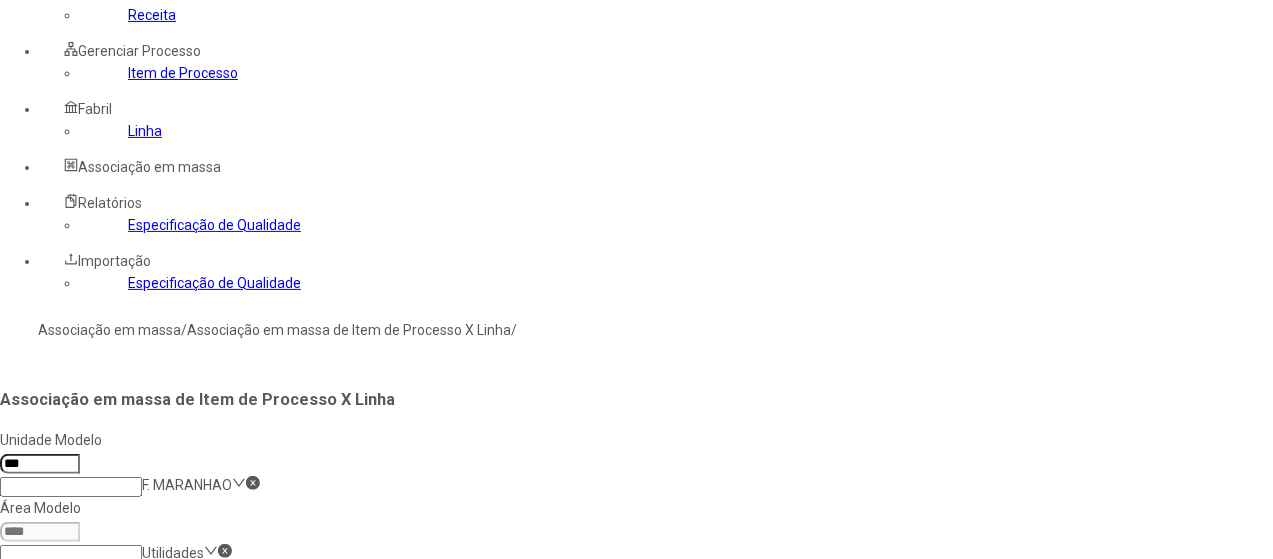 type on "***" 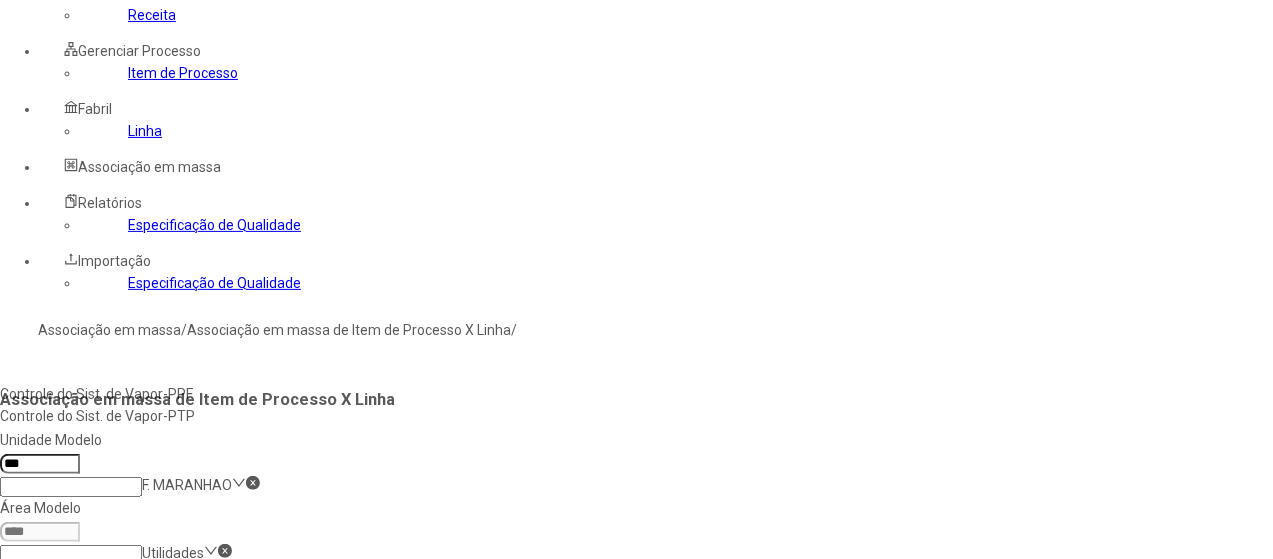 click on "Controle do Sist. de Vapor-PPF" at bounding box center [226, 394] 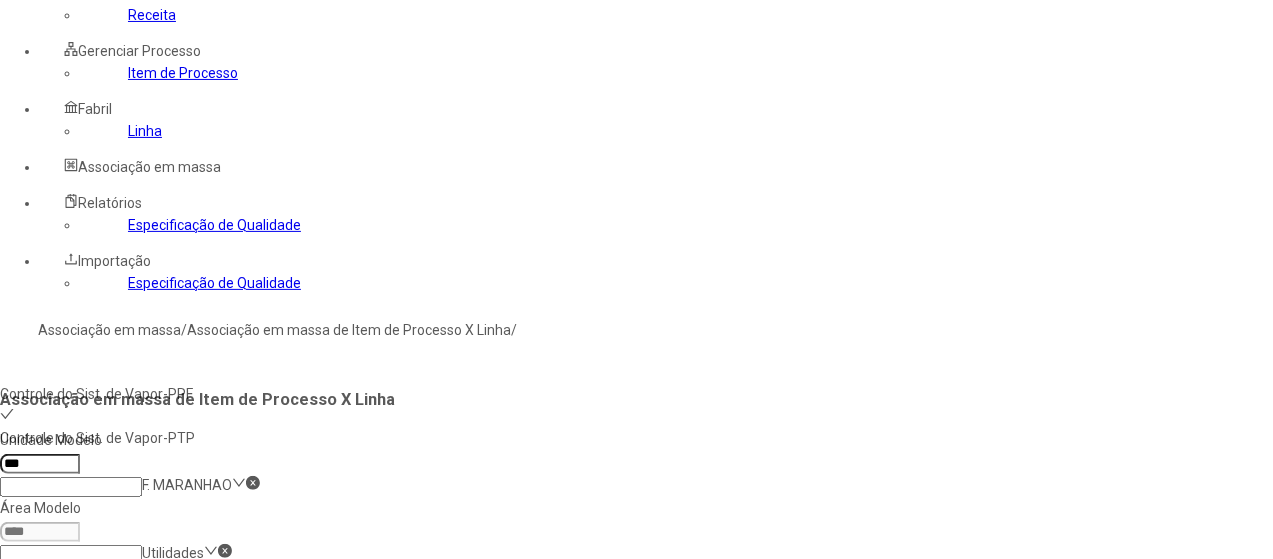 click at bounding box center (40, 735) 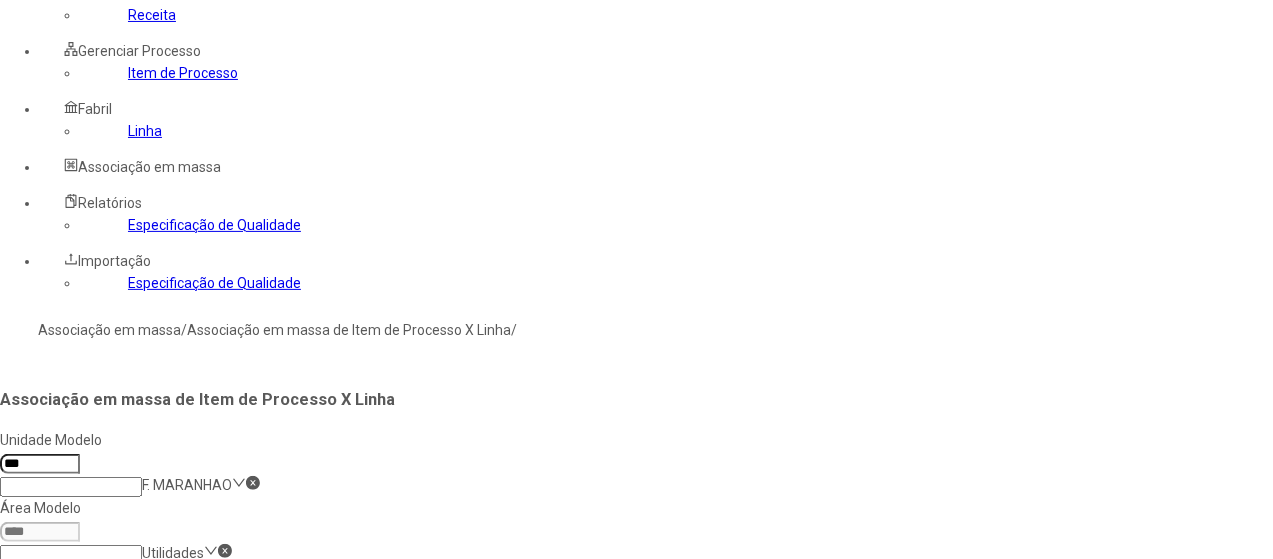 type on "***" 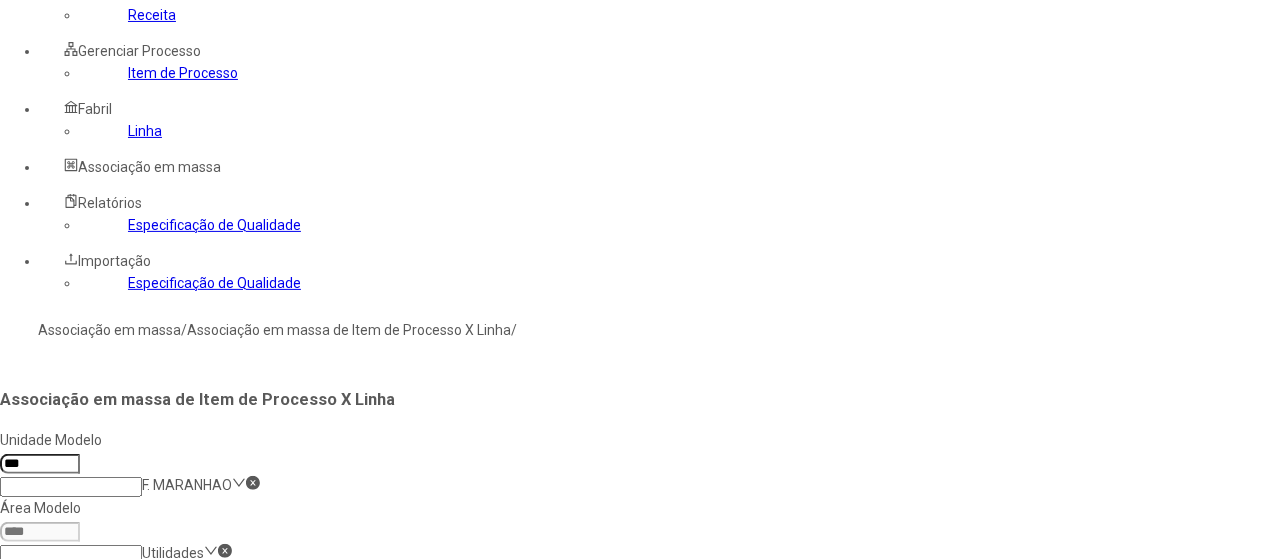click at bounding box center [71, 826] 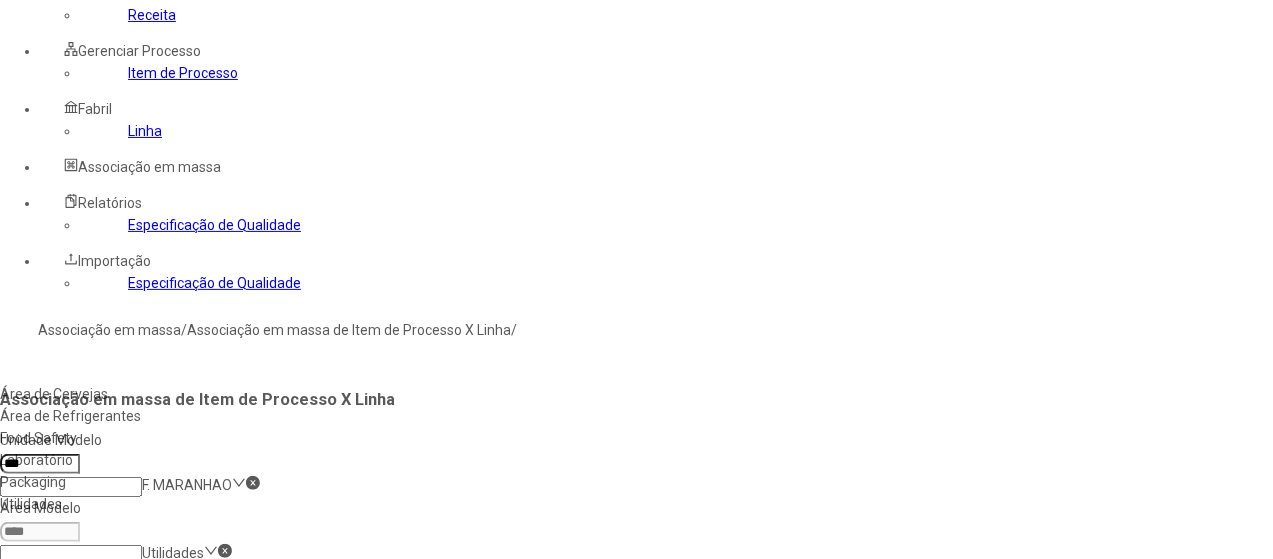 click on "Utilidades" at bounding box center (190, 504) 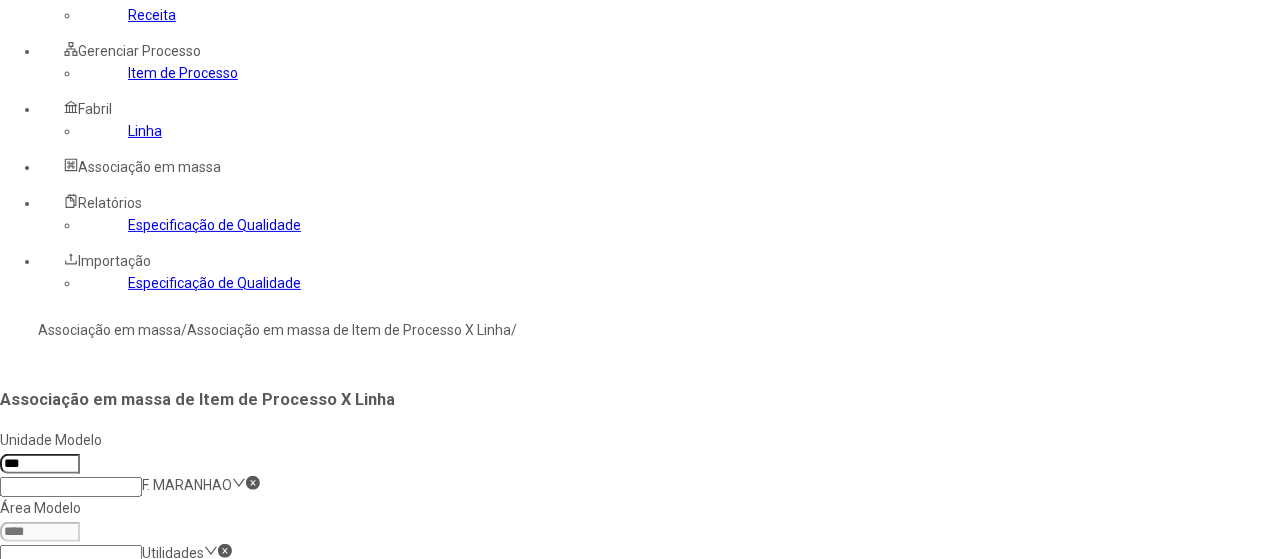 click 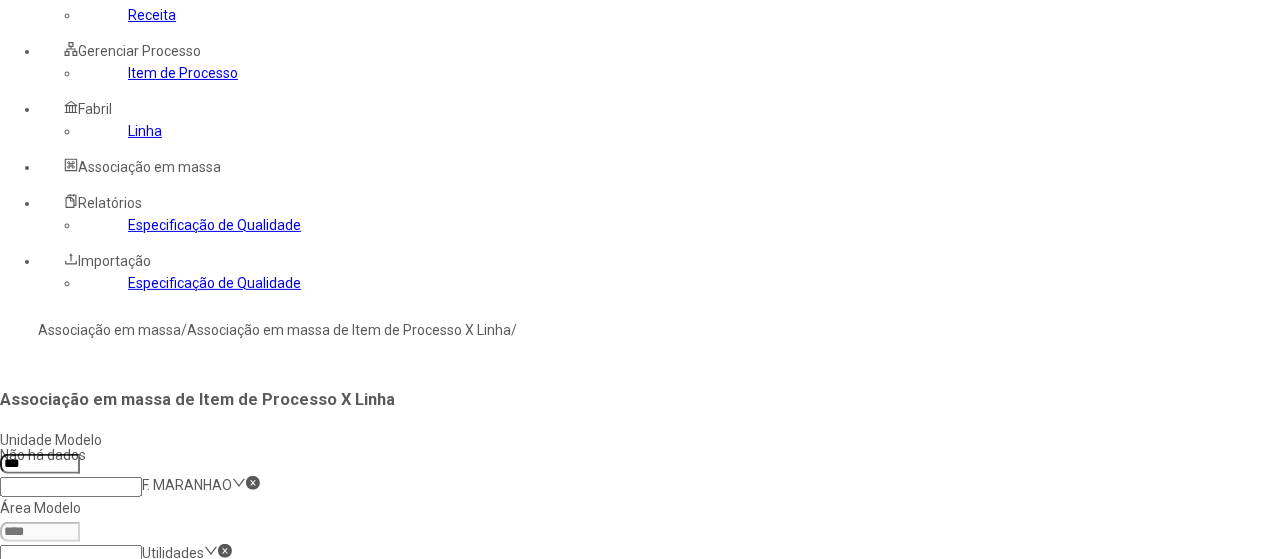 type on "****" 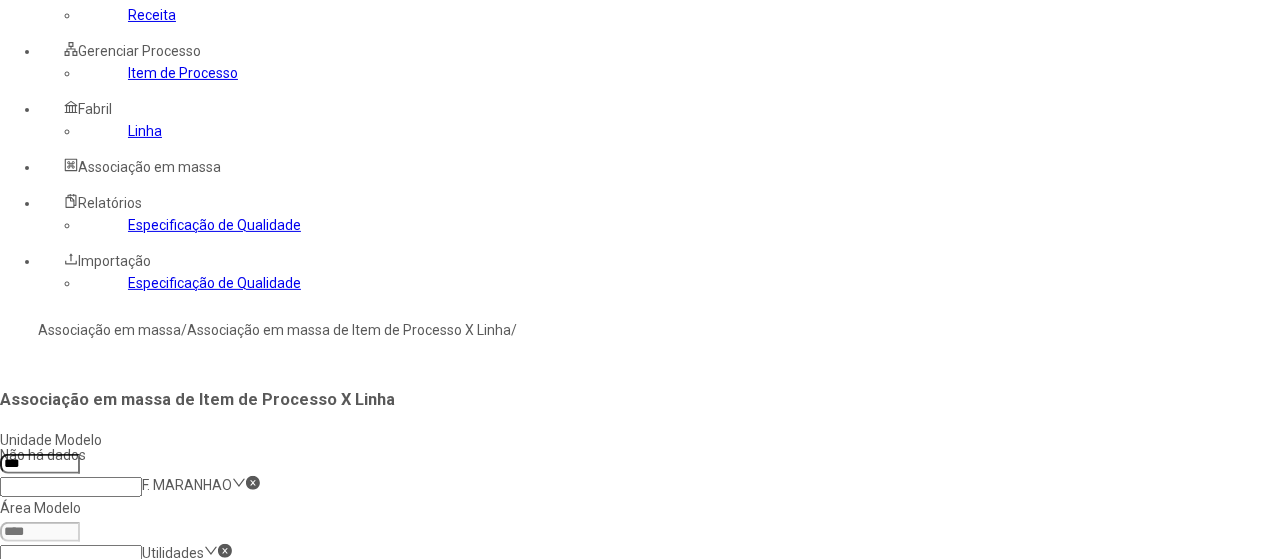 click at bounding box center (40, 871) 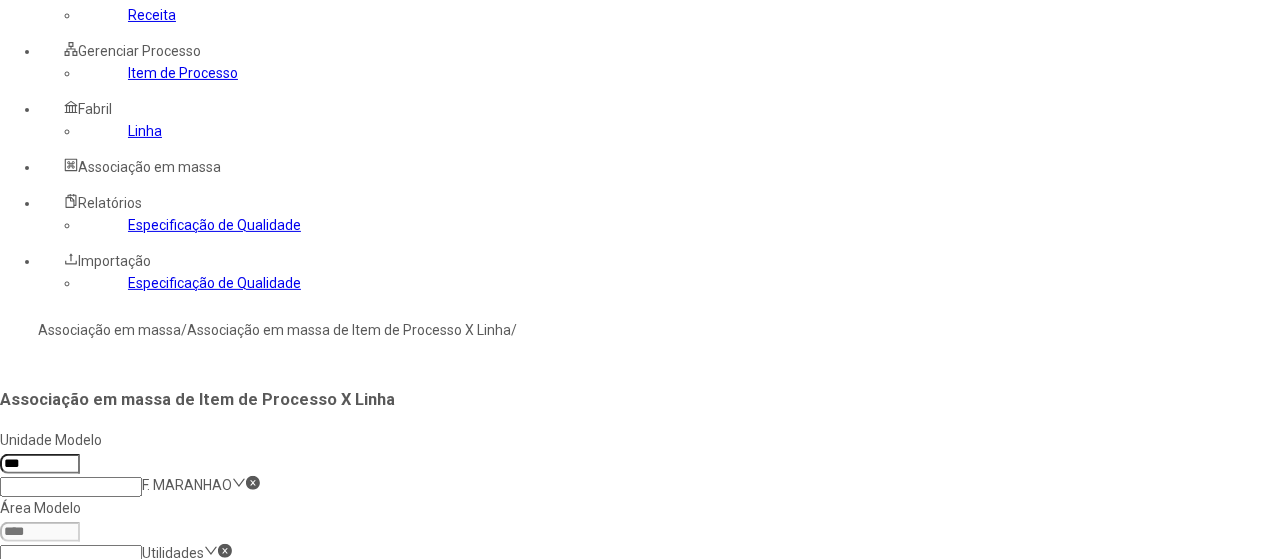type 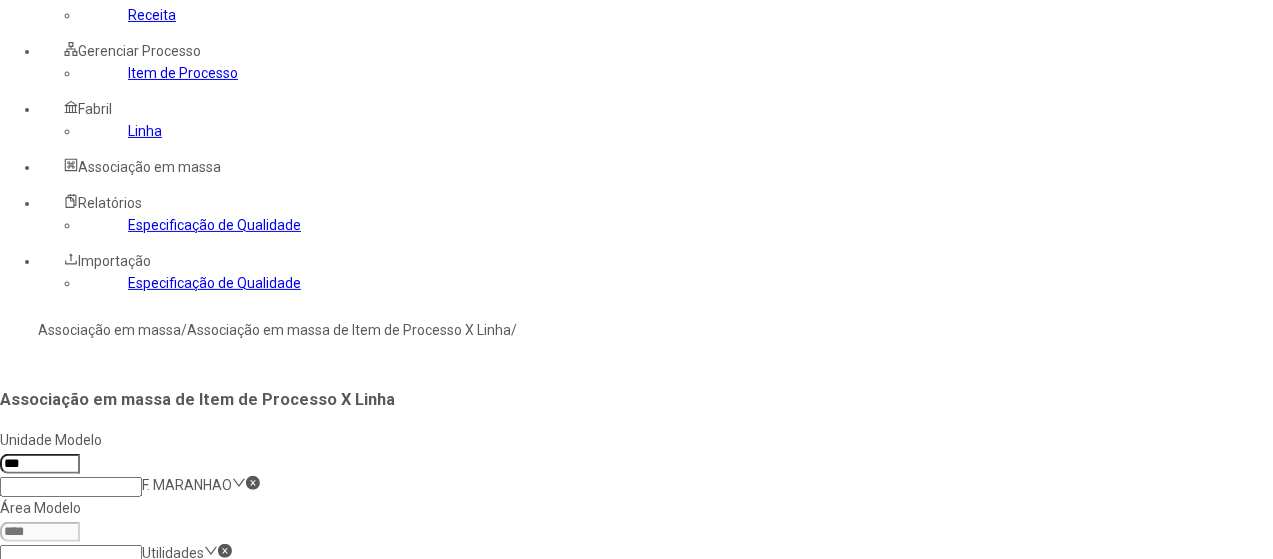 type on "*****" 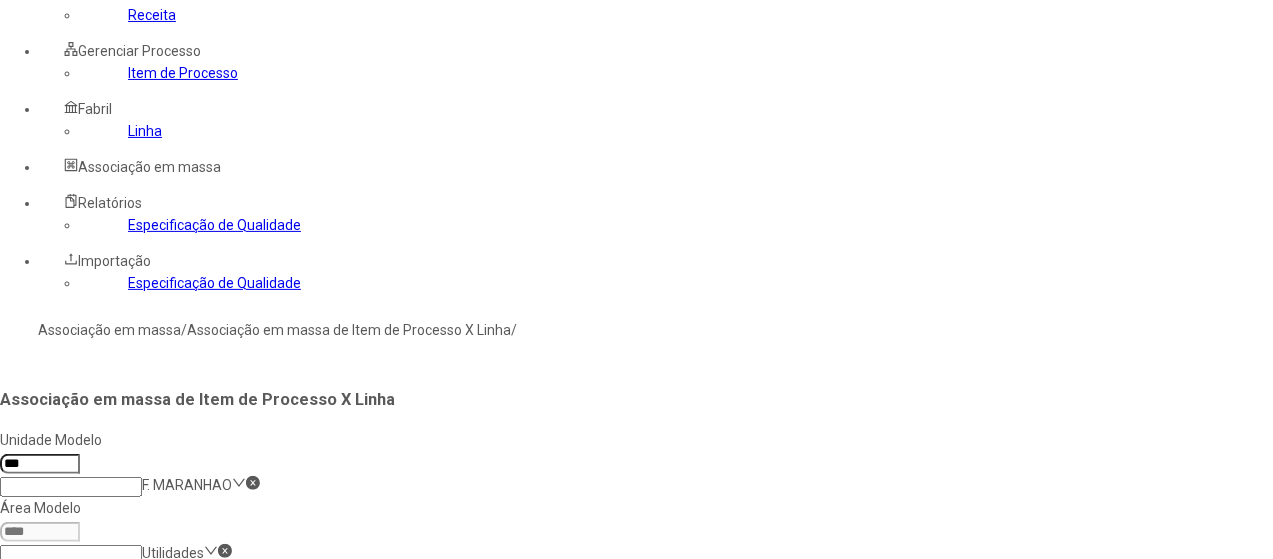 click on "Concluir associação" at bounding box center (67, 915) 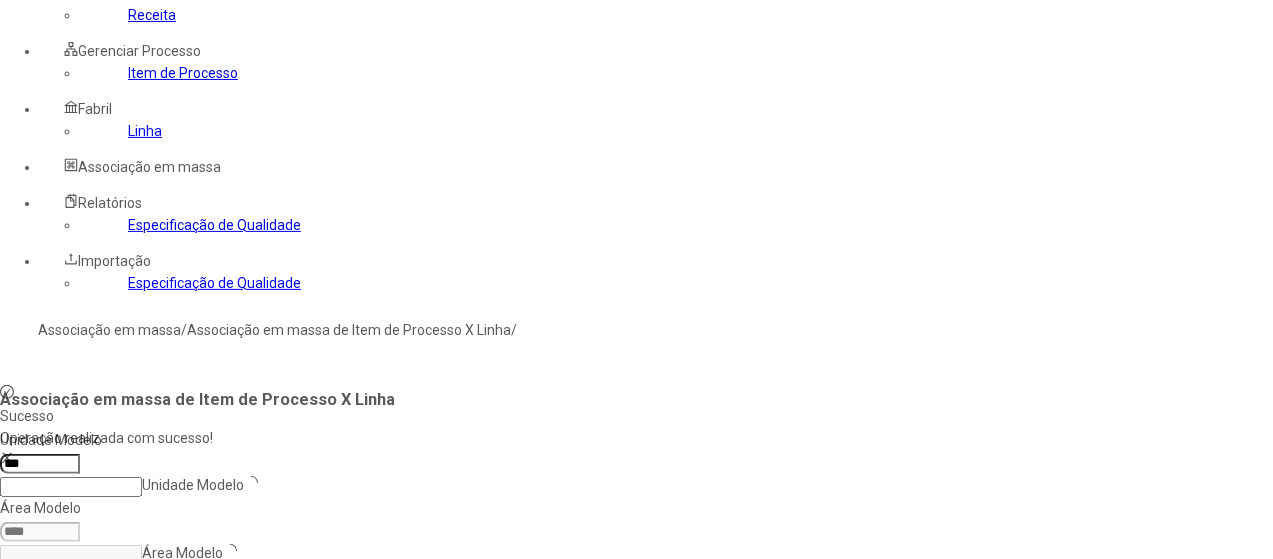 type 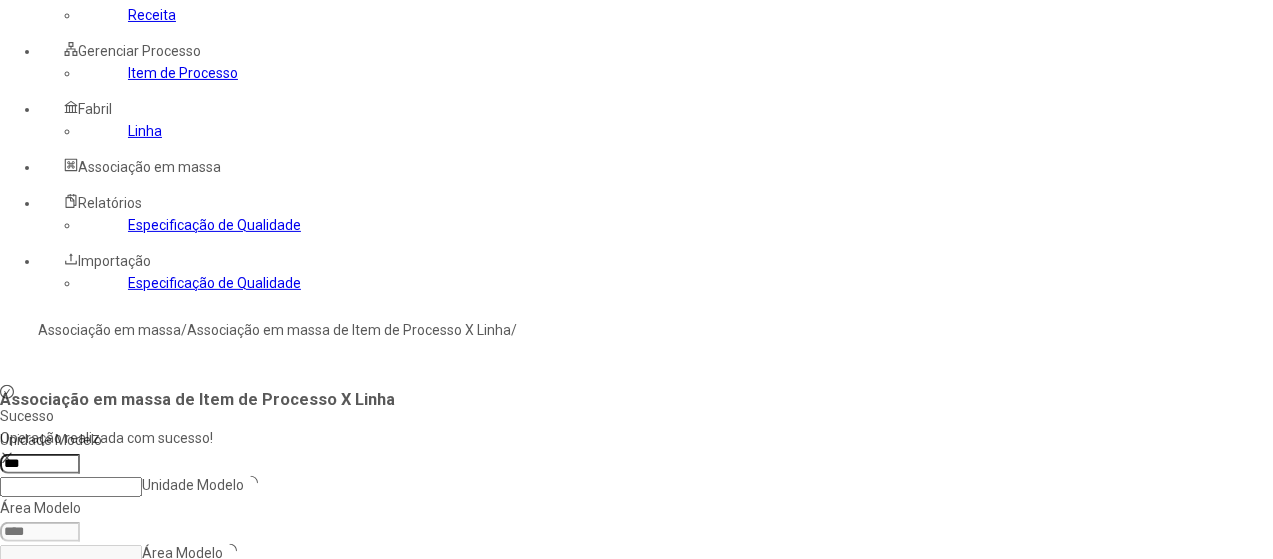type 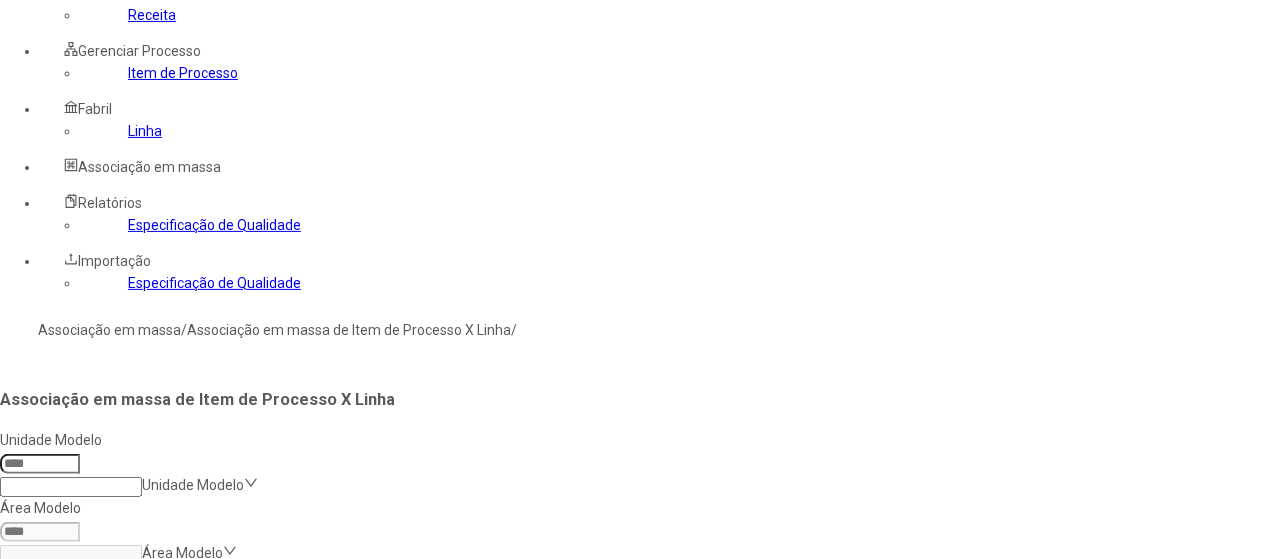 scroll, scrollTop: 0, scrollLeft: 0, axis: both 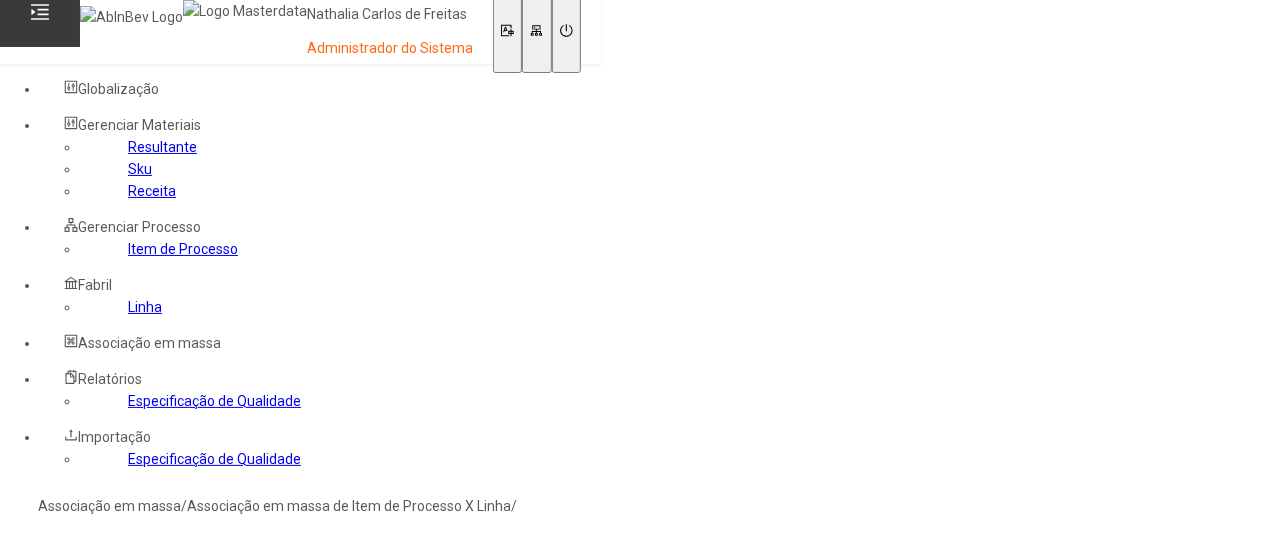 click on "Item de Processo" 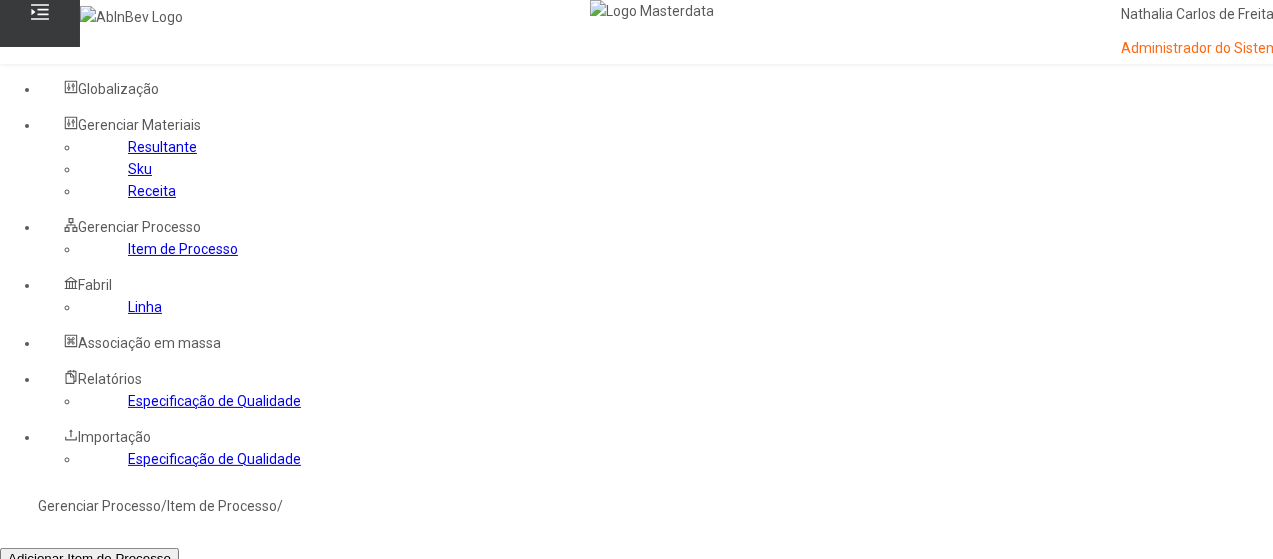 click 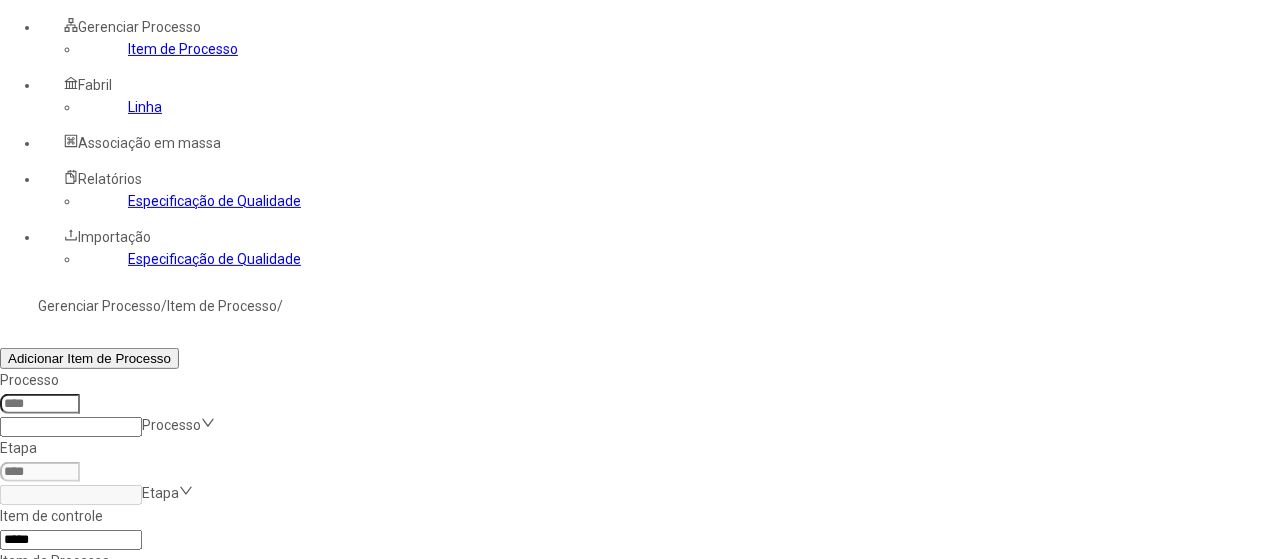 scroll, scrollTop: 176, scrollLeft: 0, axis: vertical 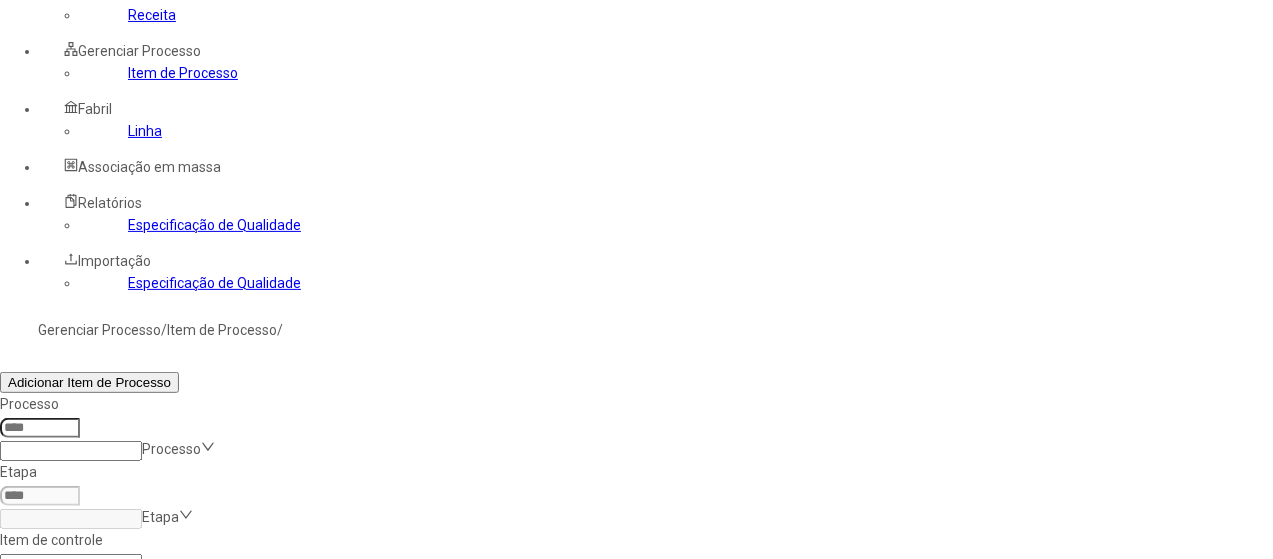 click 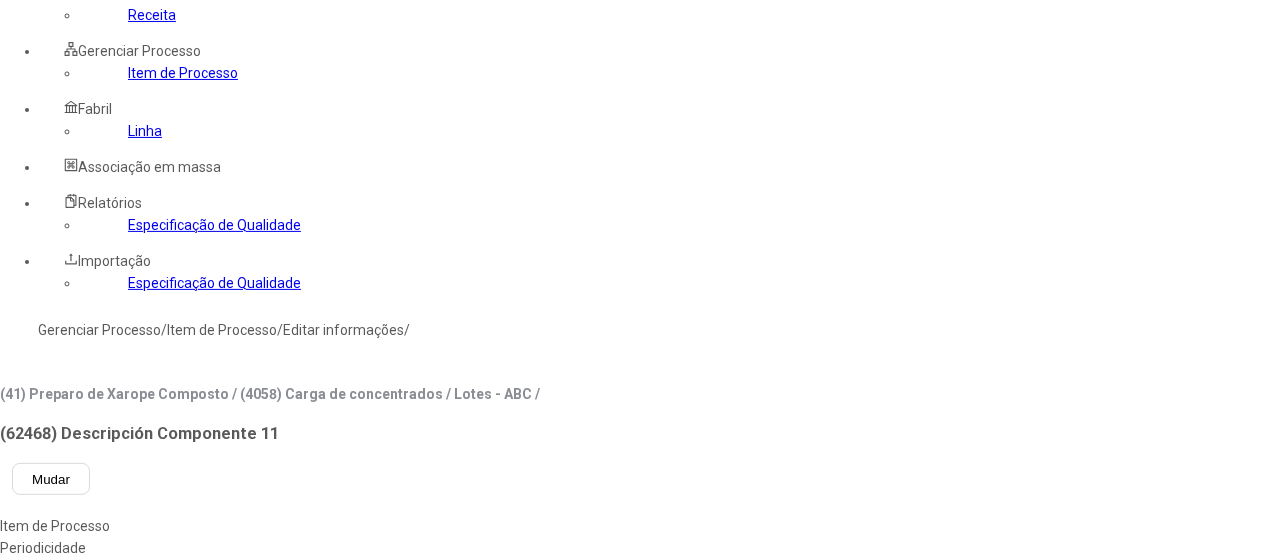 type on "*****" 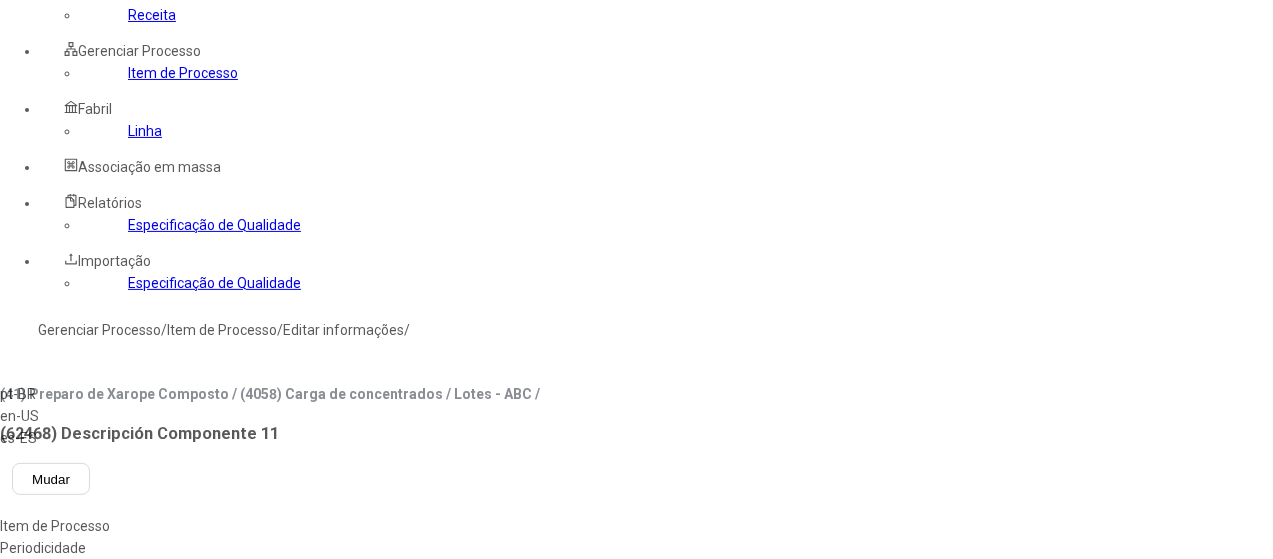 drag, startPoint x: 338, startPoint y: 333, endPoint x: 487, endPoint y: 248, distance: 171.54008 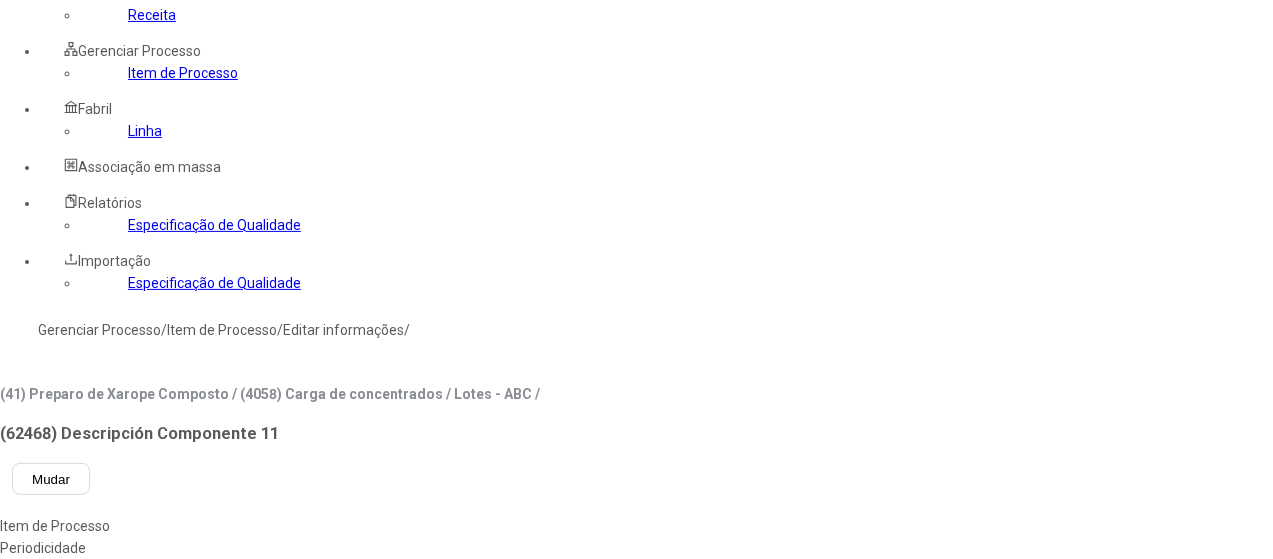click 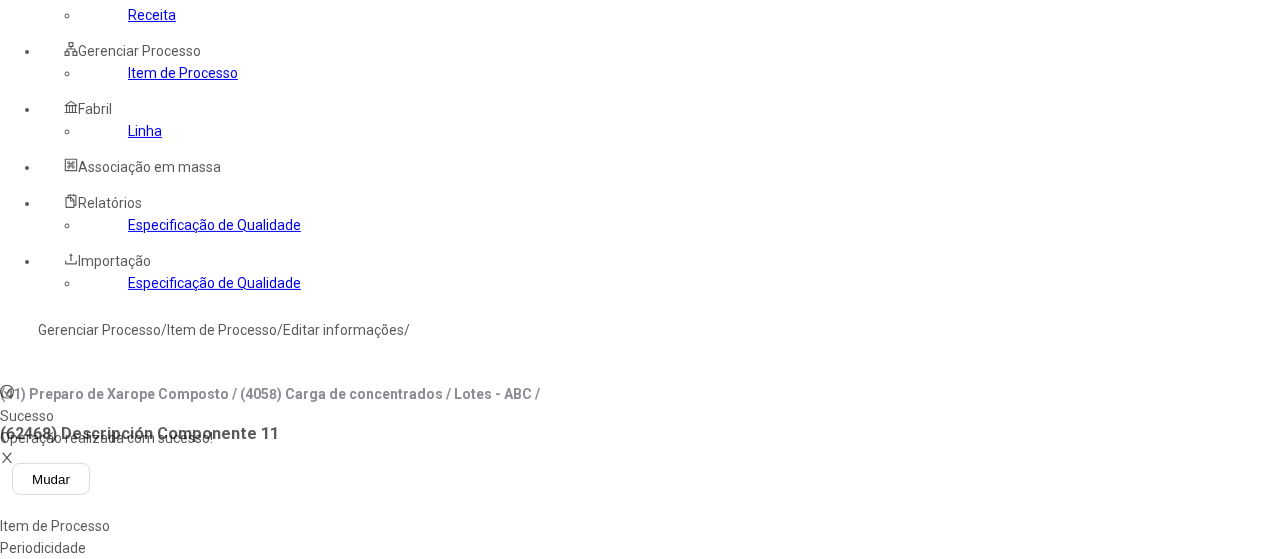 drag, startPoint x: 572, startPoint y: 79, endPoint x: 549, endPoint y: 86, distance: 24.04163 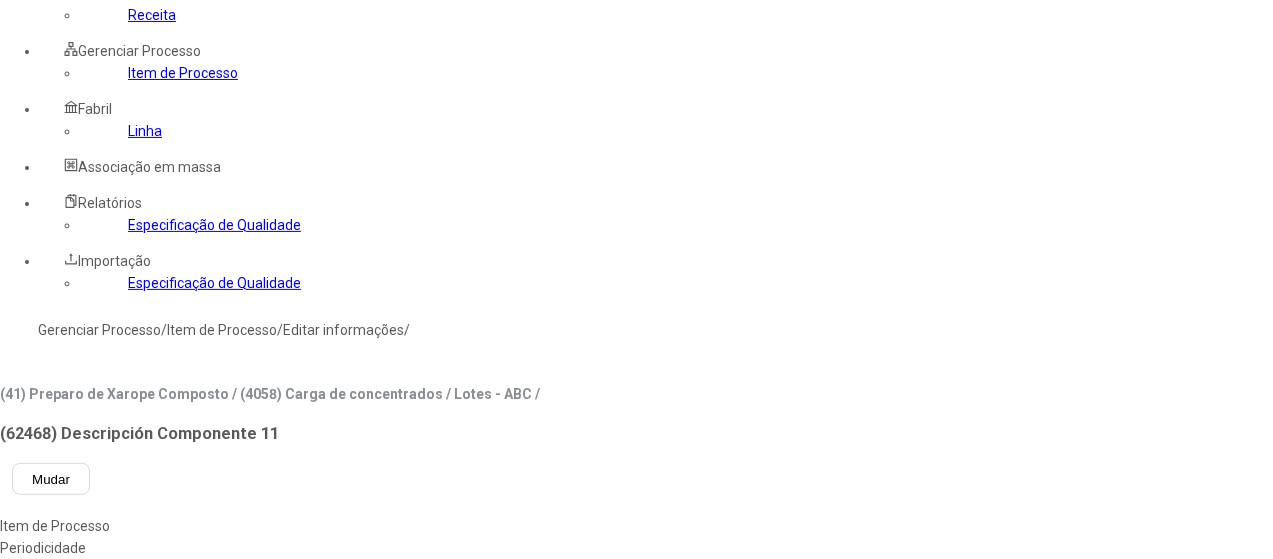 drag, startPoint x: 424, startPoint y: 163, endPoint x: 420, endPoint y: 150, distance: 13.601471 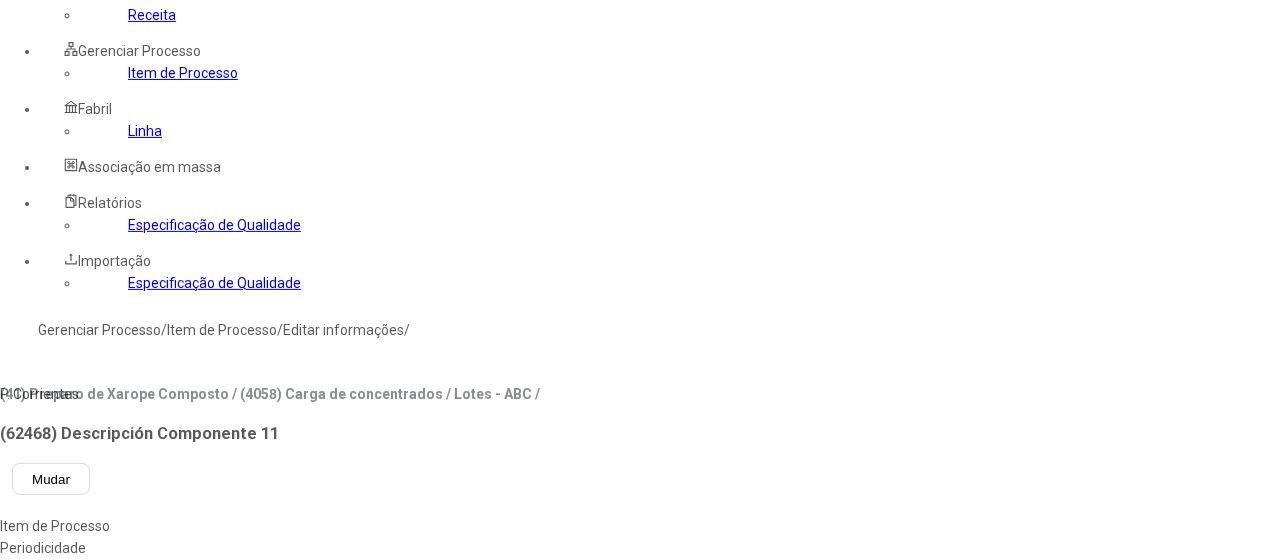type on "****" 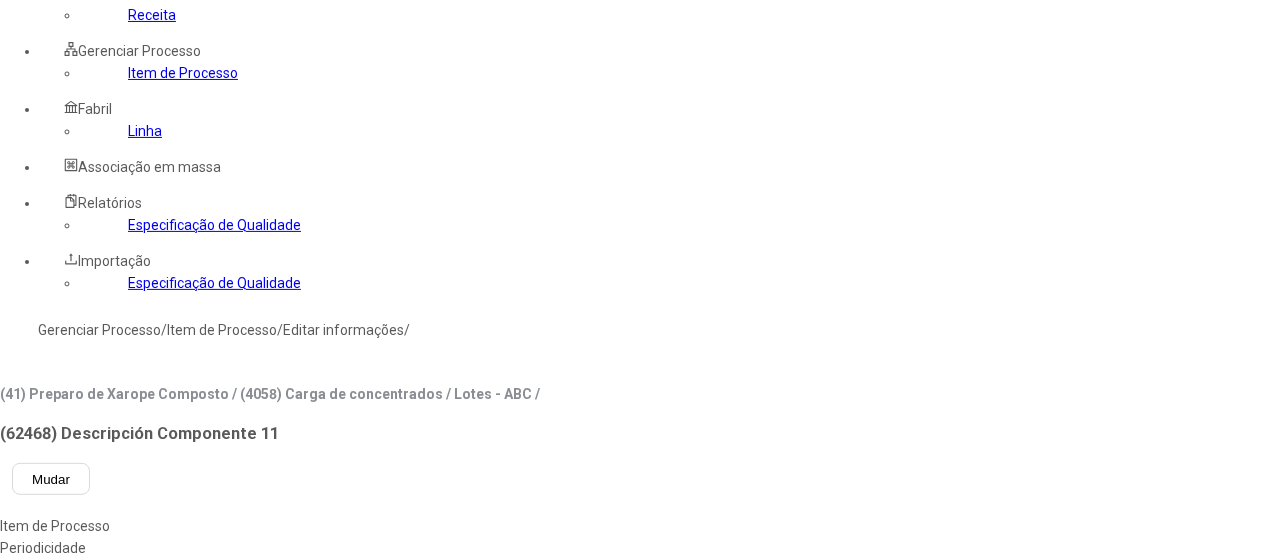type on "***" 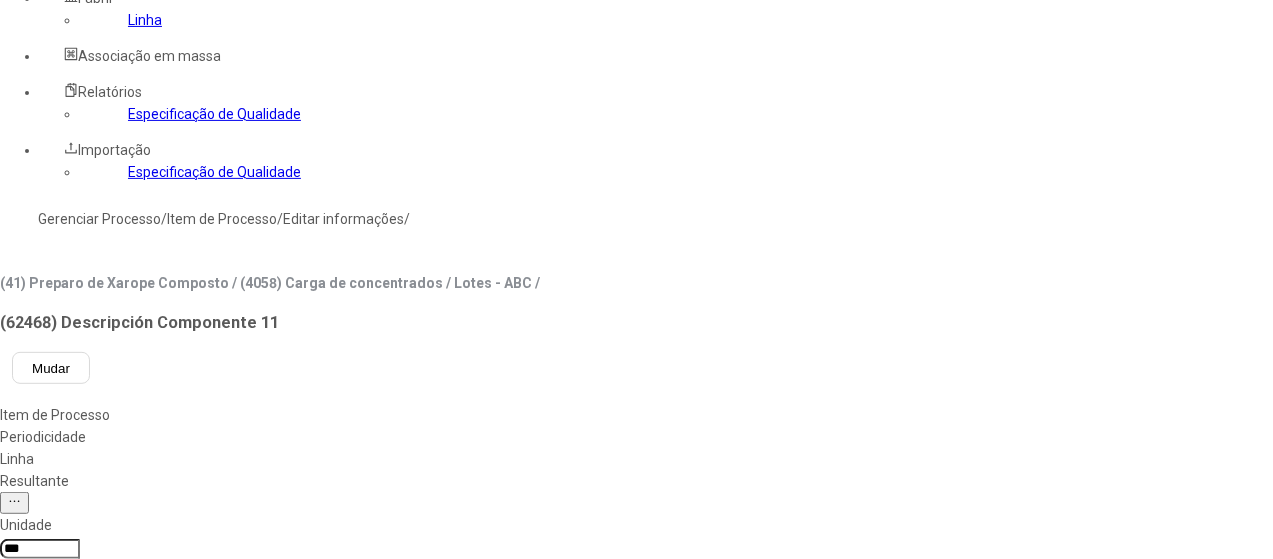 scroll, scrollTop: 376, scrollLeft: 0, axis: vertical 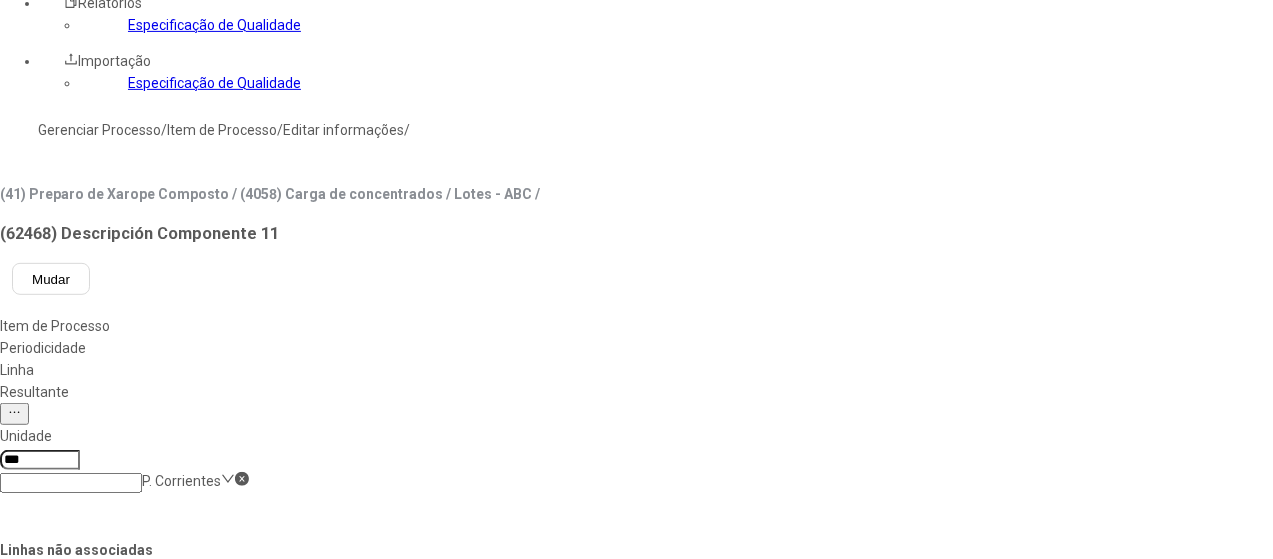 click on "Linhas não associadas Linhas associadas  2 Linhas  *** Linha Unidade Envio de Cerveza en cisterna P. Corrientes Materia Prima ambiental/Elaboración de cerveza P. Corrientes  1 linha  Linha Unidade Jarabes terminados P. Corrientes" 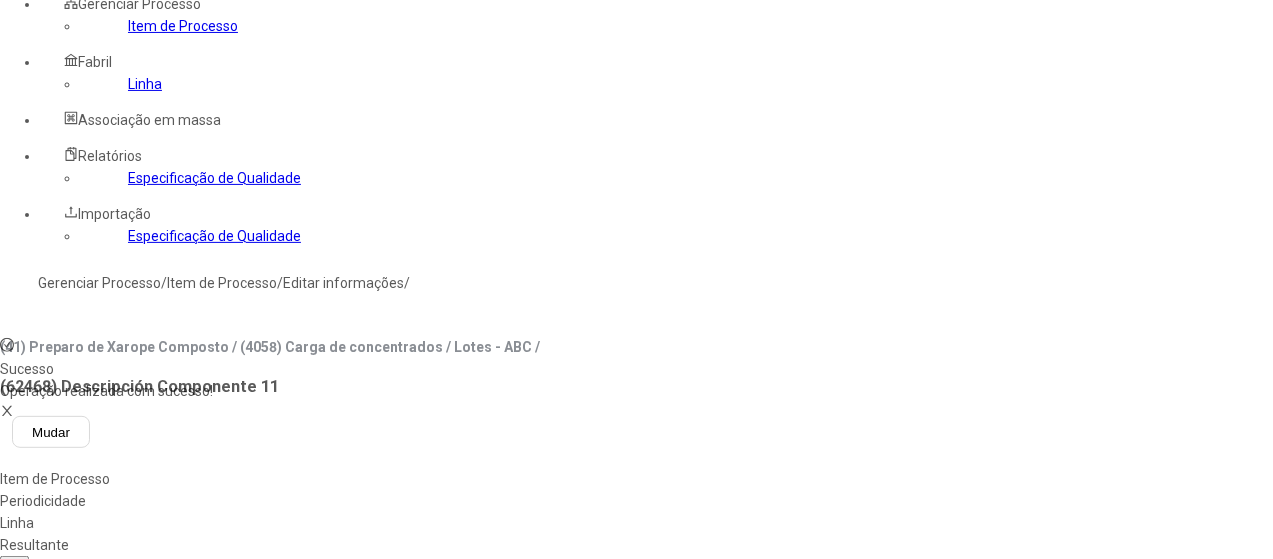 scroll, scrollTop: 76, scrollLeft: 0, axis: vertical 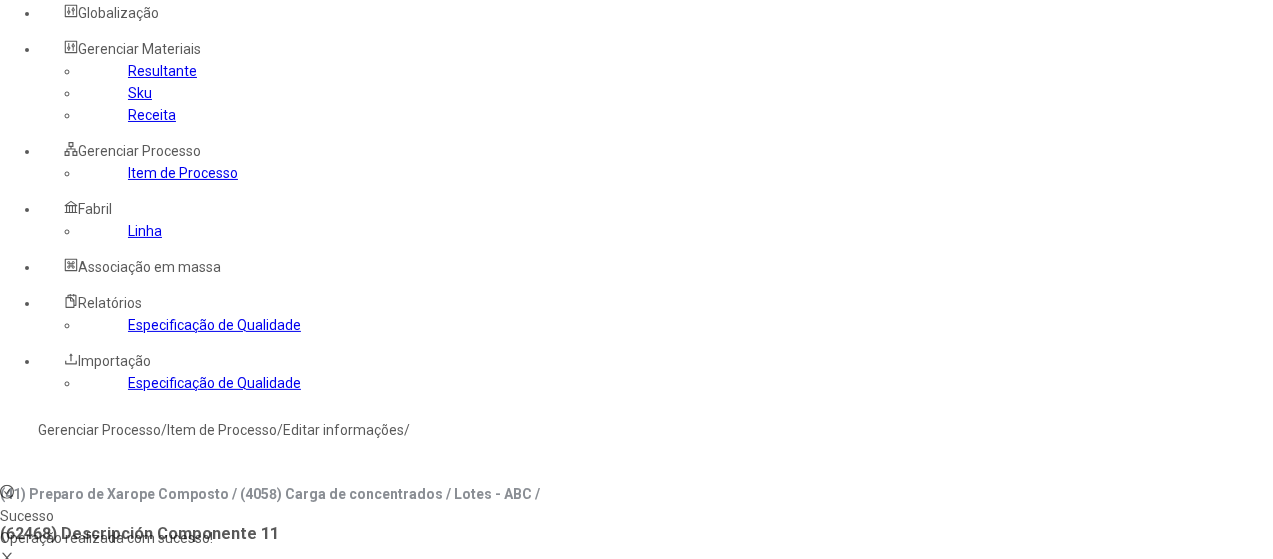 click on "Resultante" 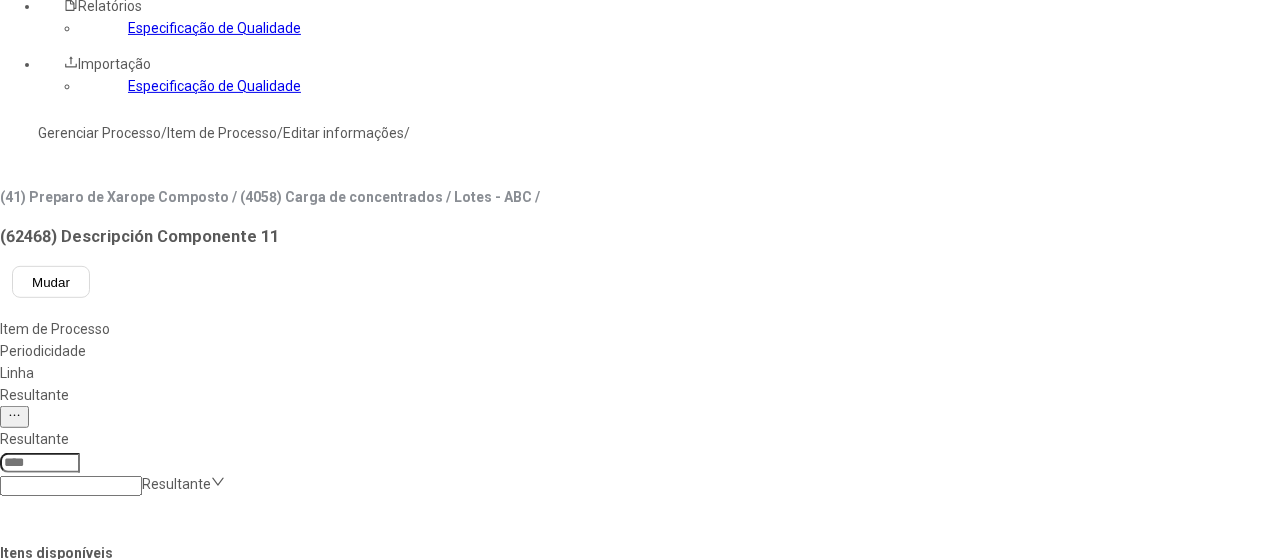 scroll, scrollTop: 376, scrollLeft: 0, axis: vertical 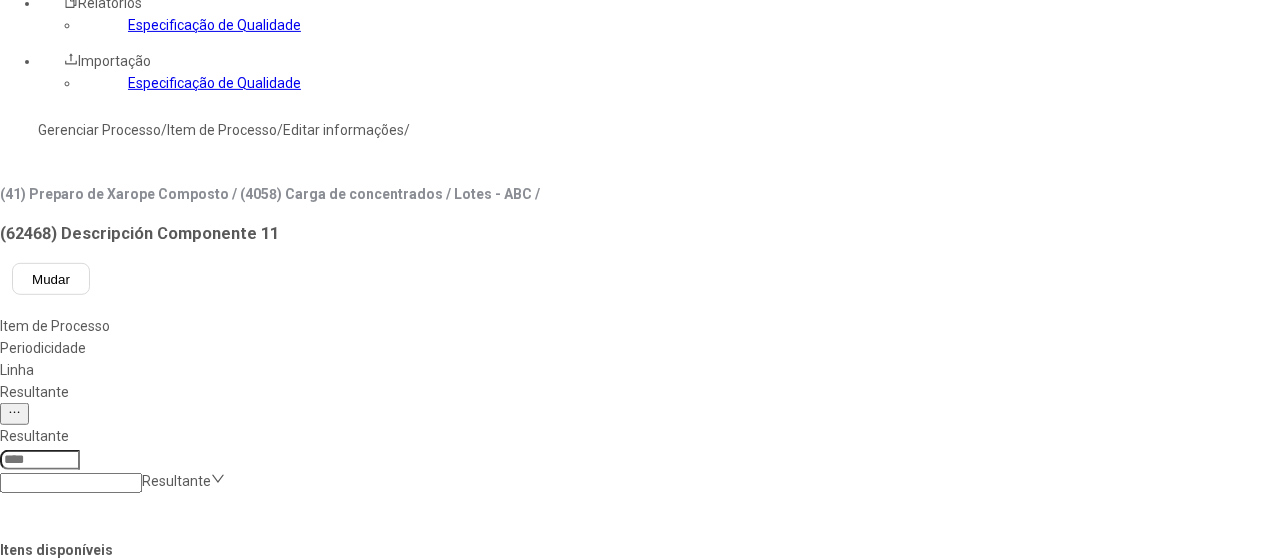 type on "*********" 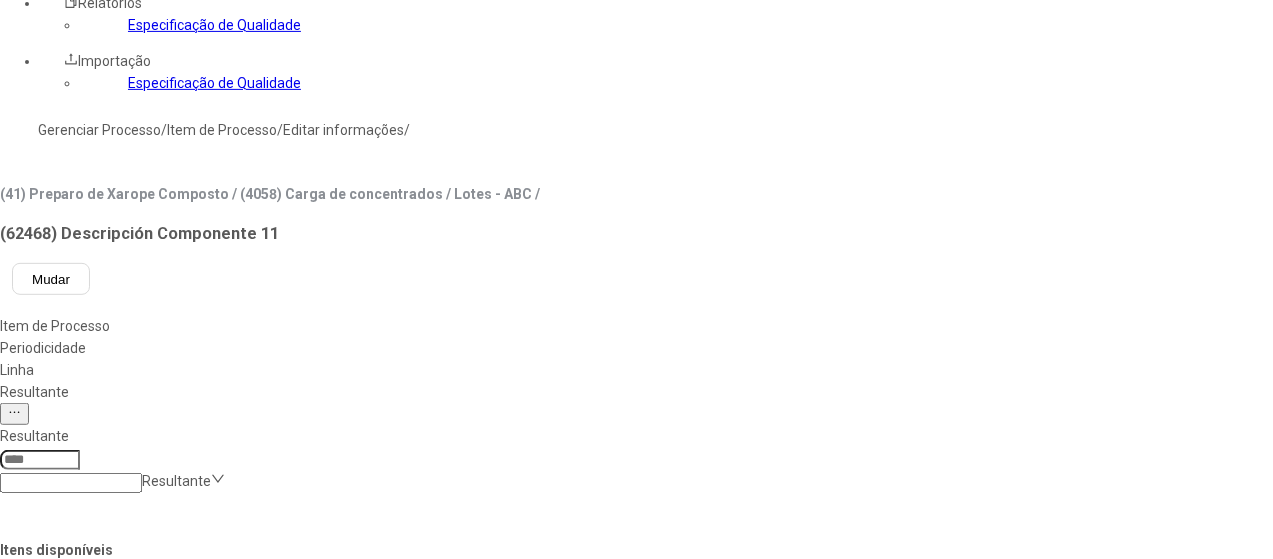 scroll, scrollTop: 382, scrollLeft: 0, axis: vertical 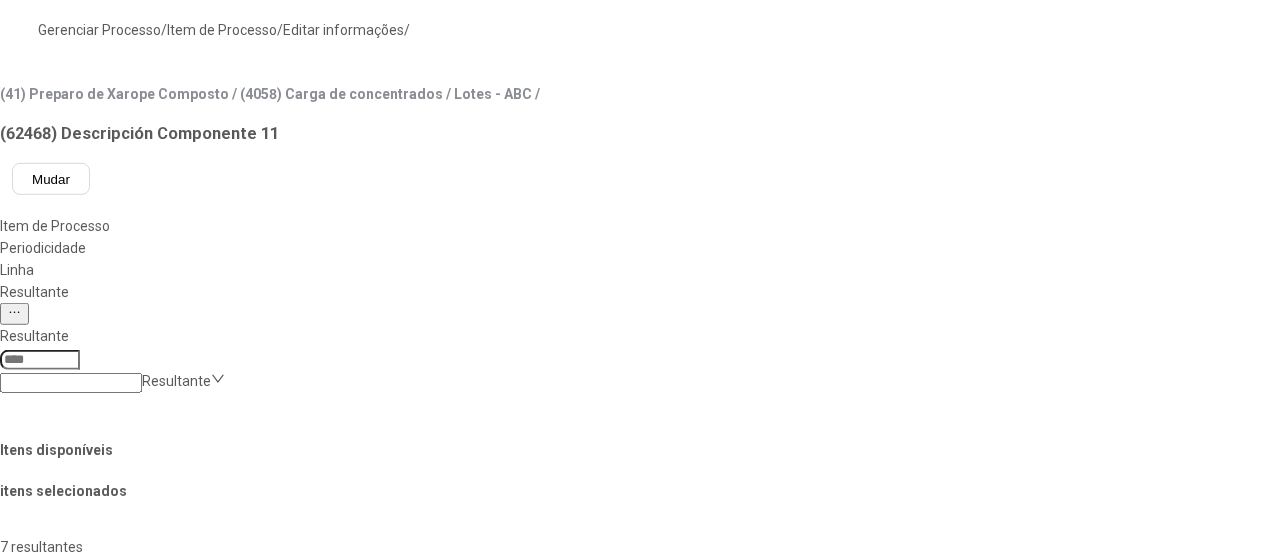 click on "Concluir associação" at bounding box center (124, 1447) 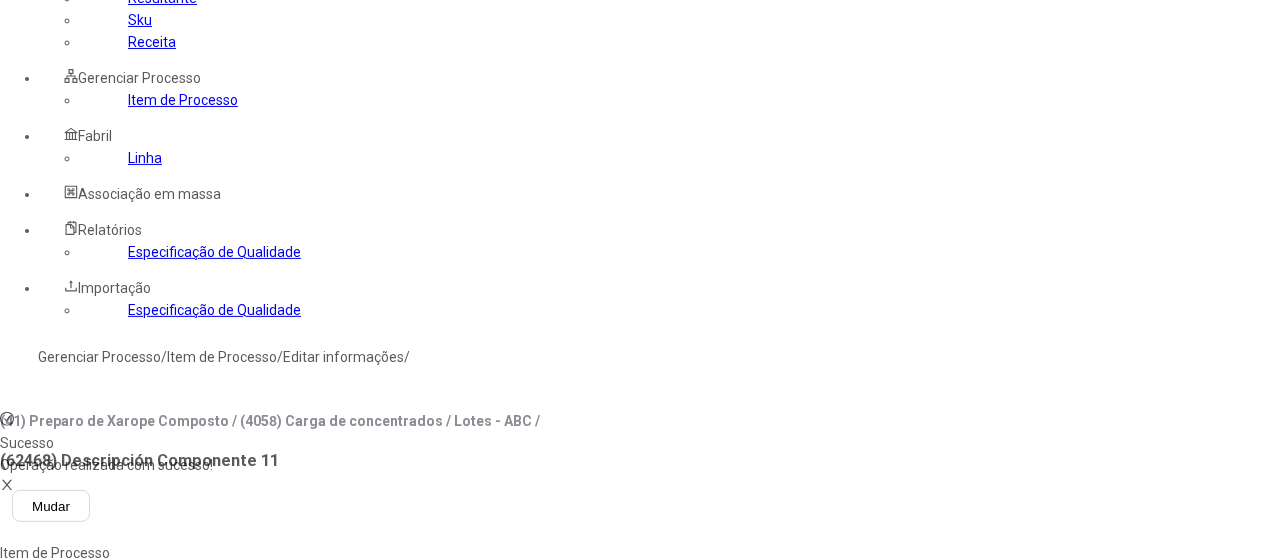 scroll, scrollTop: 0, scrollLeft: 0, axis: both 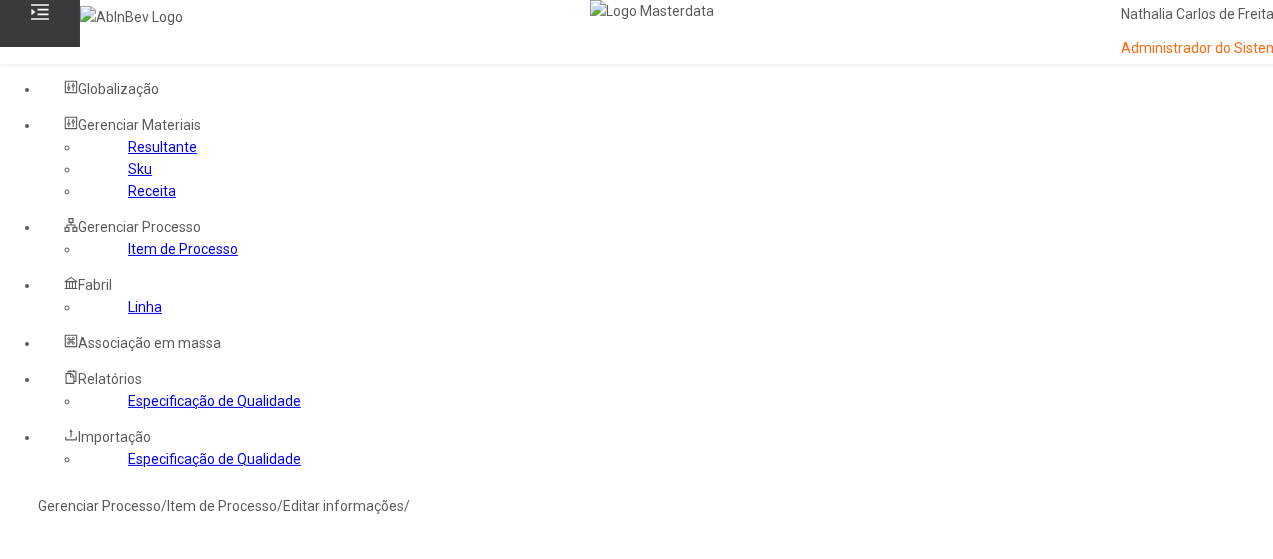 click on "Gerenciar Processo" 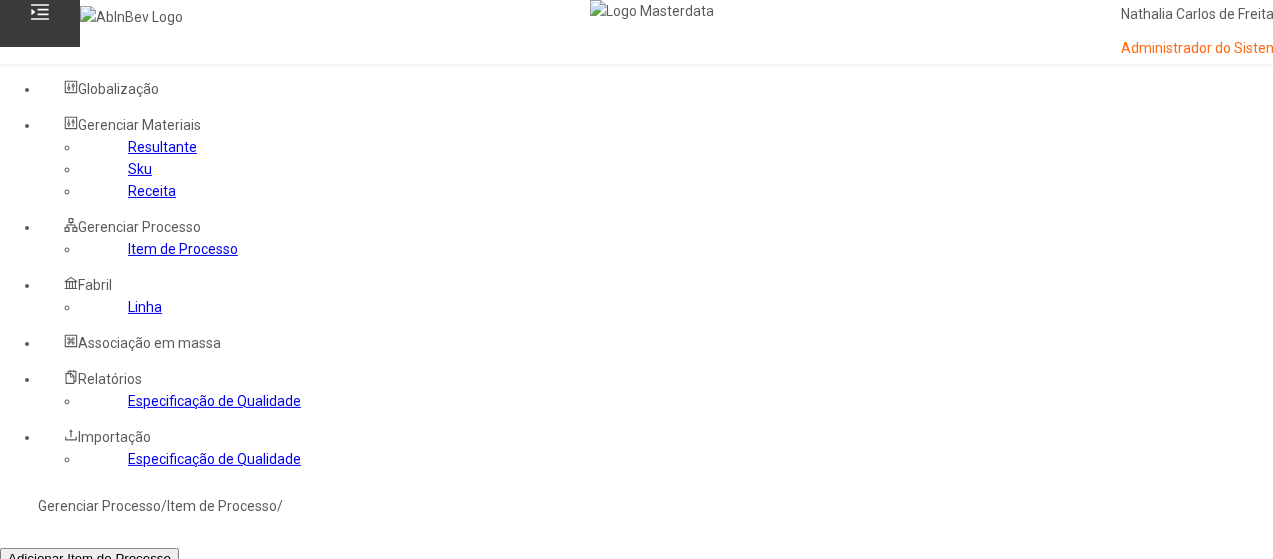 click 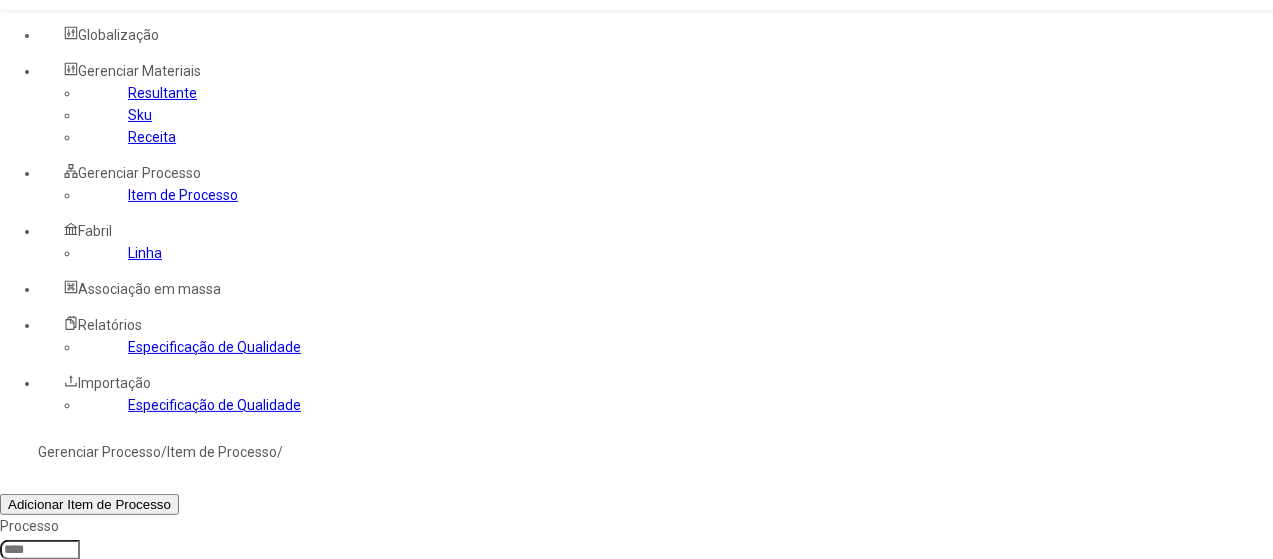 scroll, scrollTop: 100, scrollLeft: 0, axis: vertical 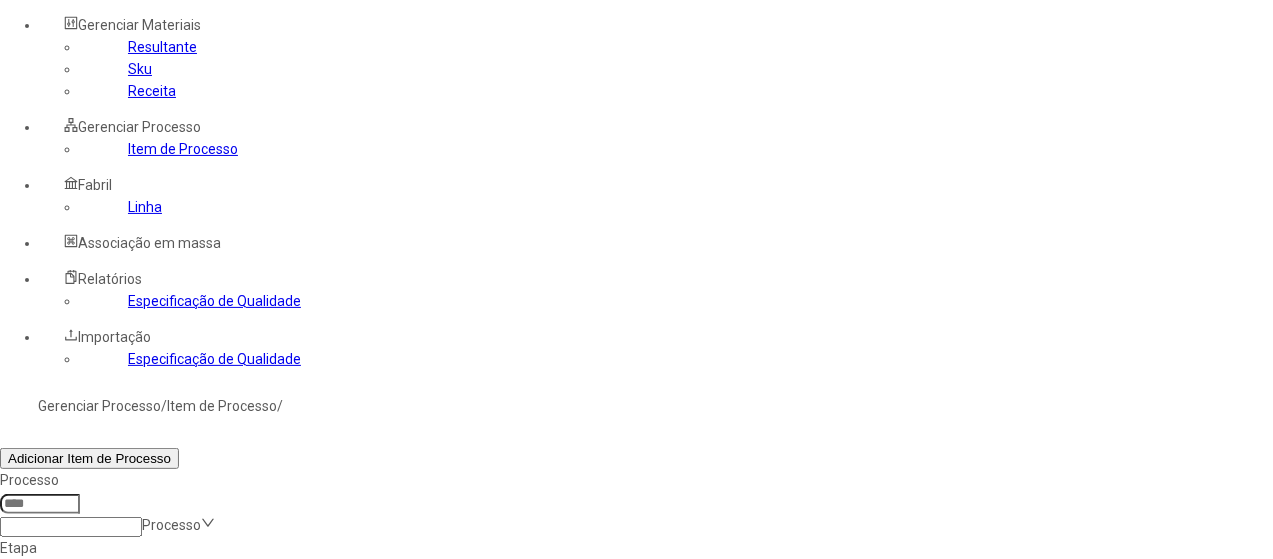 drag, startPoint x: 1194, startPoint y: 411, endPoint x: 1156, endPoint y: 411, distance: 38 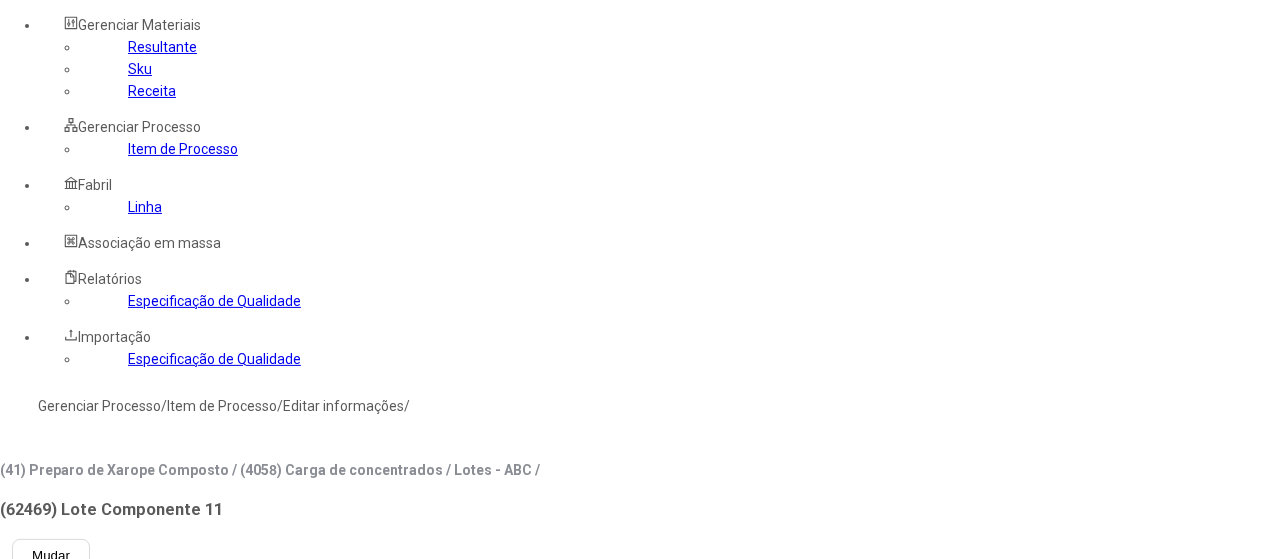 type on "****" 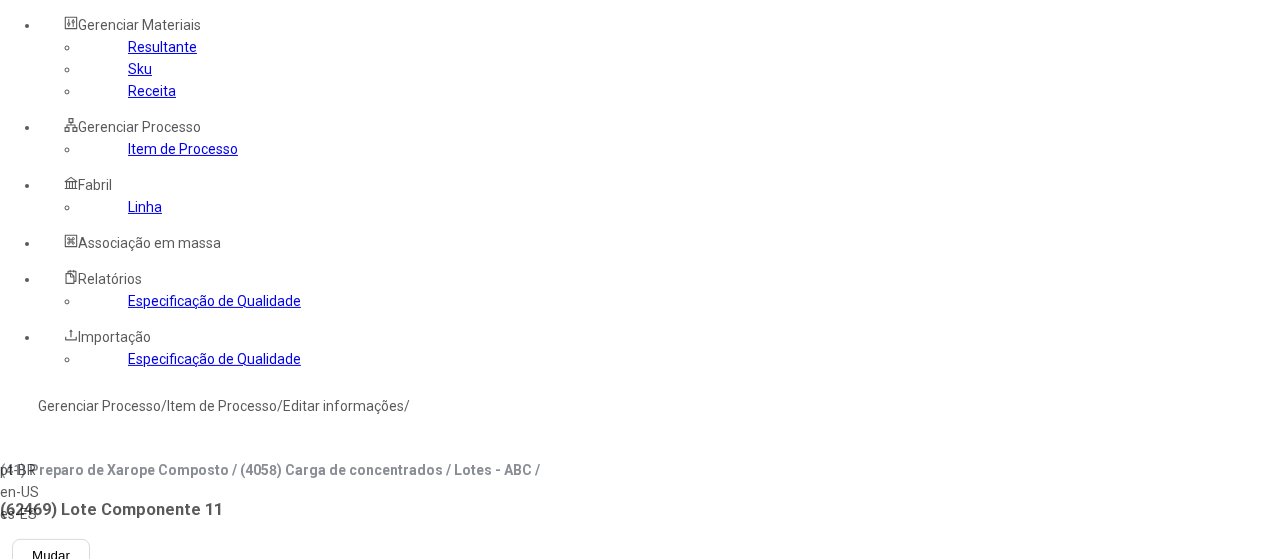 click on "es-ES" at bounding box center (57, 514) 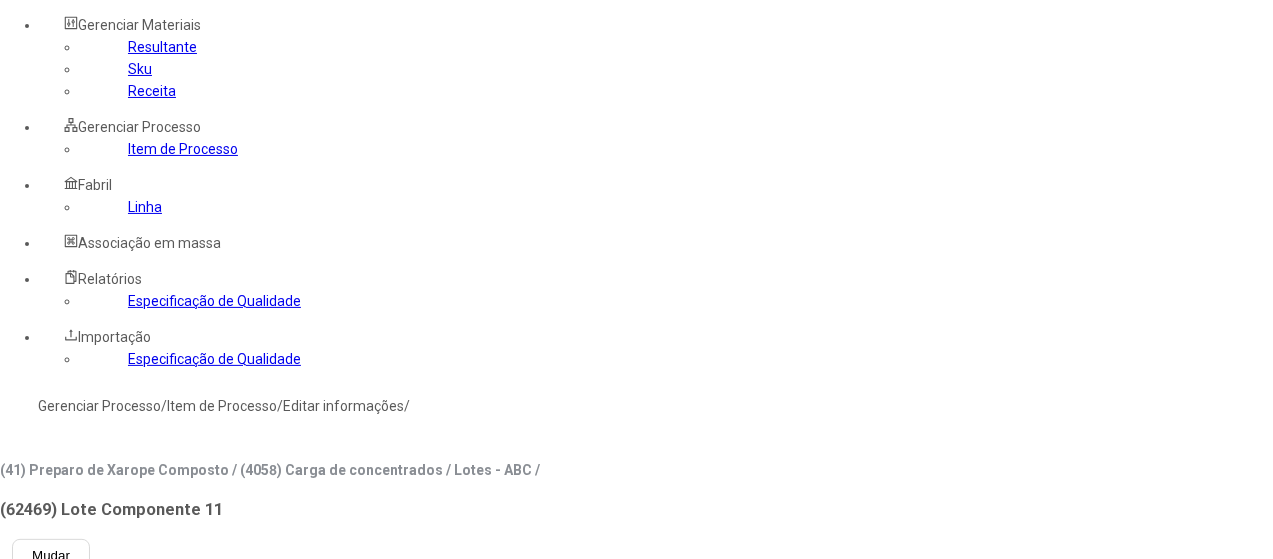 drag, startPoint x: 492, startPoint y: 313, endPoint x: 536, endPoint y: 324, distance: 45.35416 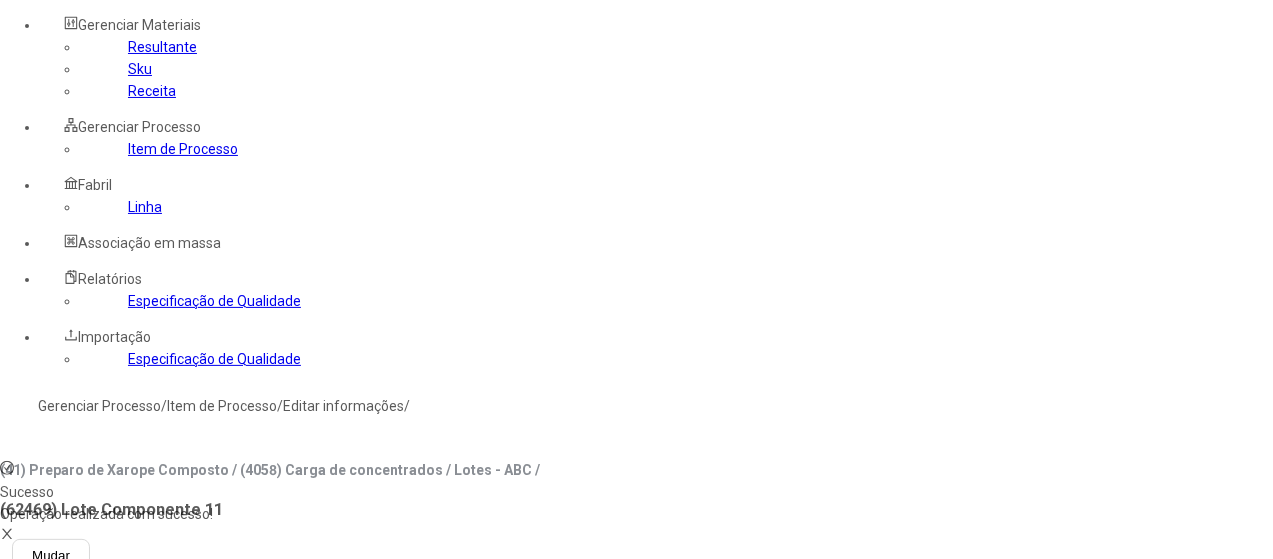 click on "Linha" 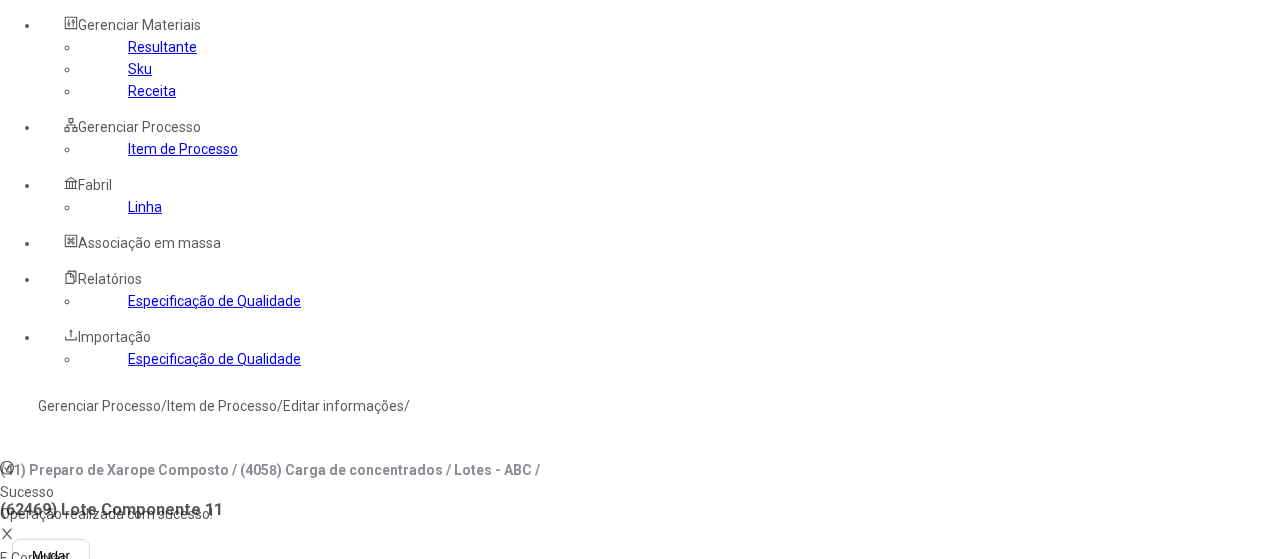 type on "****" 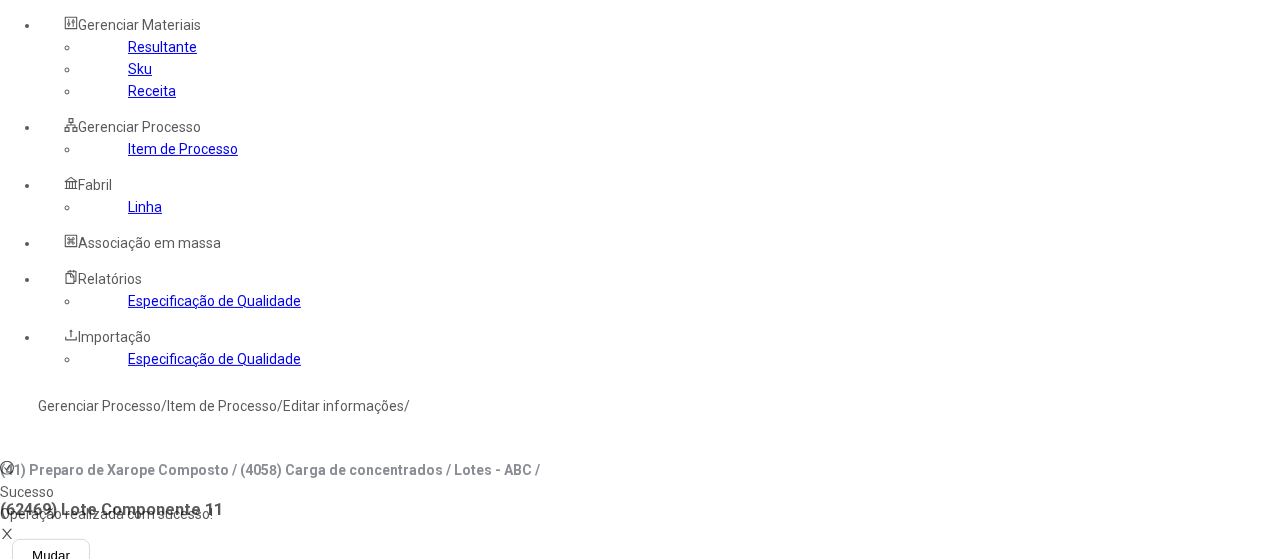 type on "***" 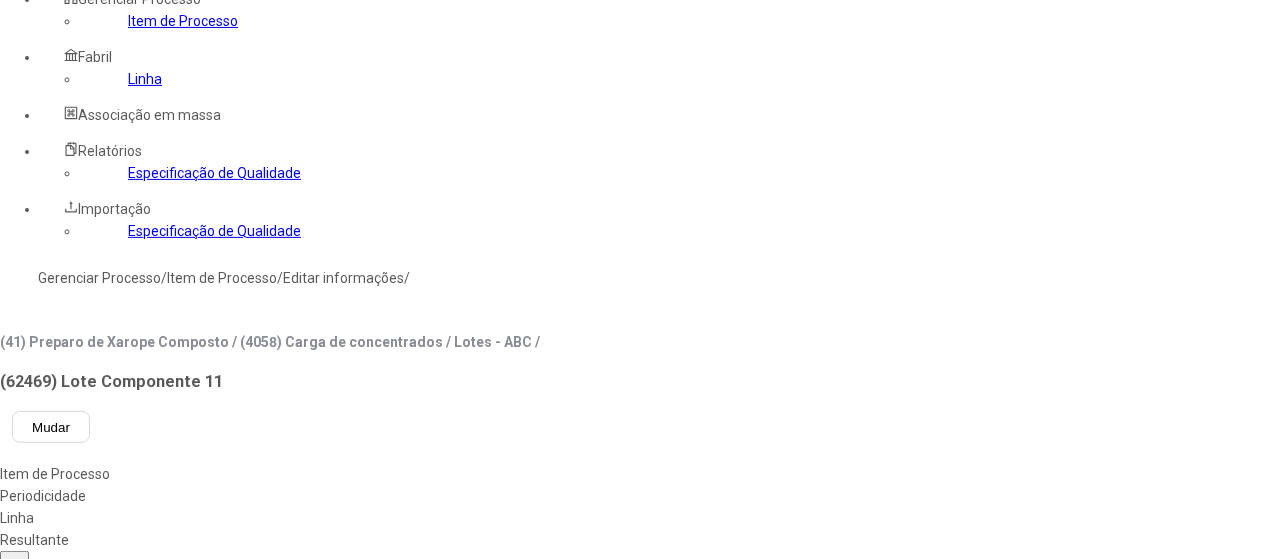 scroll, scrollTop: 300, scrollLeft: 0, axis: vertical 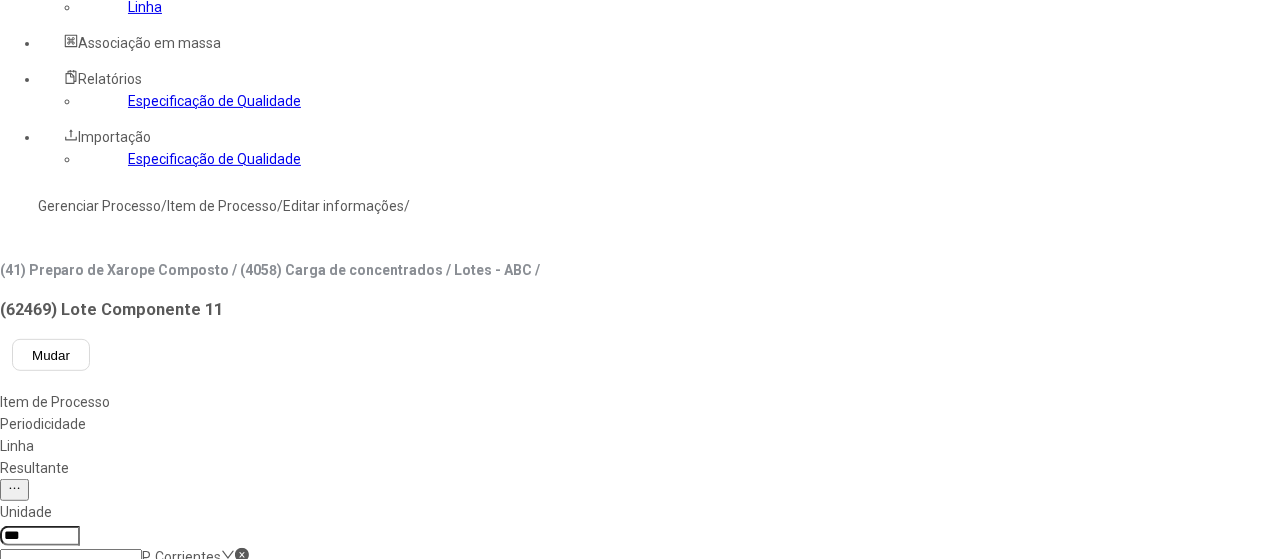 type on "***" 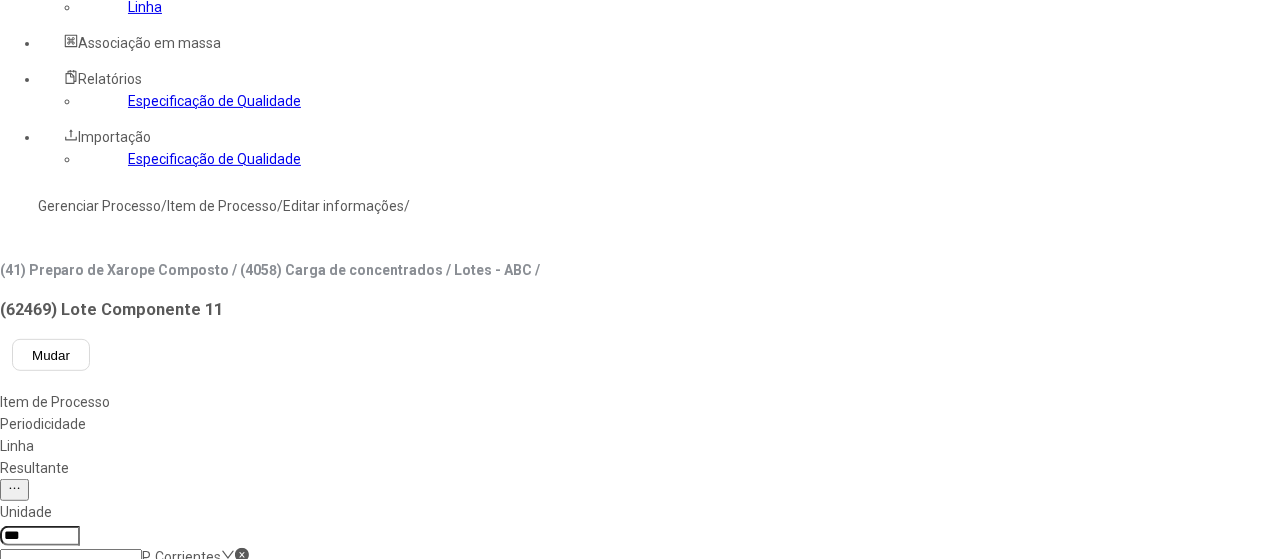 drag, startPoint x: 657, startPoint y: 303, endPoint x: 697, endPoint y: 307, distance: 40.1995 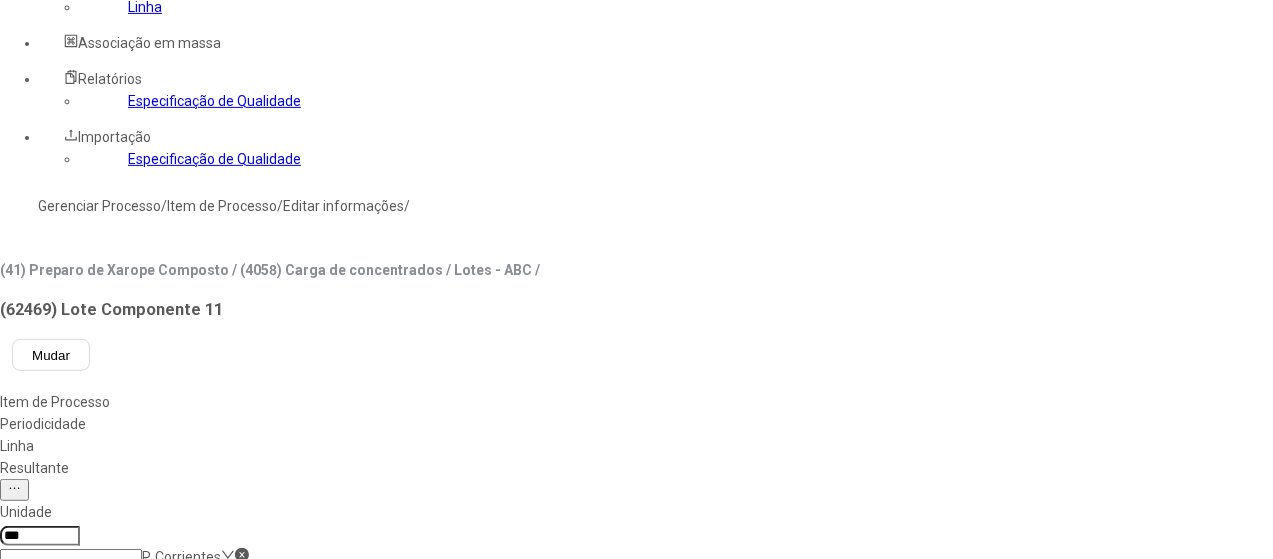 click 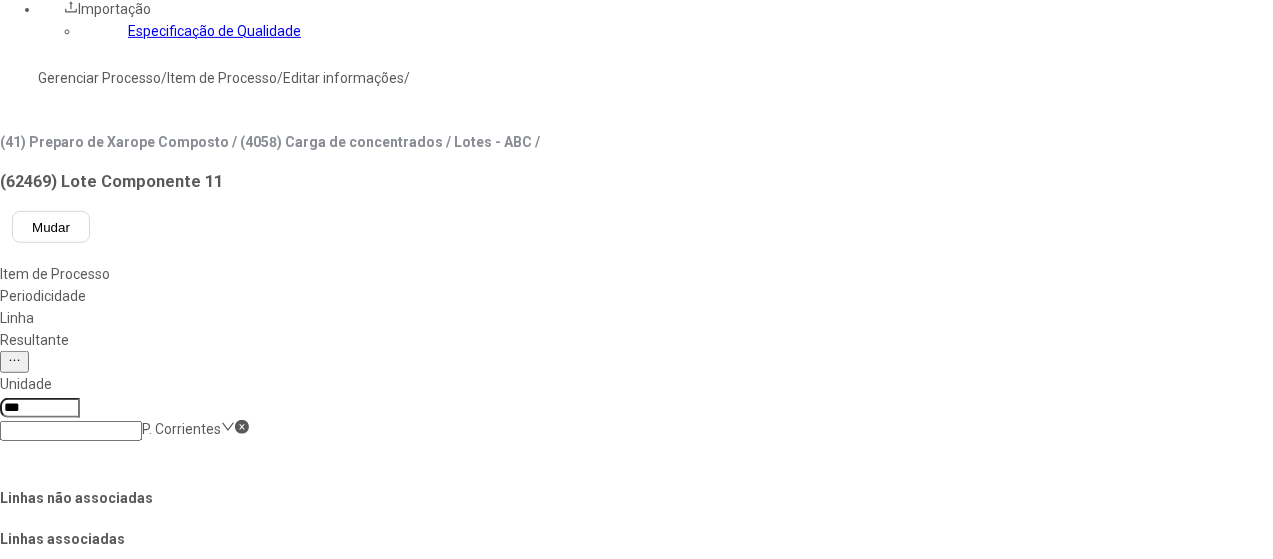 scroll, scrollTop: 500, scrollLeft: 0, axis: vertical 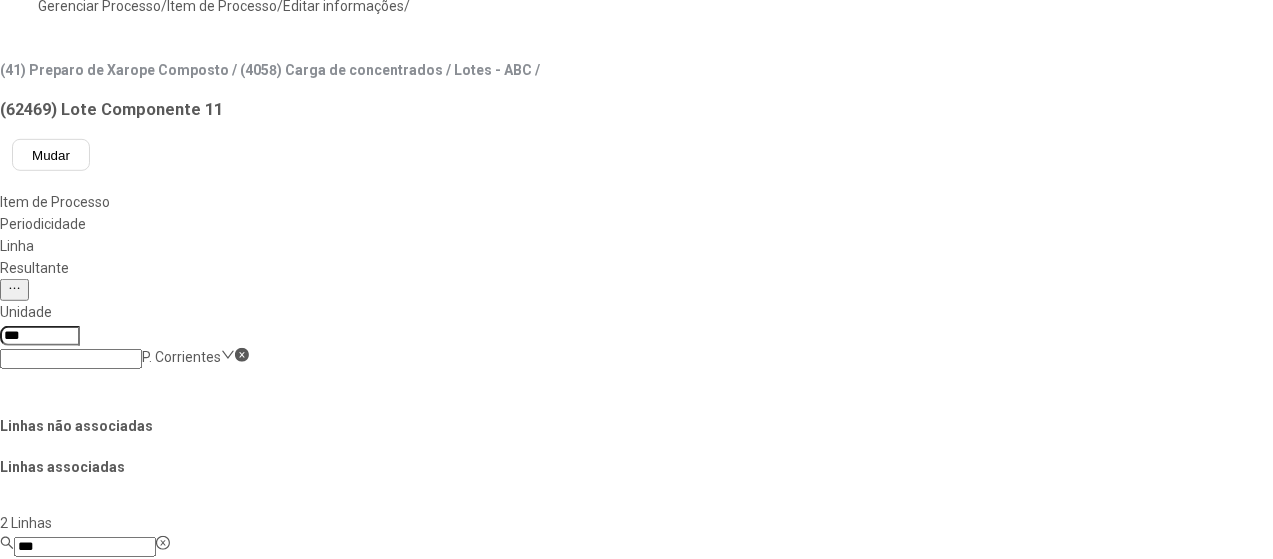 drag, startPoint x: 1124, startPoint y: 444, endPoint x: 1105, endPoint y: 443, distance: 19.026299 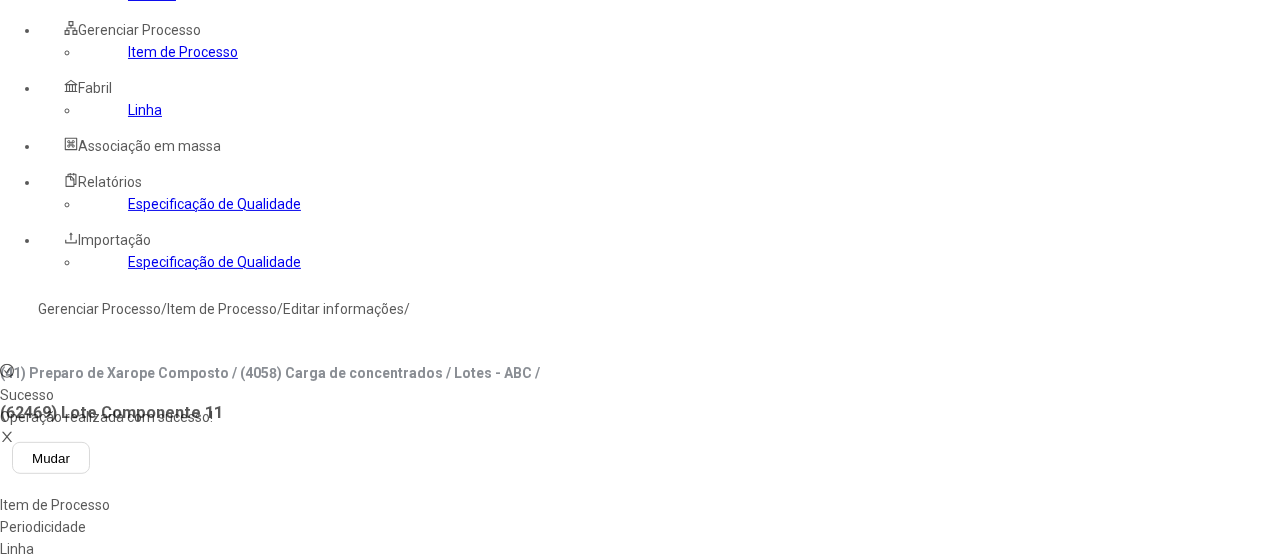 scroll, scrollTop: 100, scrollLeft: 0, axis: vertical 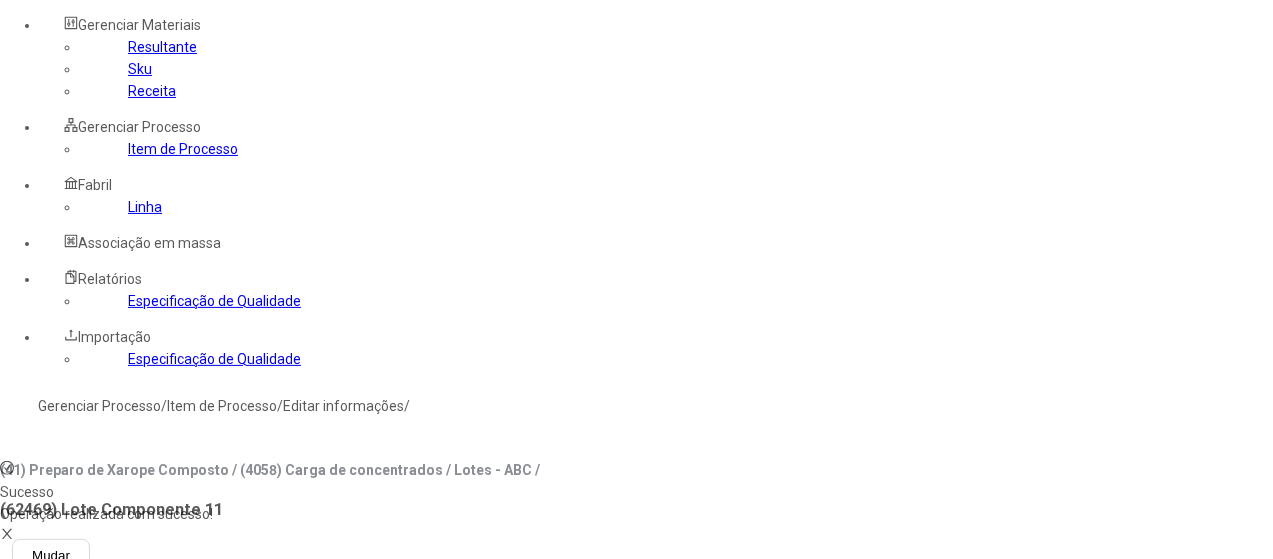 click on "Resultante" 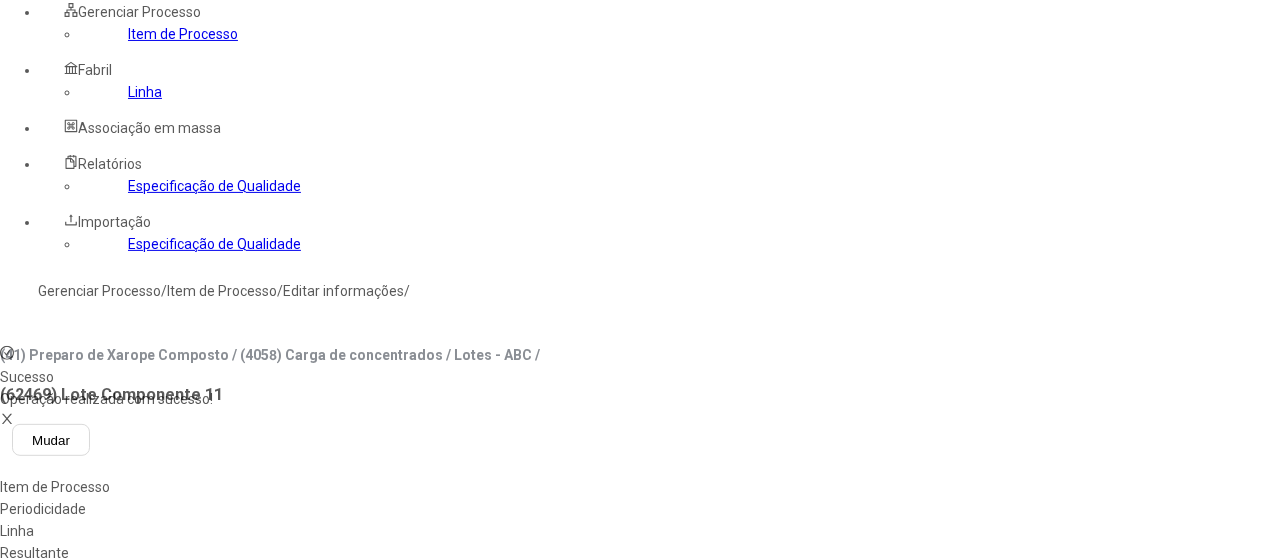 scroll, scrollTop: 400, scrollLeft: 0, axis: vertical 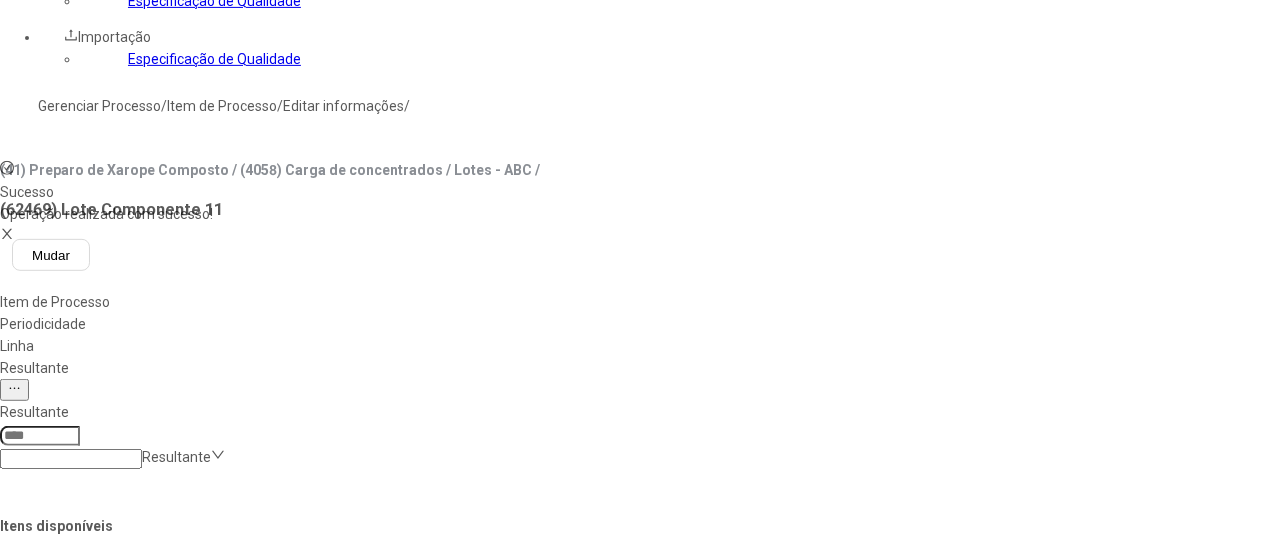click 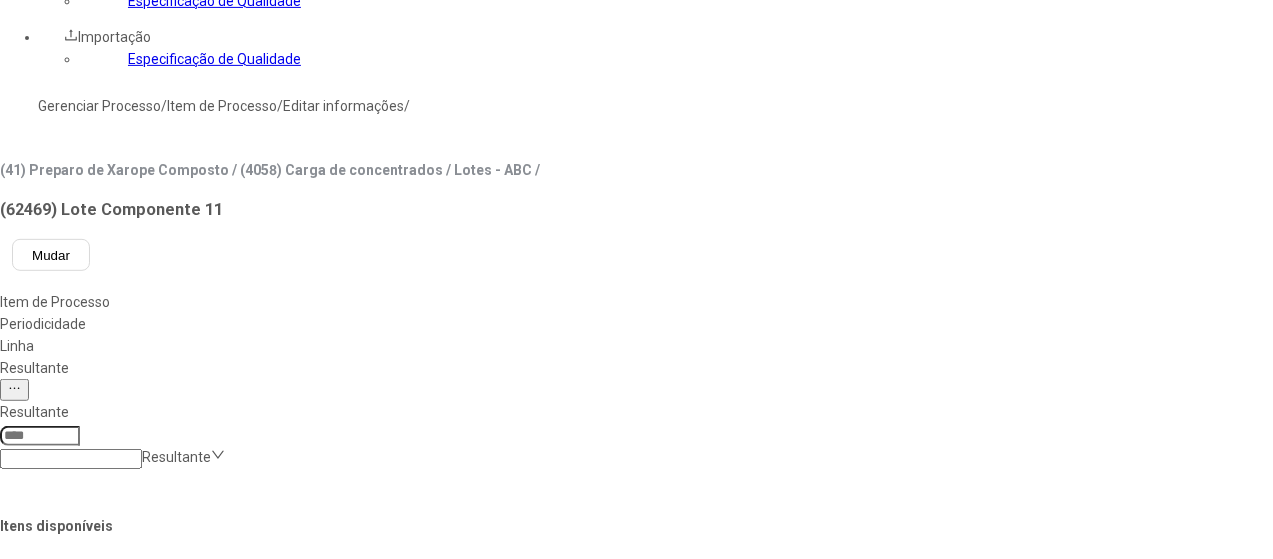 scroll, scrollTop: 300, scrollLeft: 0, axis: vertical 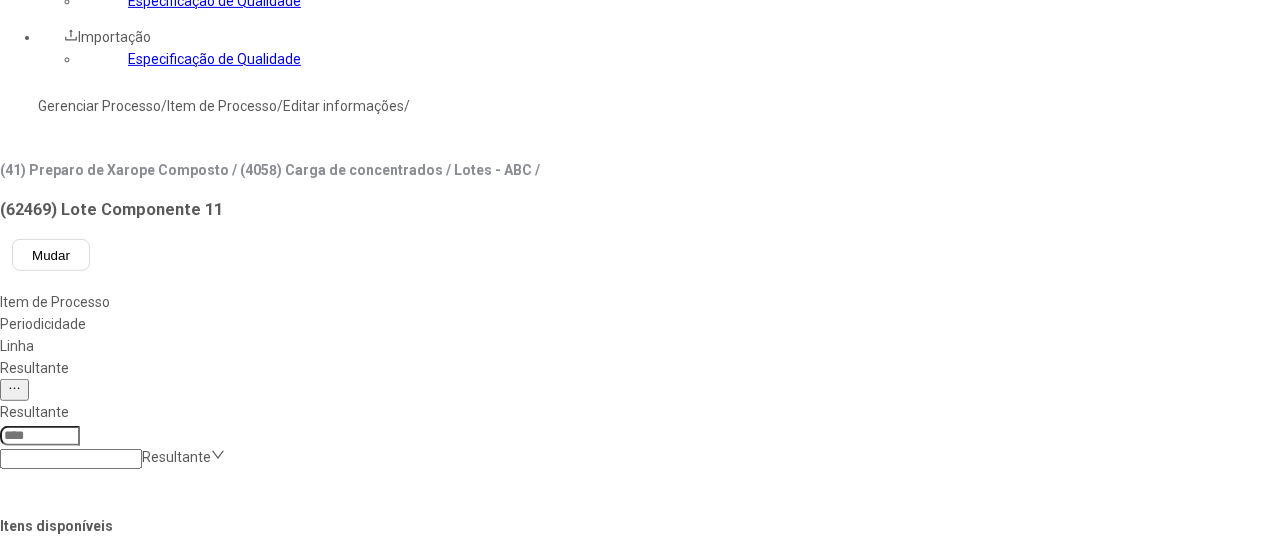 type on "*********" 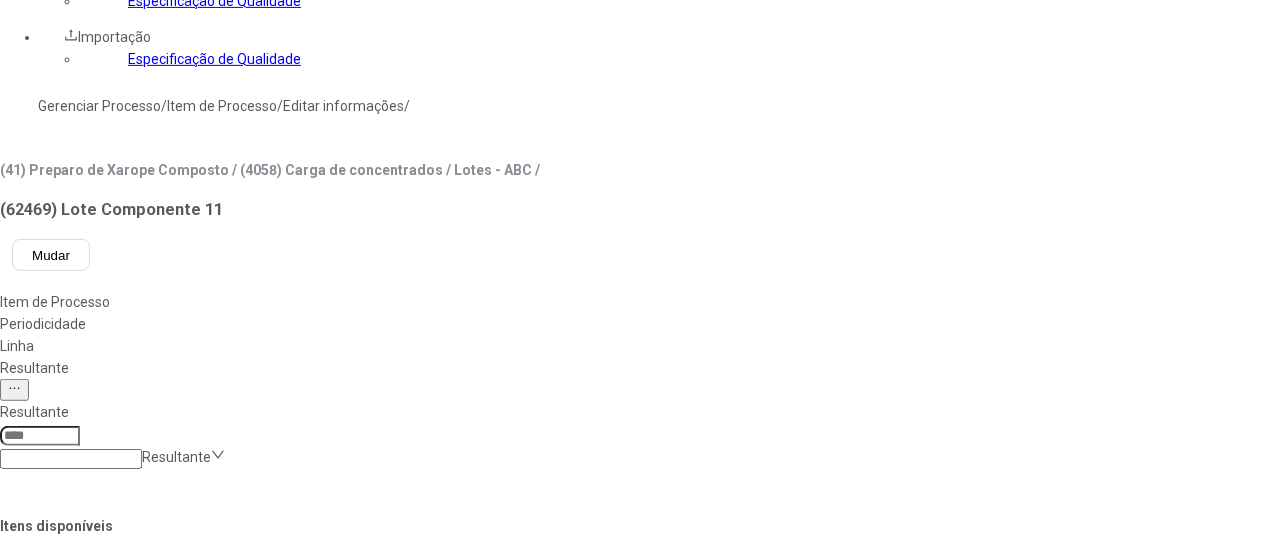 drag, startPoint x: 938, startPoint y: 213, endPoint x: 901, endPoint y: 196, distance: 40.718548 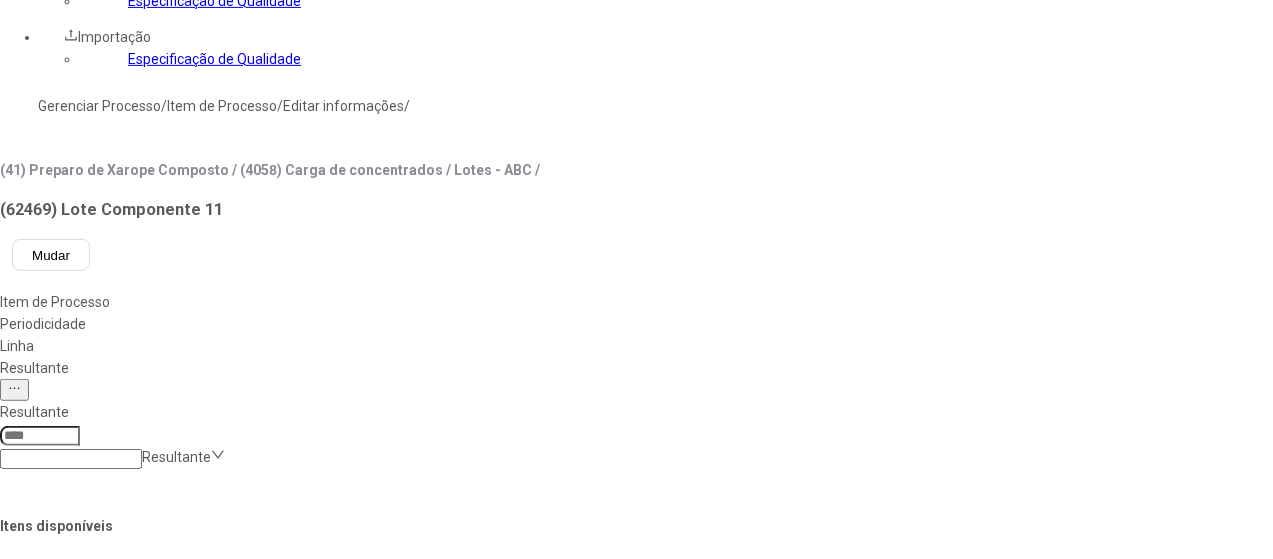 click on "Xar. Composto H2OH! Still Manzana (ABC)" 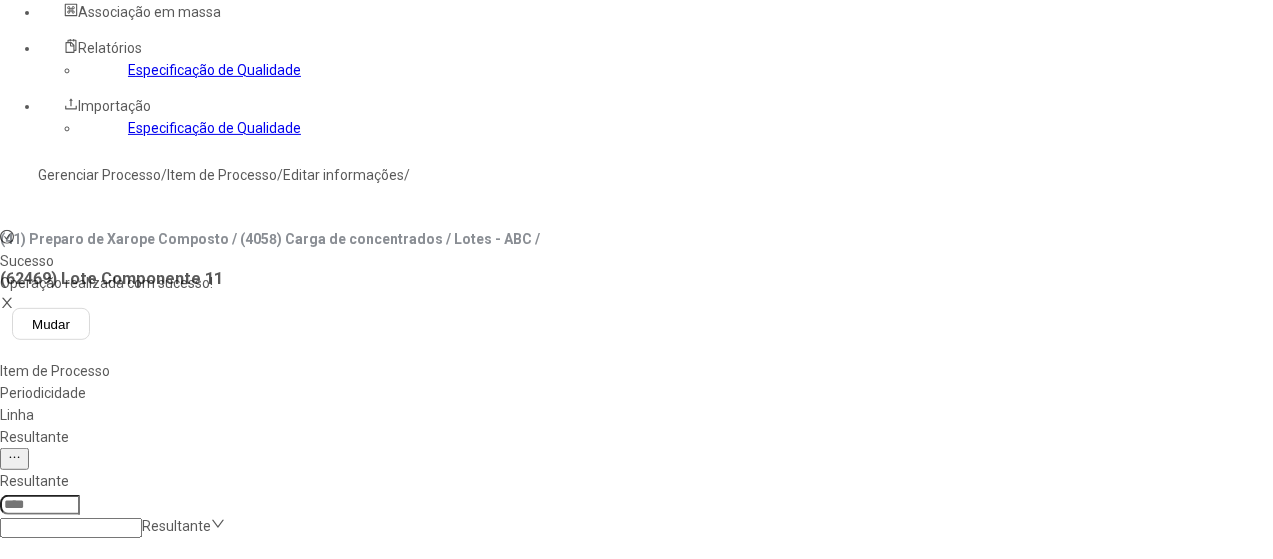 scroll, scrollTop: 300, scrollLeft: 0, axis: vertical 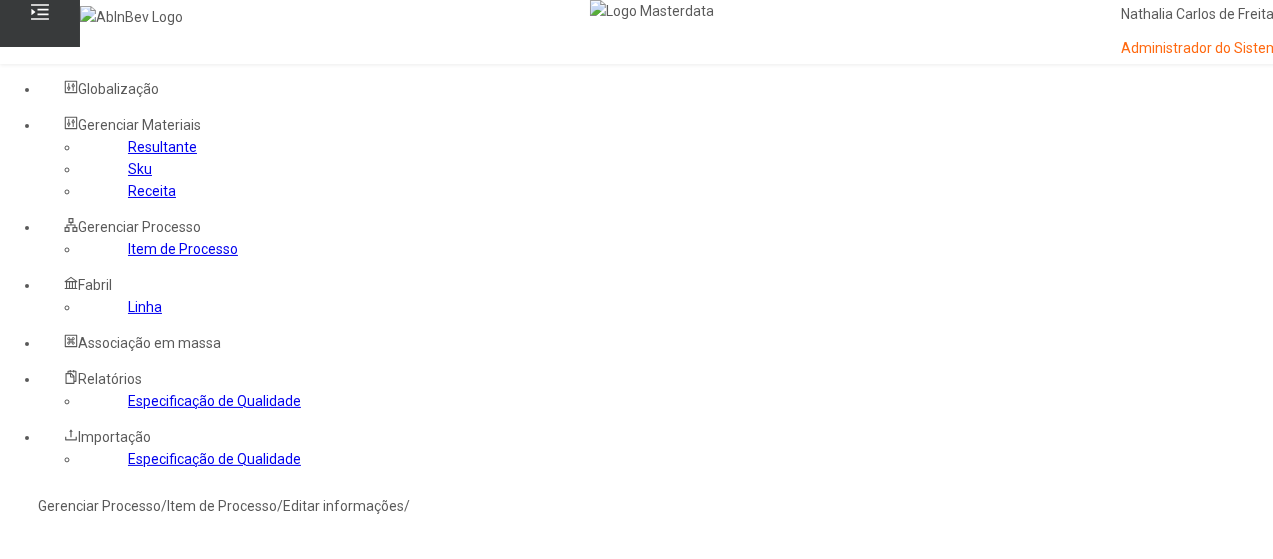 click on "Gerenciar Processo" 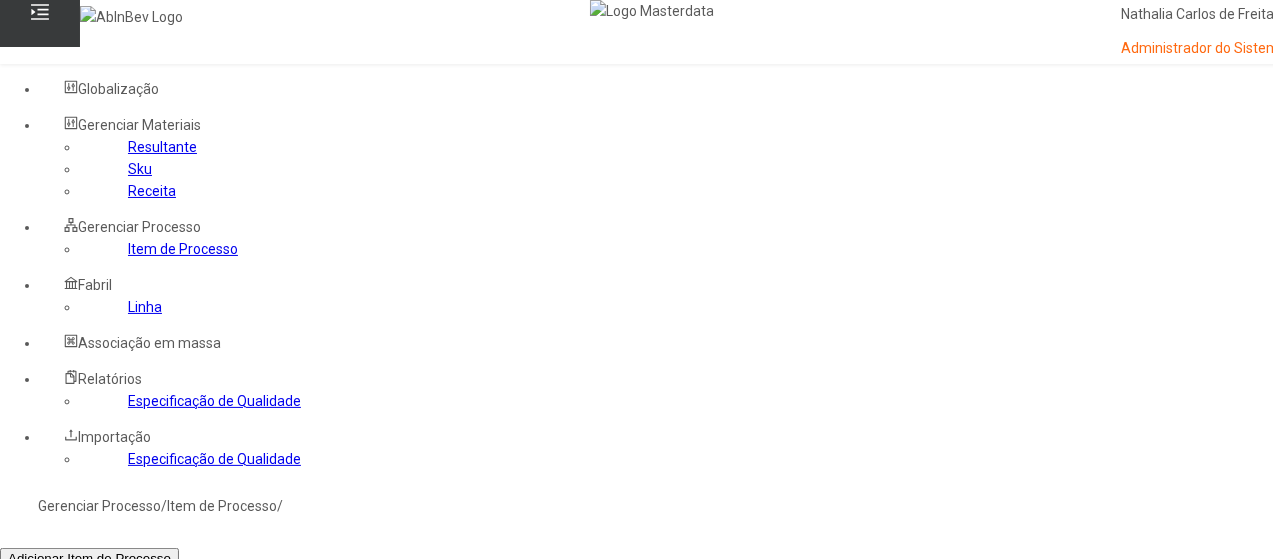 click 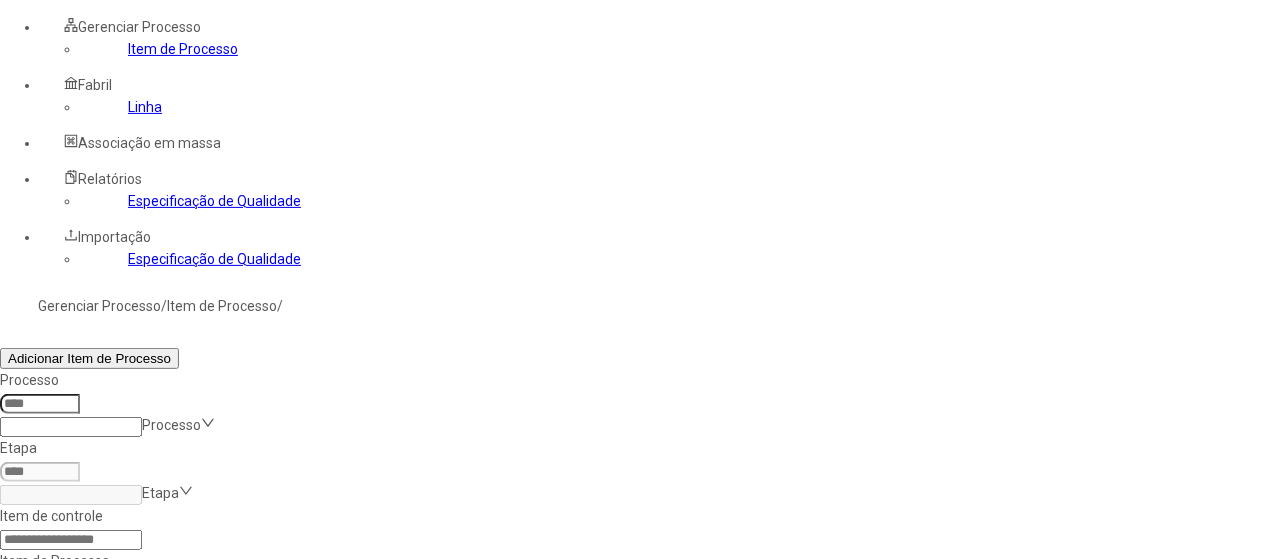 scroll, scrollTop: 176, scrollLeft: 0, axis: vertical 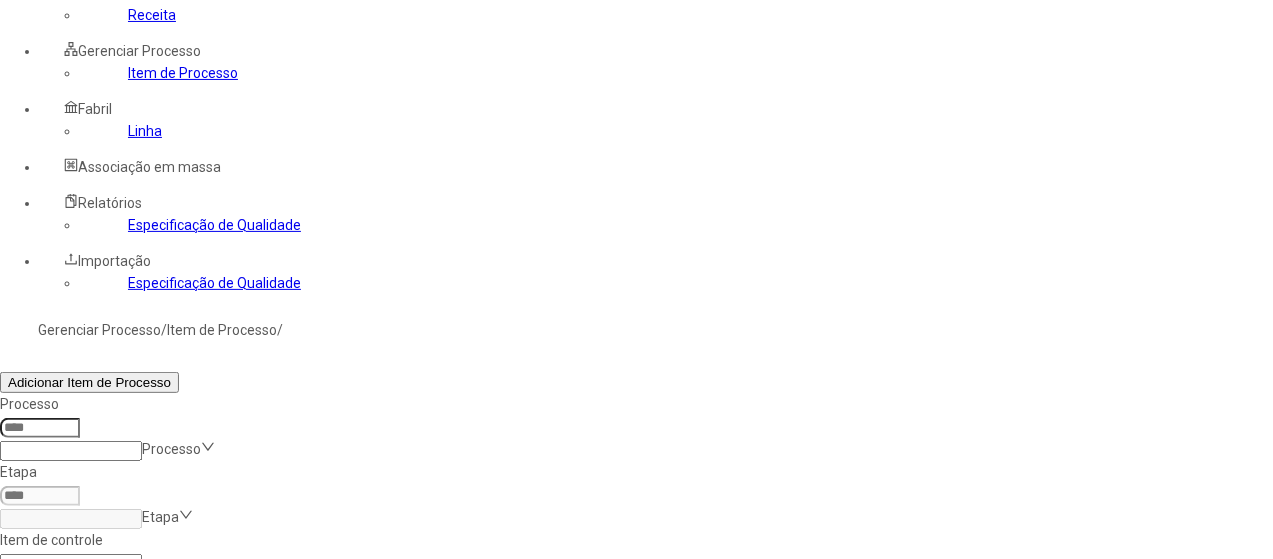 click 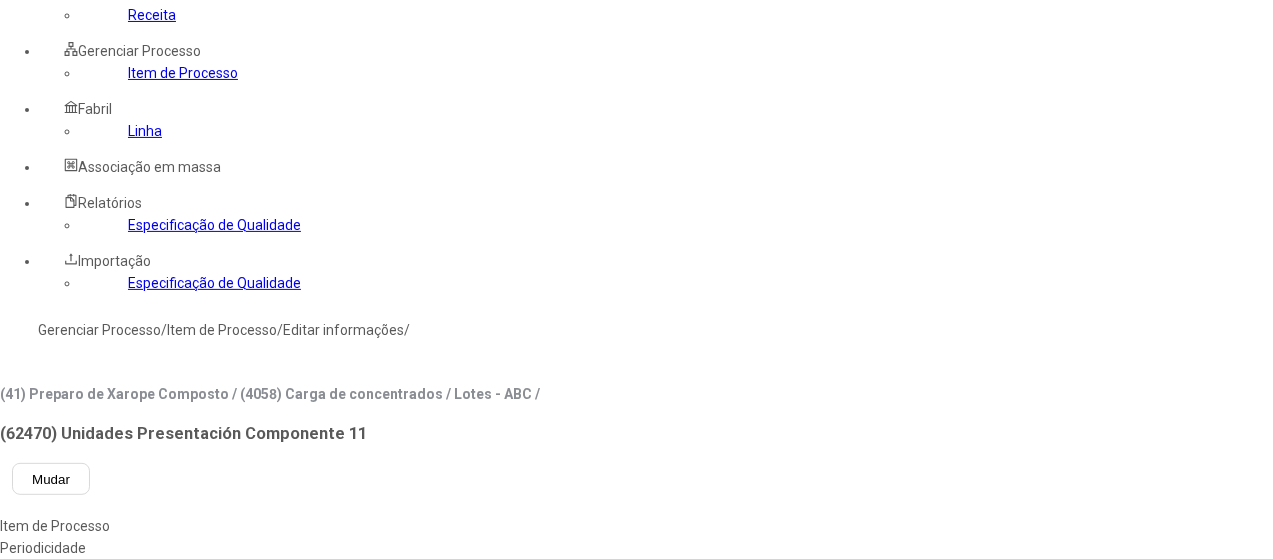 type on "****" 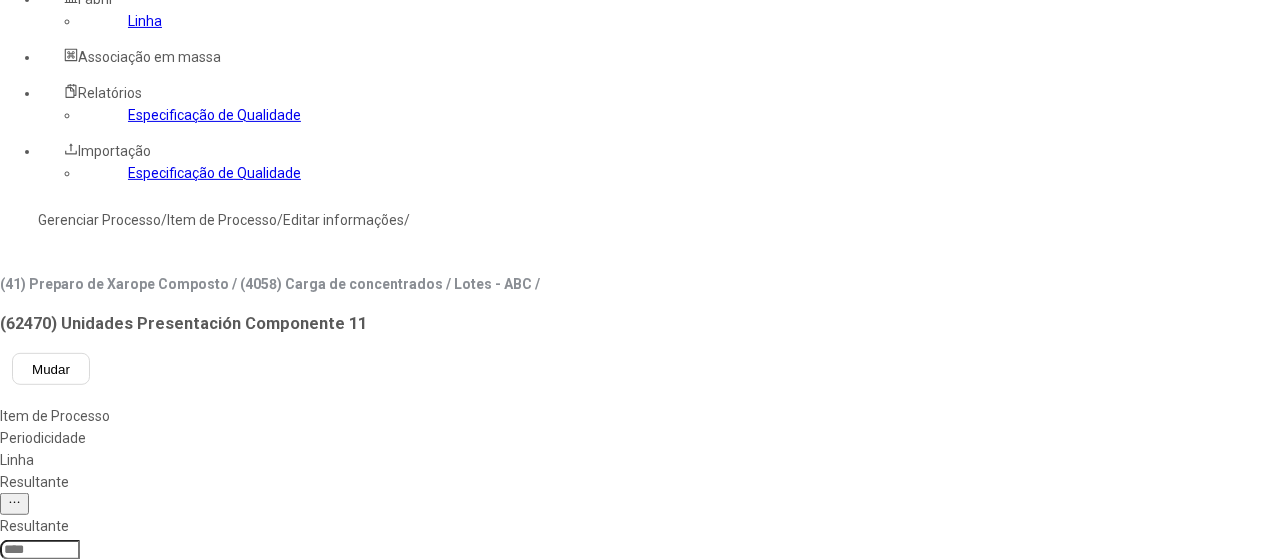 scroll, scrollTop: 376, scrollLeft: 0, axis: vertical 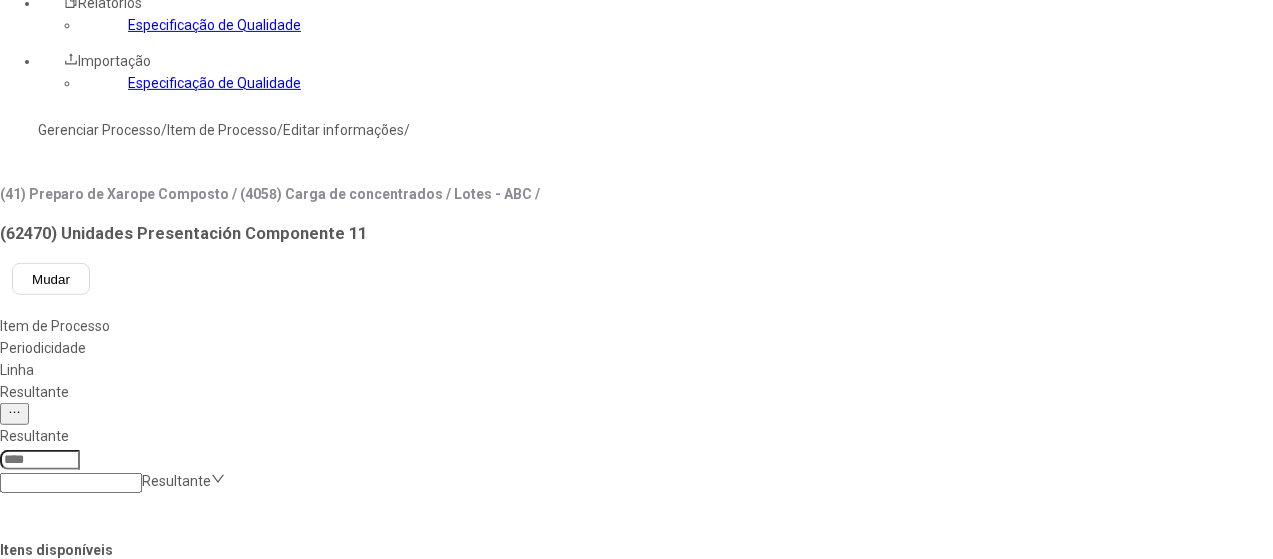 type on "**********" 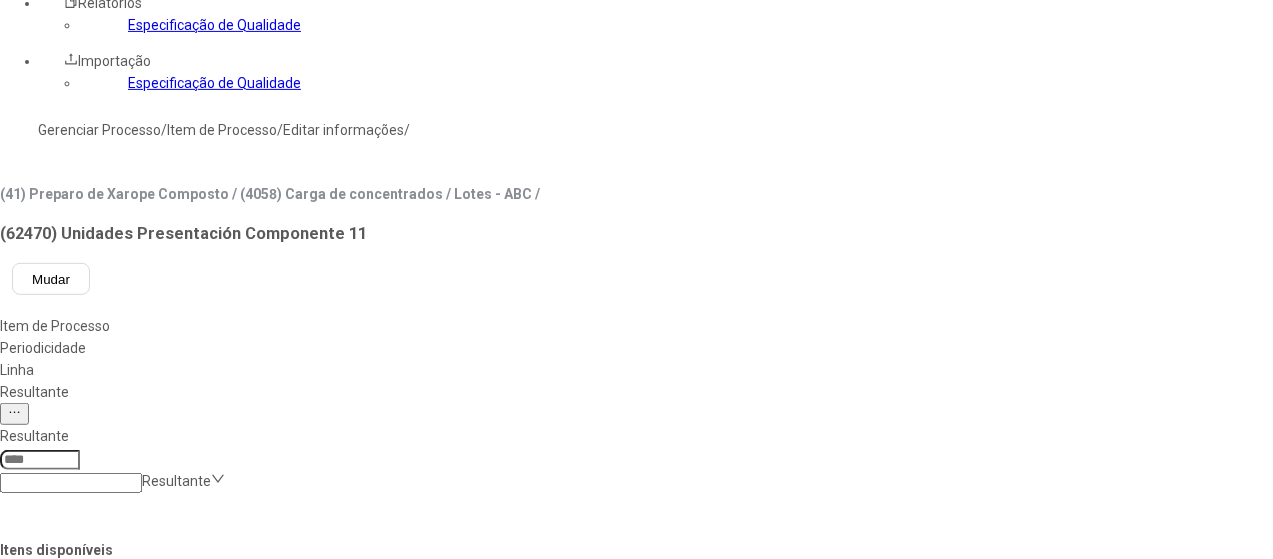 click on "Xar. Composto H2OH! Still Manzana (ABC)" 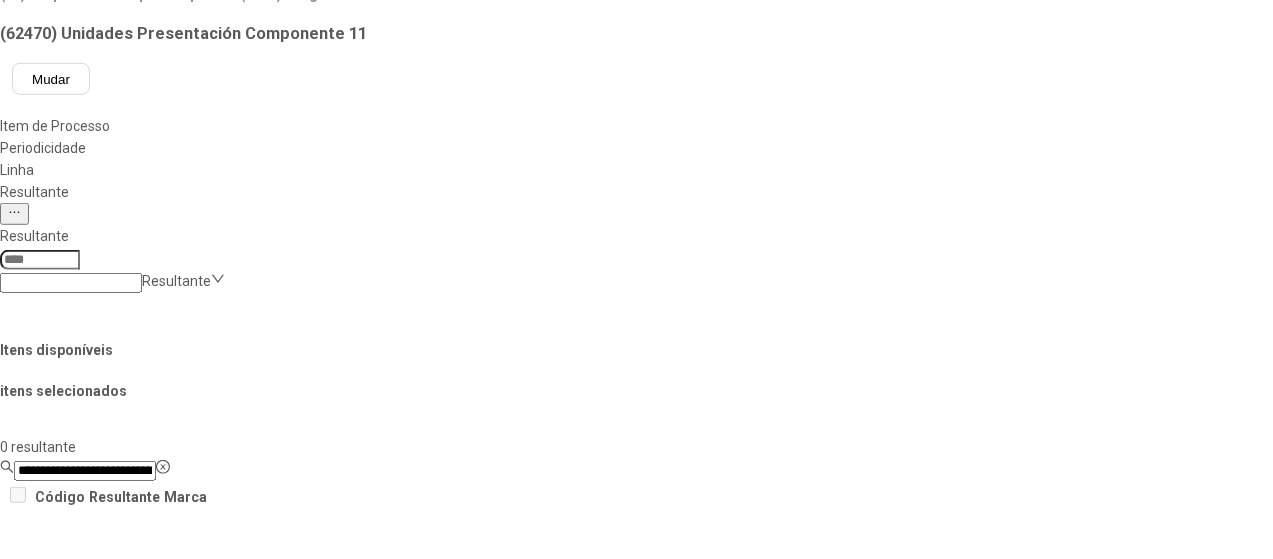 click on "Concluir associação" at bounding box center [124, 1179] 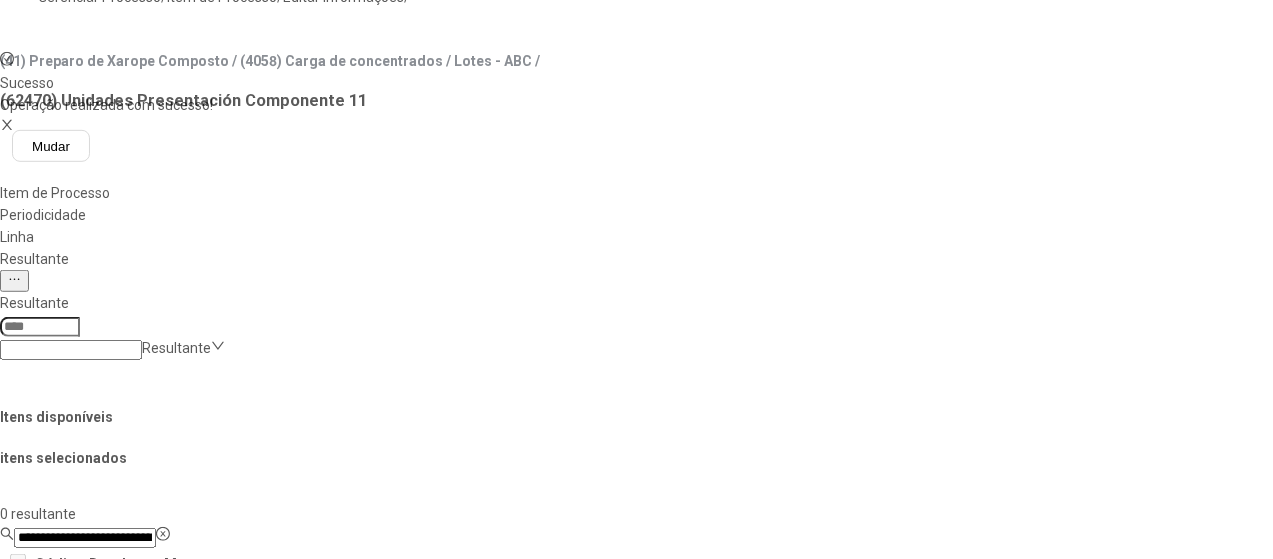 scroll, scrollTop: 76, scrollLeft: 0, axis: vertical 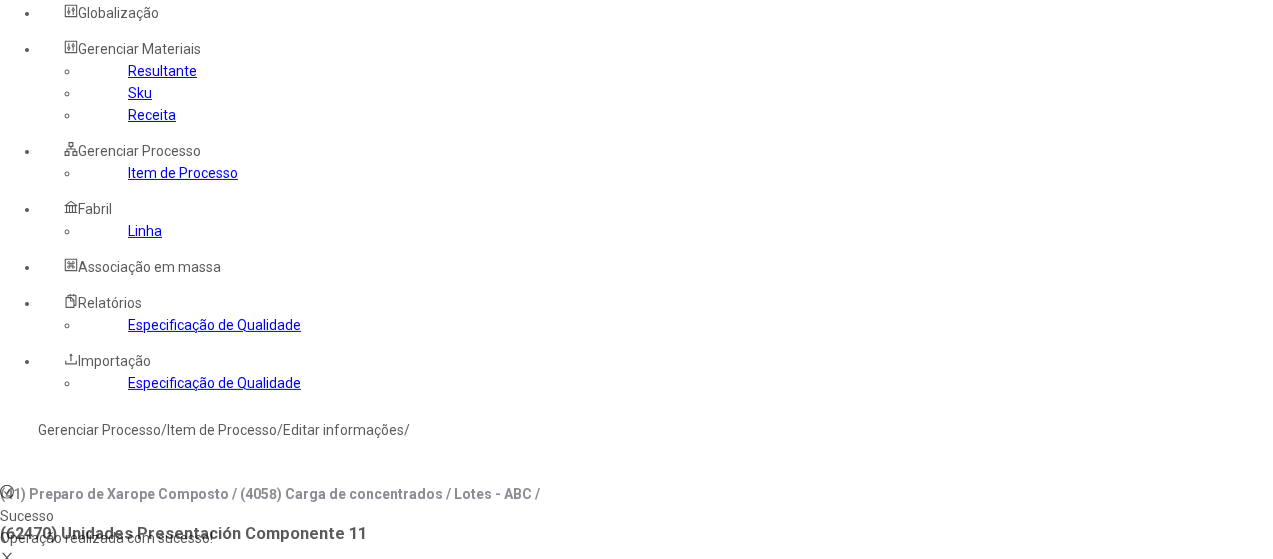 click on "Linha" 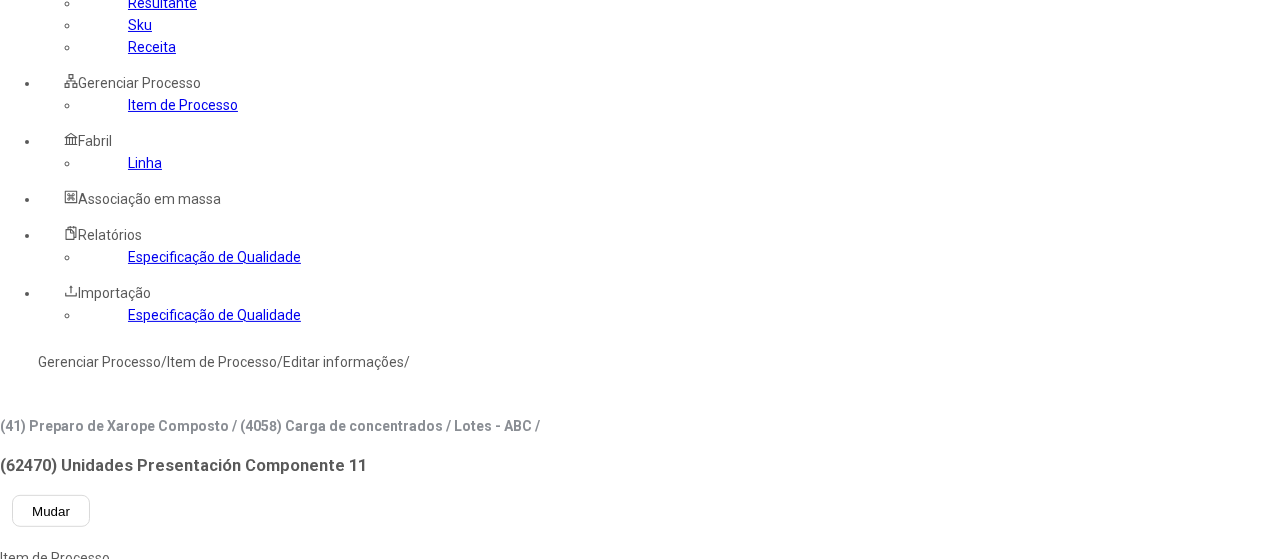 scroll, scrollTop: 176, scrollLeft: 0, axis: vertical 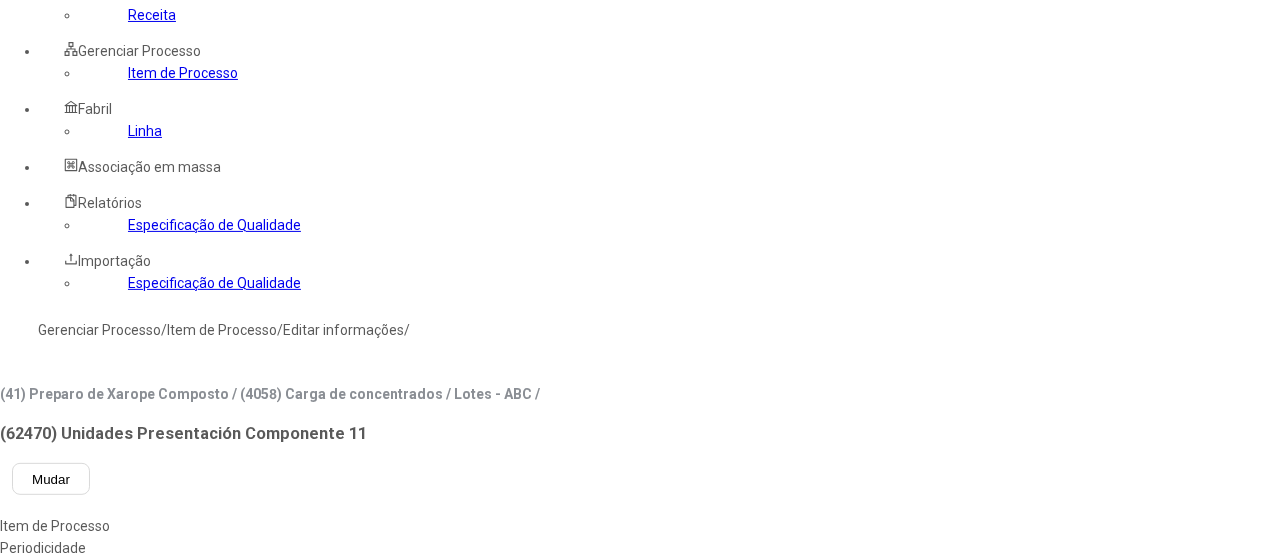 type on "****" 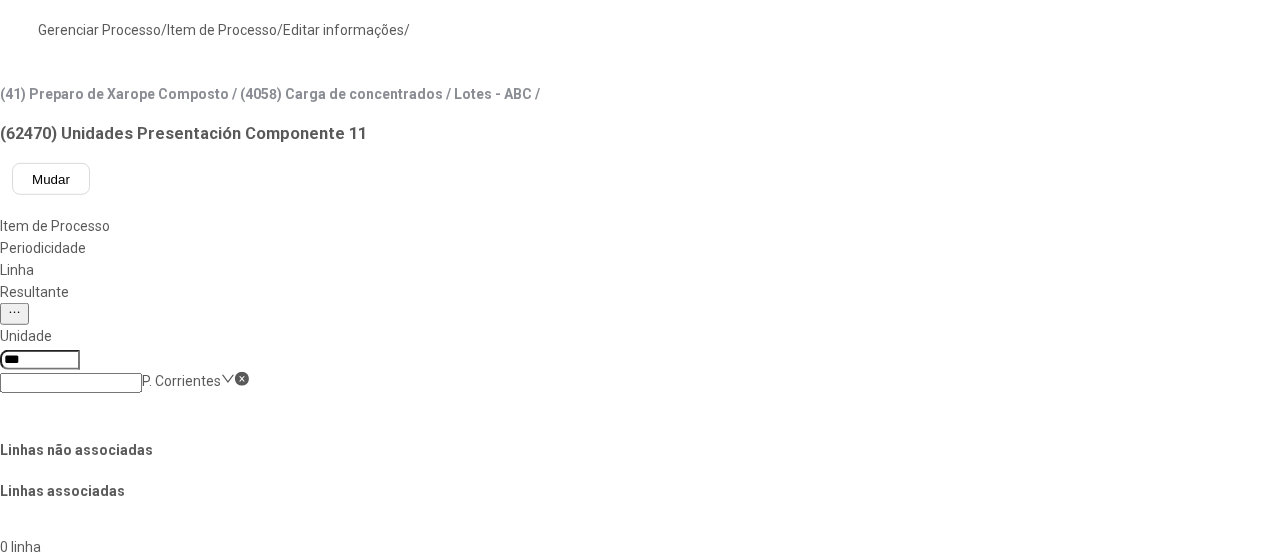 drag, startPoint x: 1162, startPoint y: 465, endPoint x: 1151, endPoint y: 469, distance: 11.7046995 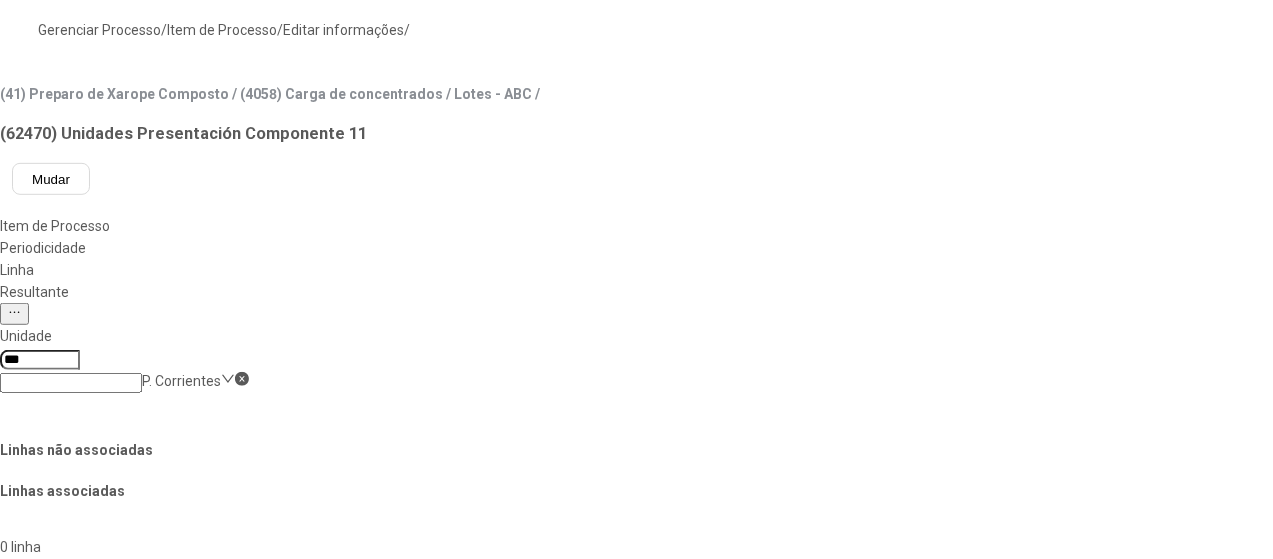 click on "Salvar Alterações" 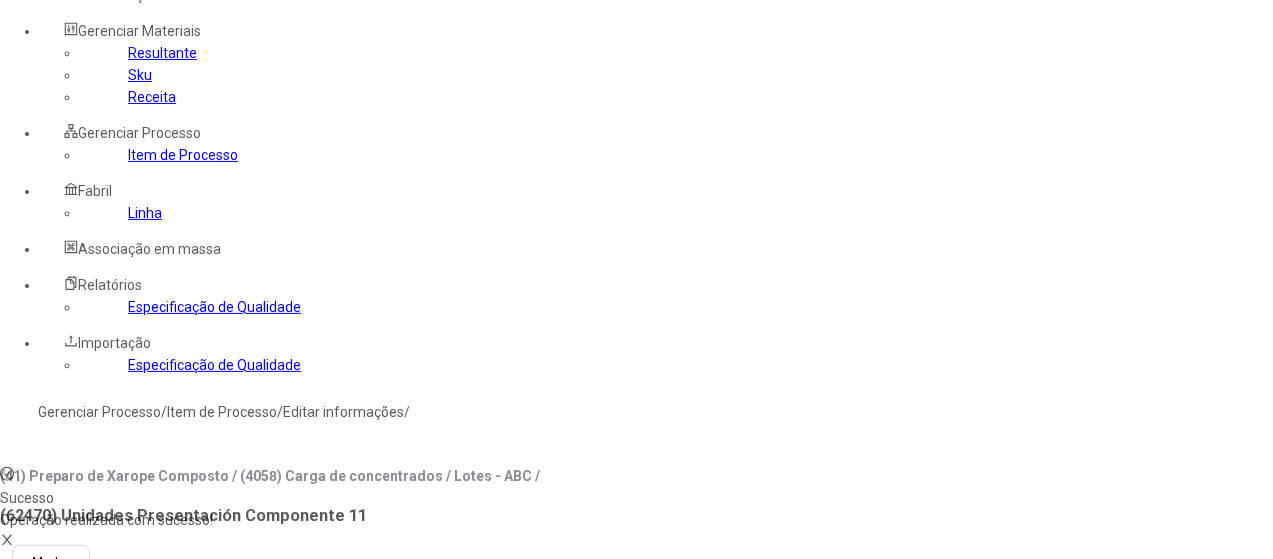 scroll, scrollTop: 76, scrollLeft: 0, axis: vertical 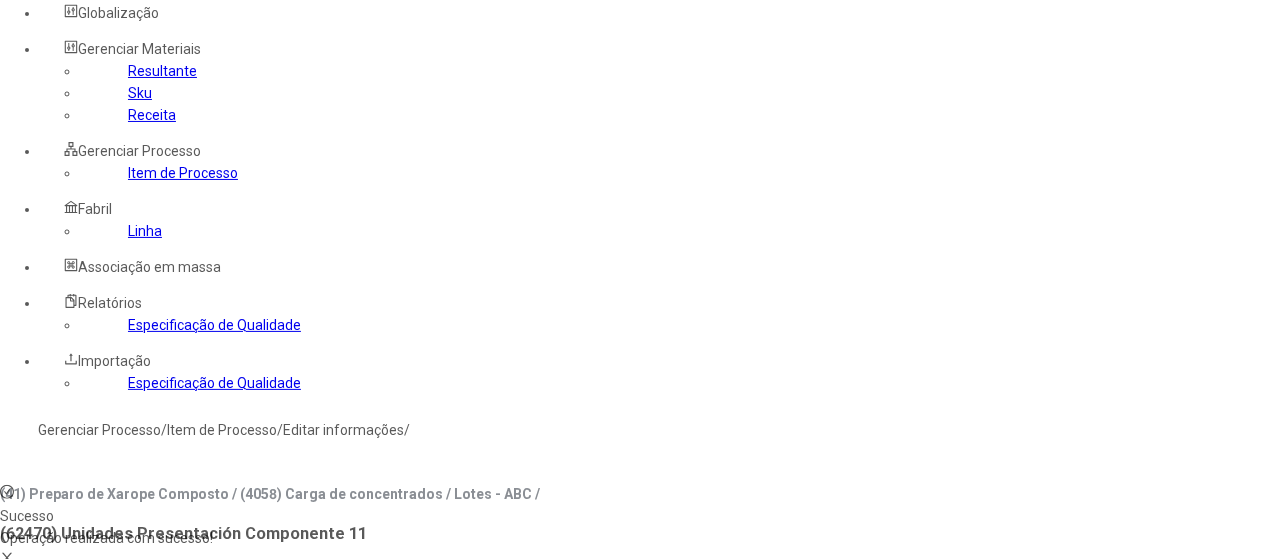 click on "Item de Processo" 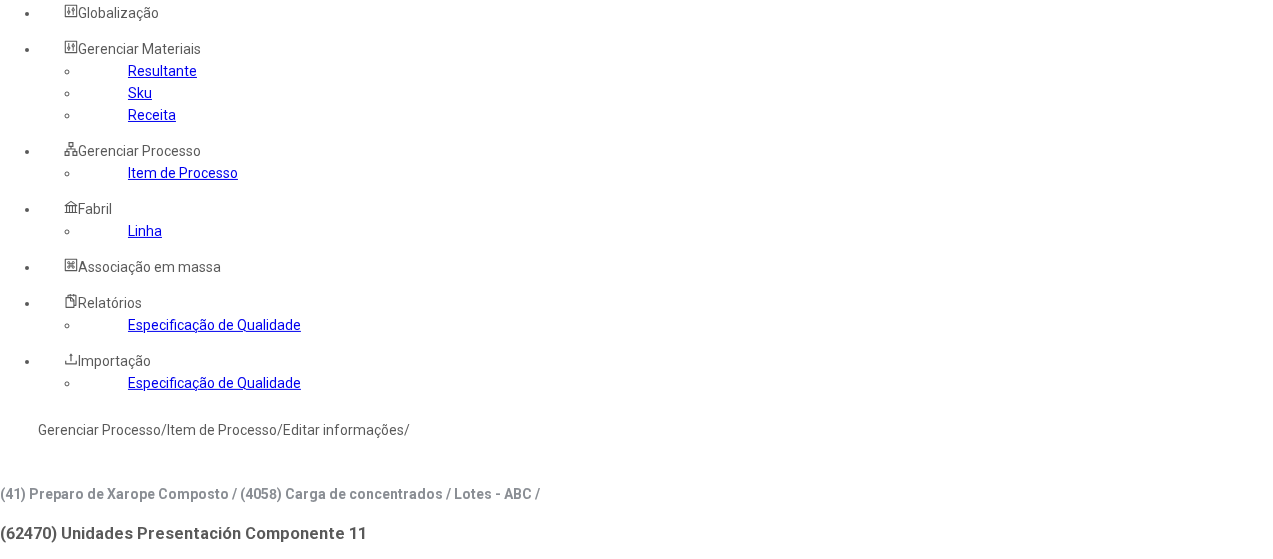 click on "pt-BR" 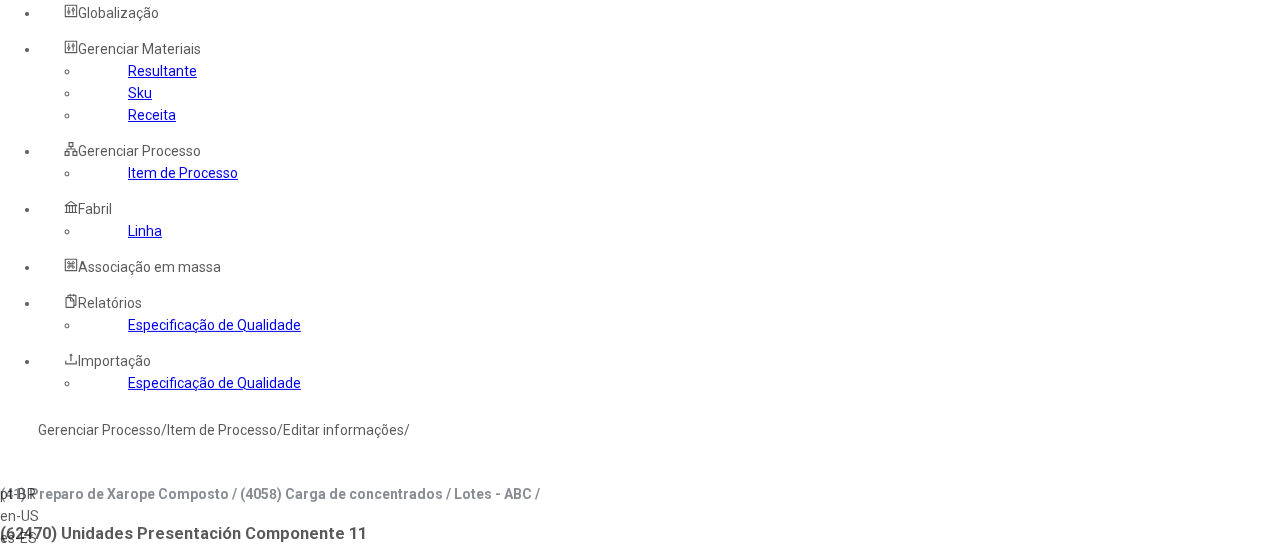 click on "es-ES" at bounding box center (57, 538) 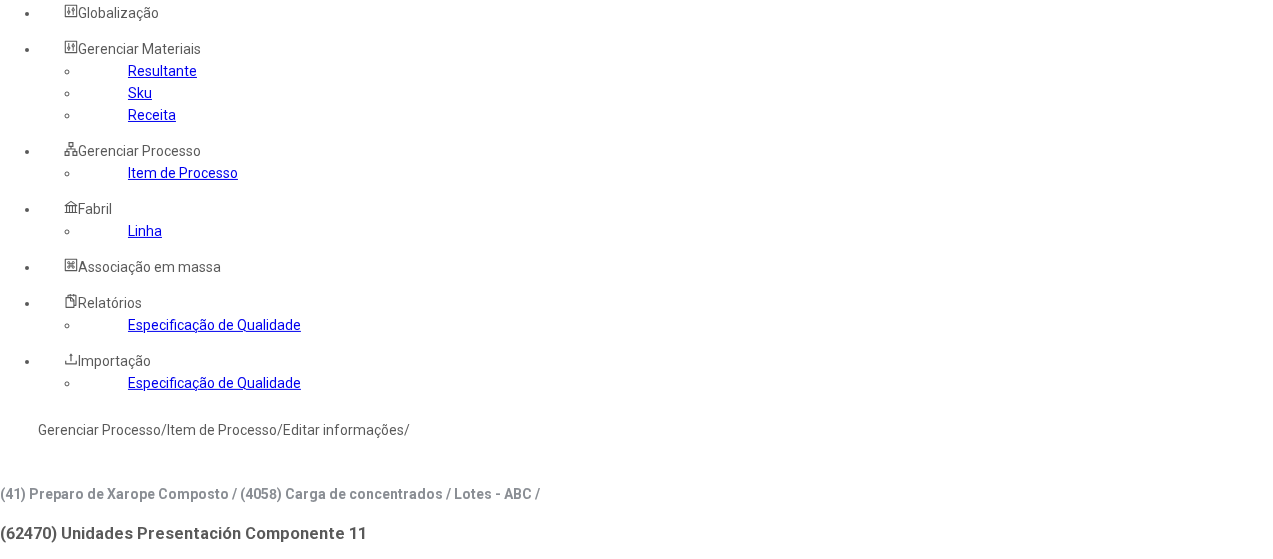 drag, startPoint x: 510, startPoint y: 332, endPoint x: 620, endPoint y: 347, distance: 111.01801 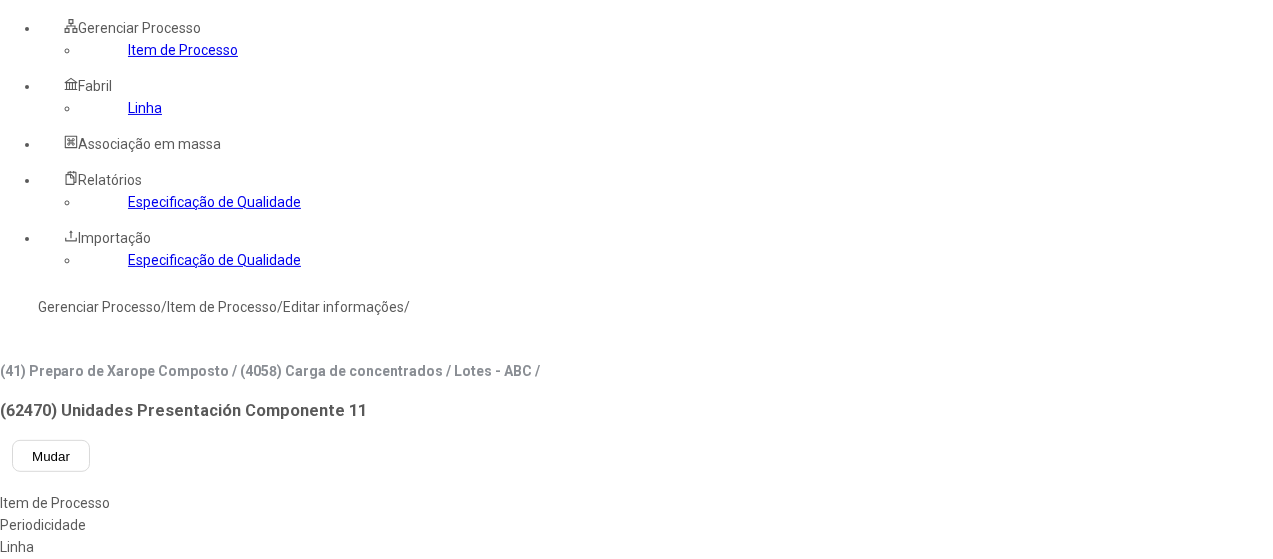 type on "**********" 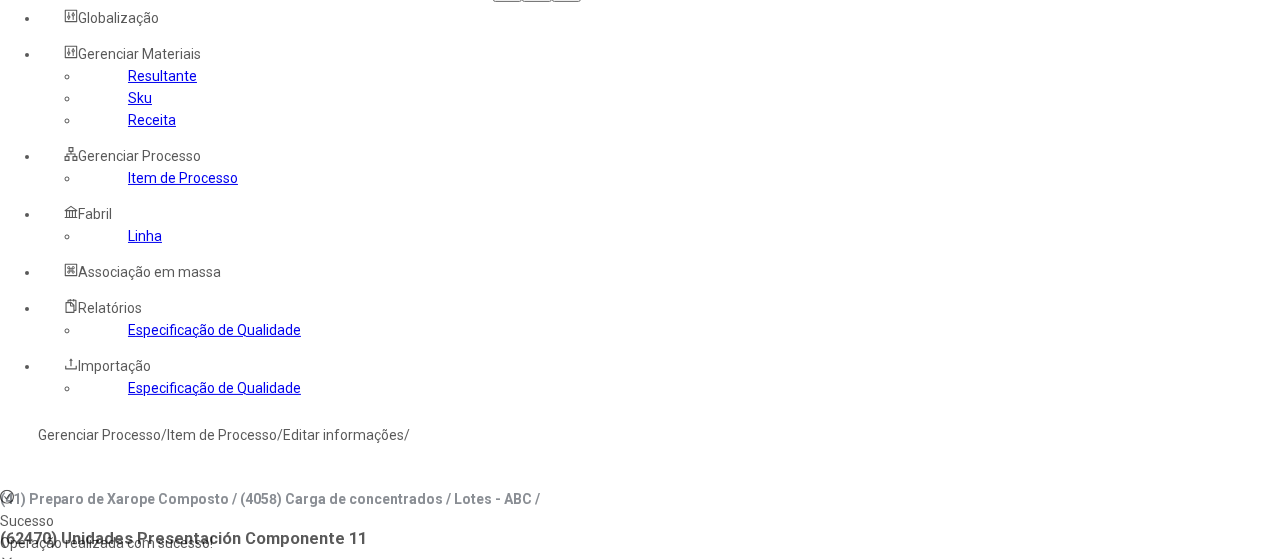 scroll, scrollTop: 0, scrollLeft: 0, axis: both 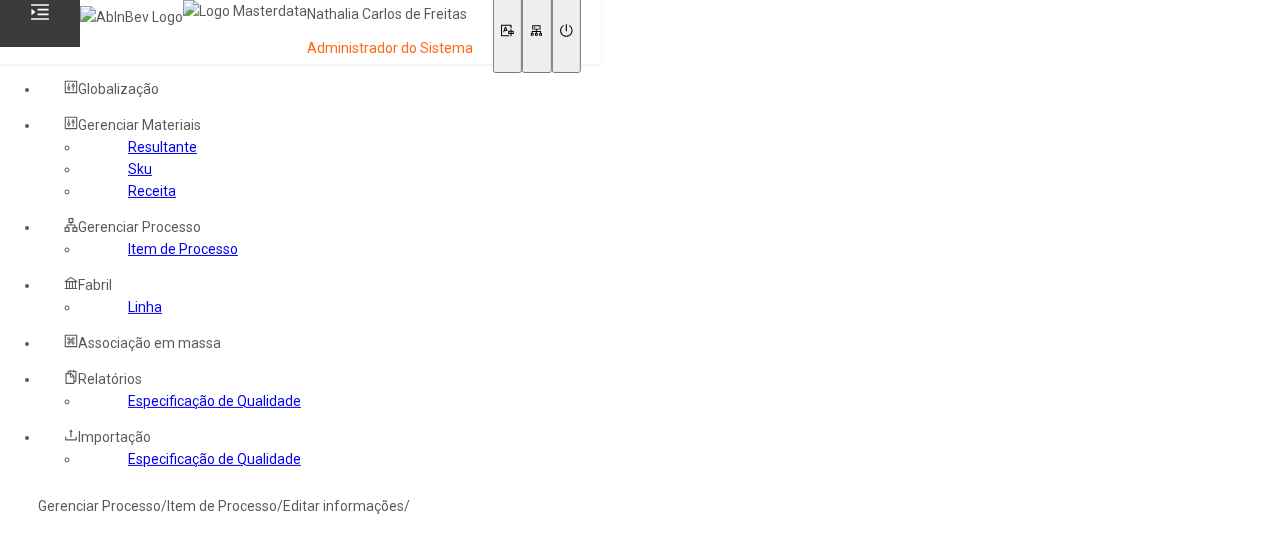 click on "Gerenciar Processo" 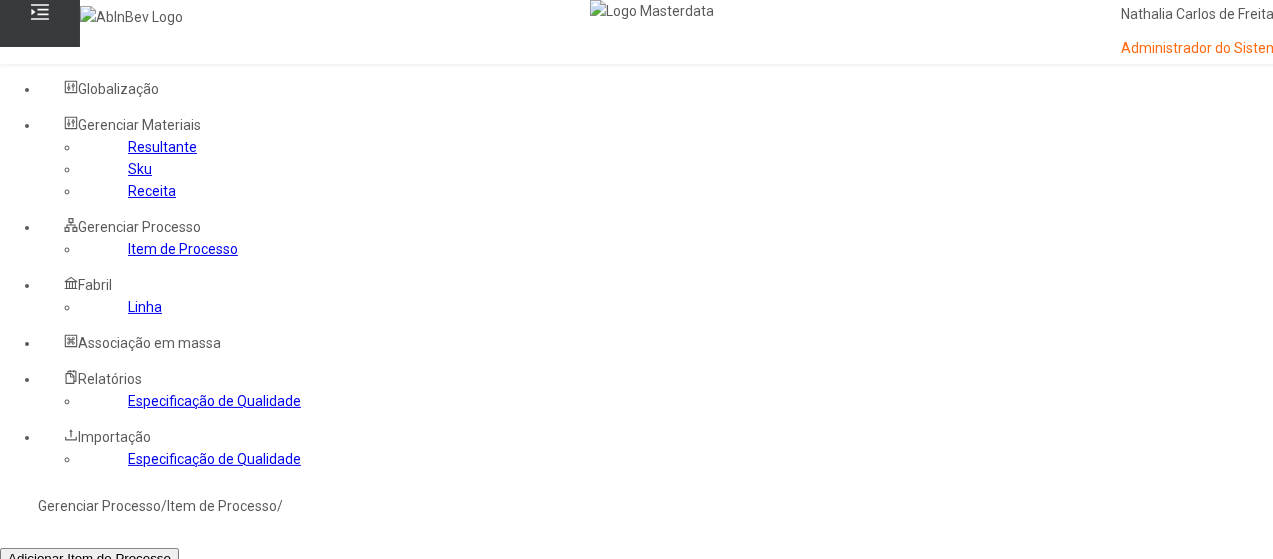 click 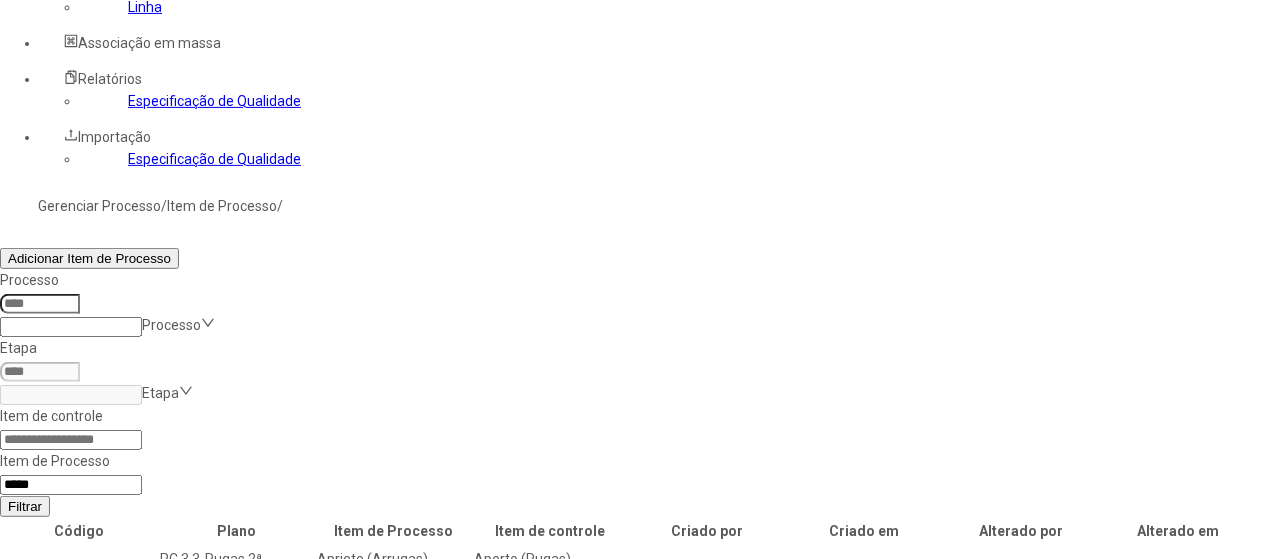 scroll, scrollTop: 176, scrollLeft: 0, axis: vertical 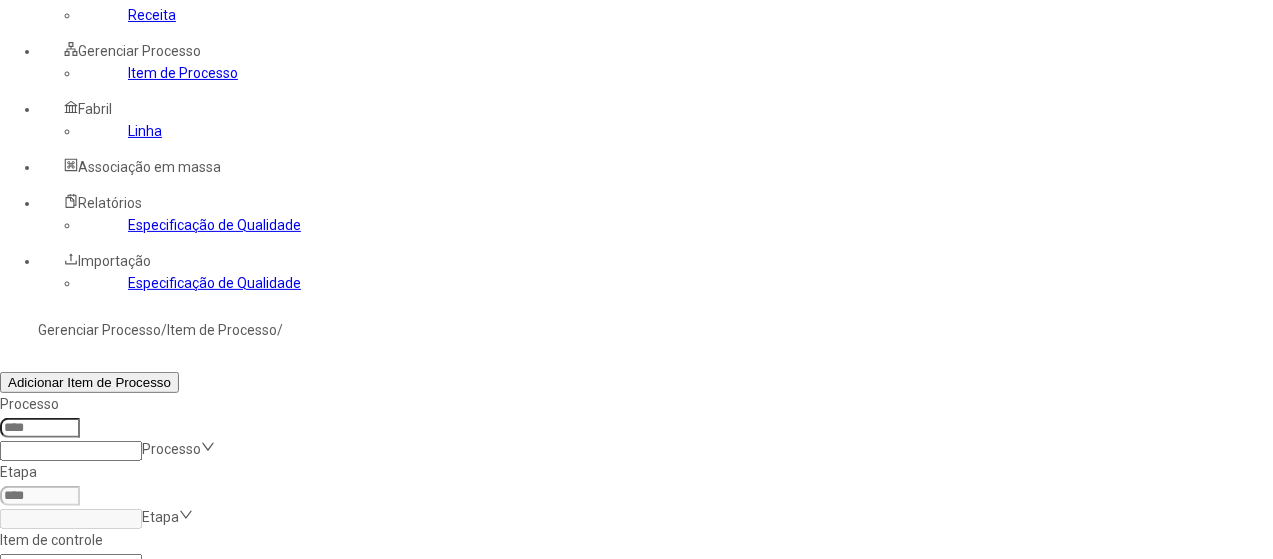 click 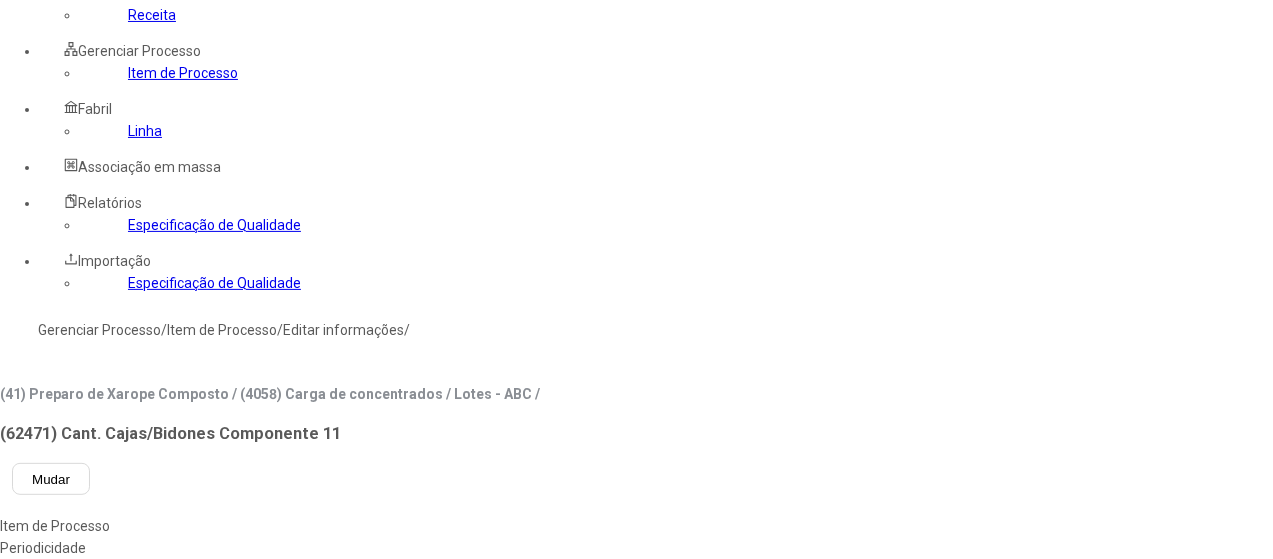 drag, startPoint x: 507, startPoint y: 233, endPoint x: 443, endPoint y: 250, distance: 66.21933 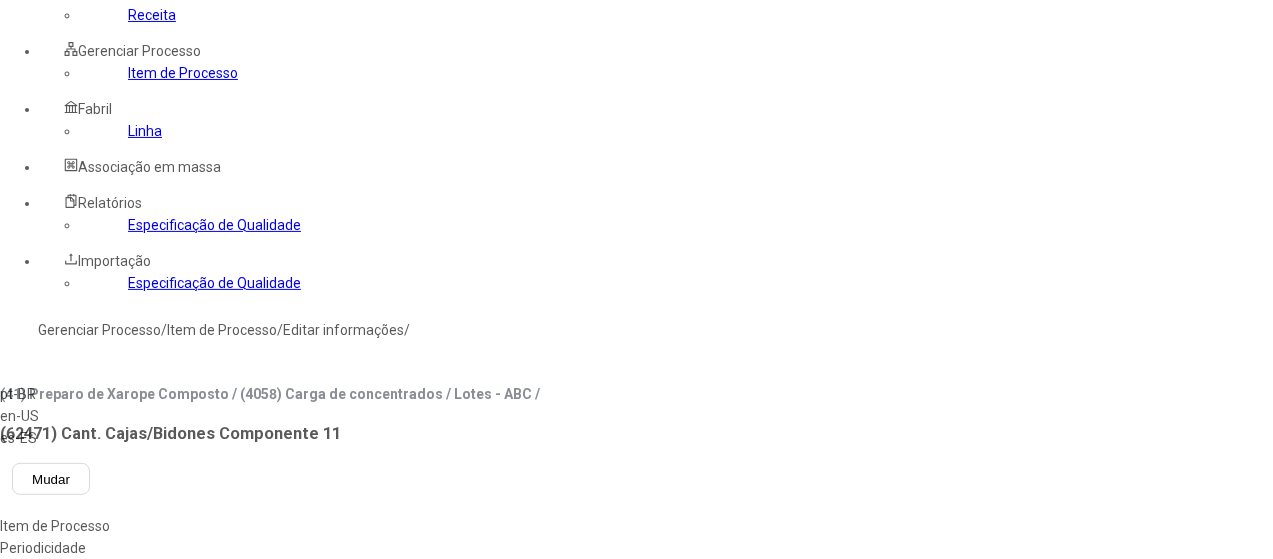 click on "es-ES" at bounding box center (57, 438) 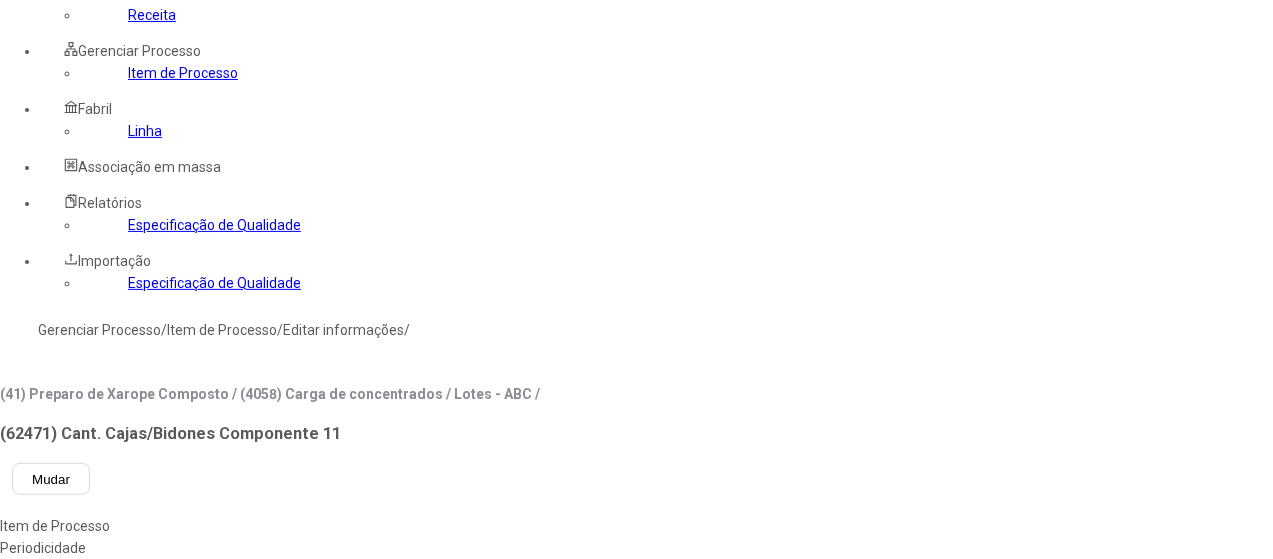 click 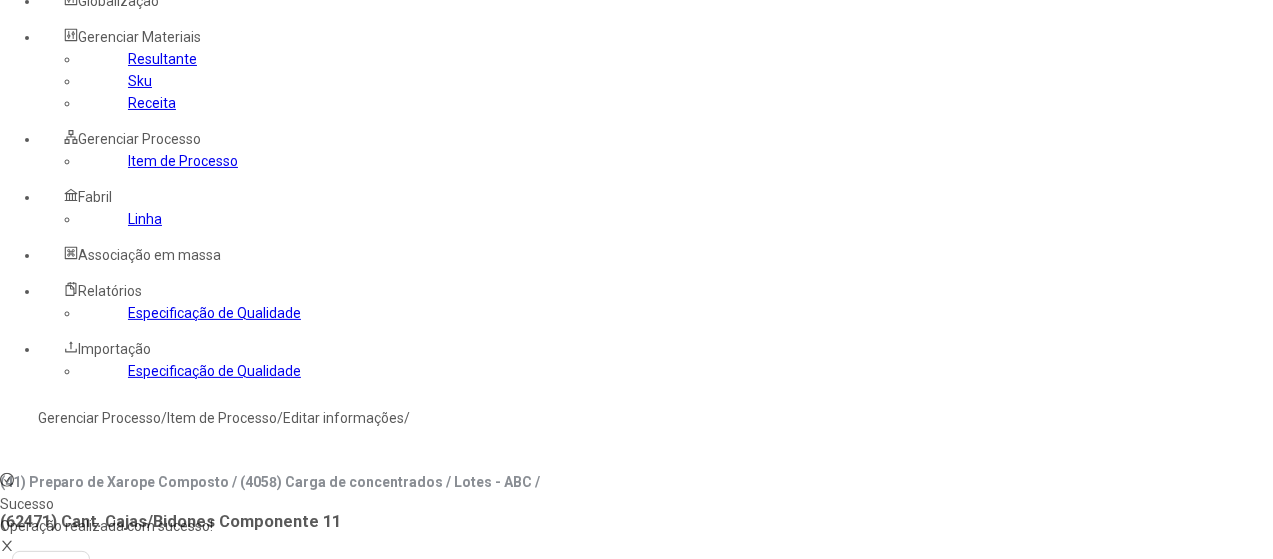 scroll, scrollTop: 0, scrollLeft: 0, axis: both 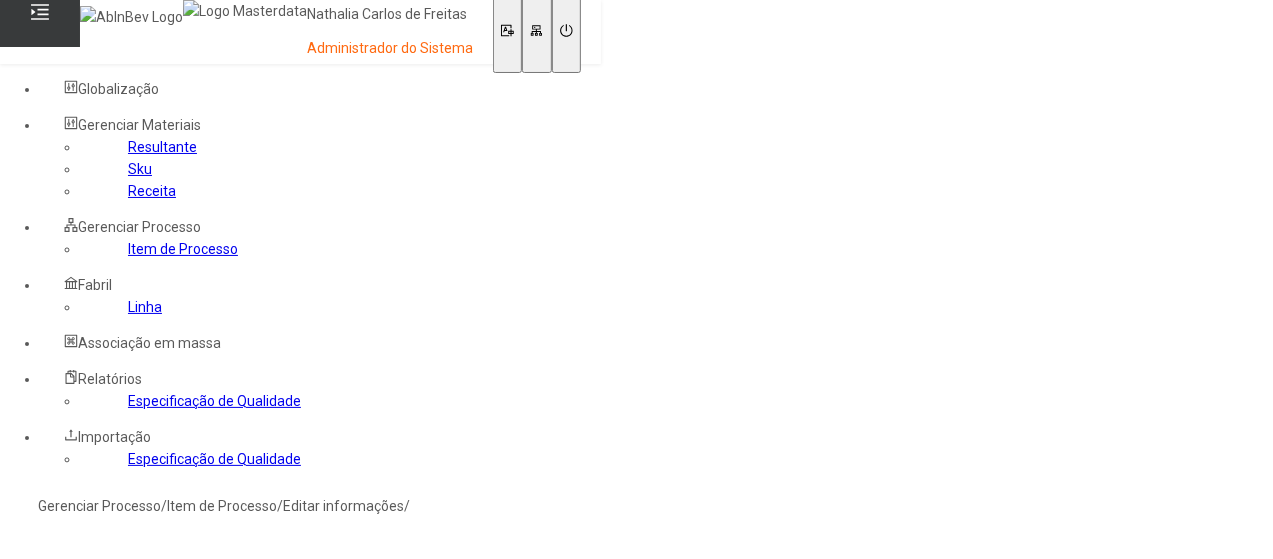 click on "Linha" 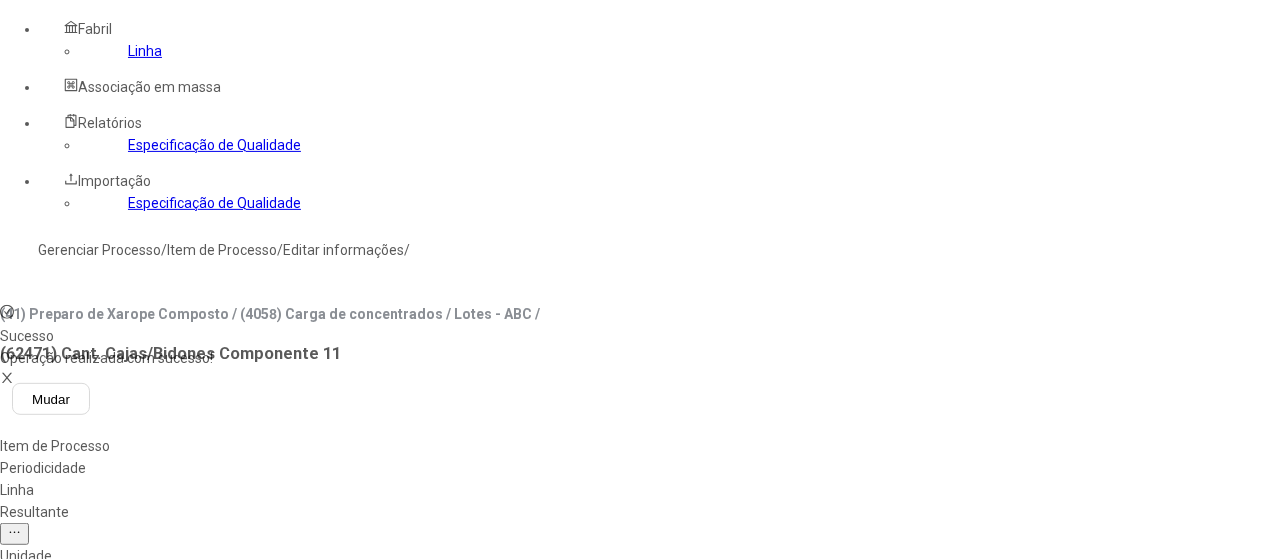 scroll, scrollTop: 300, scrollLeft: 0, axis: vertical 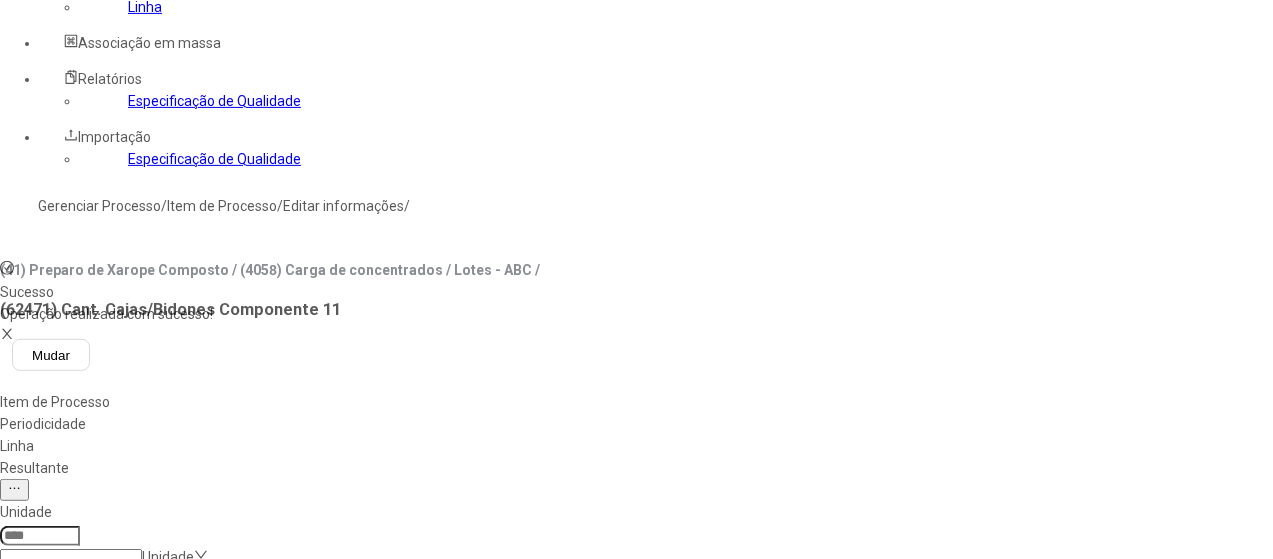 click 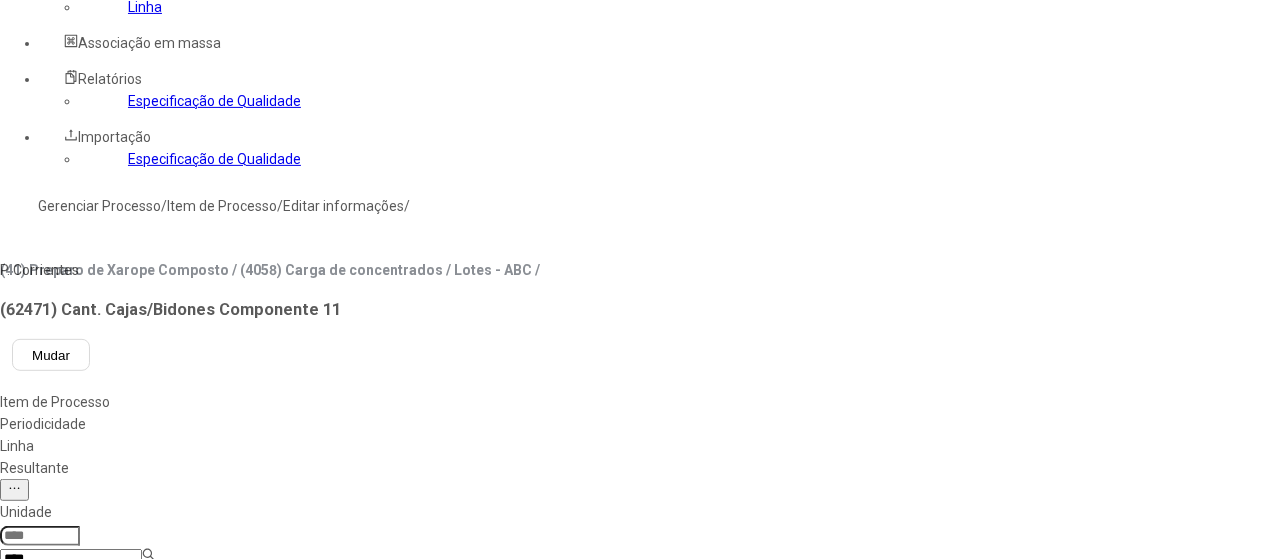type on "****" 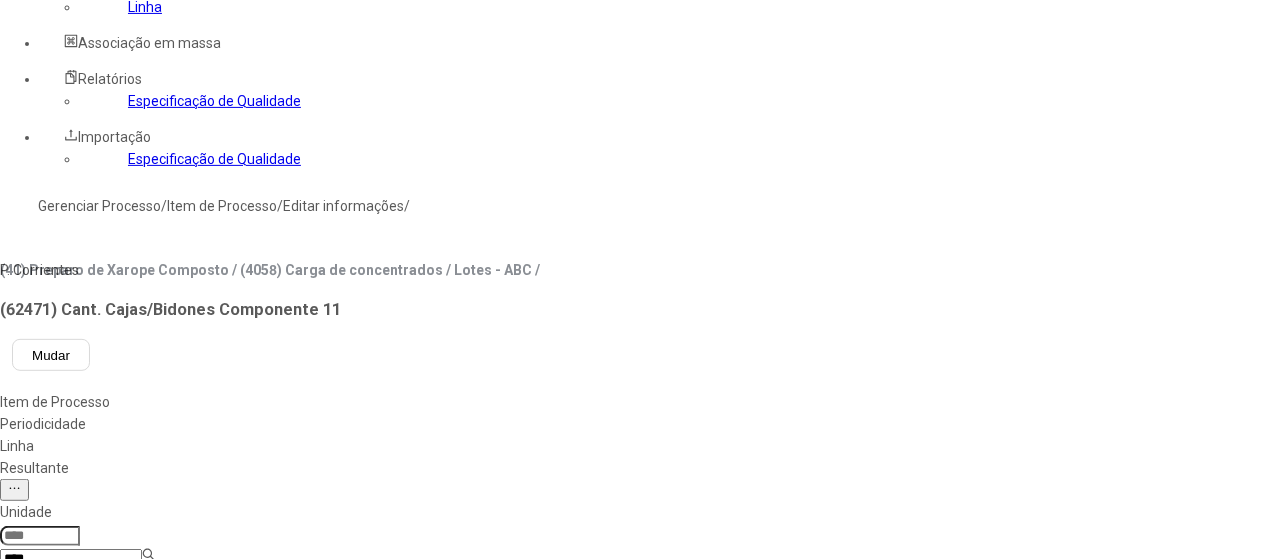 click on "P. Corrientes" at bounding box center [115, 270] 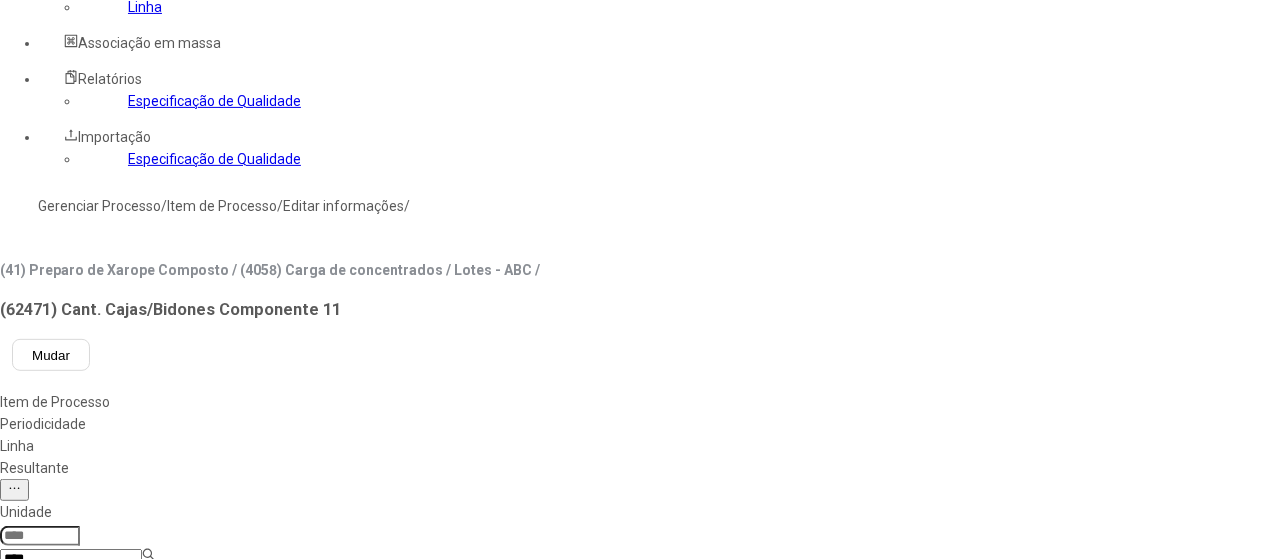 type on "***" 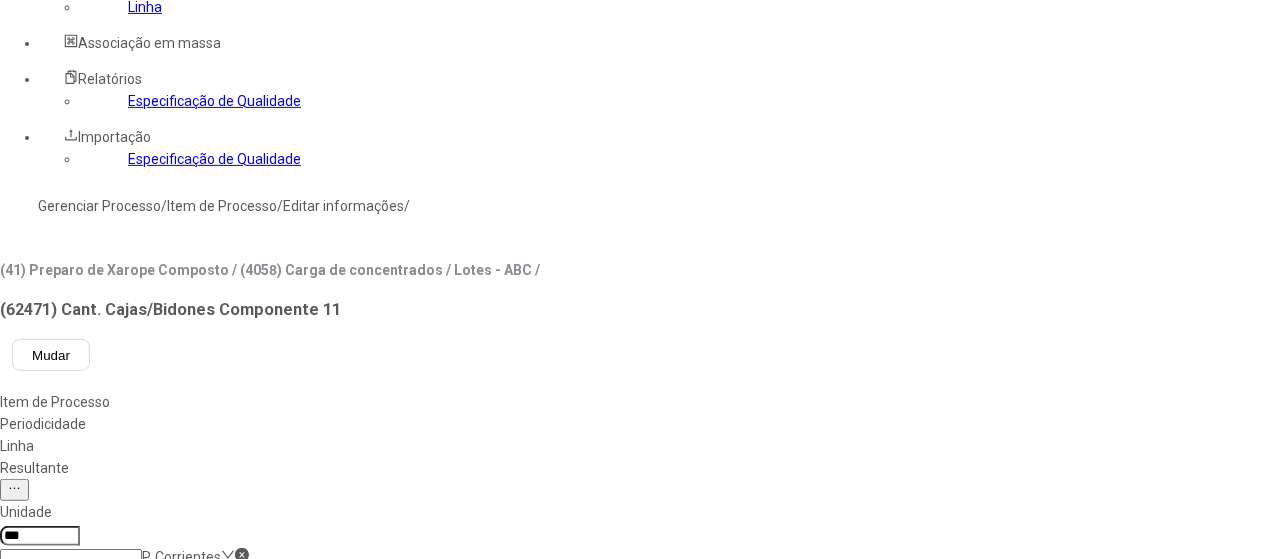 click 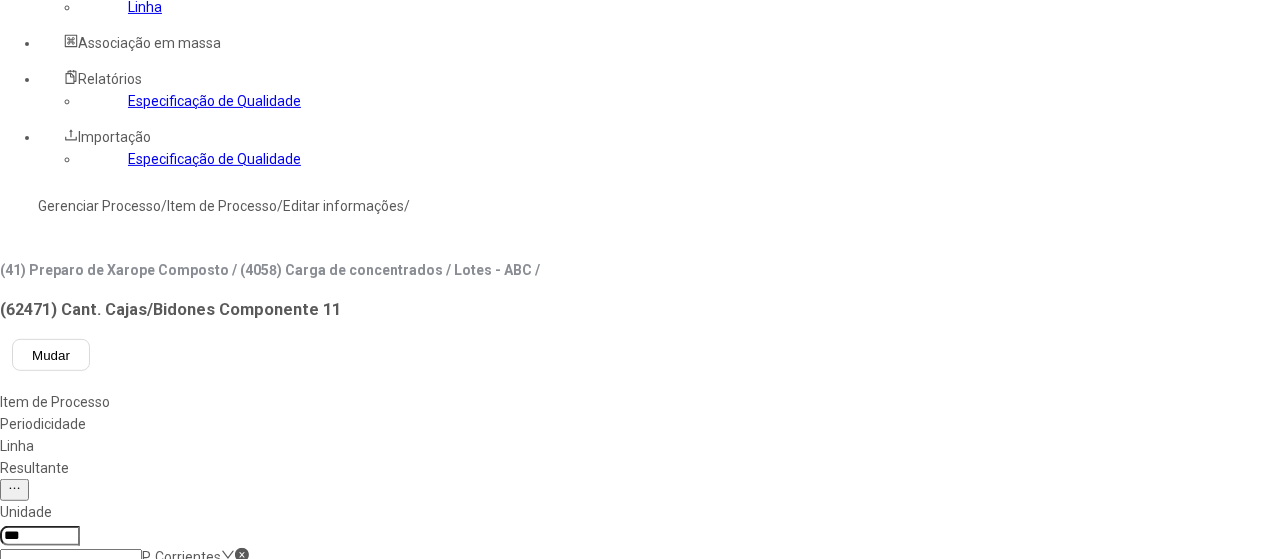 click 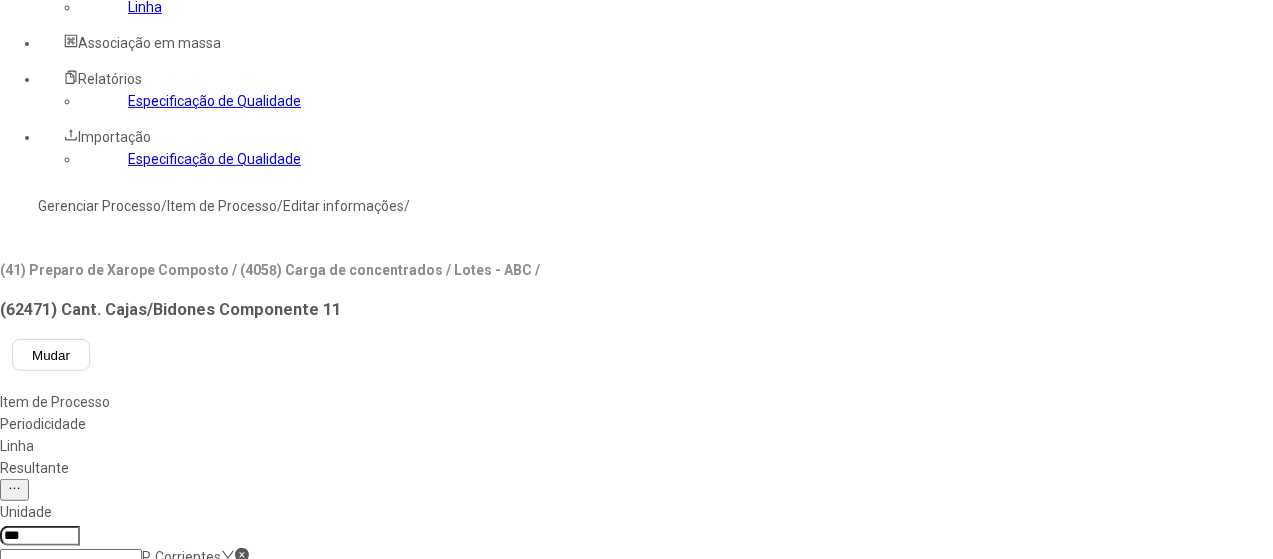 type on "***" 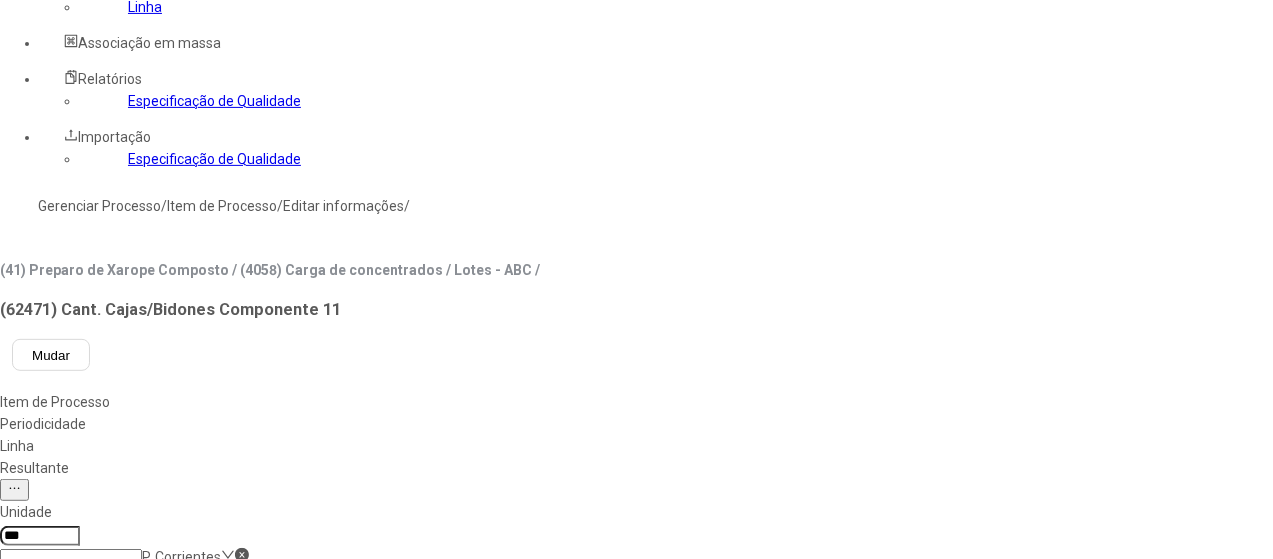 click on "Jarabes terminados" 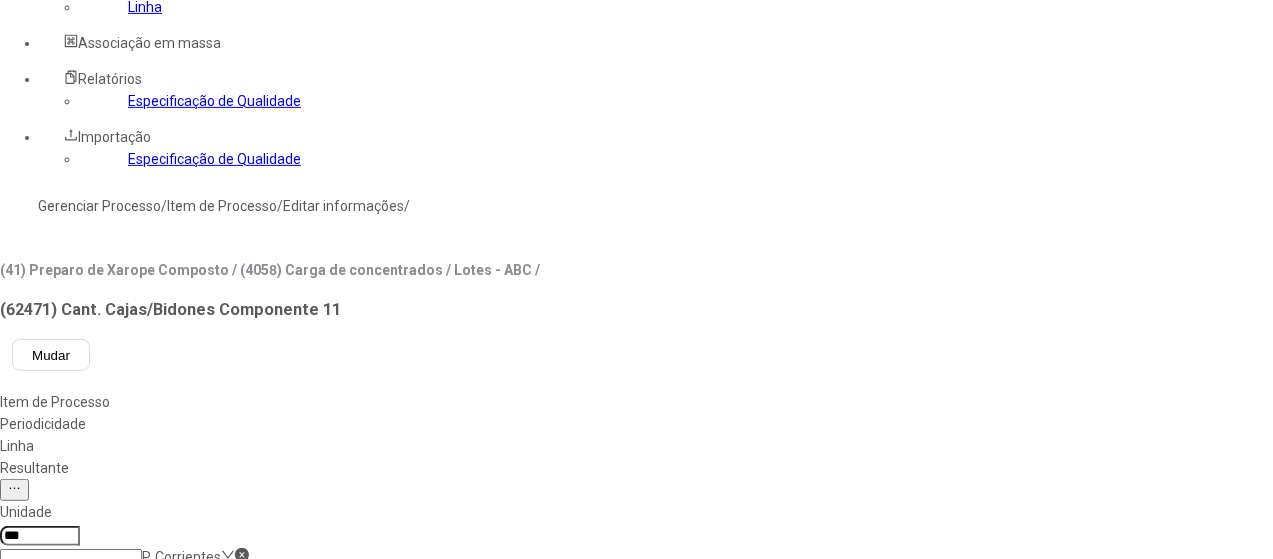 click 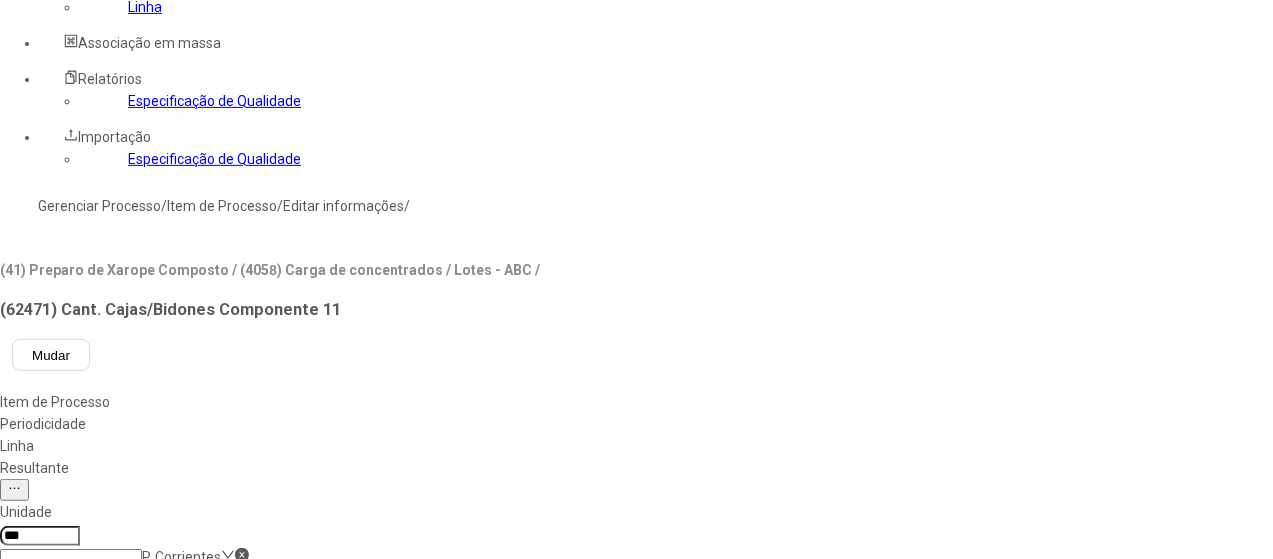 scroll, scrollTop: 400, scrollLeft: 0, axis: vertical 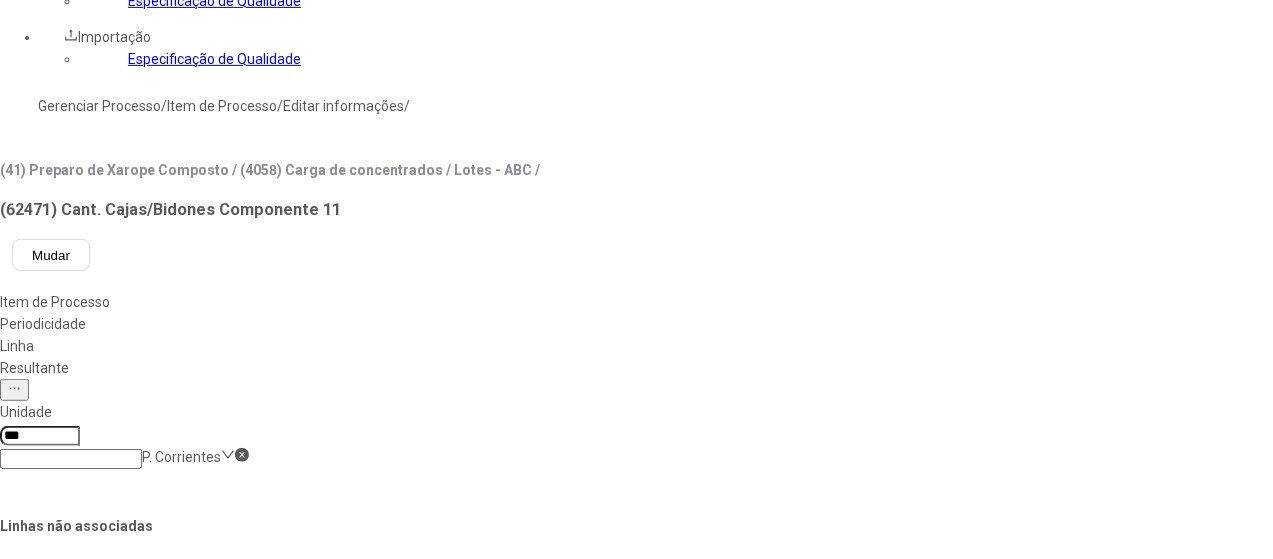 click on "Salvar Alterações" 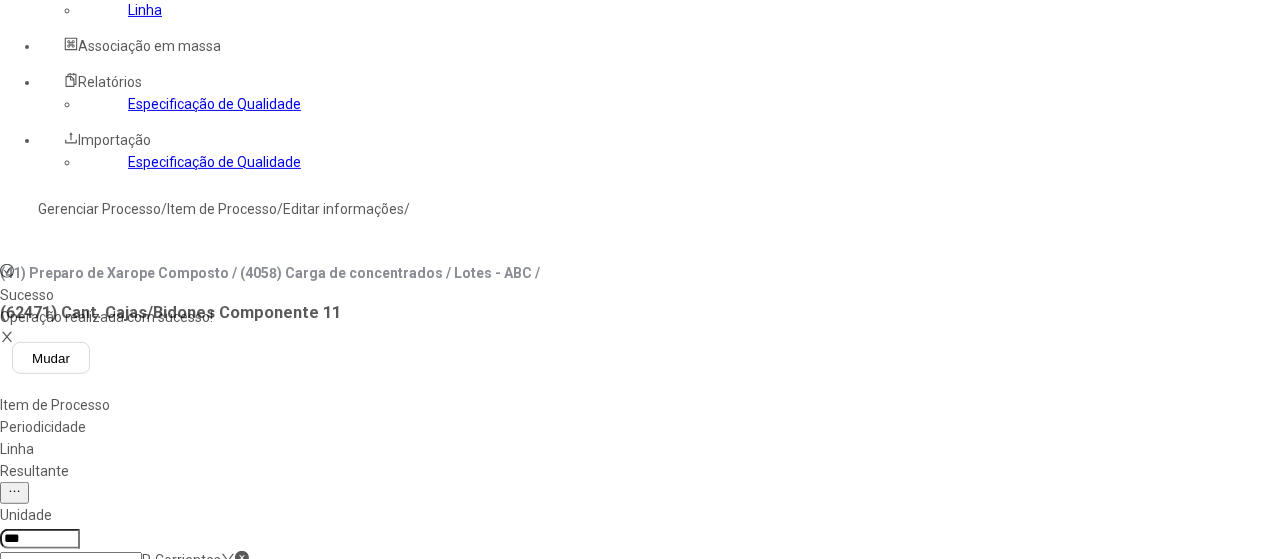 scroll, scrollTop: 200, scrollLeft: 0, axis: vertical 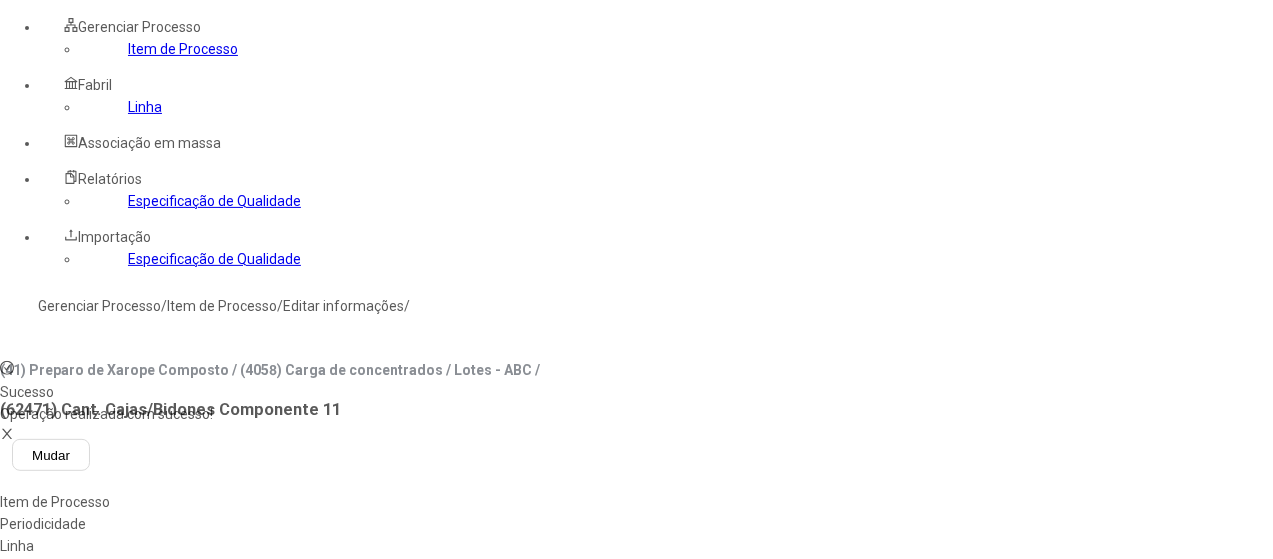 click on "Resultante" 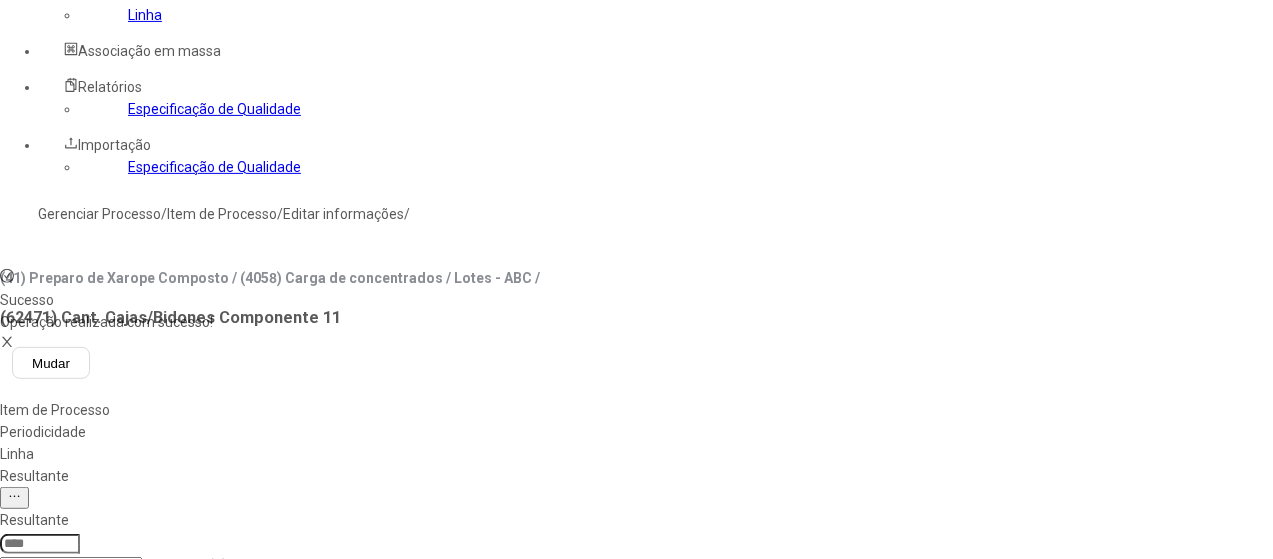 scroll, scrollTop: 400, scrollLeft: 0, axis: vertical 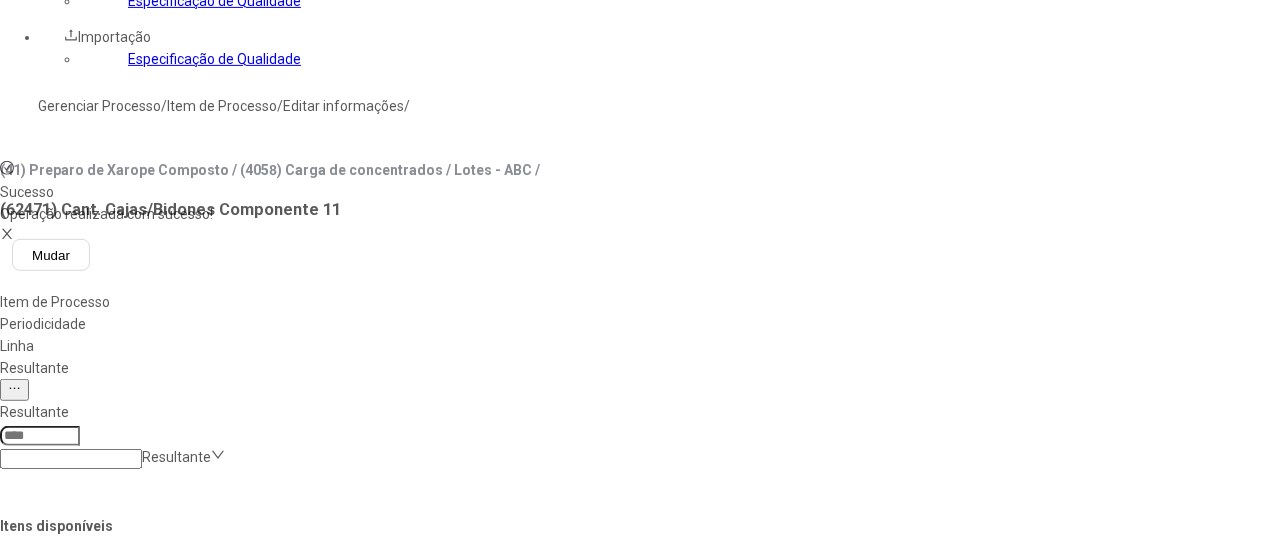 type on "**********" 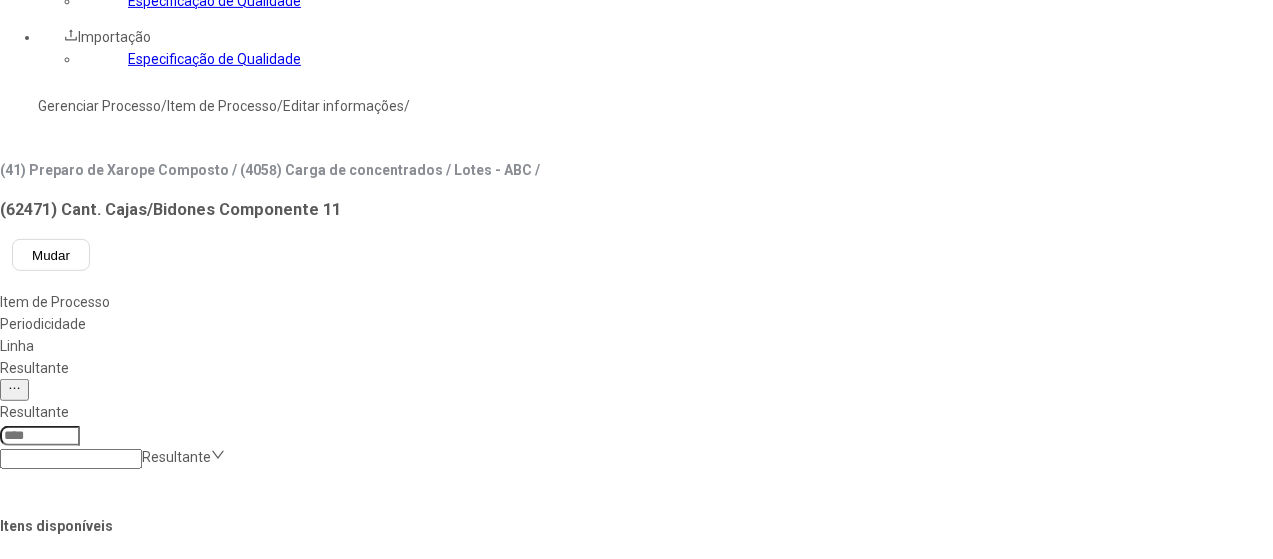 click on "Xar. Composto H2OH! Still Manzana (ABC)" 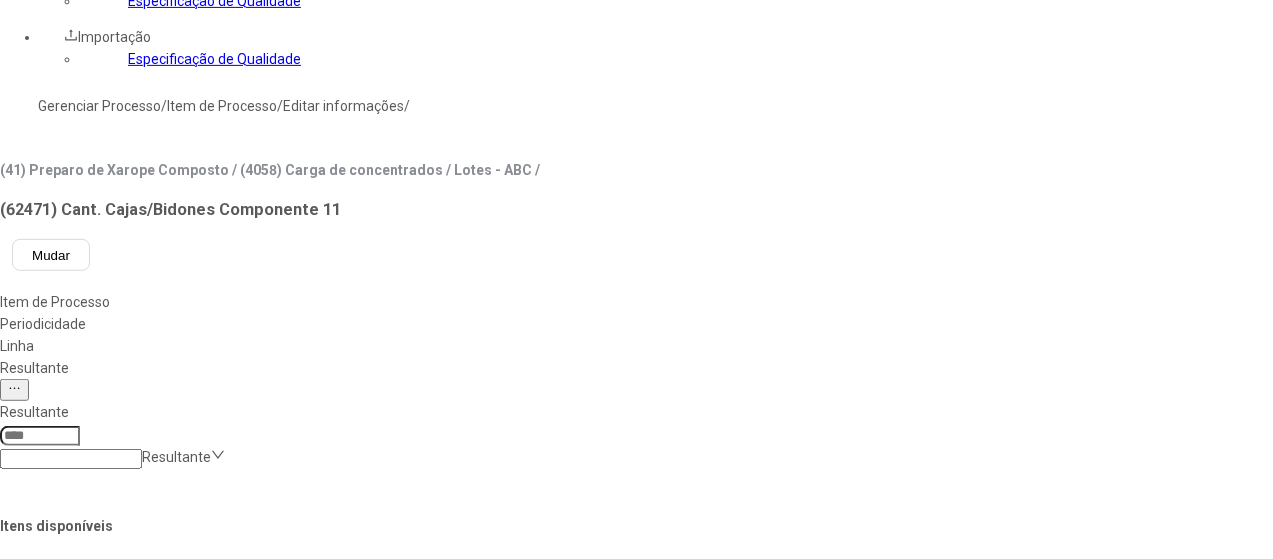 click 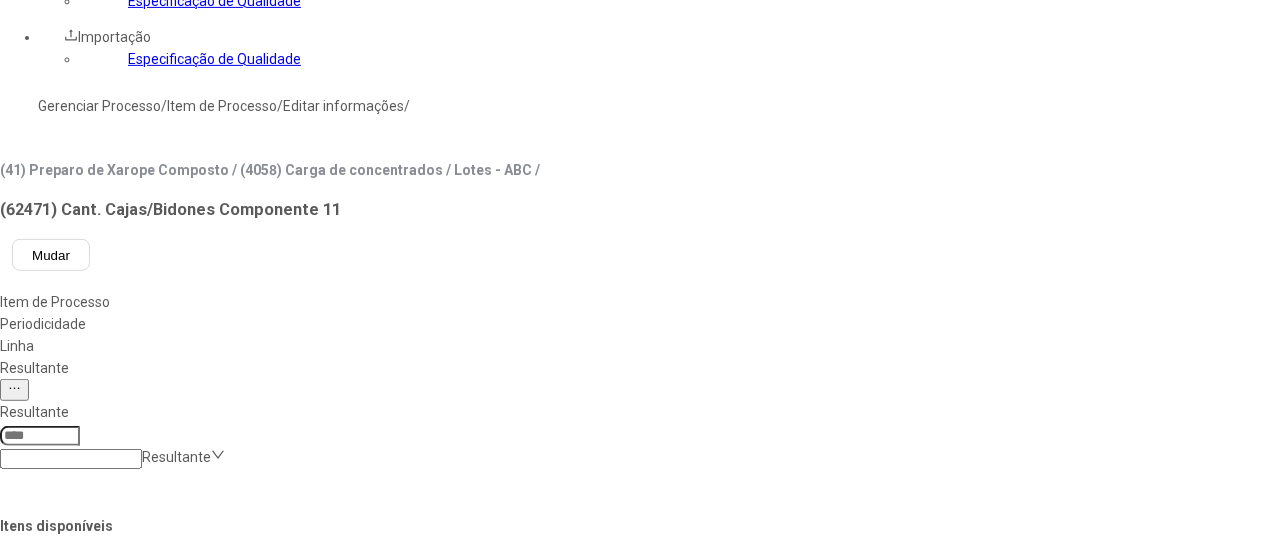 click on "Concluir associação" at bounding box center (124, 1355) 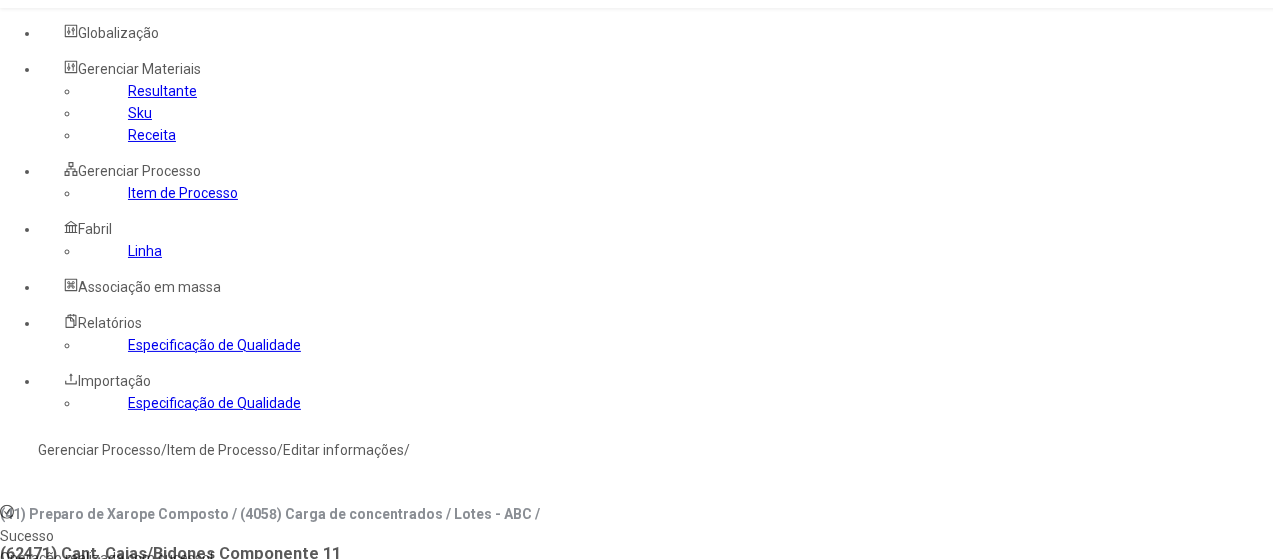 scroll, scrollTop: 0, scrollLeft: 0, axis: both 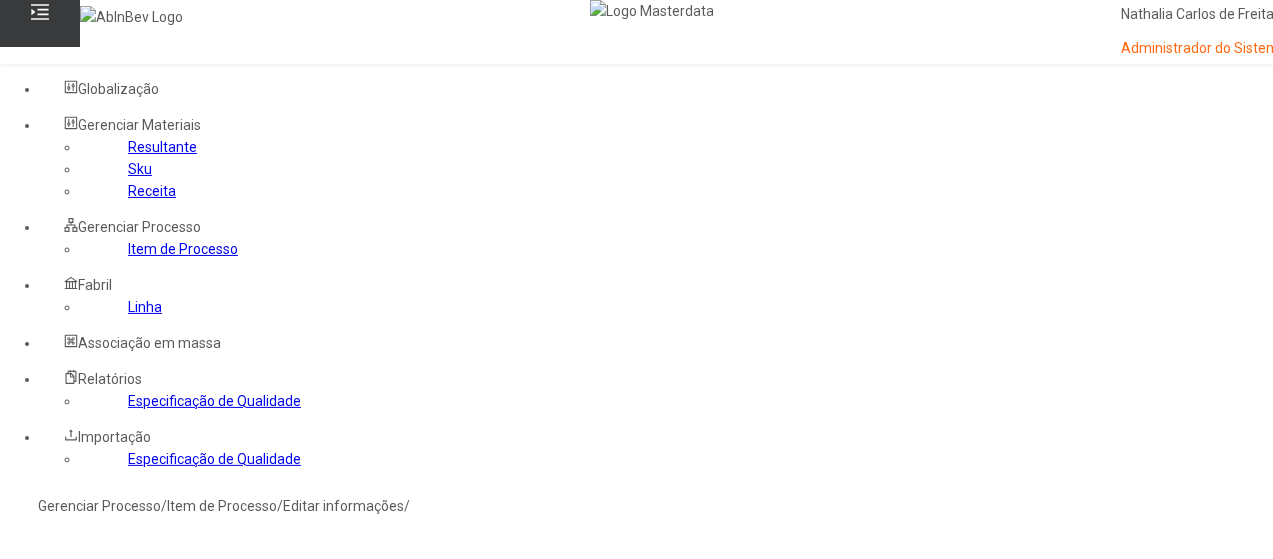 click on "Gerenciar Processo" 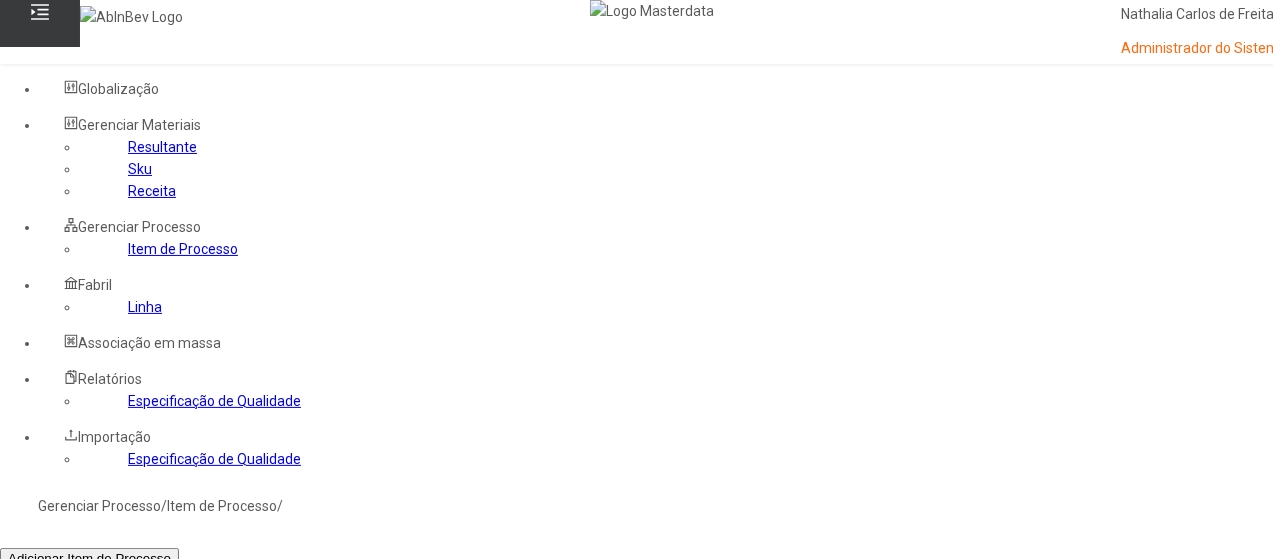 click 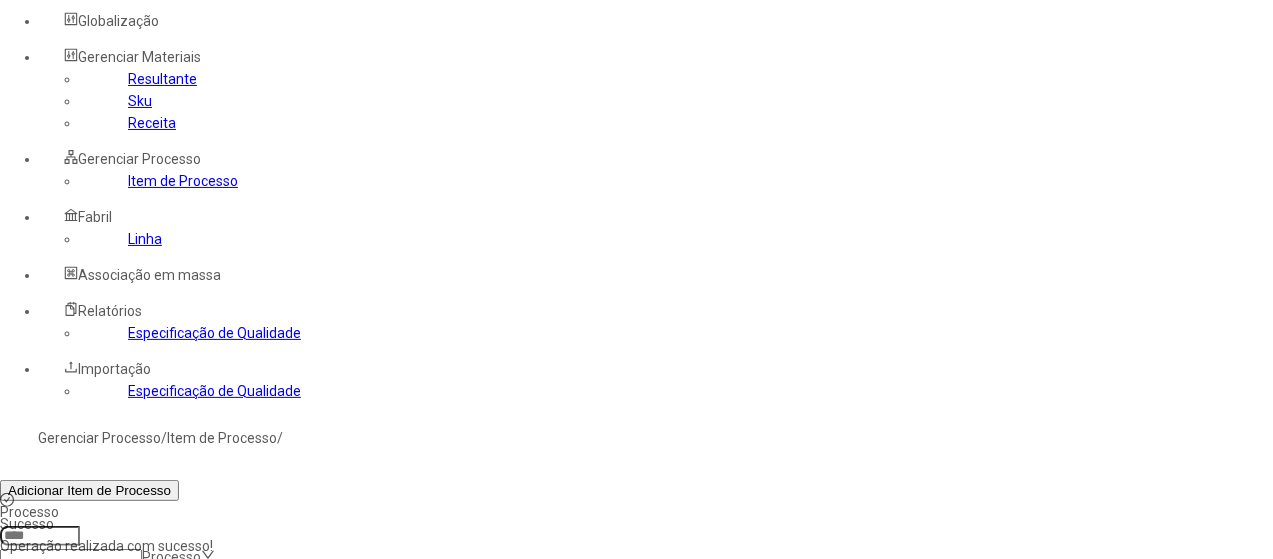 scroll, scrollTop: 100, scrollLeft: 0, axis: vertical 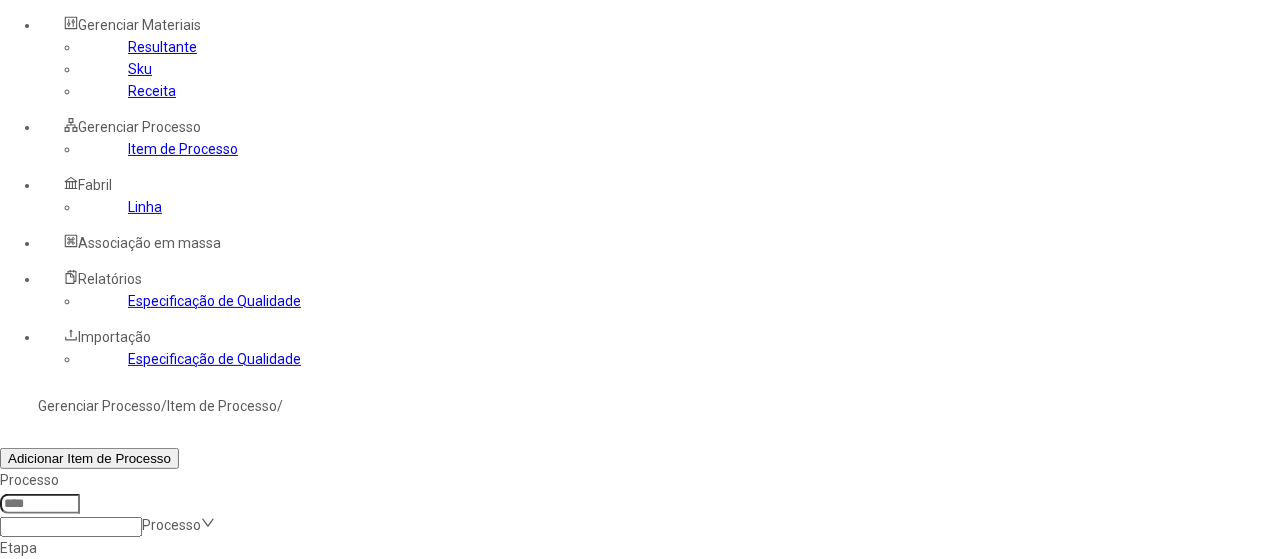 click 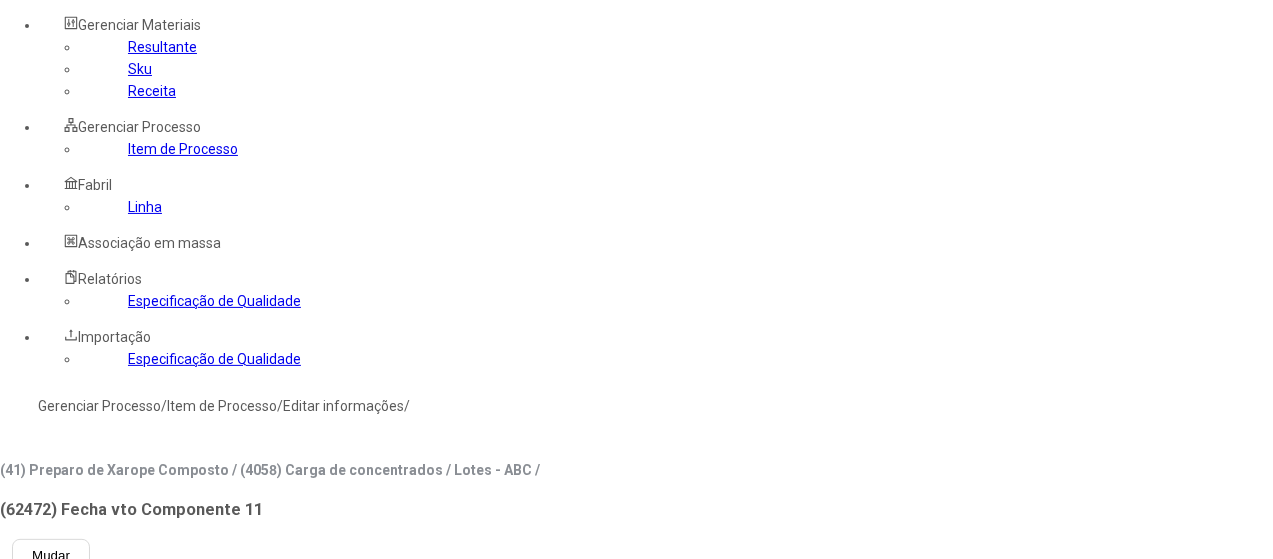 type on "*****" 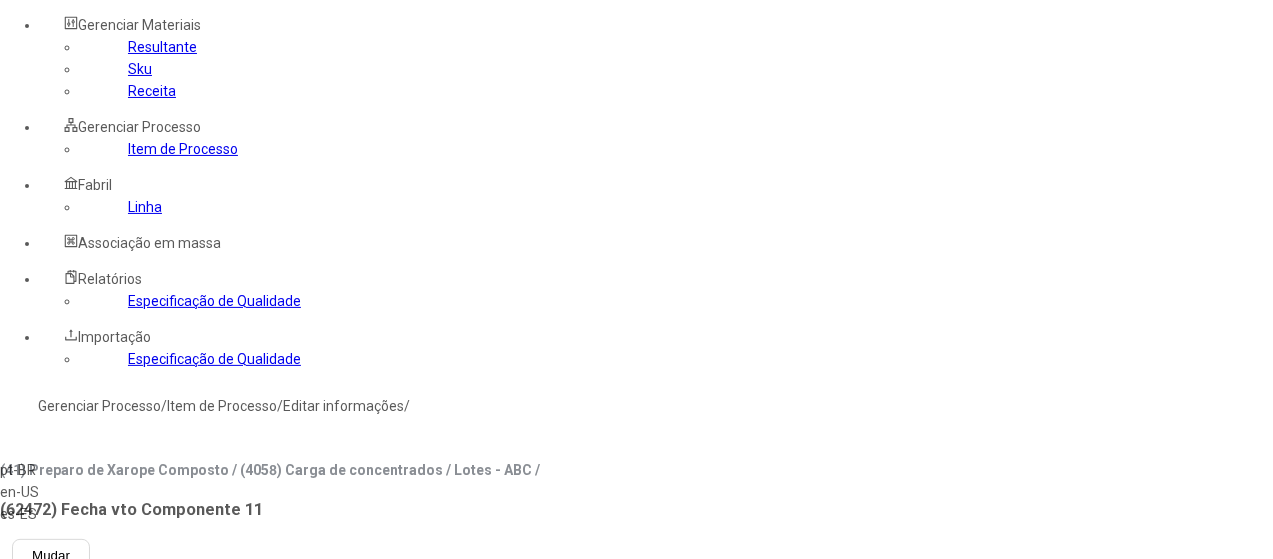 drag, startPoint x: 348, startPoint y: 418, endPoint x: 425, endPoint y: 340, distance: 109.60383 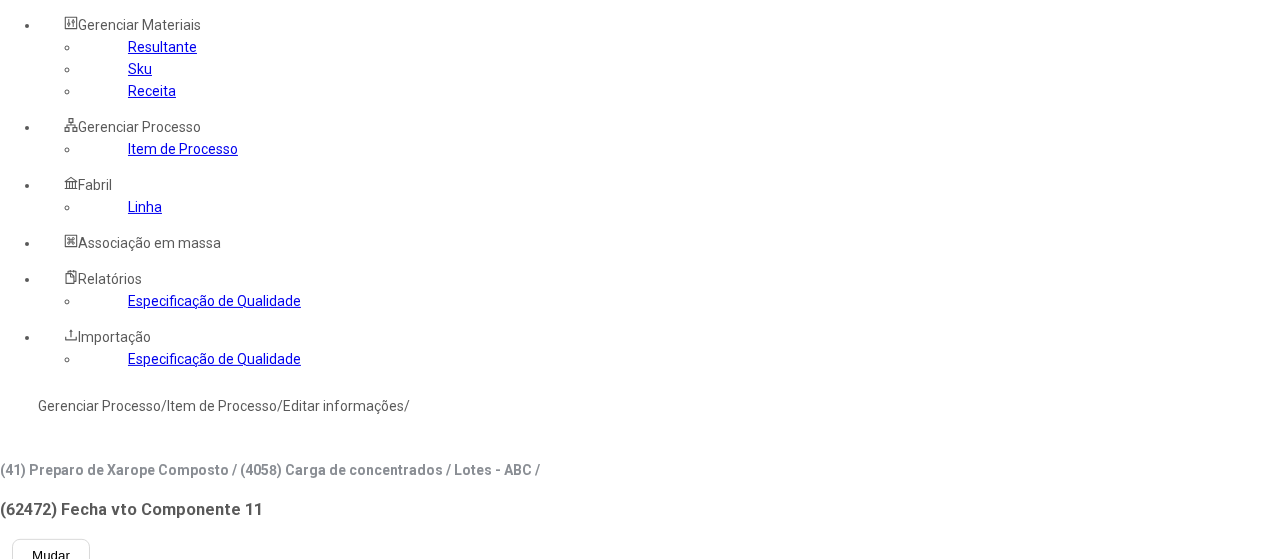 drag, startPoint x: 471, startPoint y: 301, endPoint x: 484, endPoint y: 309, distance: 15.264338 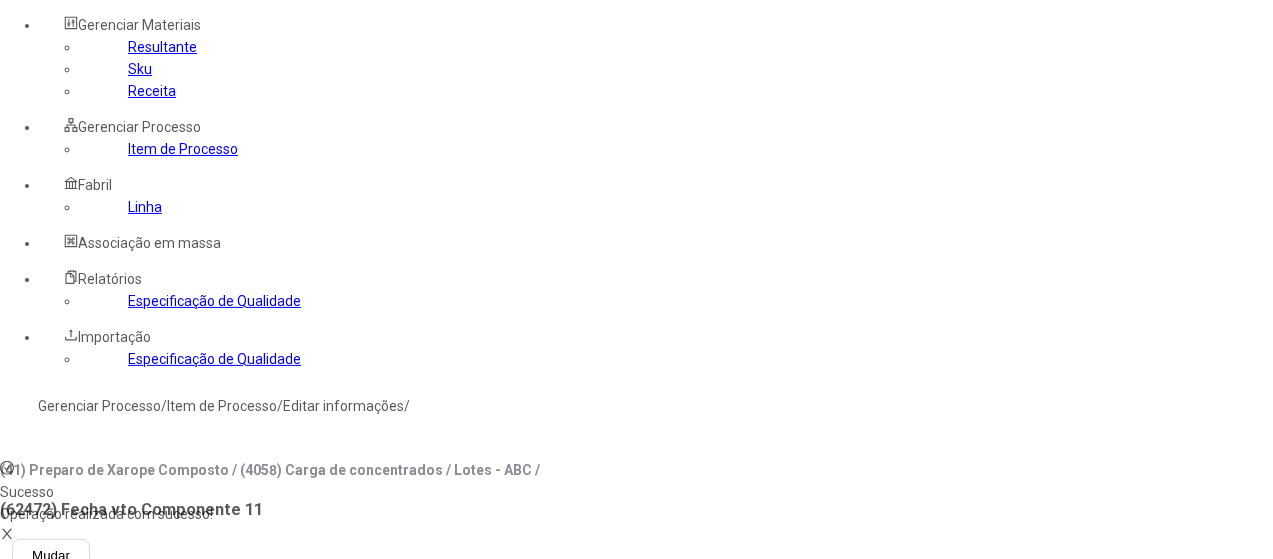 click on "Linha" 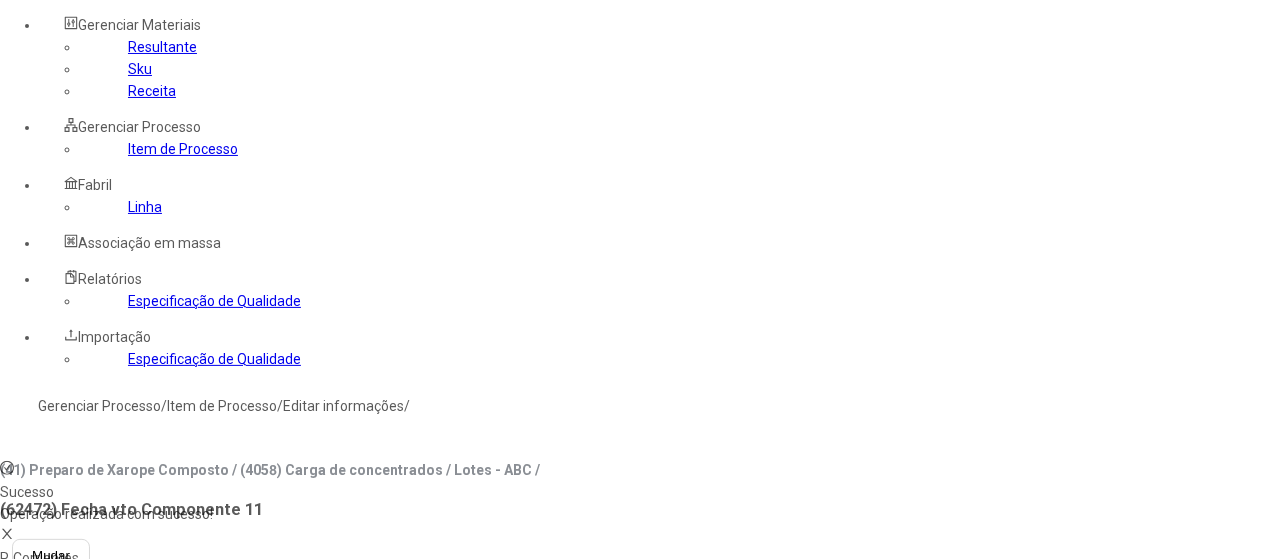 type on "****" 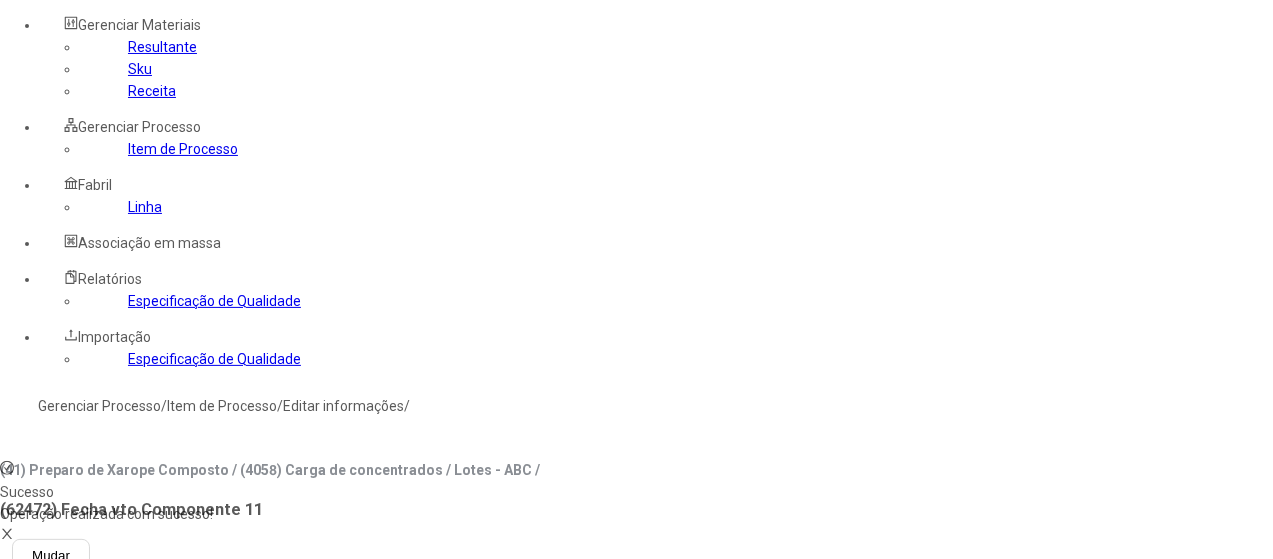 type on "***" 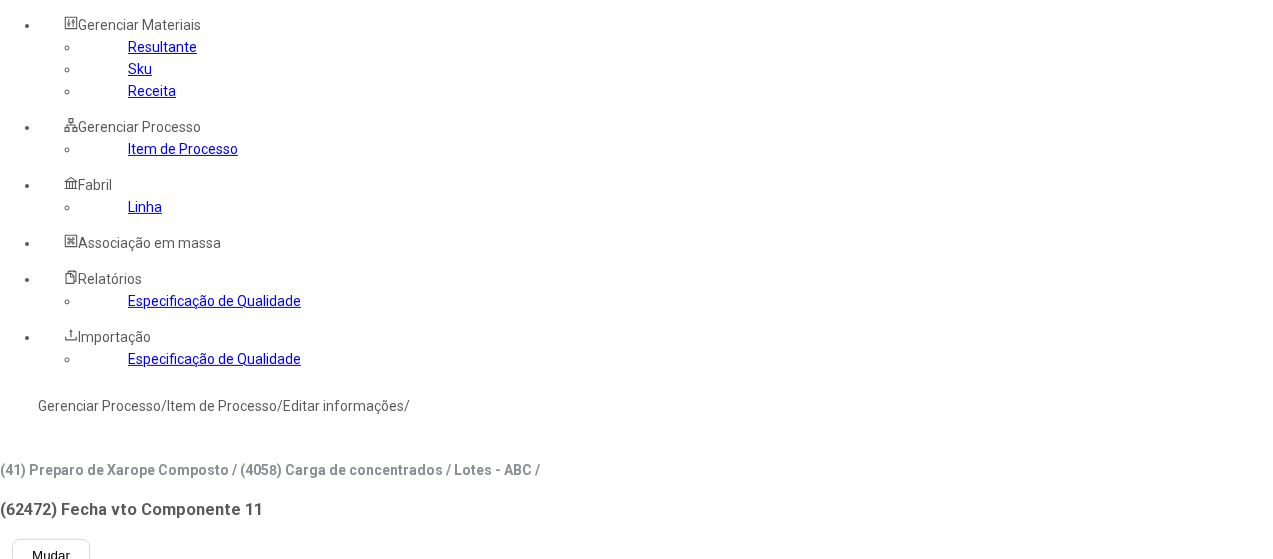 click 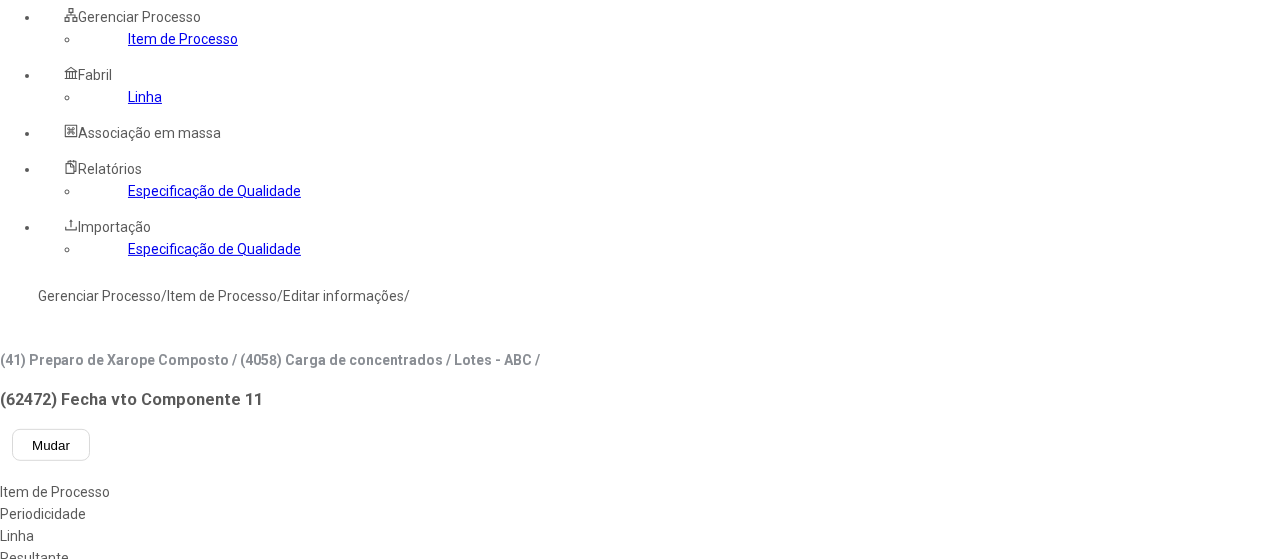 scroll, scrollTop: 300, scrollLeft: 0, axis: vertical 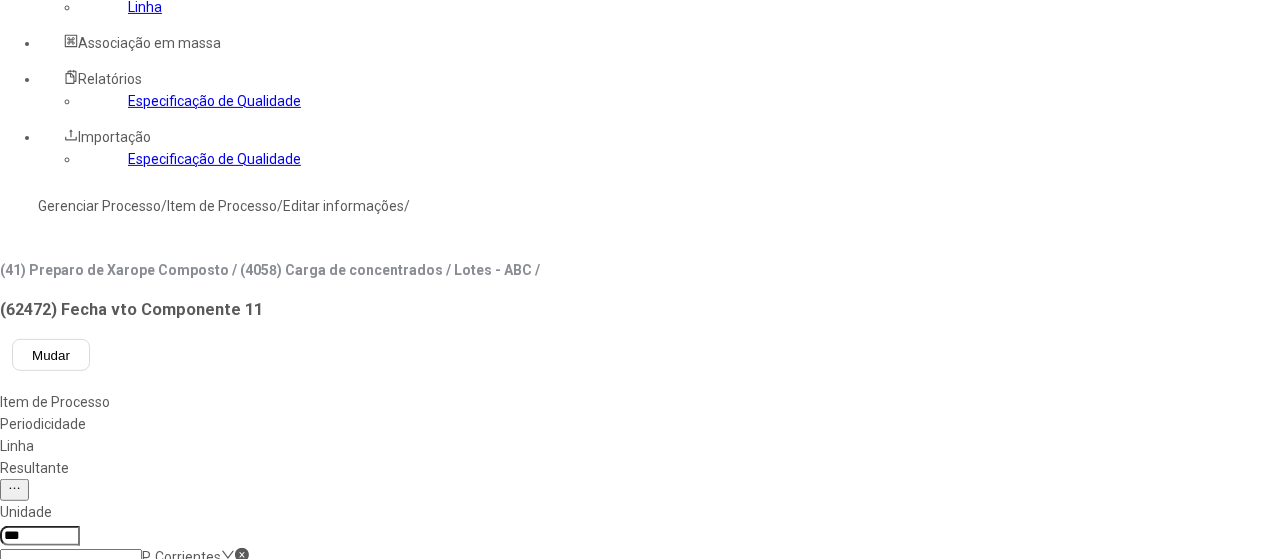 type on "***" 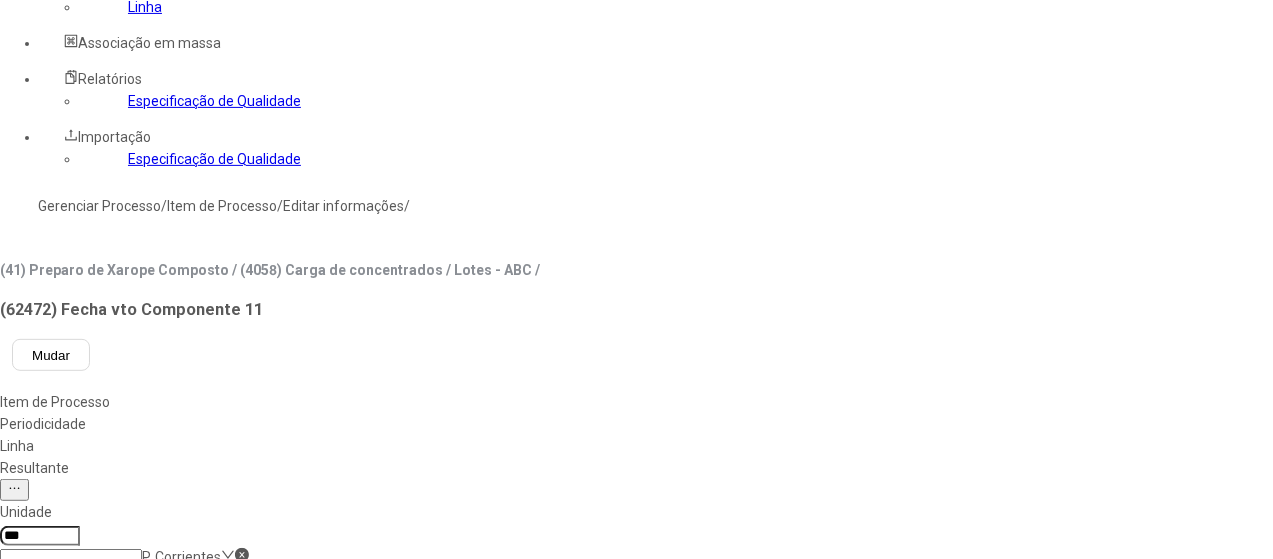 click on "P. Corrientes" 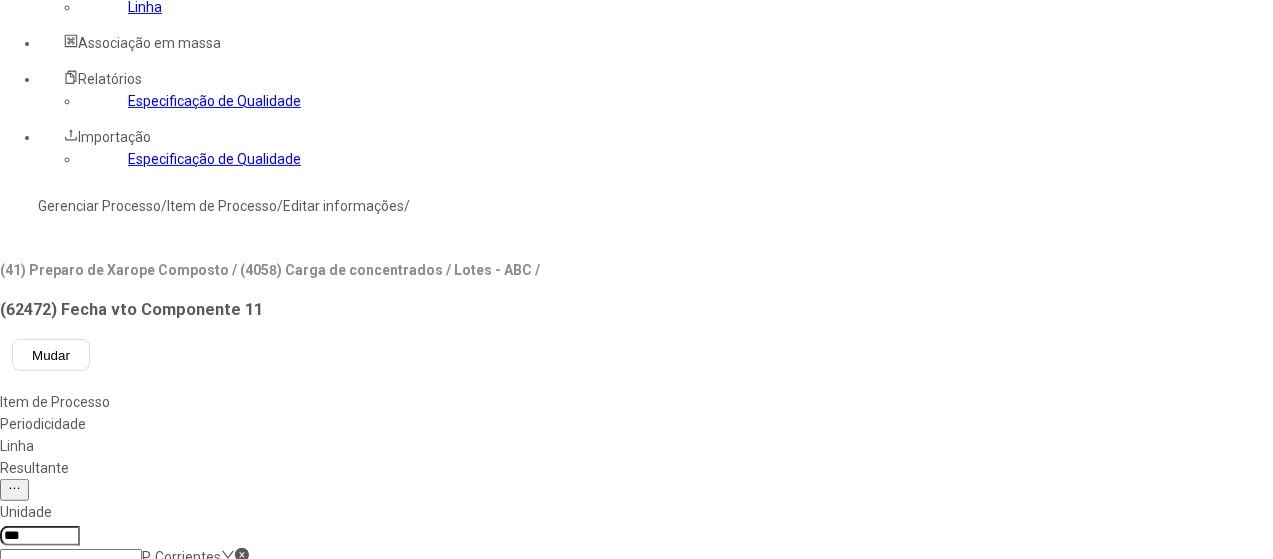 click 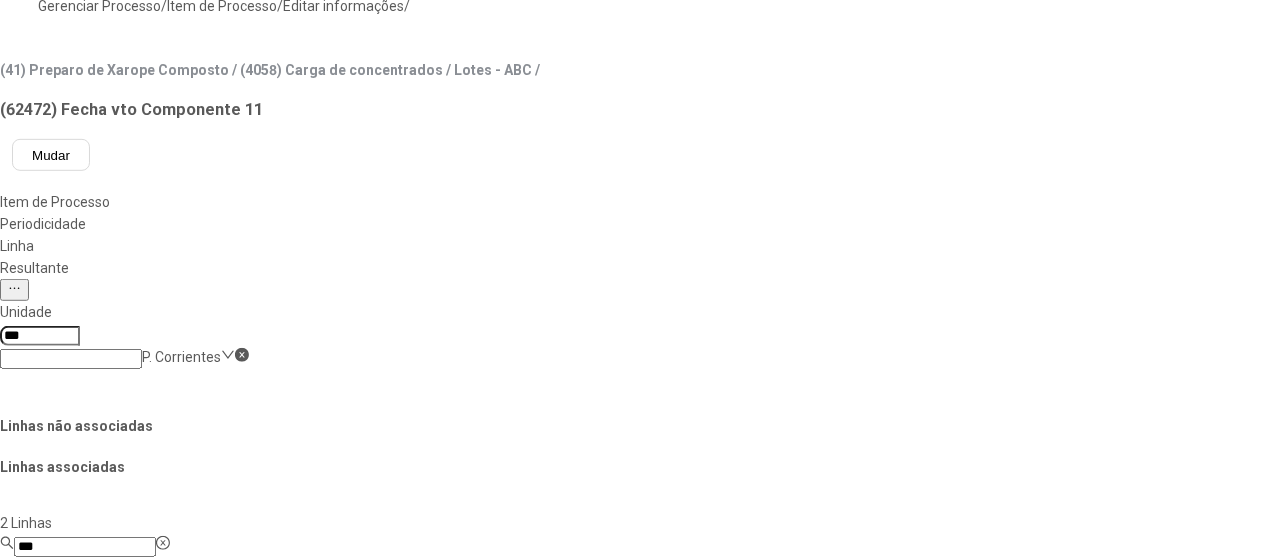 drag, startPoint x: 1175, startPoint y: 461, endPoint x: 1178, endPoint y: 447, distance: 14.3178215 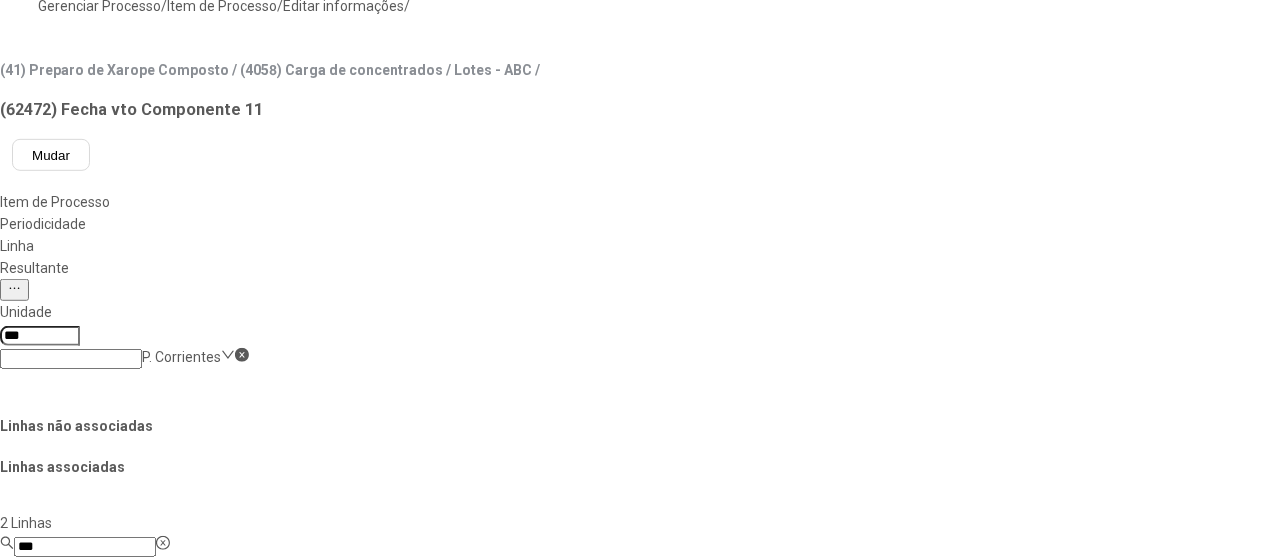click on "Unidade *** P. Corrientes Linhas não associadas Linhas associadas  2 Linhas  *** Linha Unidade Envio de Cerveza en cisterna P. Corrientes Materia Prima ambiental/Elaboración de cerveza P. Corrientes  1 linha  Linha Unidade Jarabes terminados P. Corrientes Descartar Alterações Salvar Alterações" 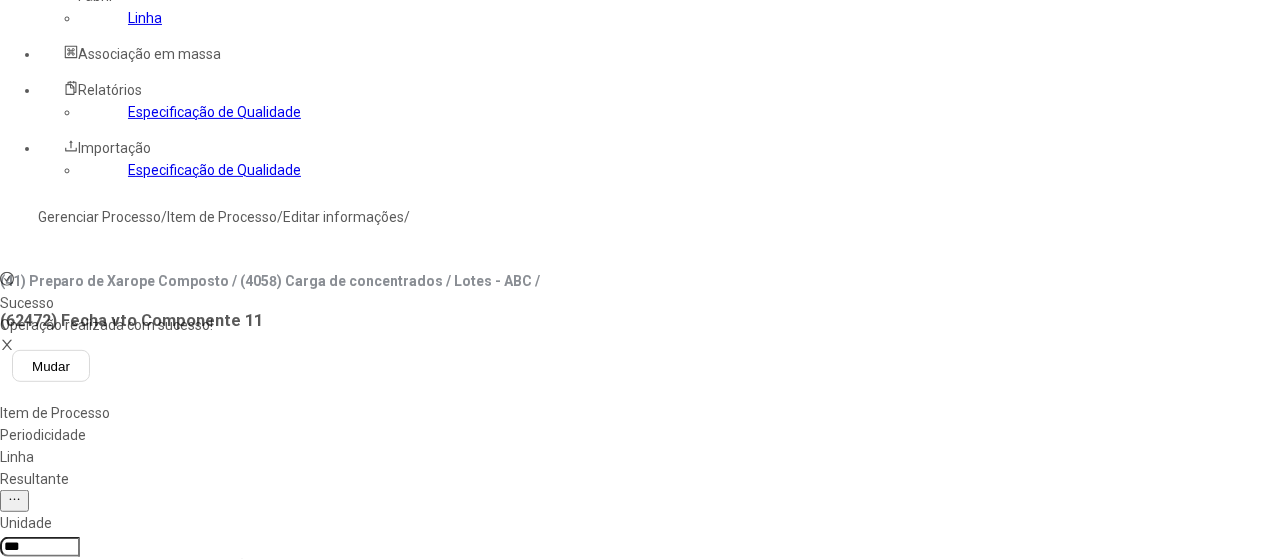 scroll, scrollTop: 200, scrollLeft: 0, axis: vertical 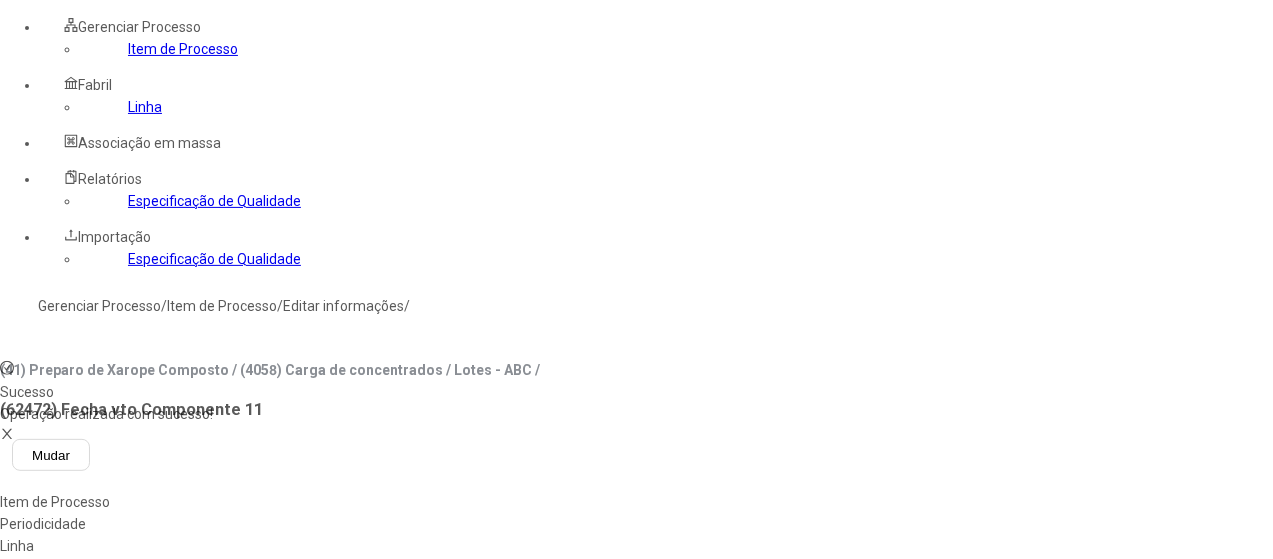 drag, startPoint x: 680, startPoint y: 45, endPoint x: 675, endPoint y: 65, distance: 20.615528 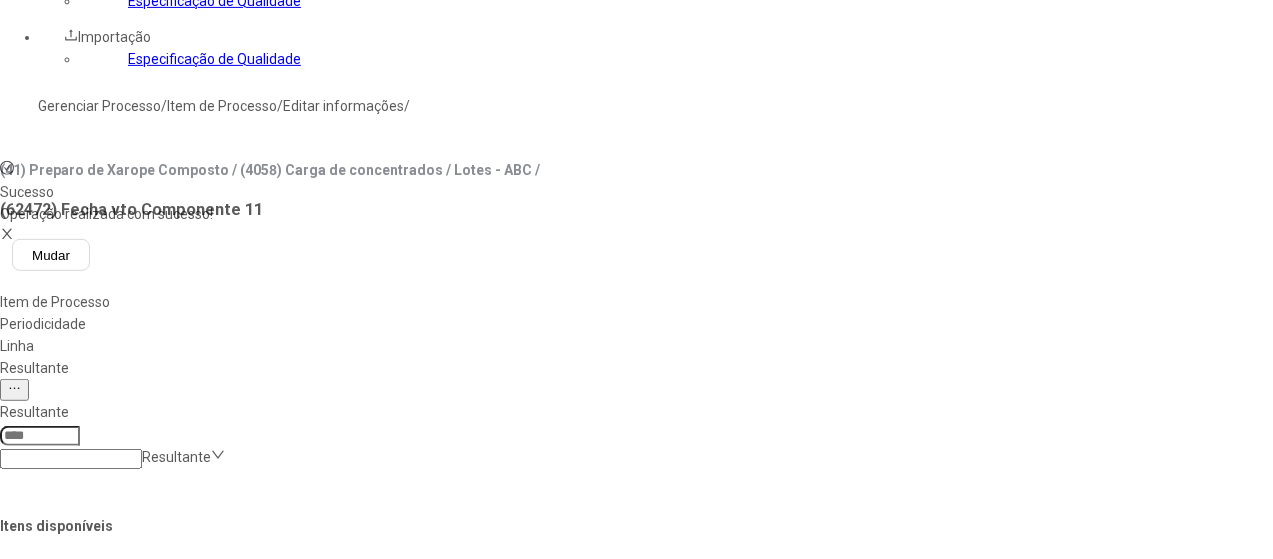 type on "**********" 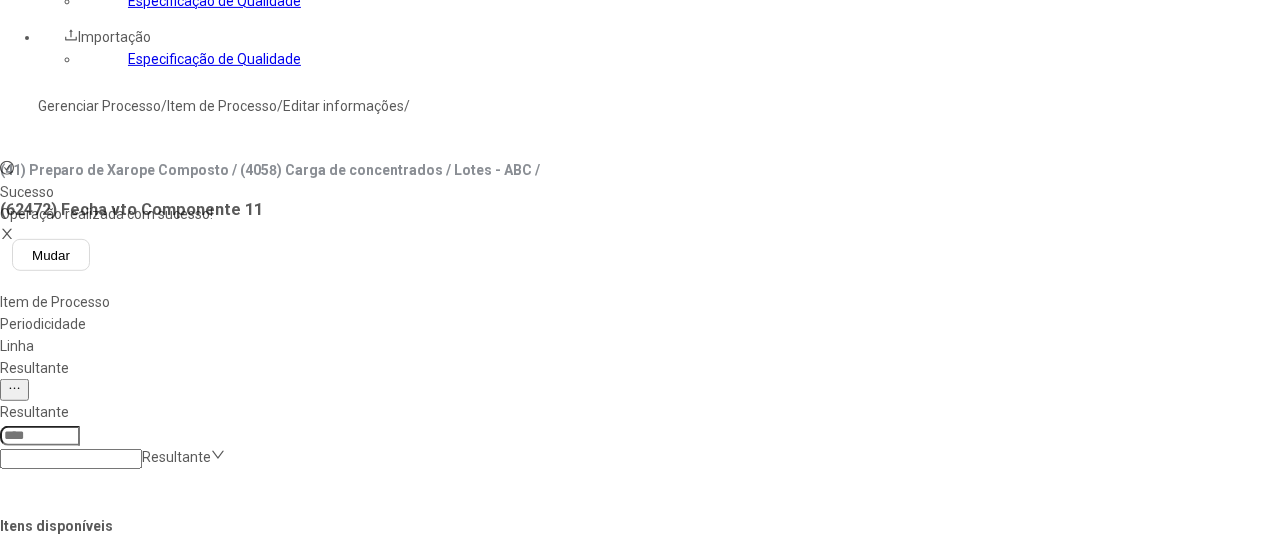 drag, startPoint x: 686, startPoint y: 225, endPoint x: 721, endPoint y: 257, distance: 47.423622 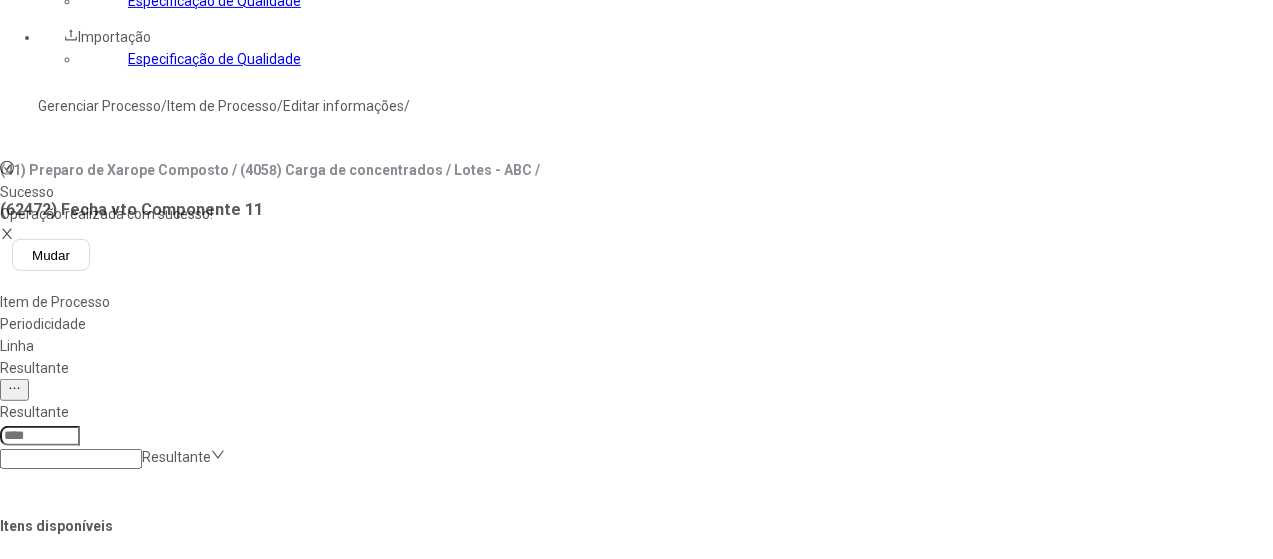 click 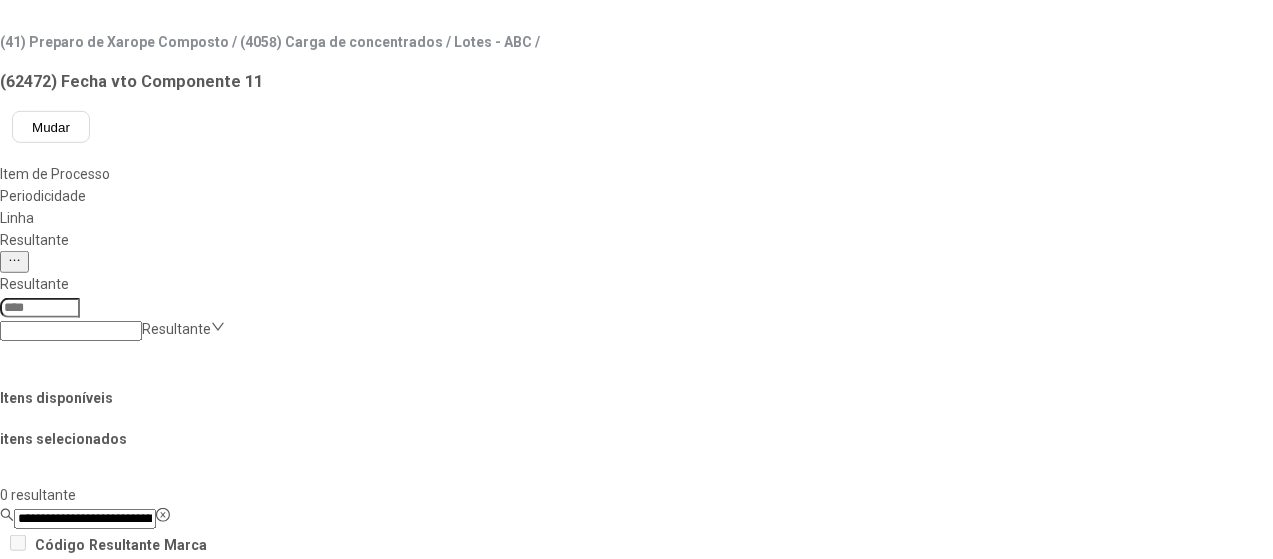 scroll, scrollTop: 600, scrollLeft: 0, axis: vertical 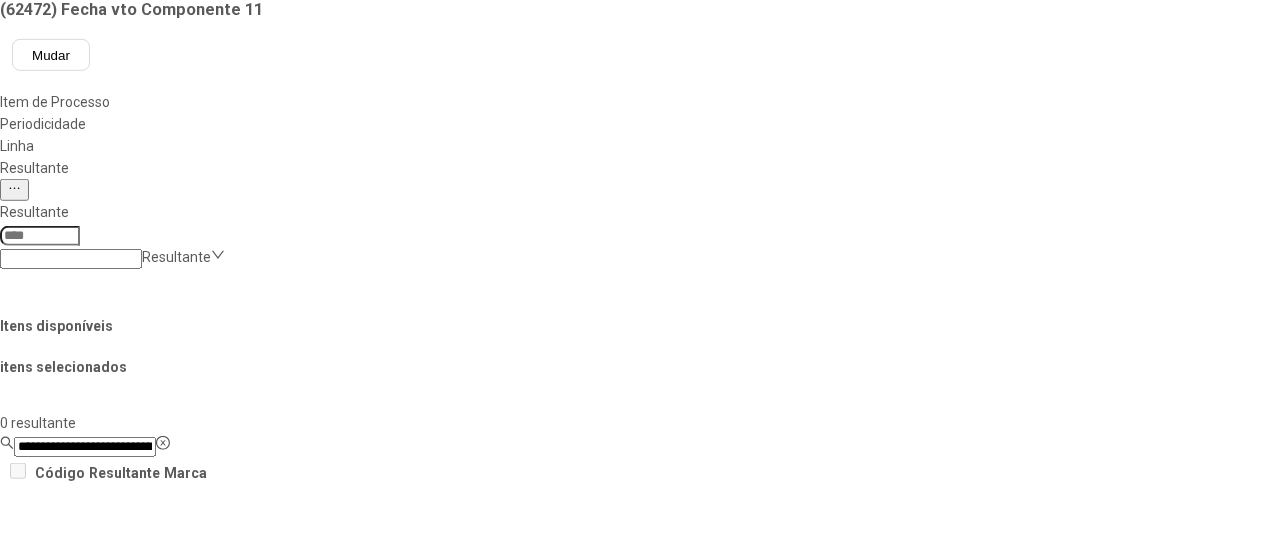 click on "Concluir associação" at bounding box center [124, 1155] 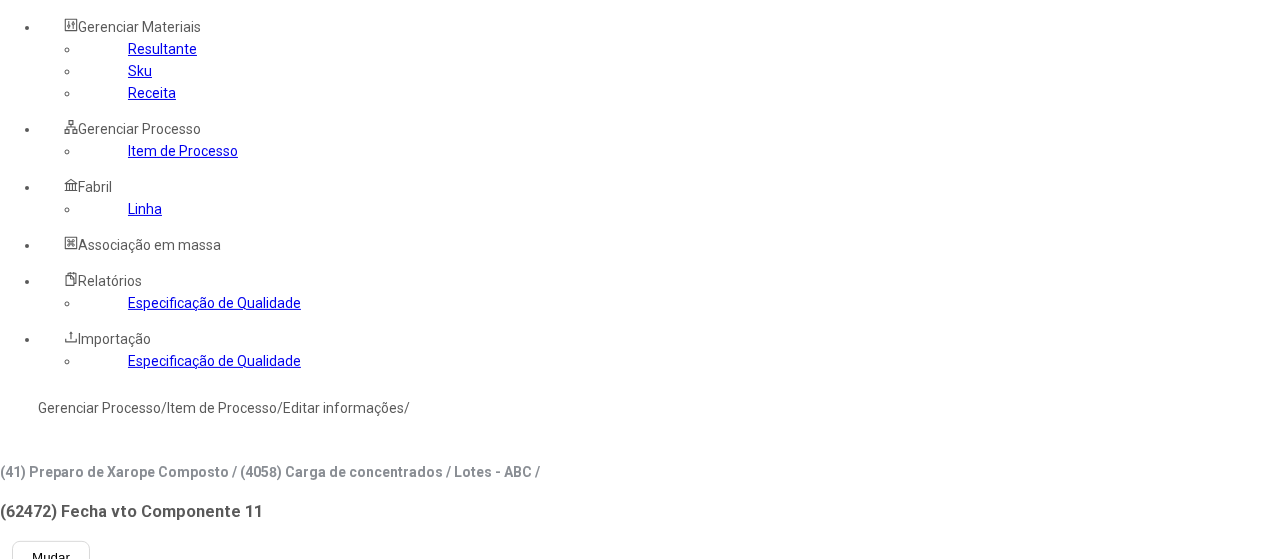 scroll, scrollTop: 0, scrollLeft: 0, axis: both 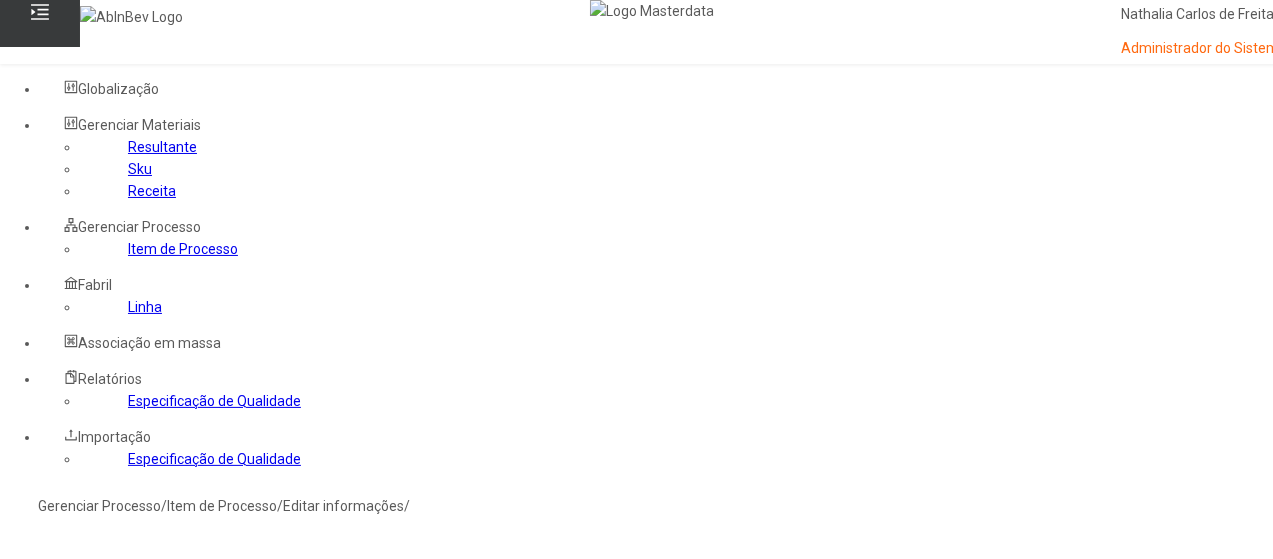 click on "Item de Processo" 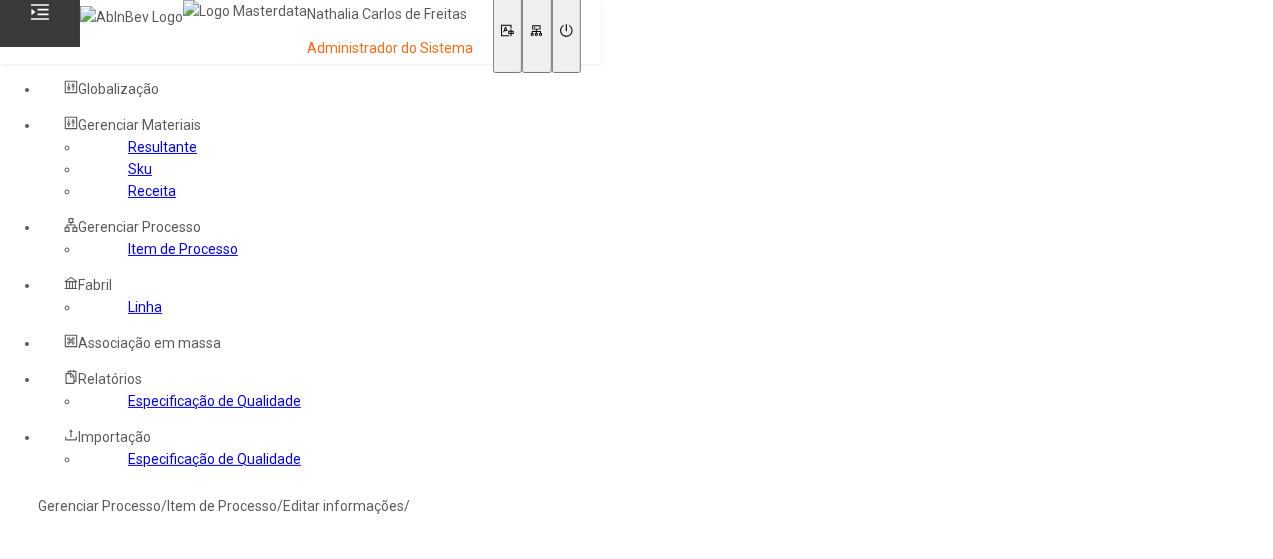 type on "*****" 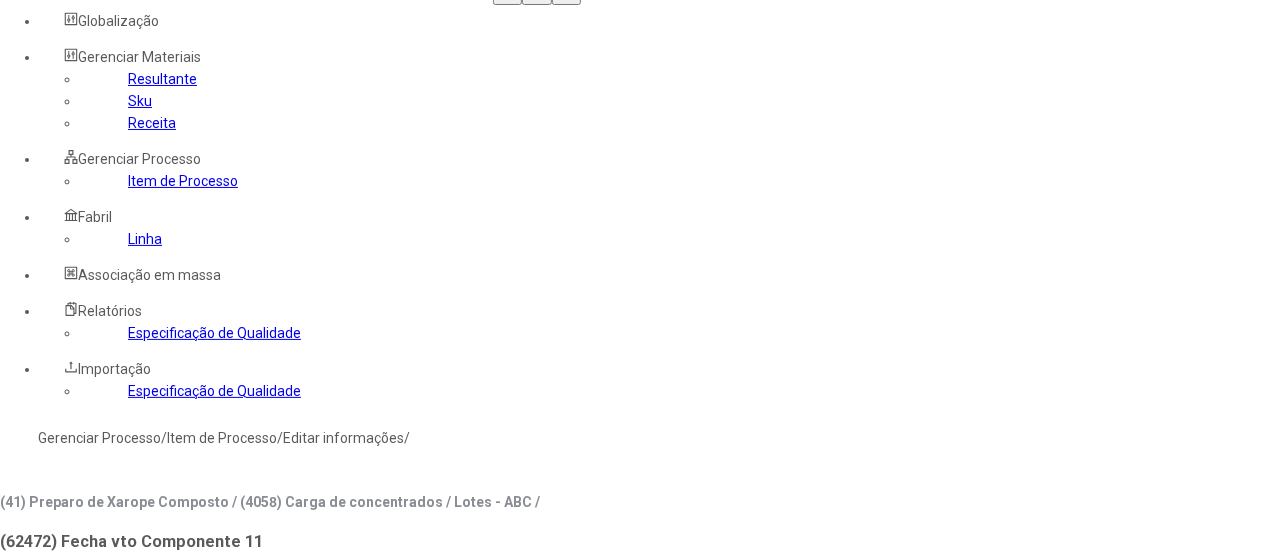 scroll, scrollTop: 100, scrollLeft: 0, axis: vertical 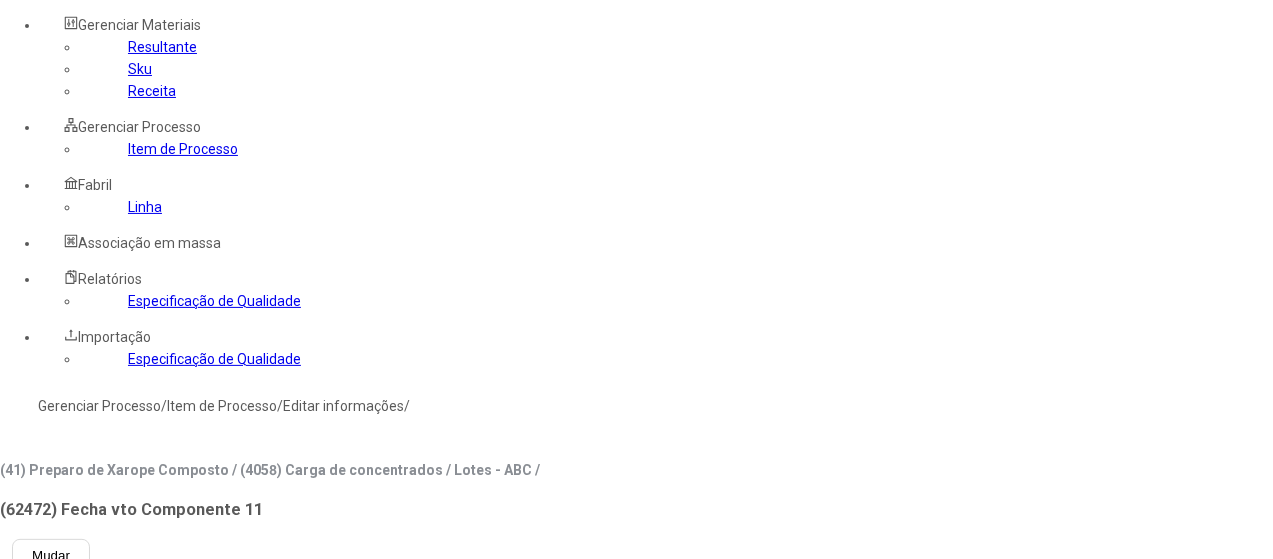 click on "**********" 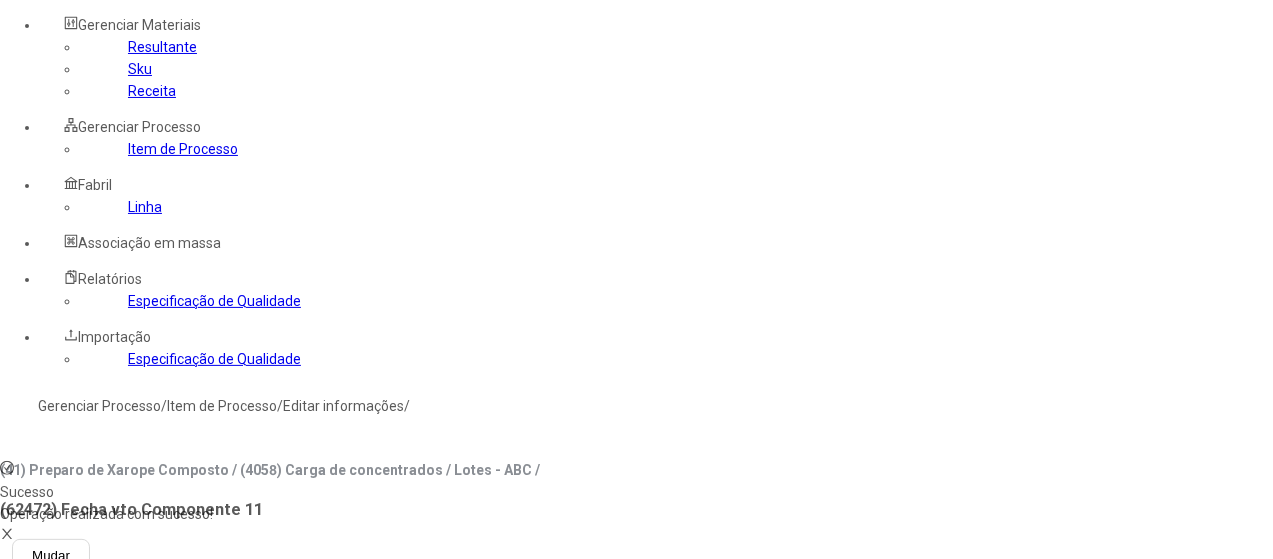 click on "Linha" 